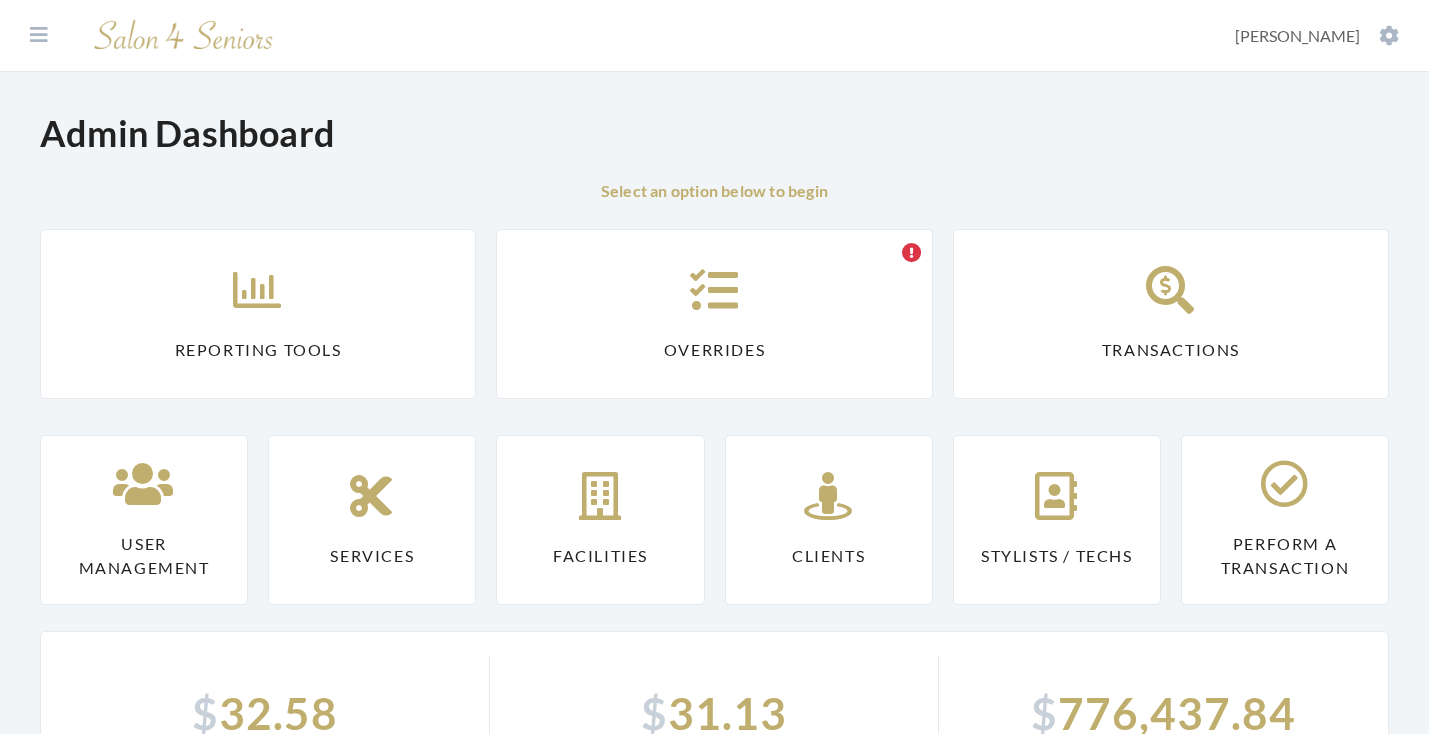 scroll, scrollTop: 0, scrollLeft: 0, axis: both 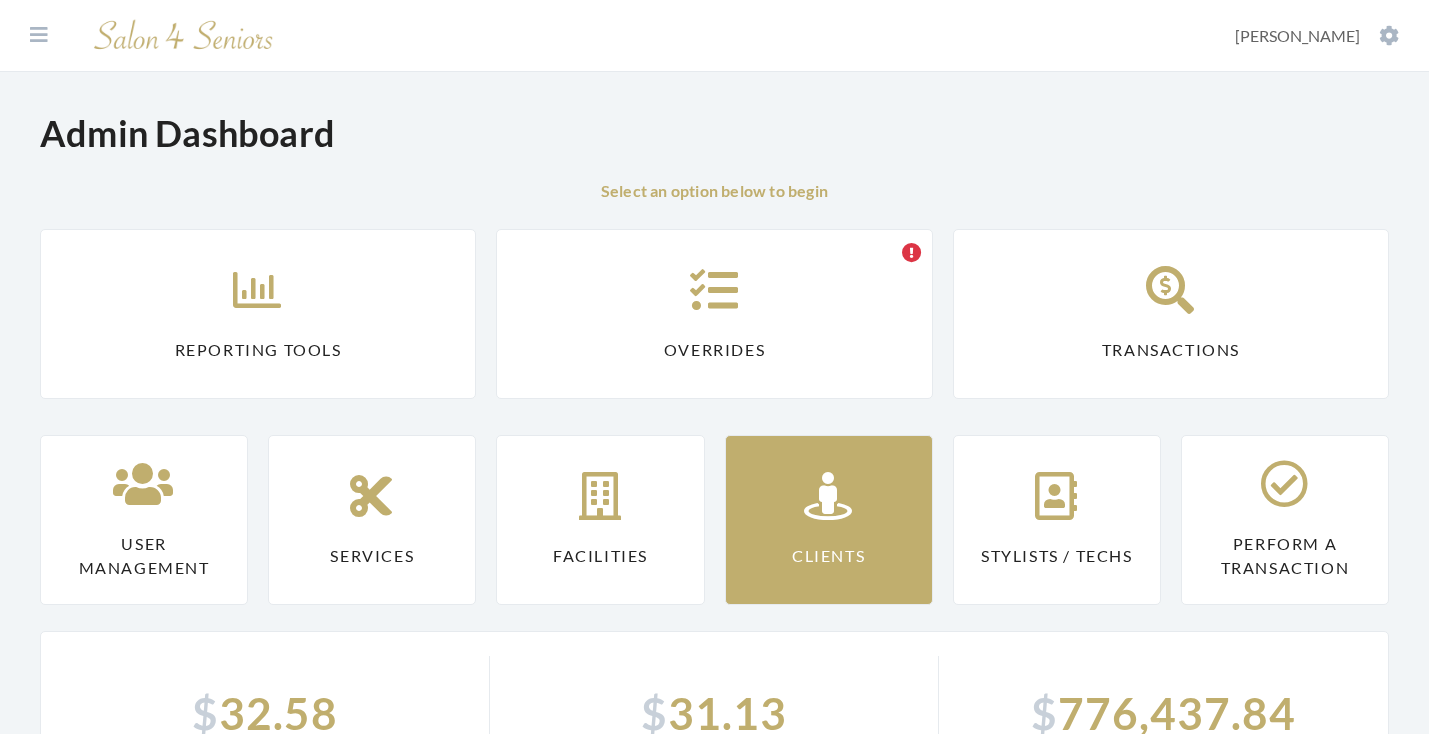 click on "Clients" at bounding box center (829, 520) 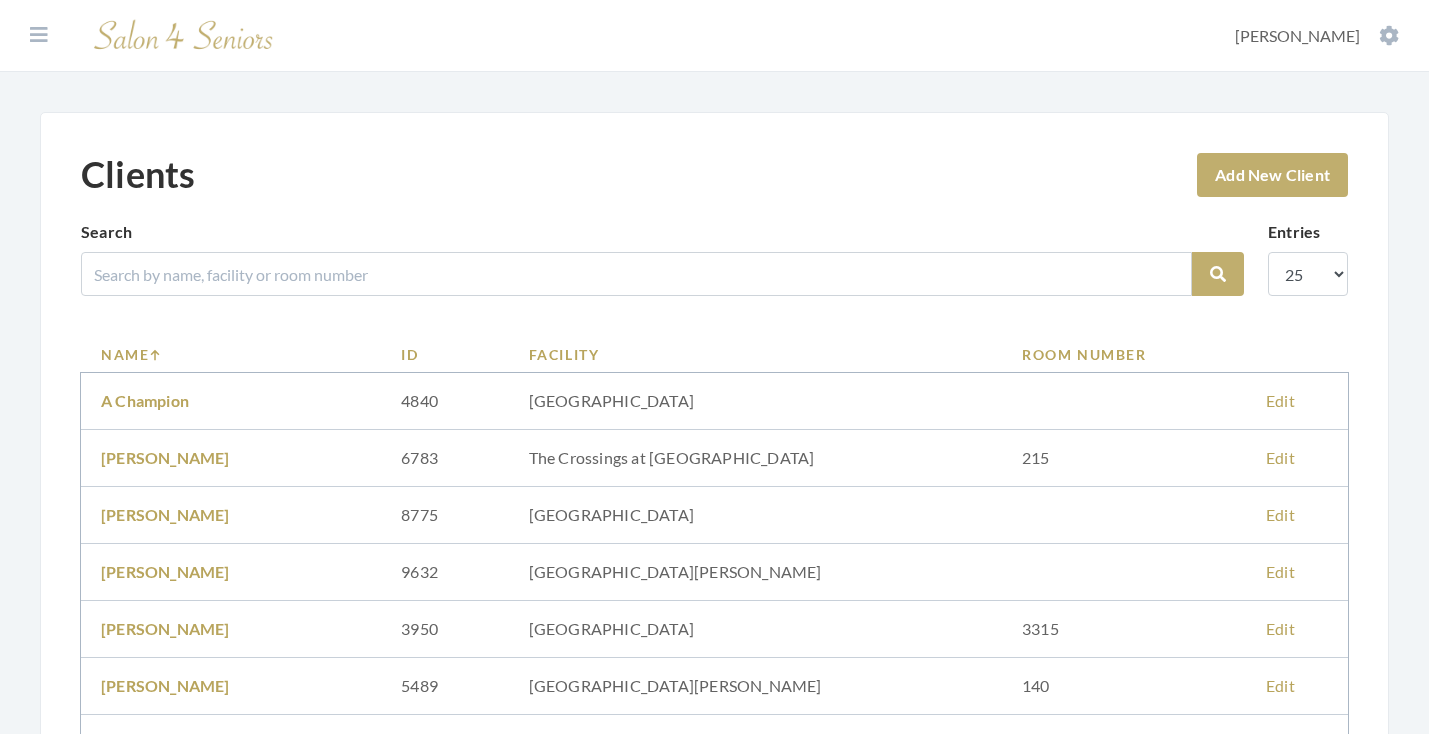 scroll, scrollTop: 0, scrollLeft: 0, axis: both 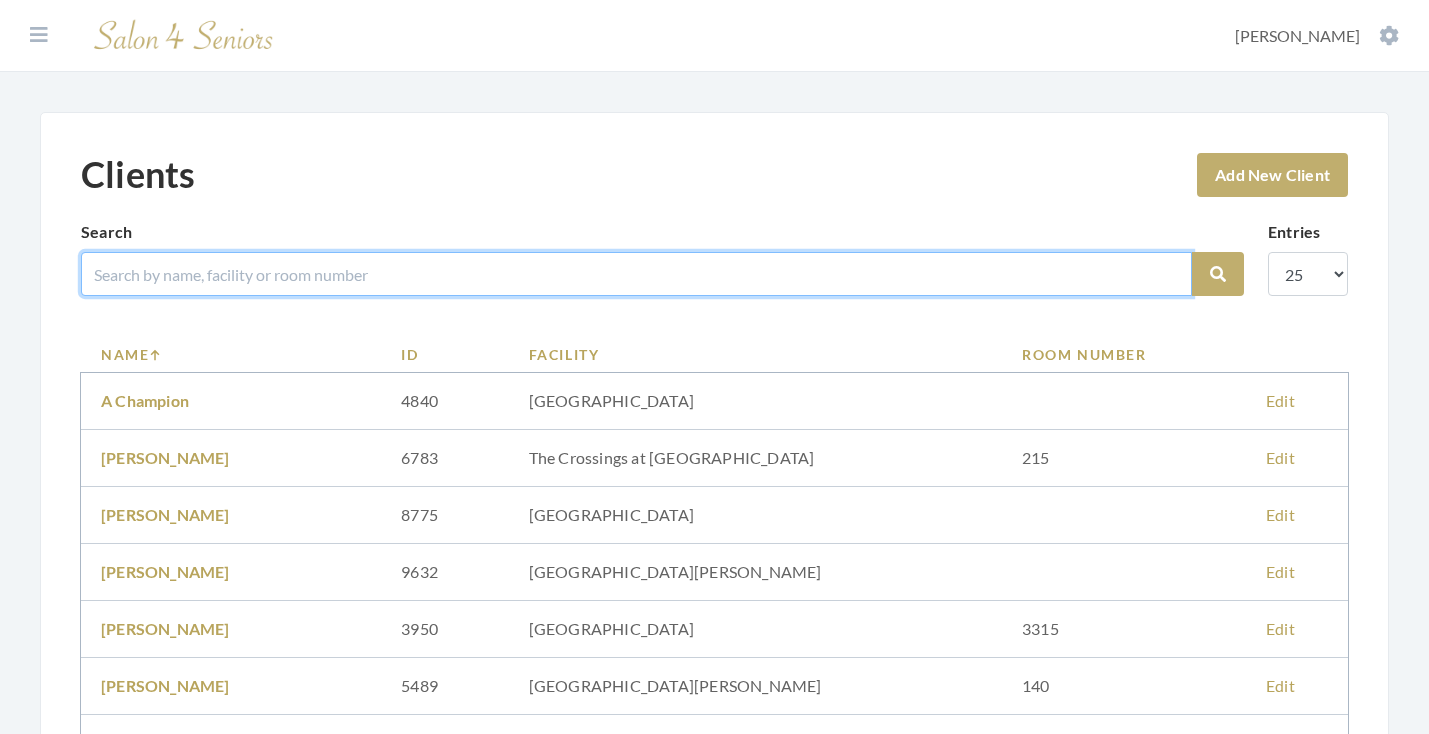 click at bounding box center [636, 274] 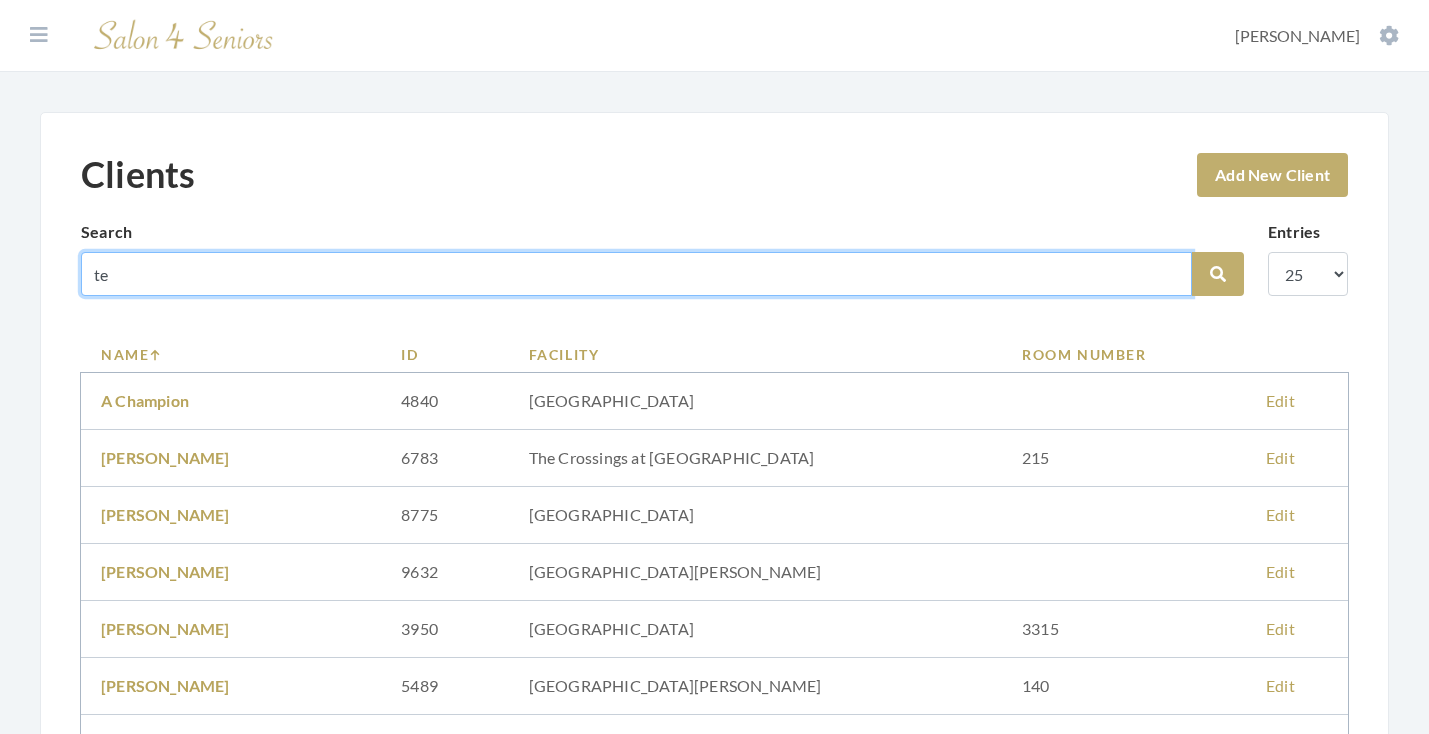 type on "t" 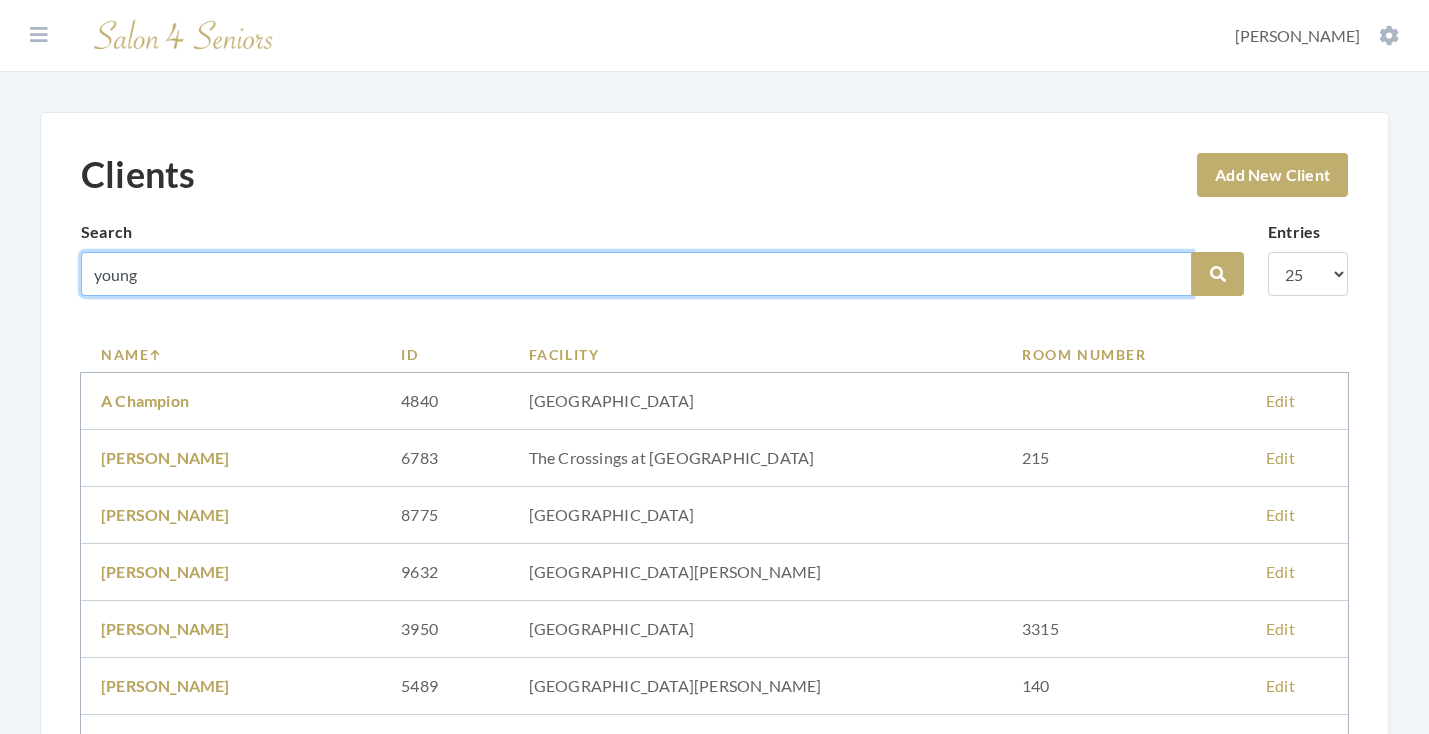 type on "young" 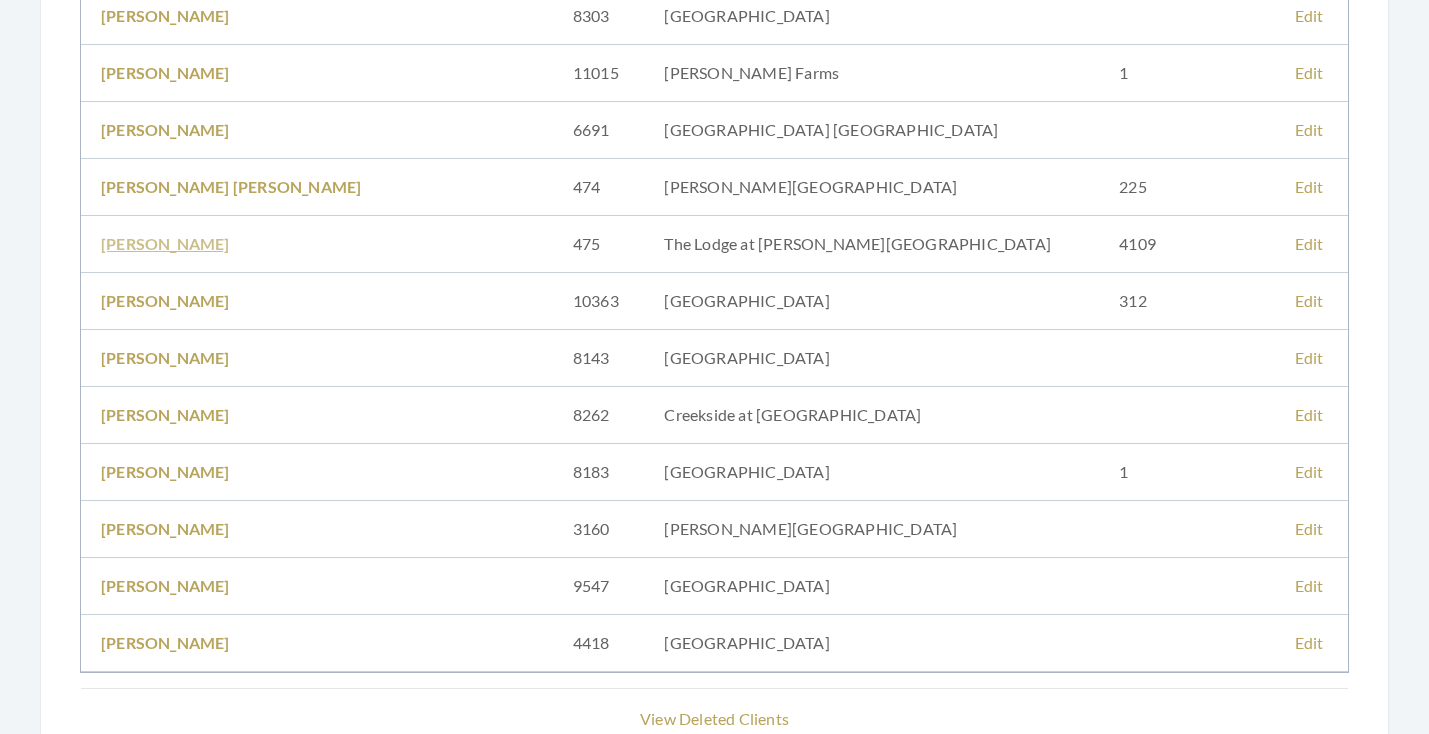 scroll, scrollTop: 789, scrollLeft: 0, axis: vertical 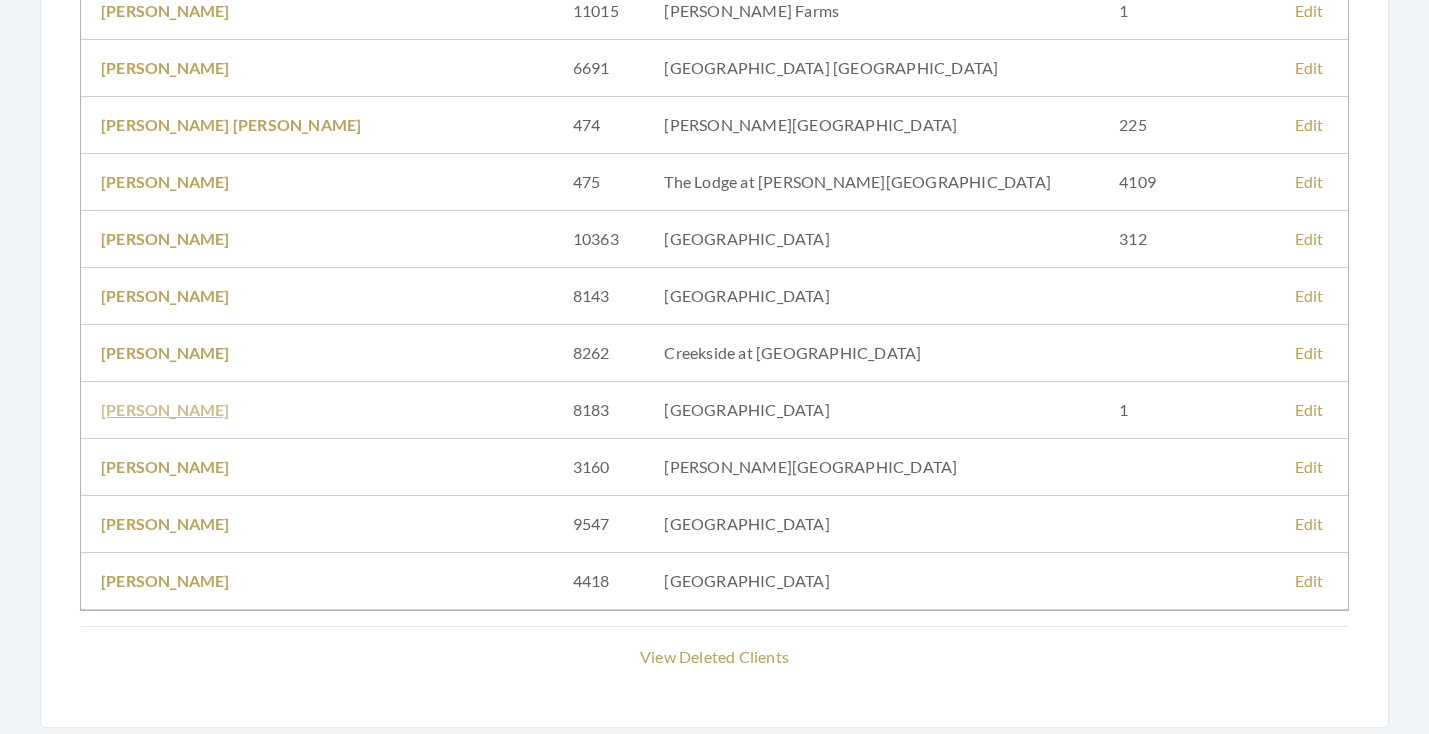 click on "Teri
Young" at bounding box center (165, 409) 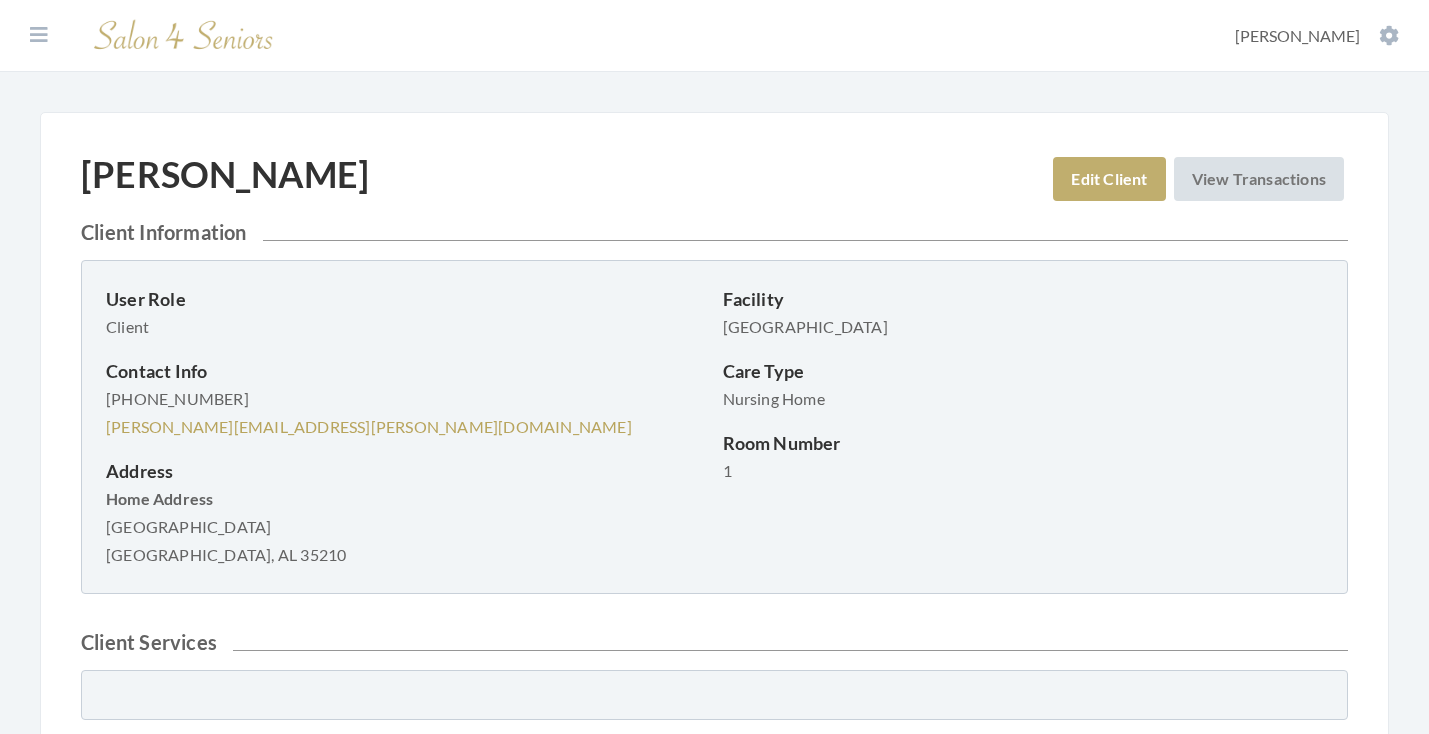 scroll, scrollTop: 0, scrollLeft: 0, axis: both 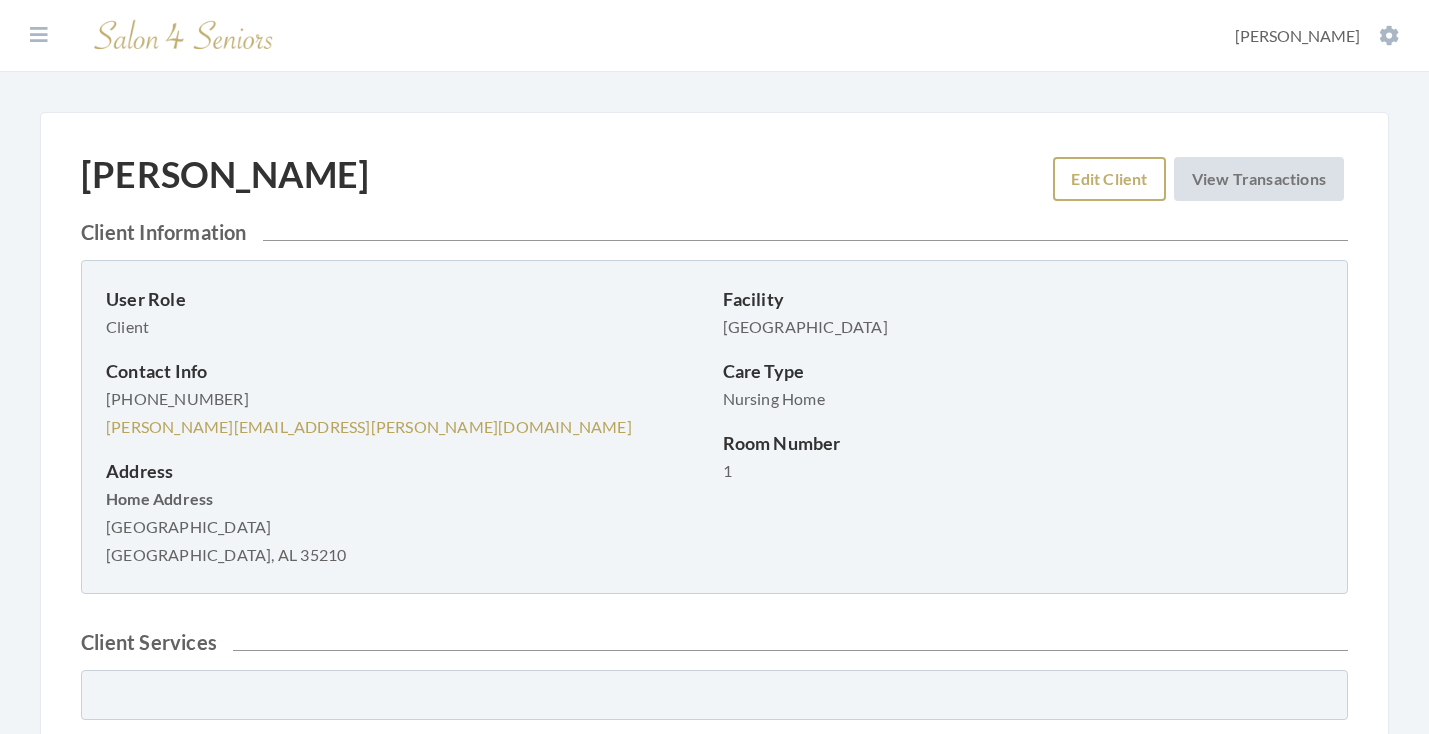 click on "Edit Client" at bounding box center [1109, 179] 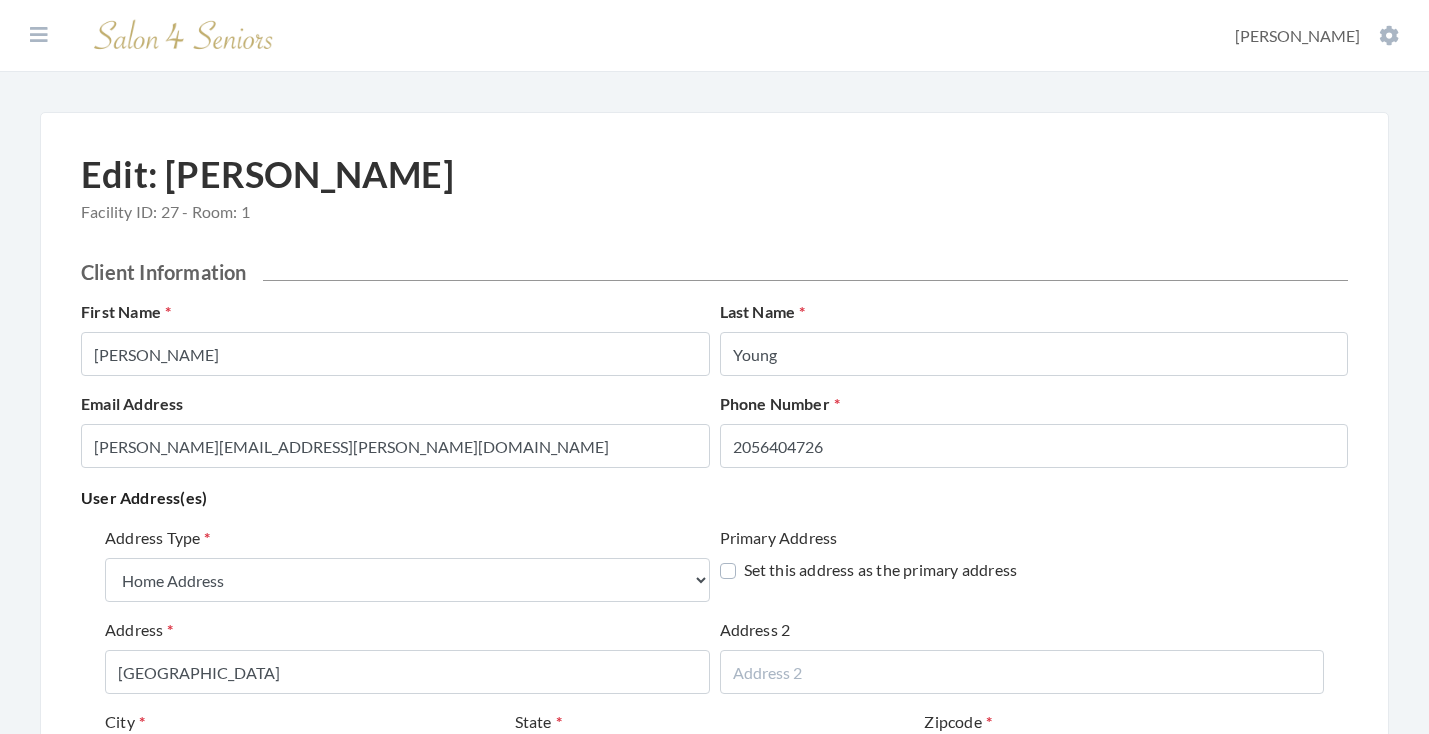 select on "home" 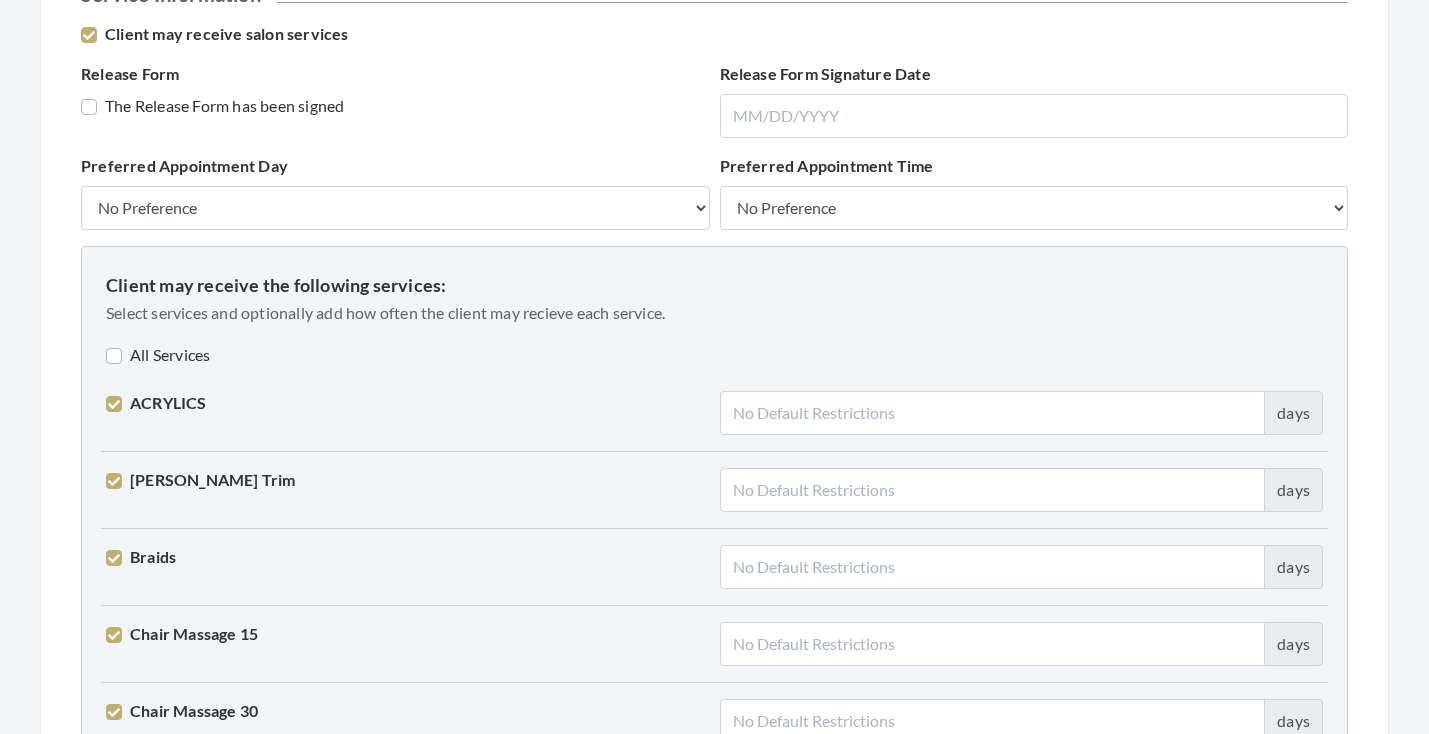 scroll, scrollTop: 1390, scrollLeft: 0, axis: vertical 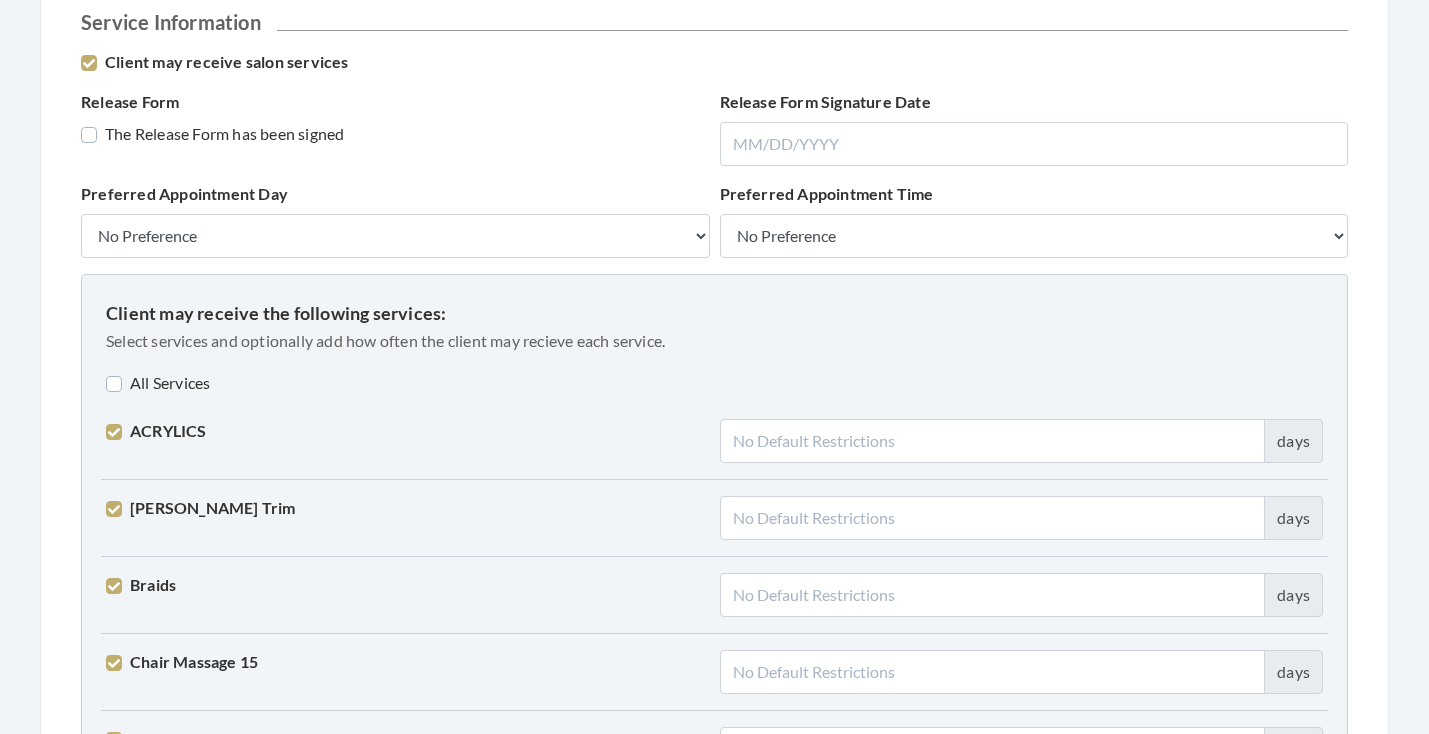 click on "All Services" at bounding box center (158, 383) 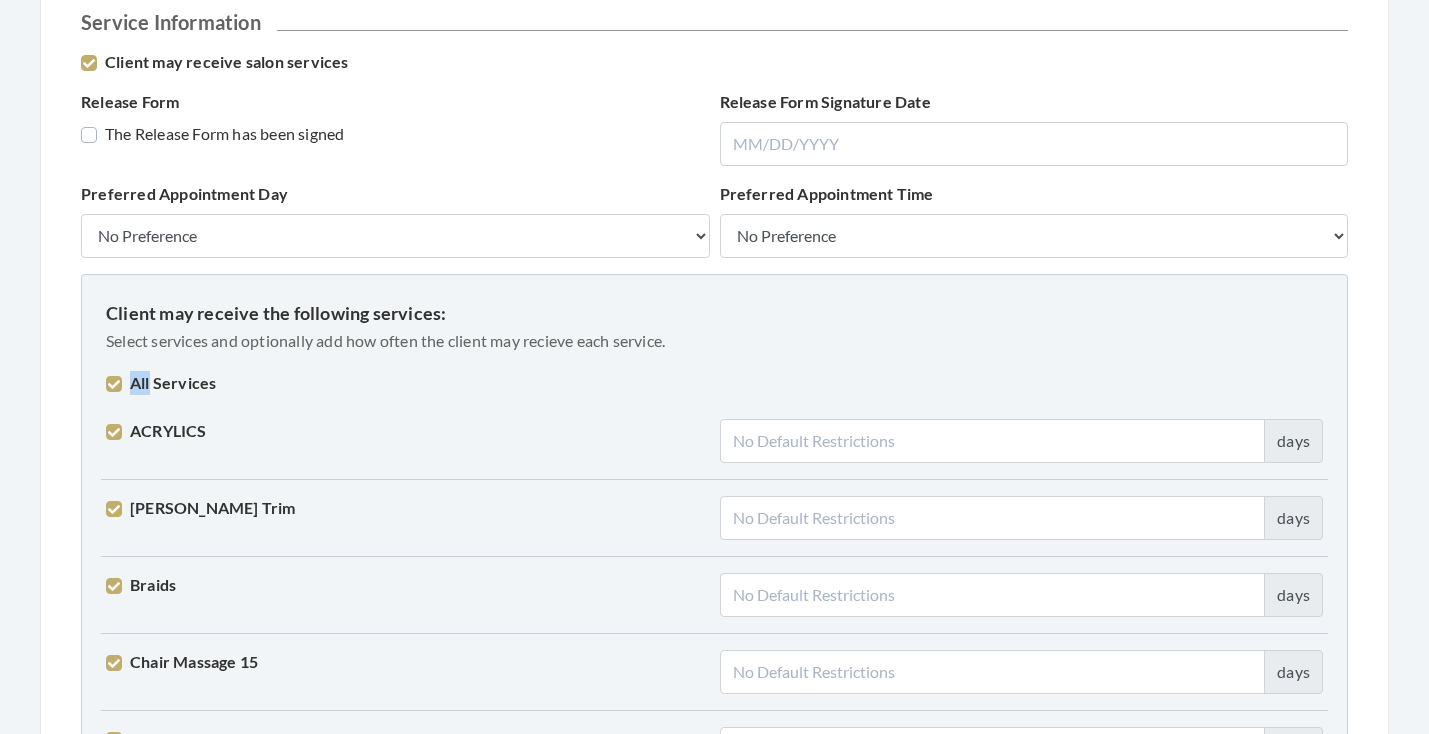 click on "All Services" at bounding box center [161, 383] 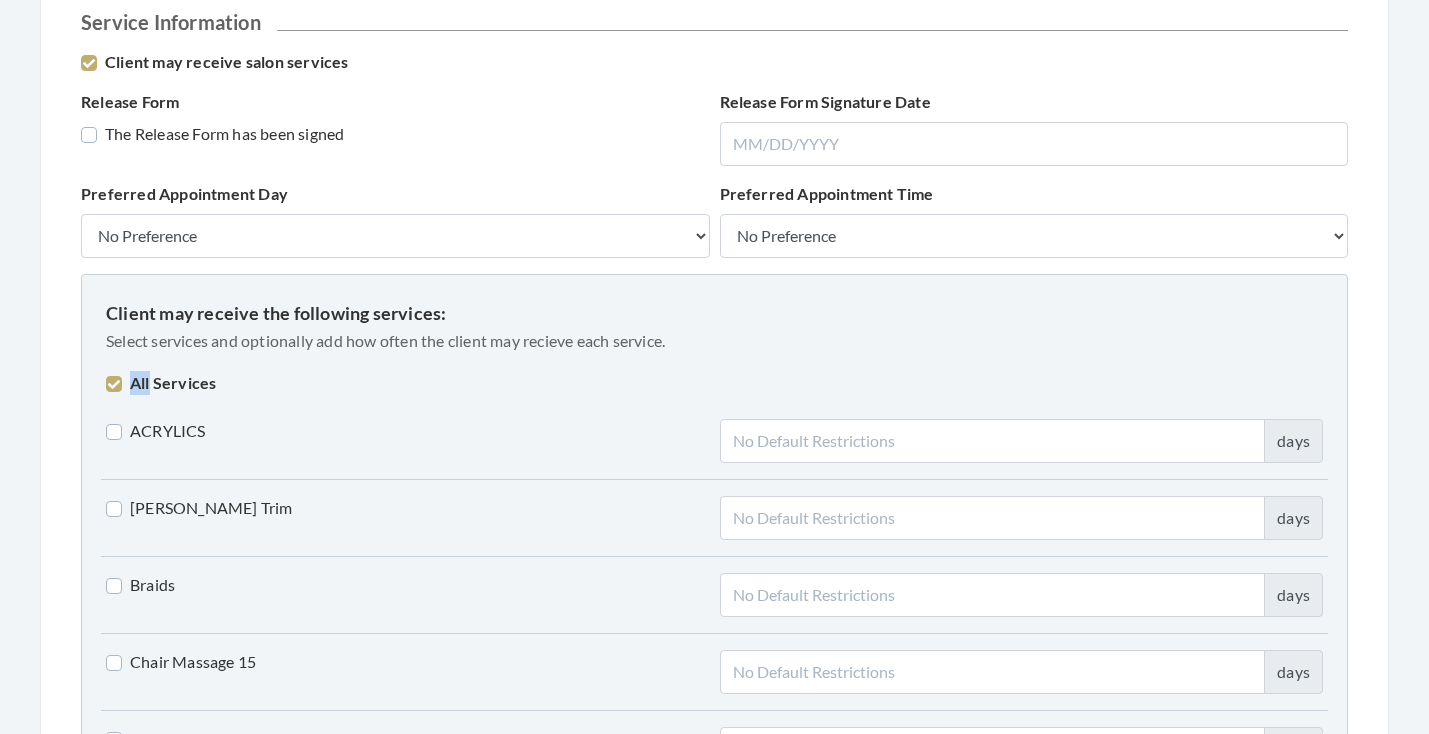 checkbox on "false" 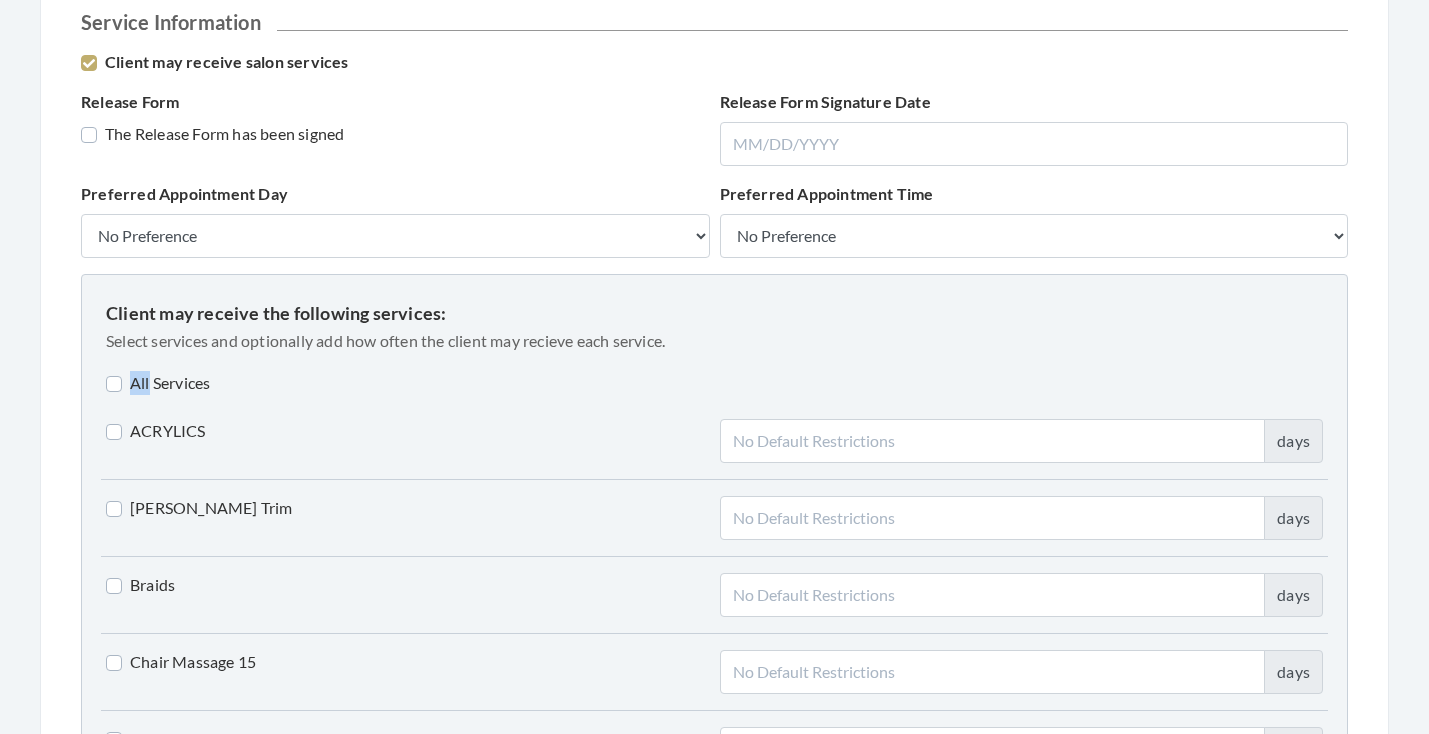 checkbox on "false" 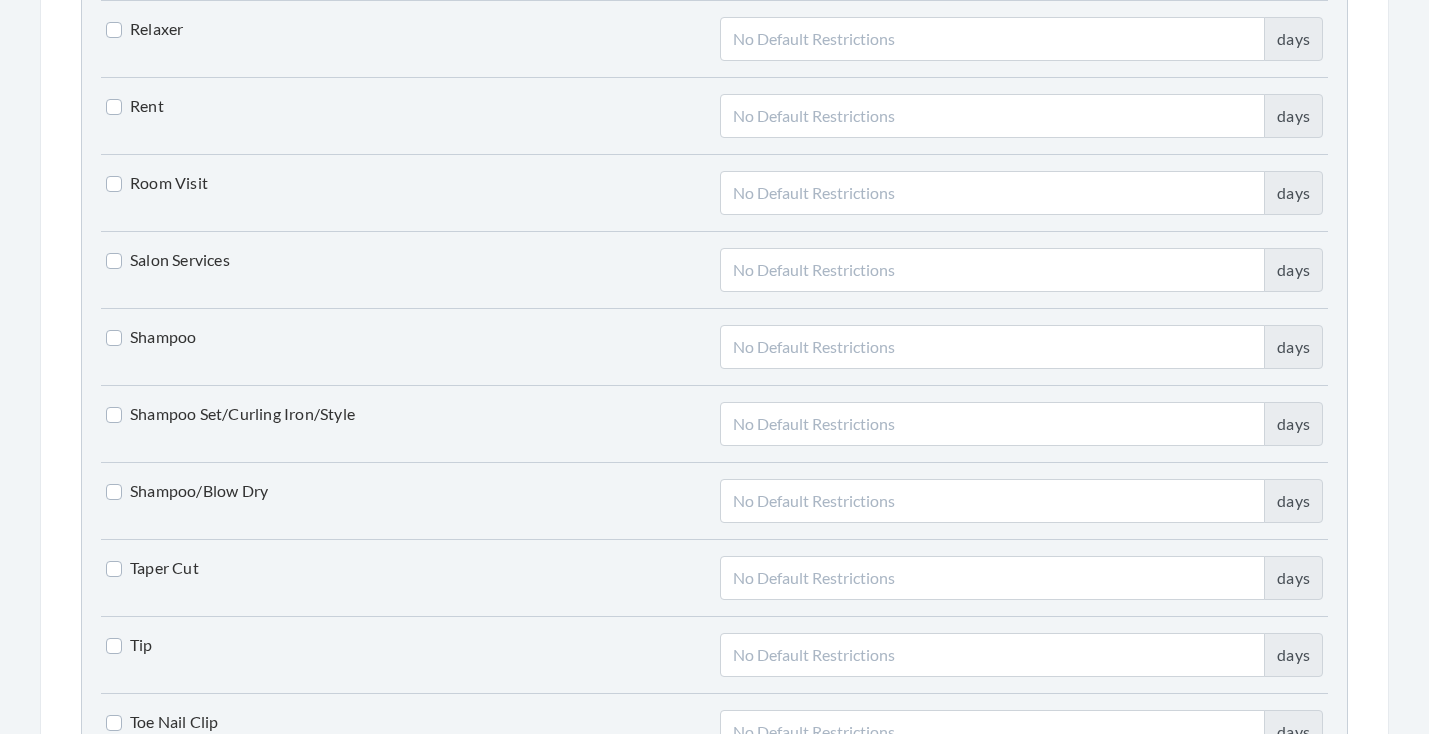 scroll, scrollTop: 4350, scrollLeft: 0, axis: vertical 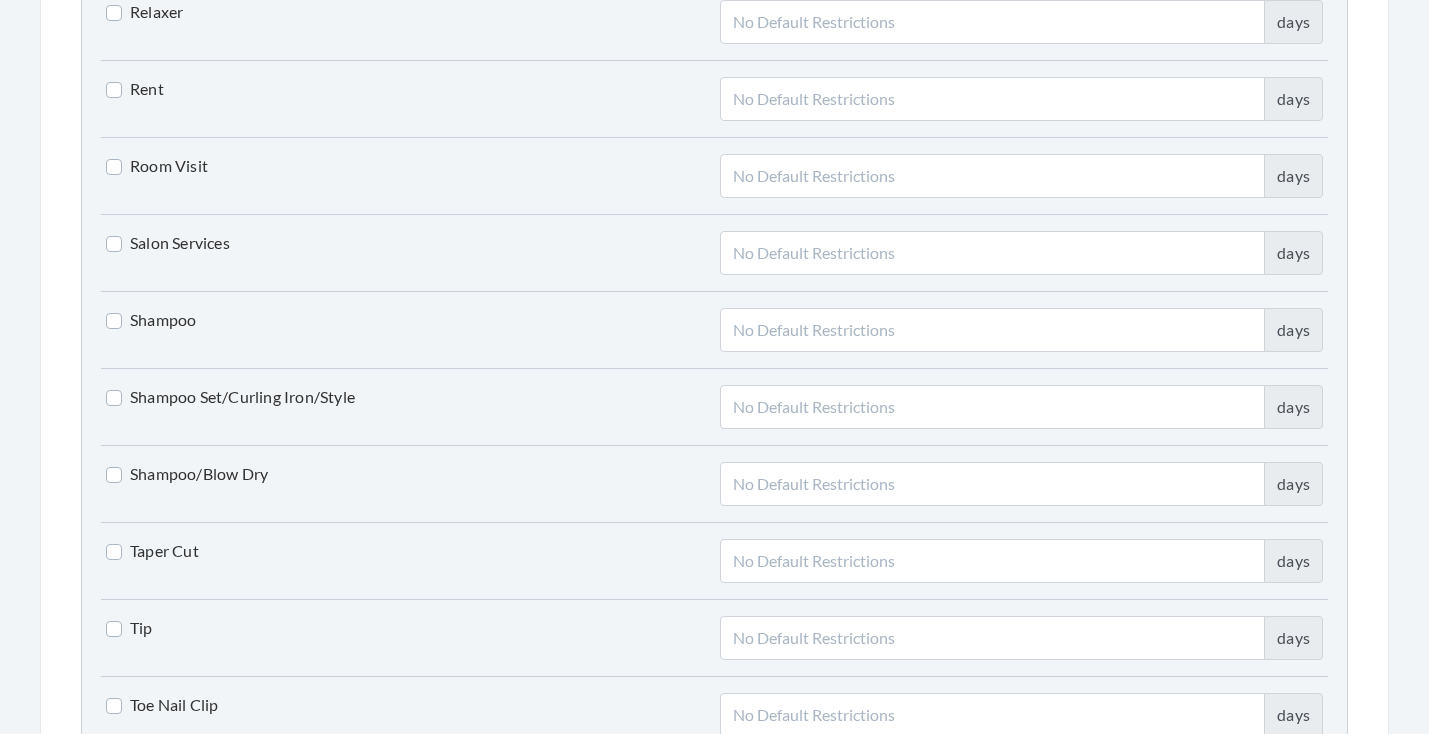 click on "Shampoo Set/Curling Iron/Style" at bounding box center (230, 397) 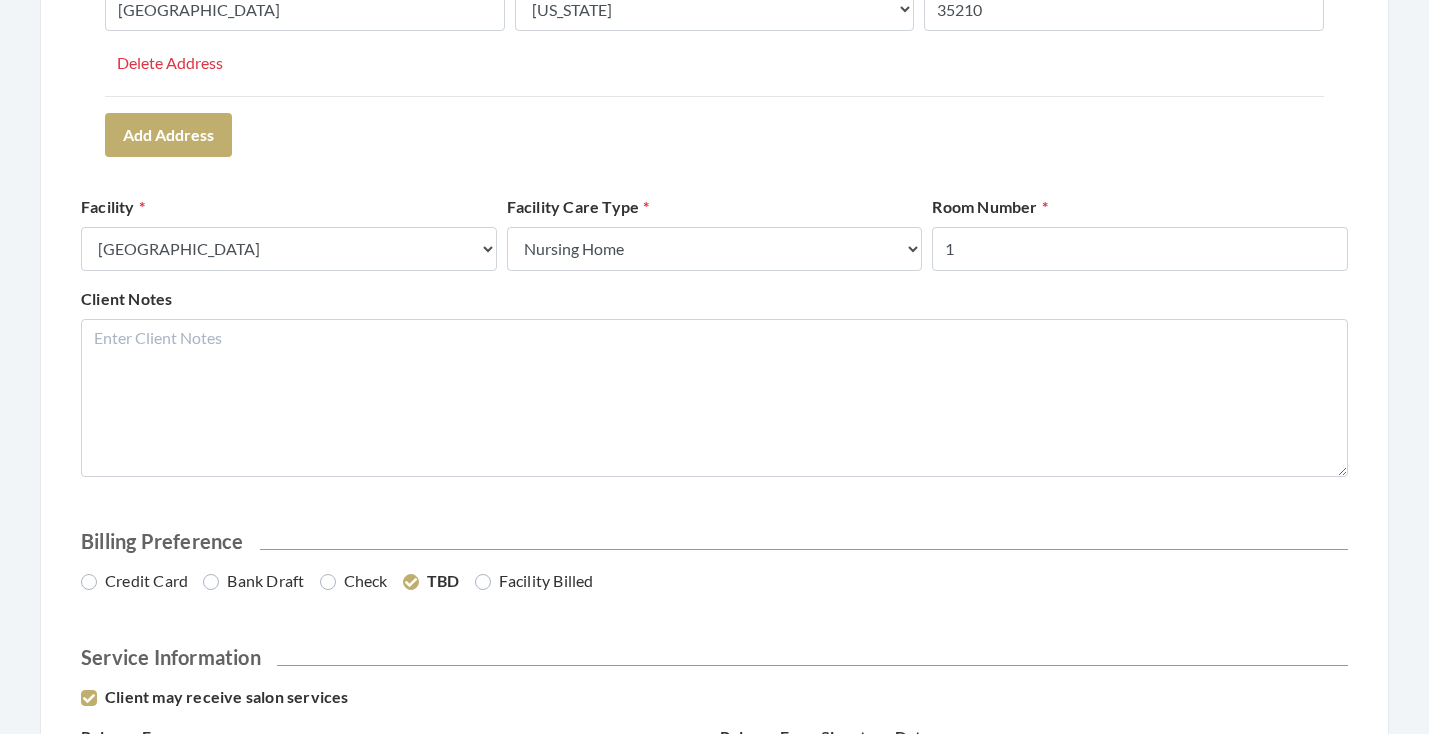 scroll, scrollTop: 776, scrollLeft: 0, axis: vertical 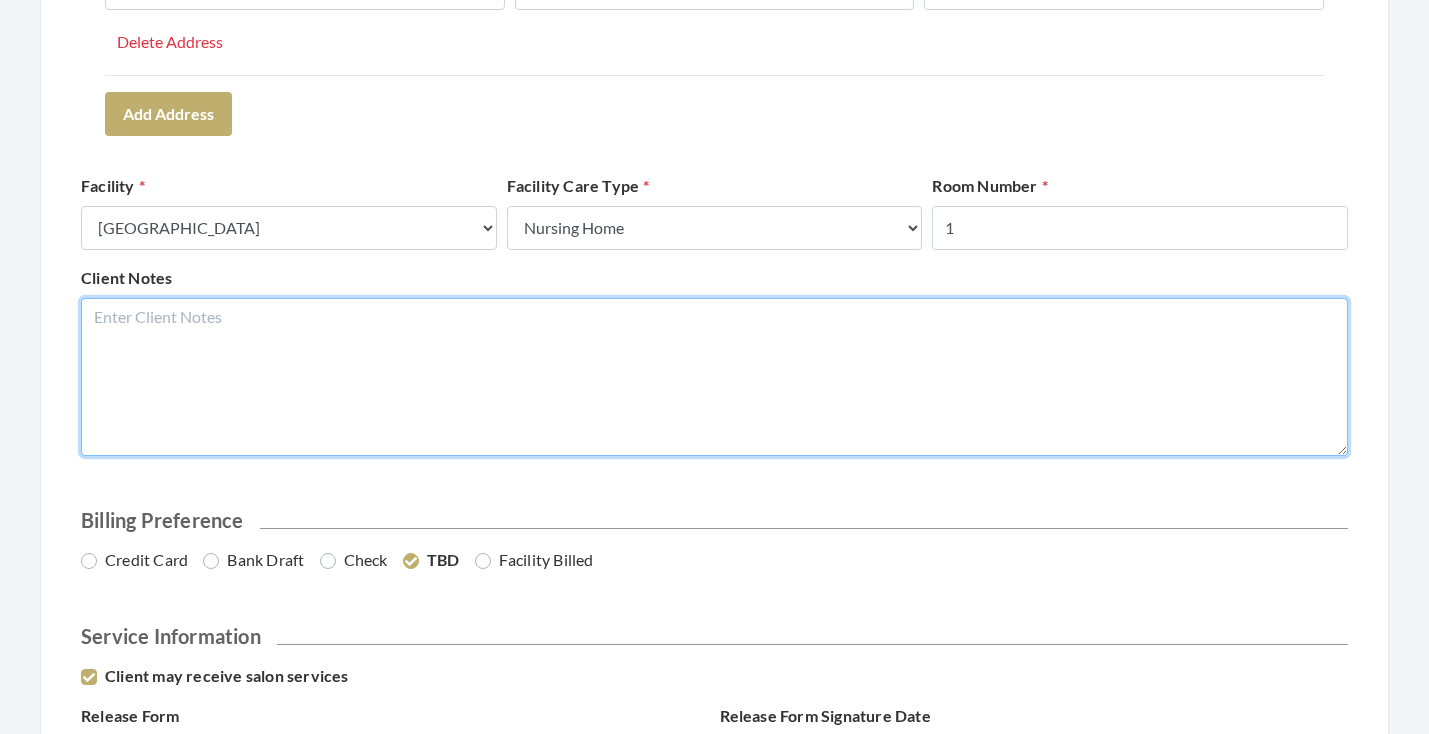 click on "Client Notes" at bounding box center [714, 377] 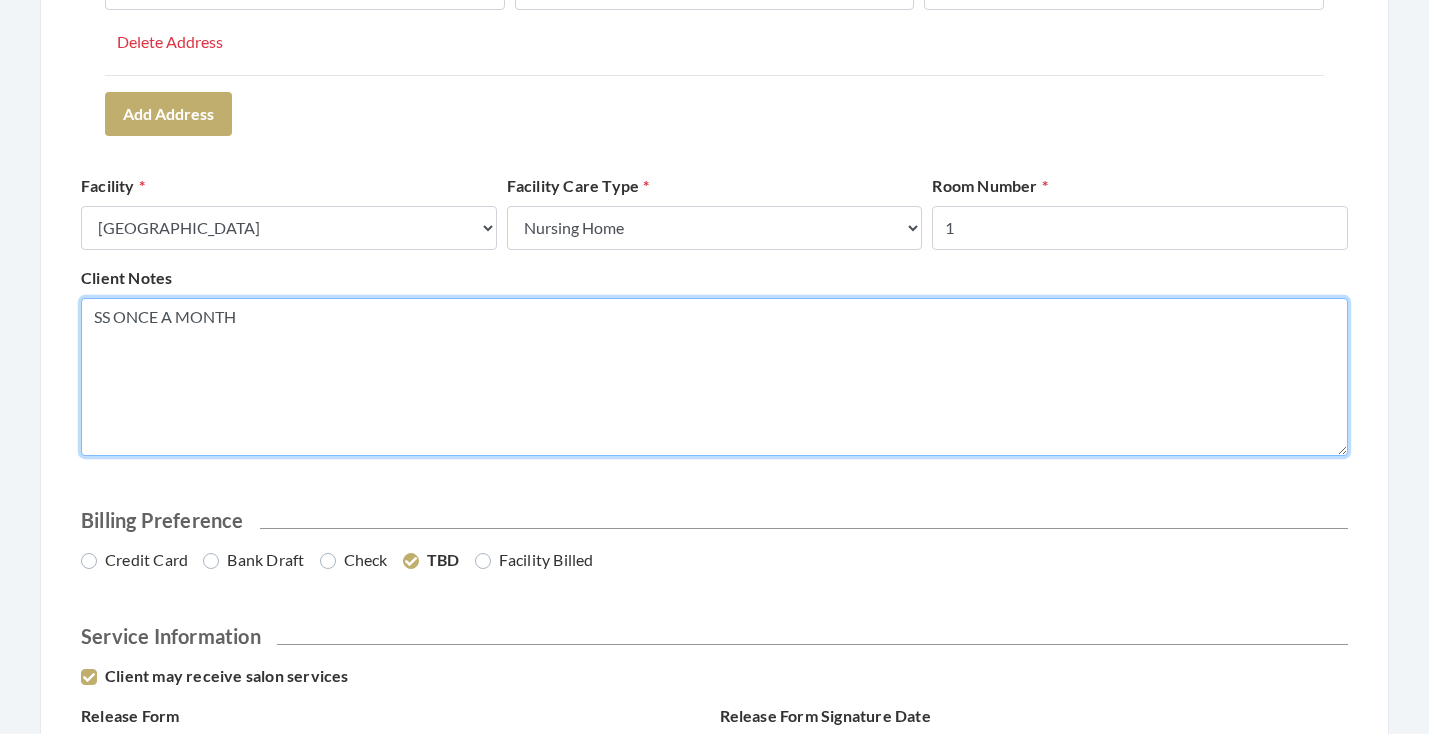type on "SS ONCE A MONTH" 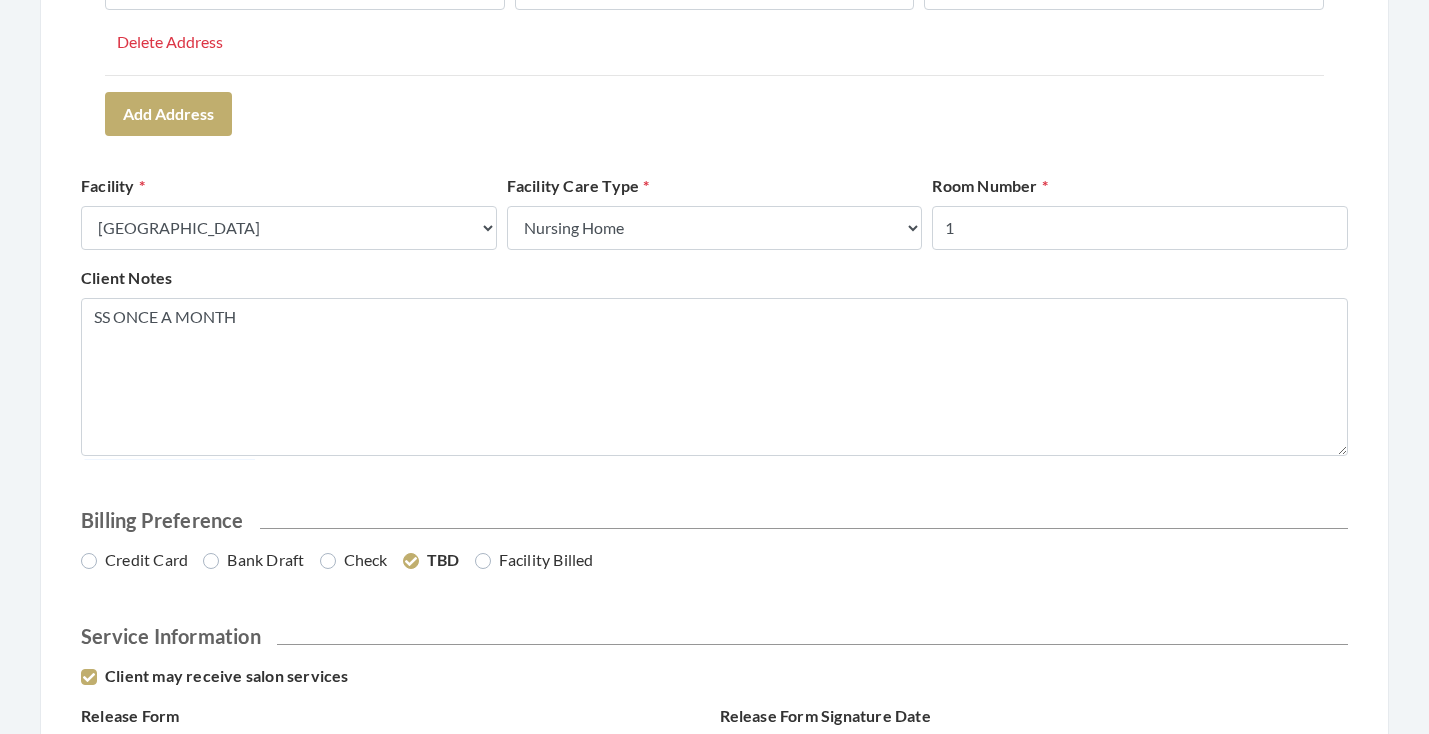 click on "Billing Preference" at bounding box center (714, 520) 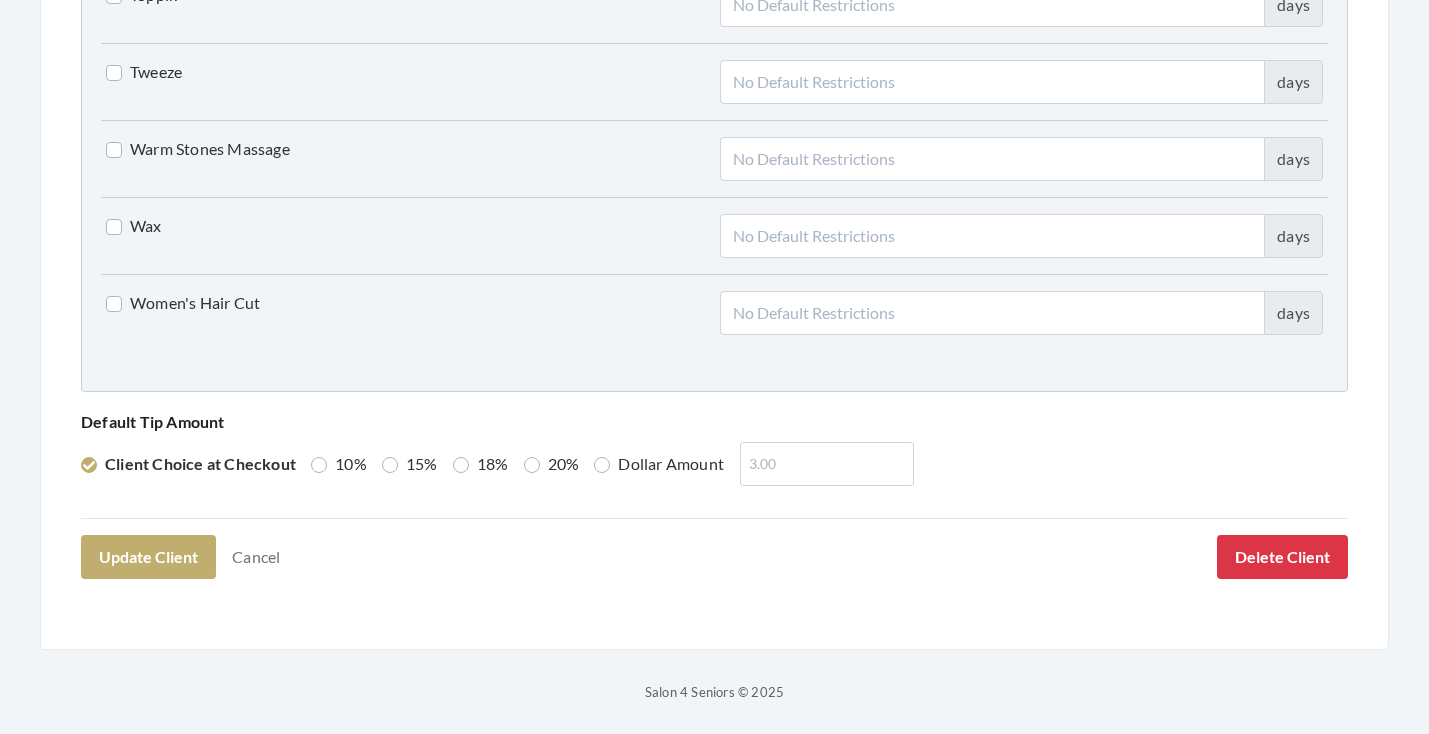 scroll, scrollTop: 5136, scrollLeft: 0, axis: vertical 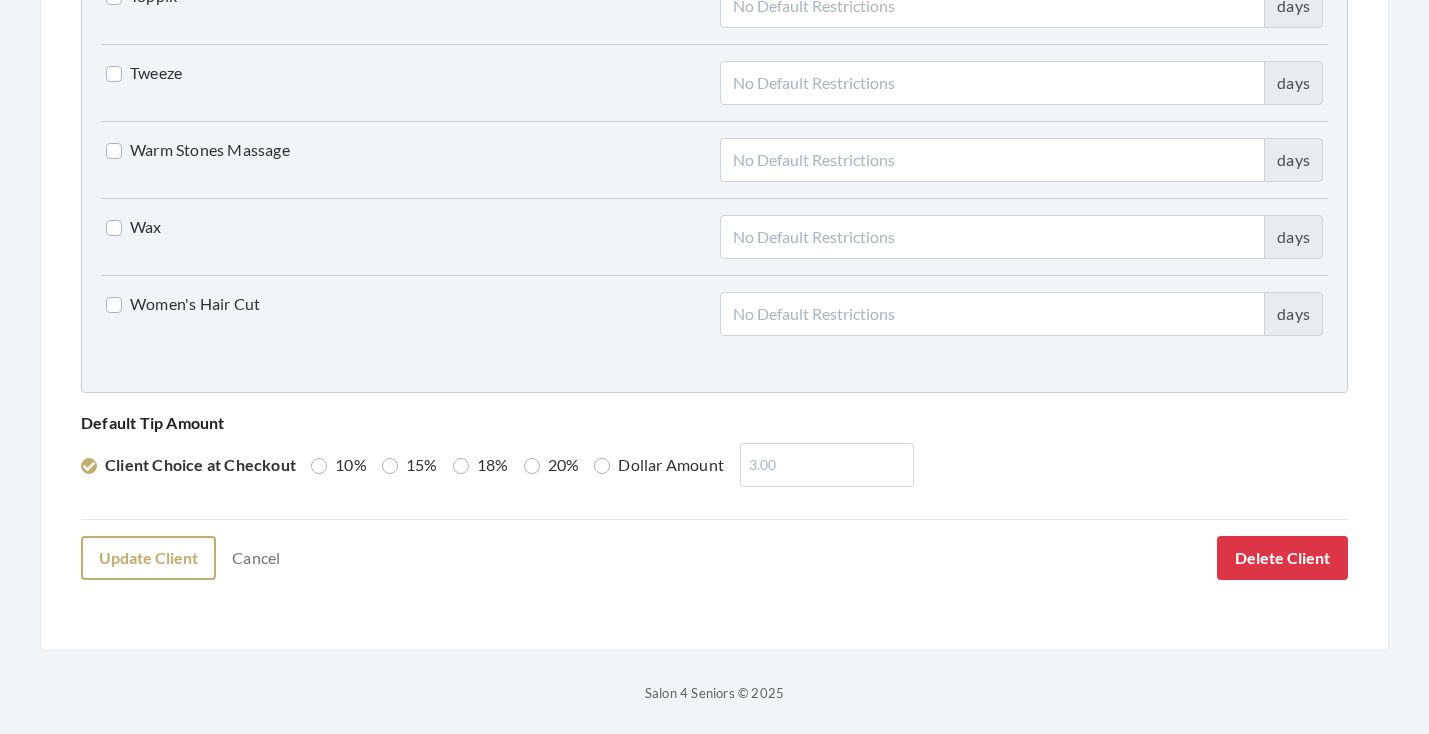 click on "Update Client" at bounding box center (148, 558) 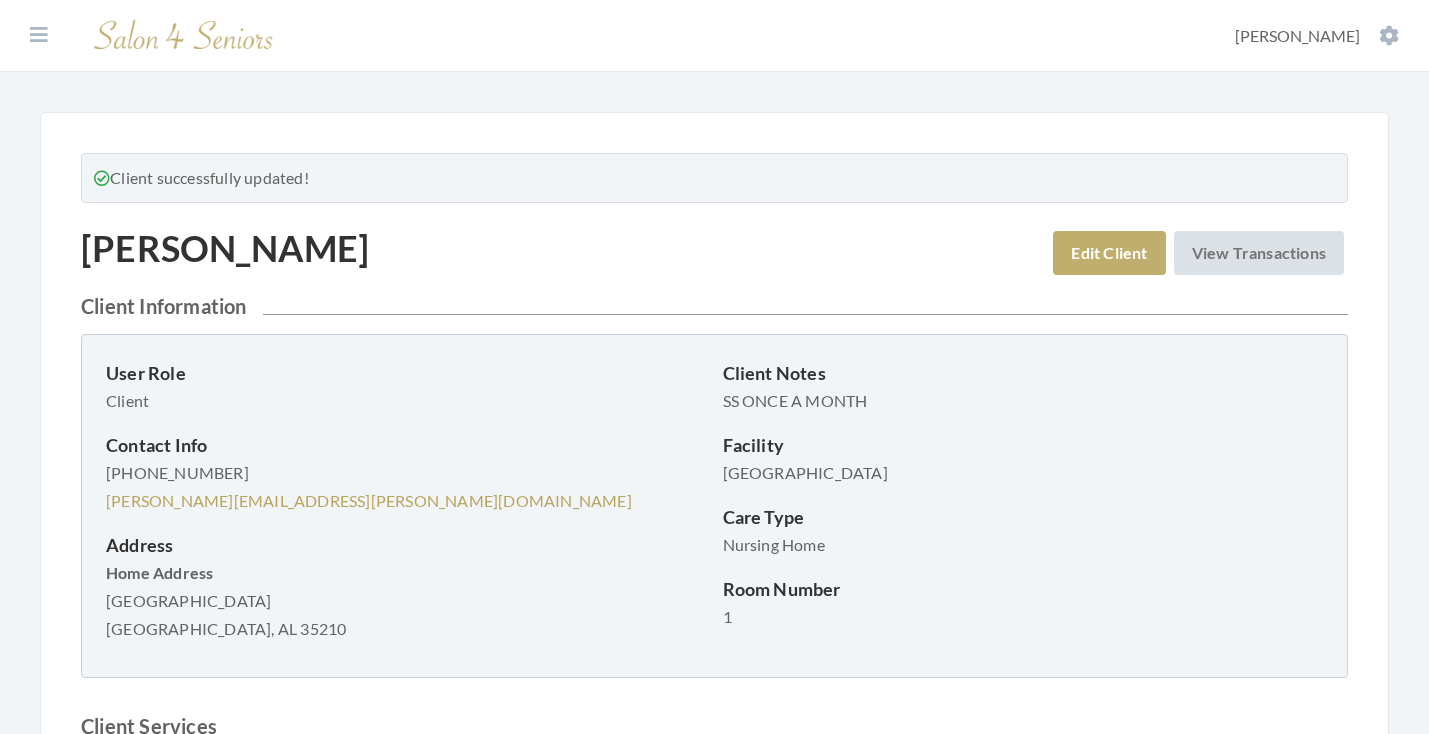 scroll, scrollTop: 0, scrollLeft: 0, axis: both 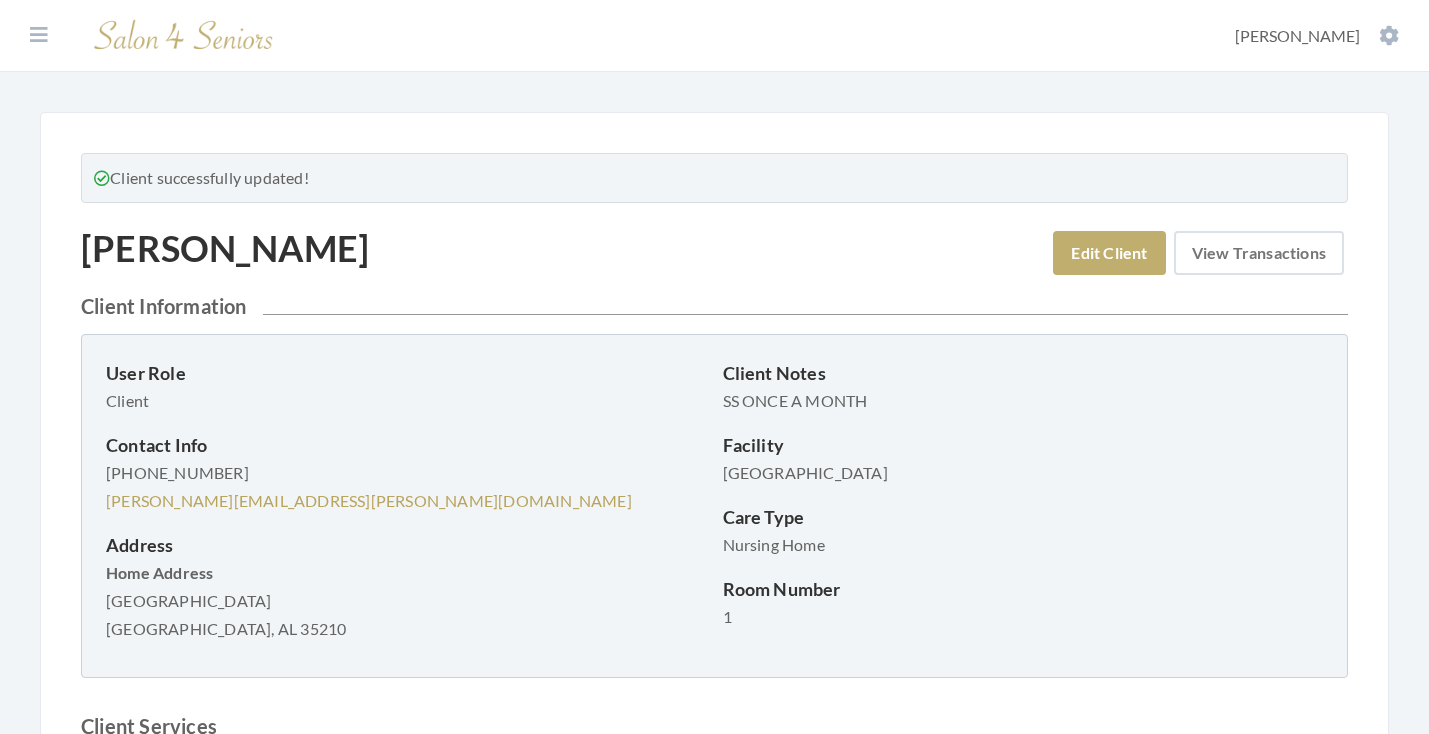 click on "View Transactions" at bounding box center (1259, 253) 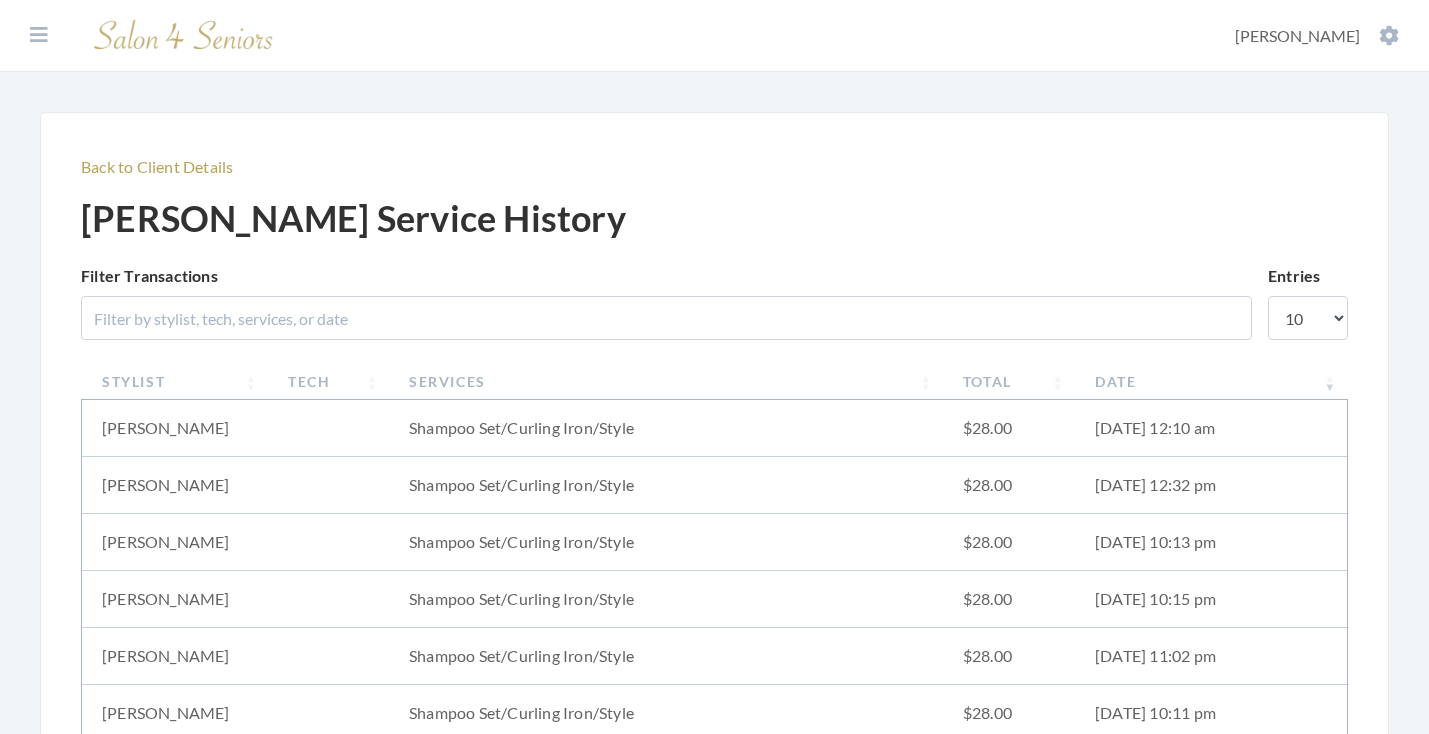 scroll, scrollTop: 0, scrollLeft: 0, axis: both 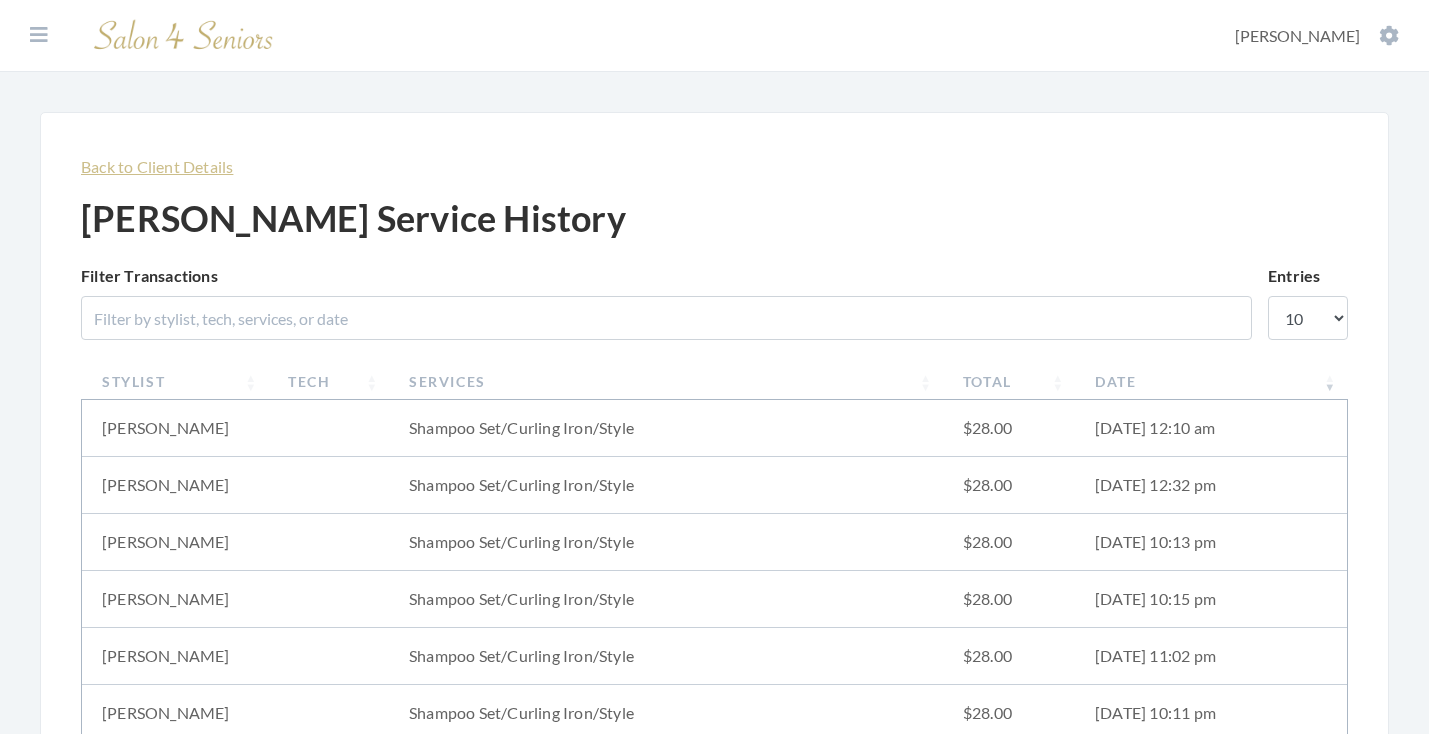 click on "Back to Client Details" at bounding box center [157, 166] 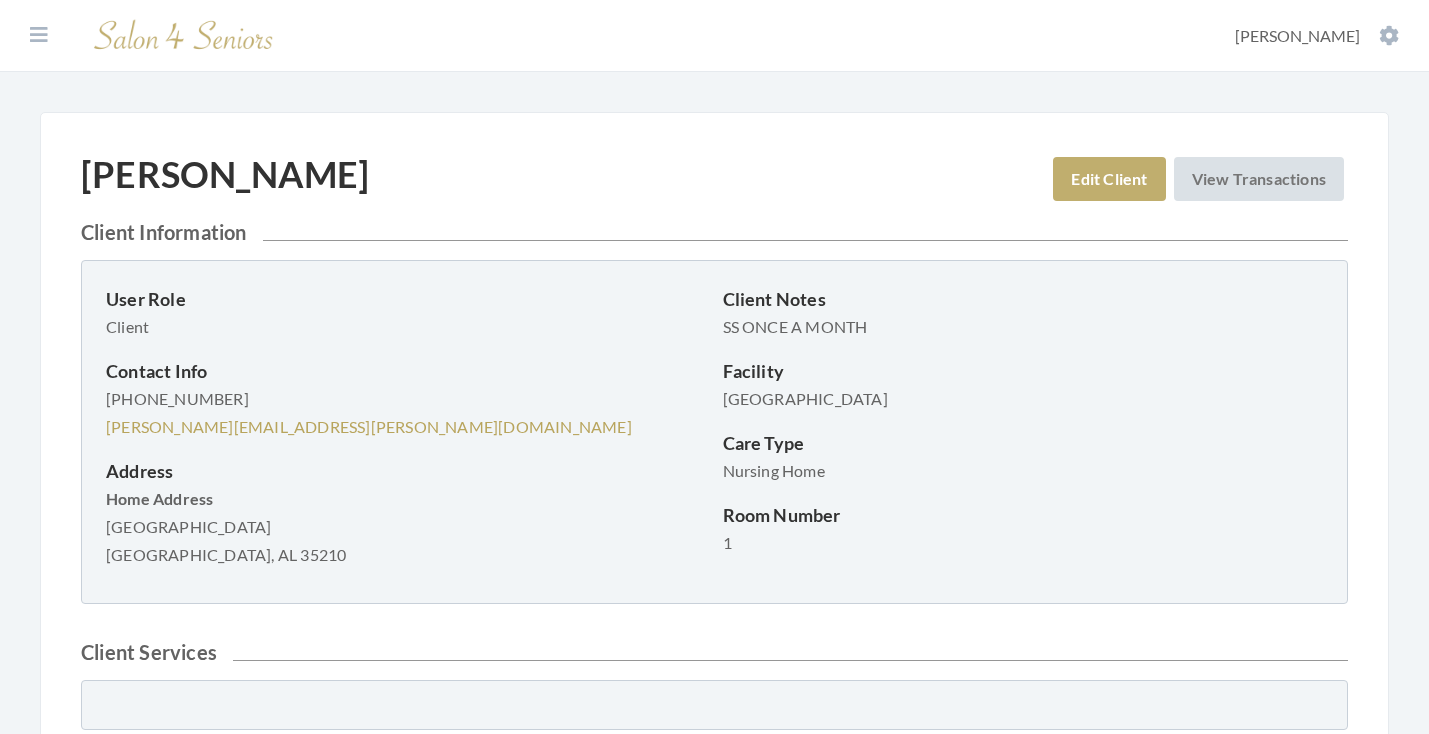 scroll, scrollTop: 0, scrollLeft: 0, axis: both 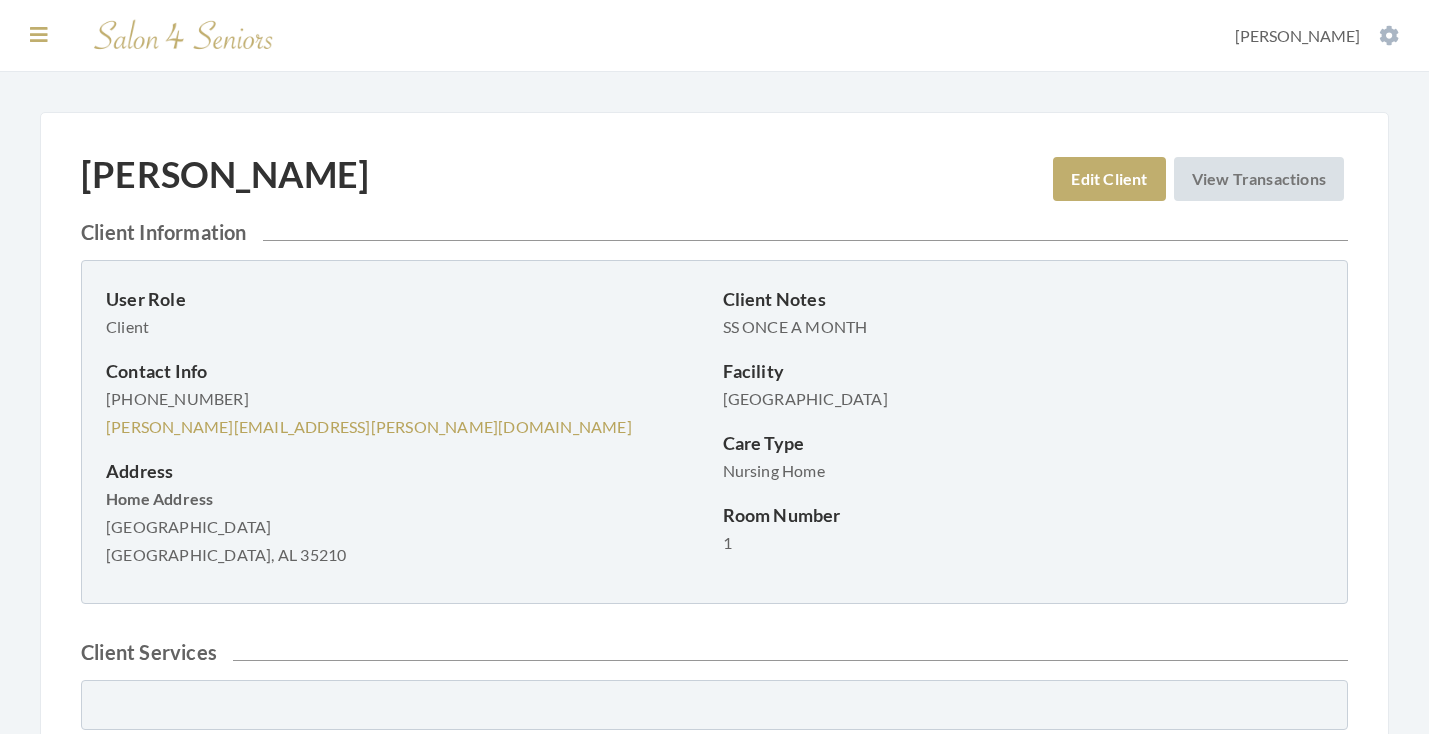 click at bounding box center (39, 35) 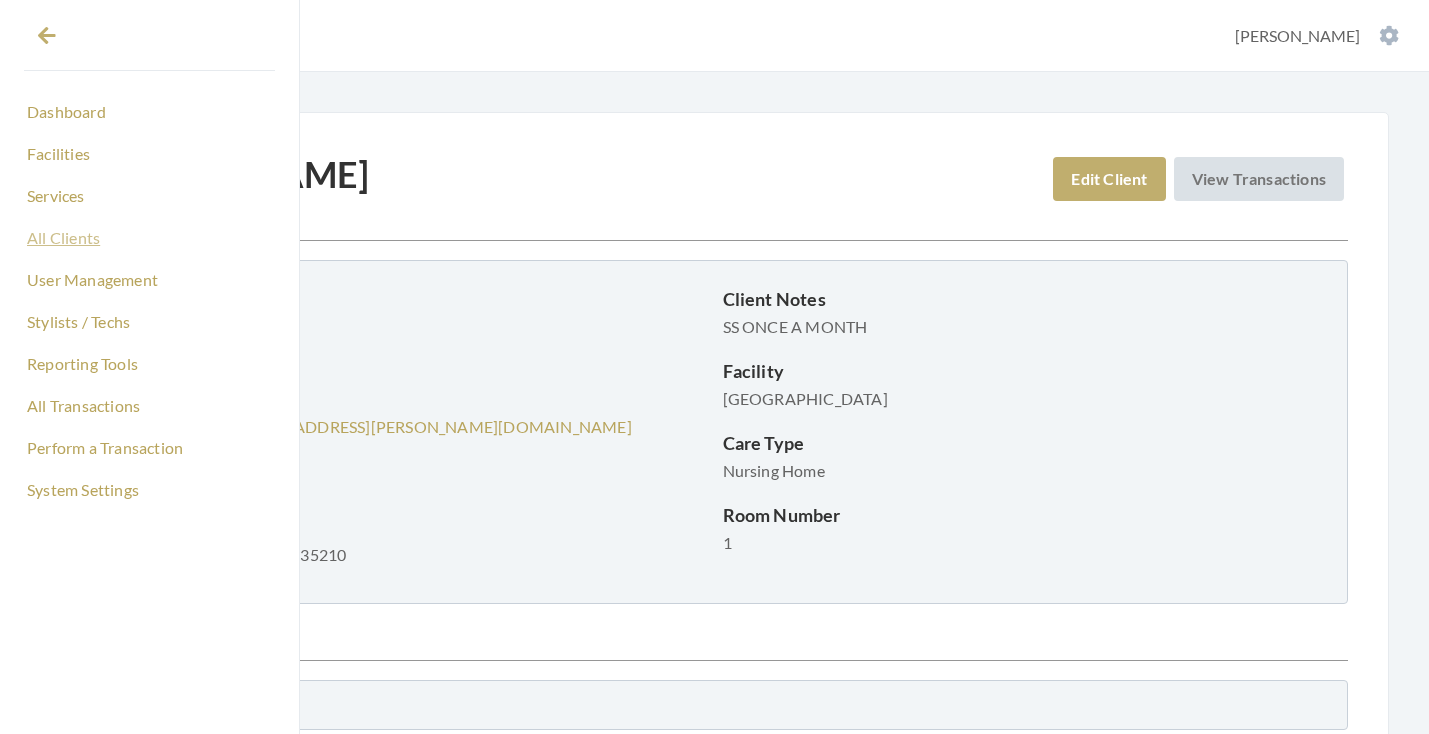click on "All Clients" at bounding box center [149, 238] 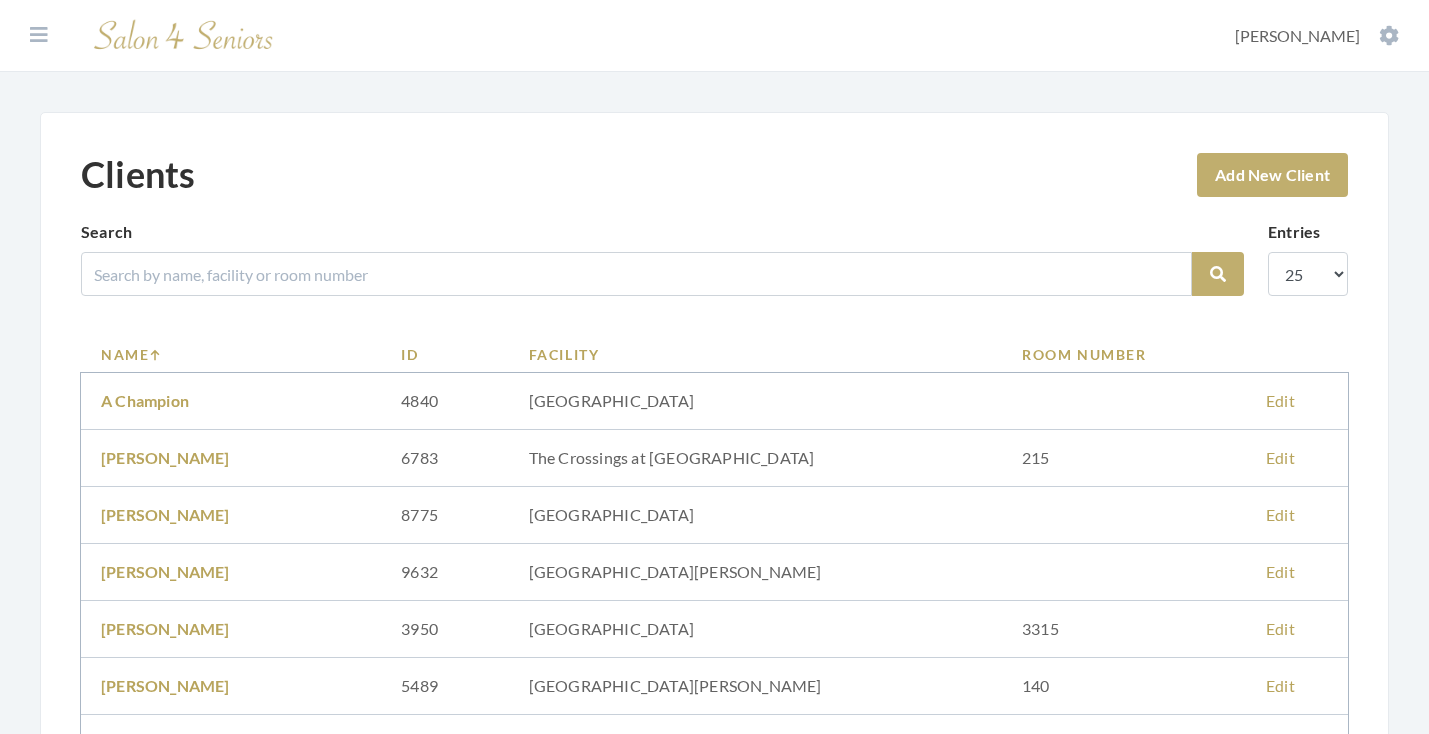 scroll, scrollTop: 0, scrollLeft: 0, axis: both 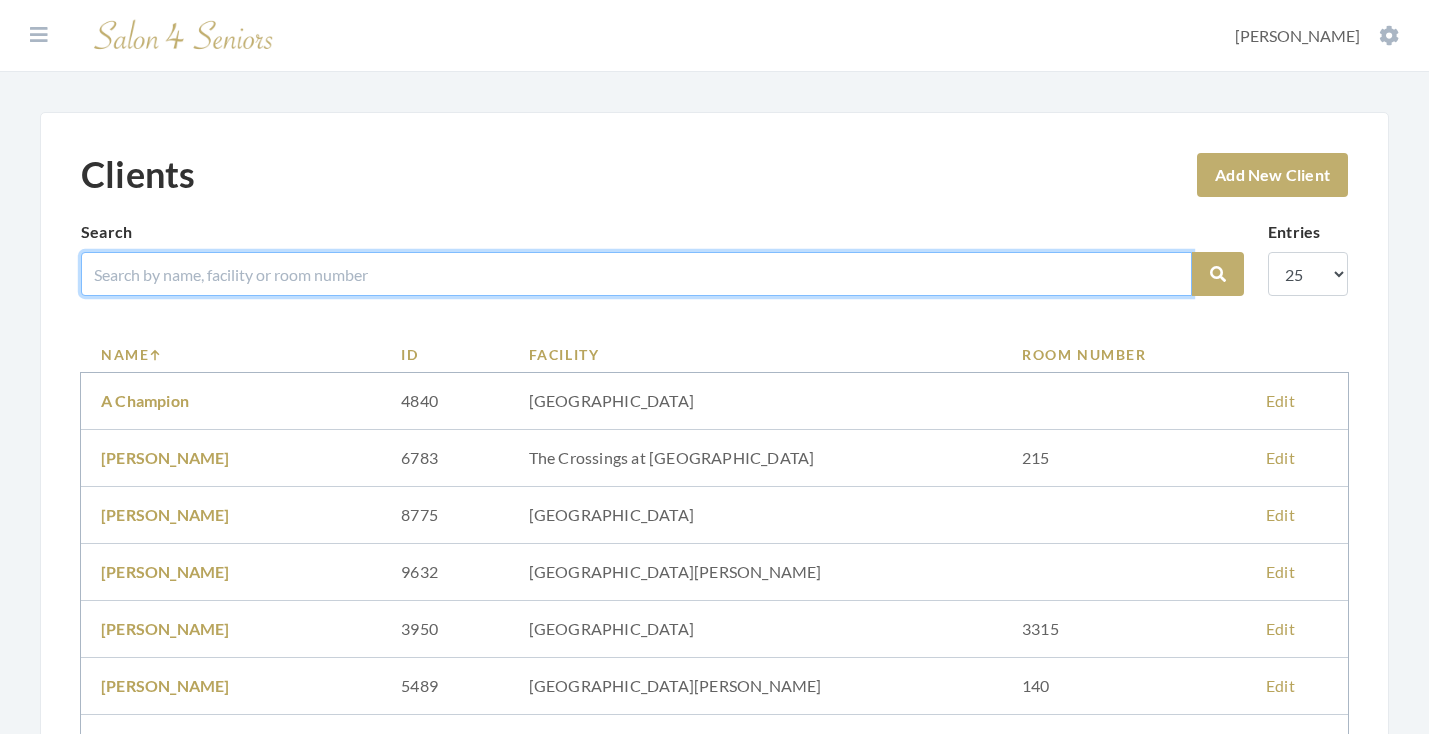 click at bounding box center [636, 274] 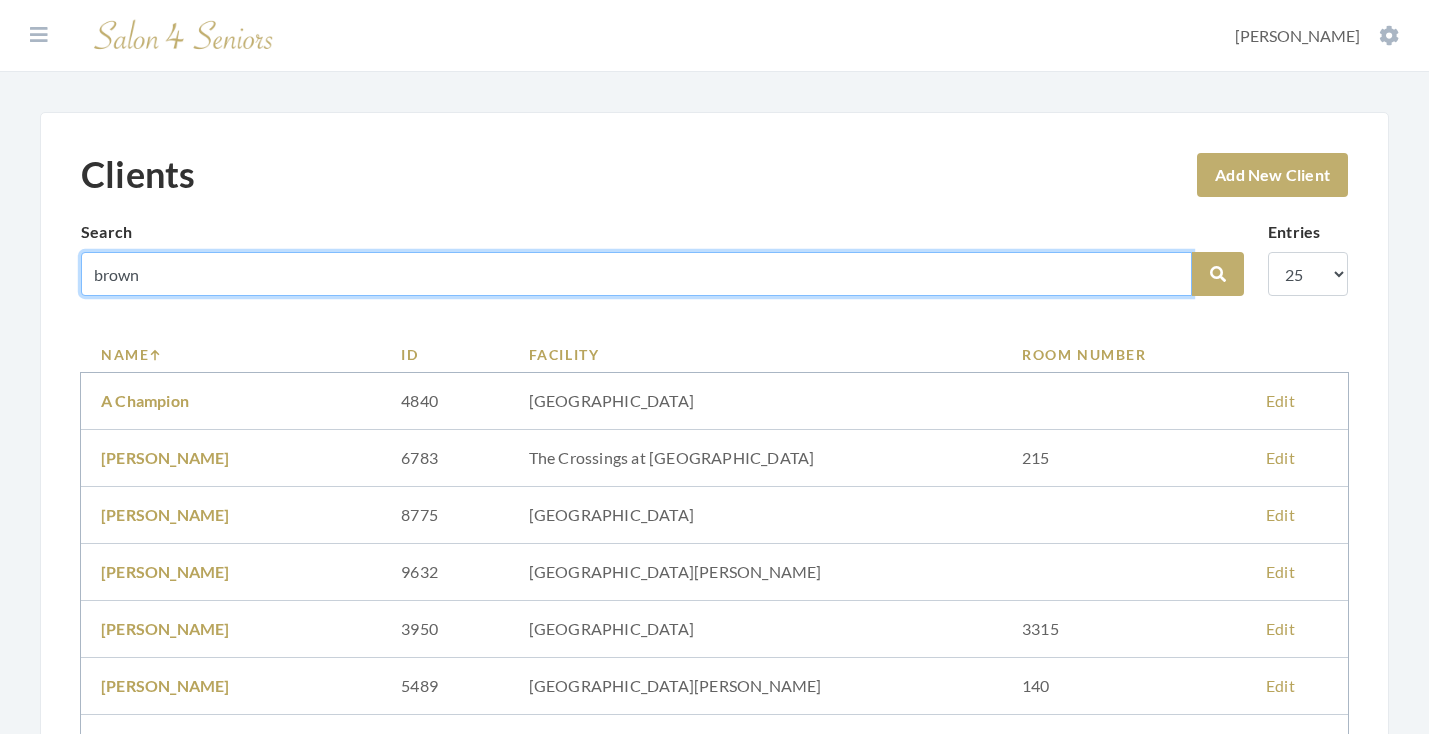 type on "brown" 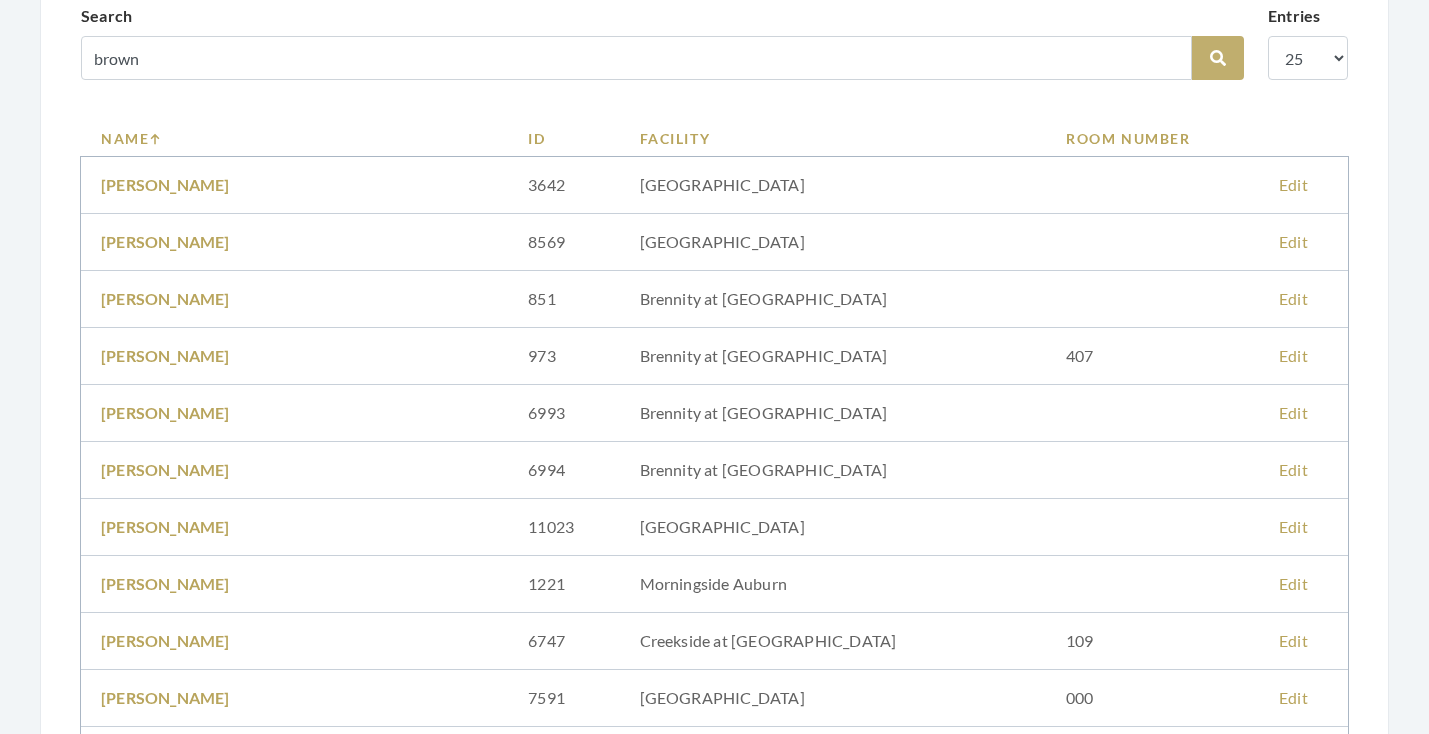 scroll, scrollTop: 212, scrollLeft: 0, axis: vertical 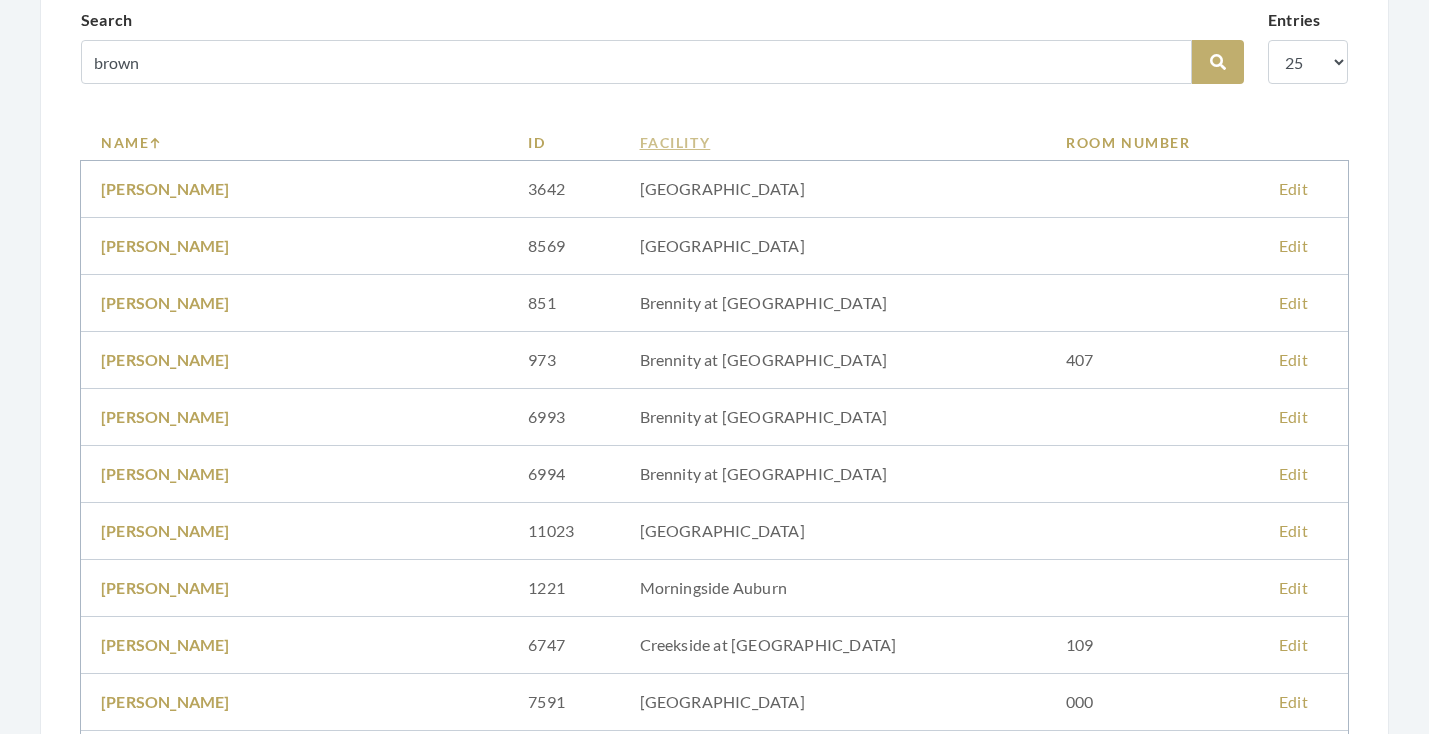 click on "Facility" at bounding box center (833, 142) 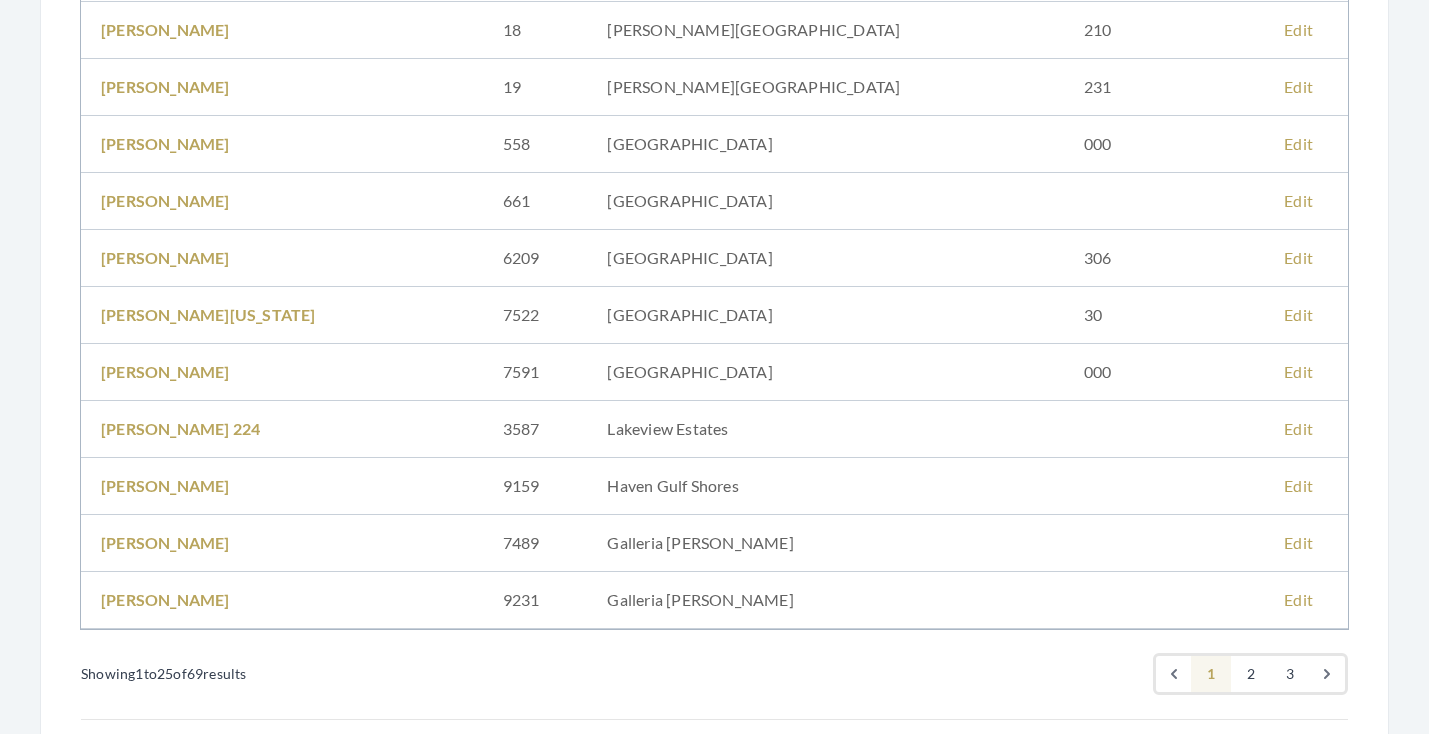 scroll, scrollTop: 1164, scrollLeft: 0, axis: vertical 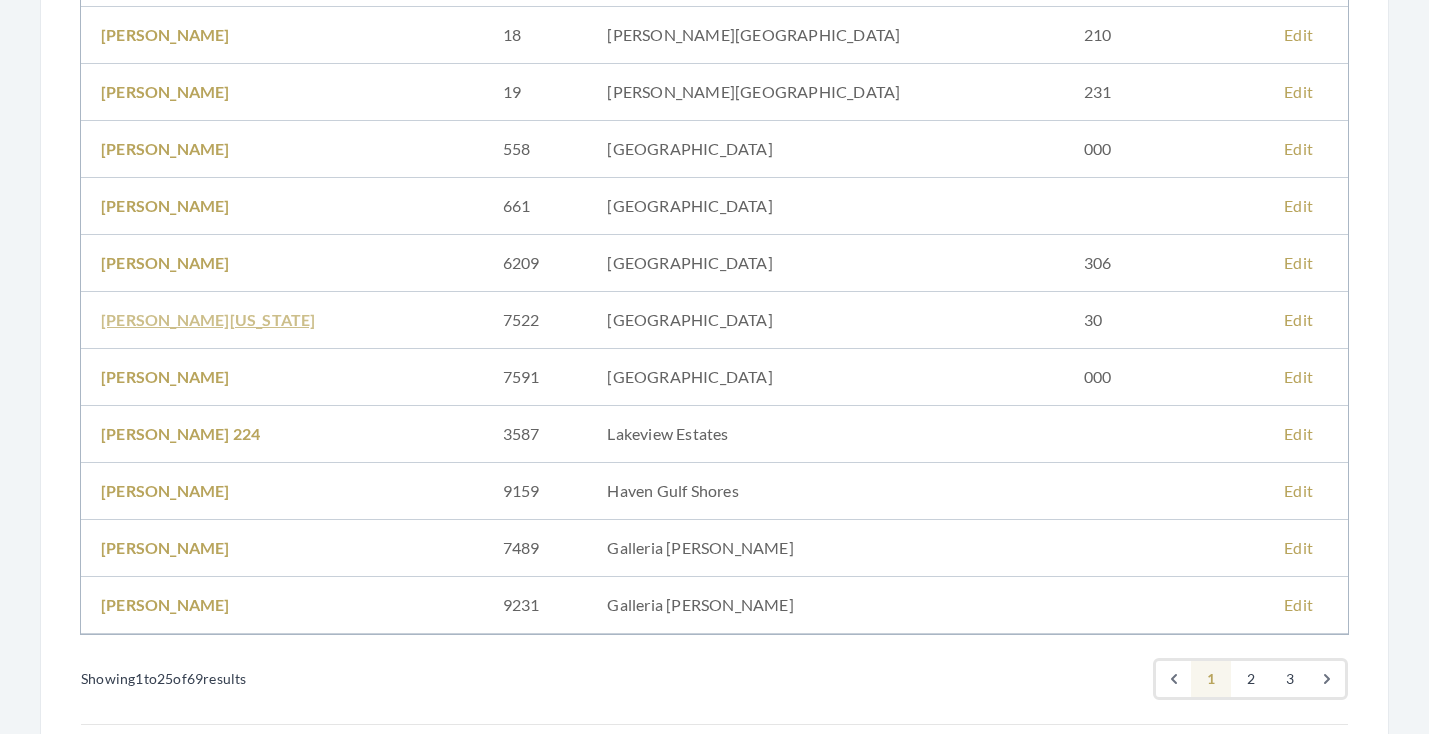 click on "[PERSON_NAME][US_STATE]" at bounding box center [208, 319] 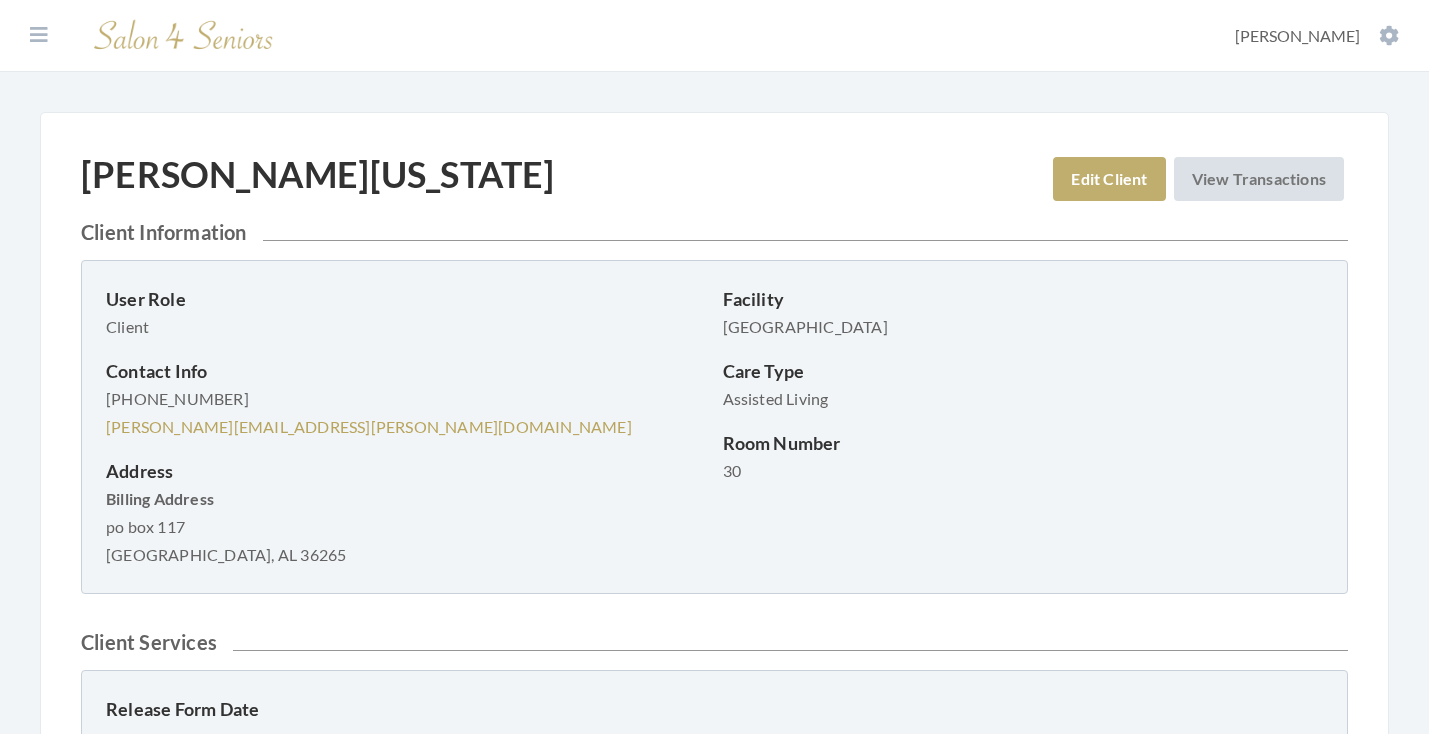 scroll, scrollTop: 0, scrollLeft: 0, axis: both 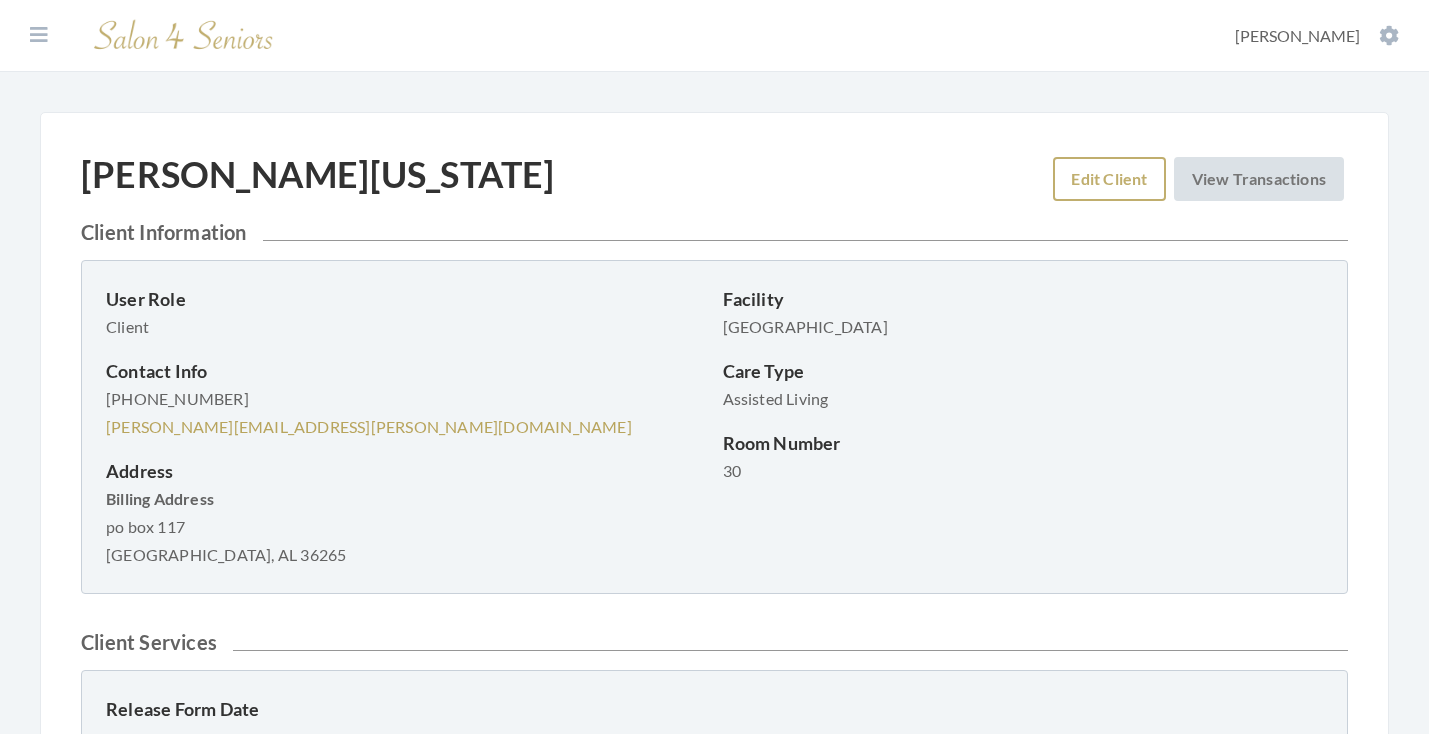 click on "Edit Client" at bounding box center (1109, 179) 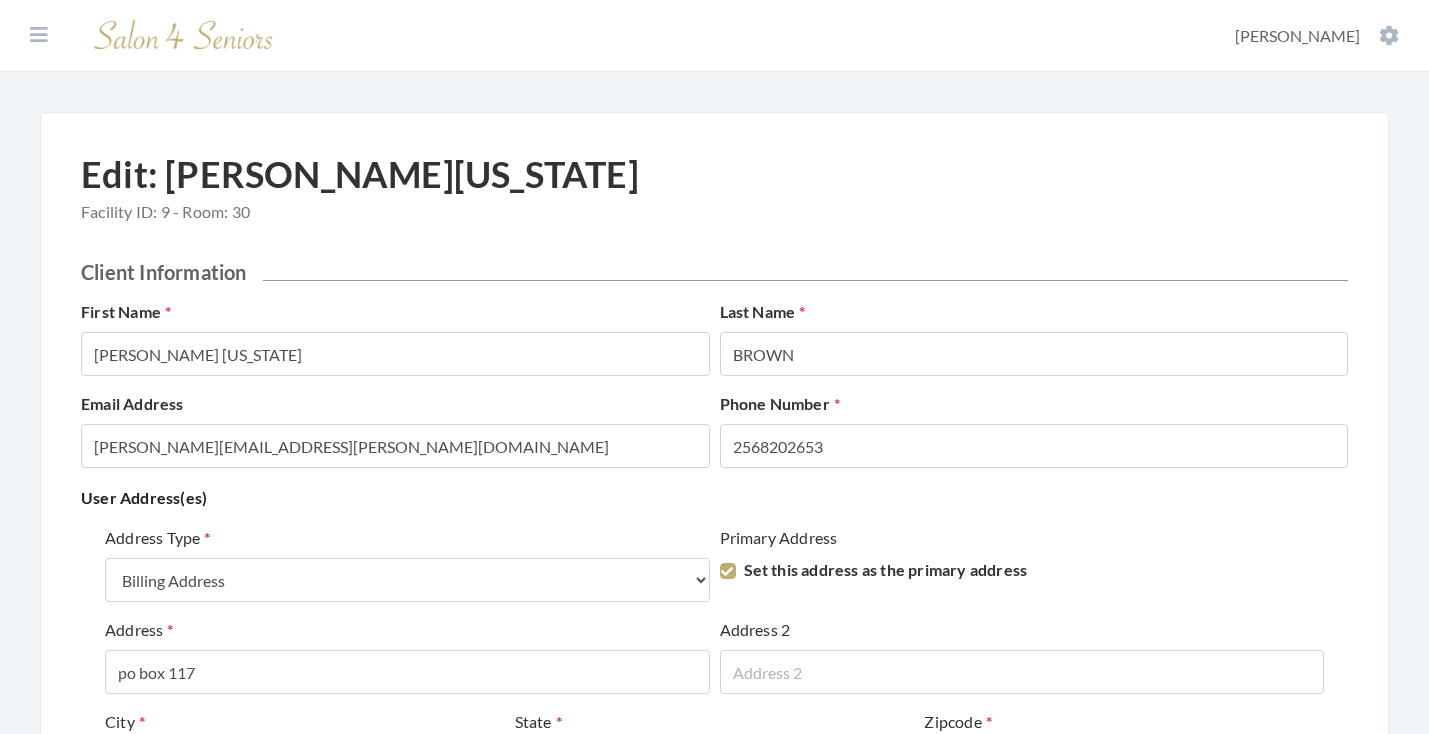 select on "billing" 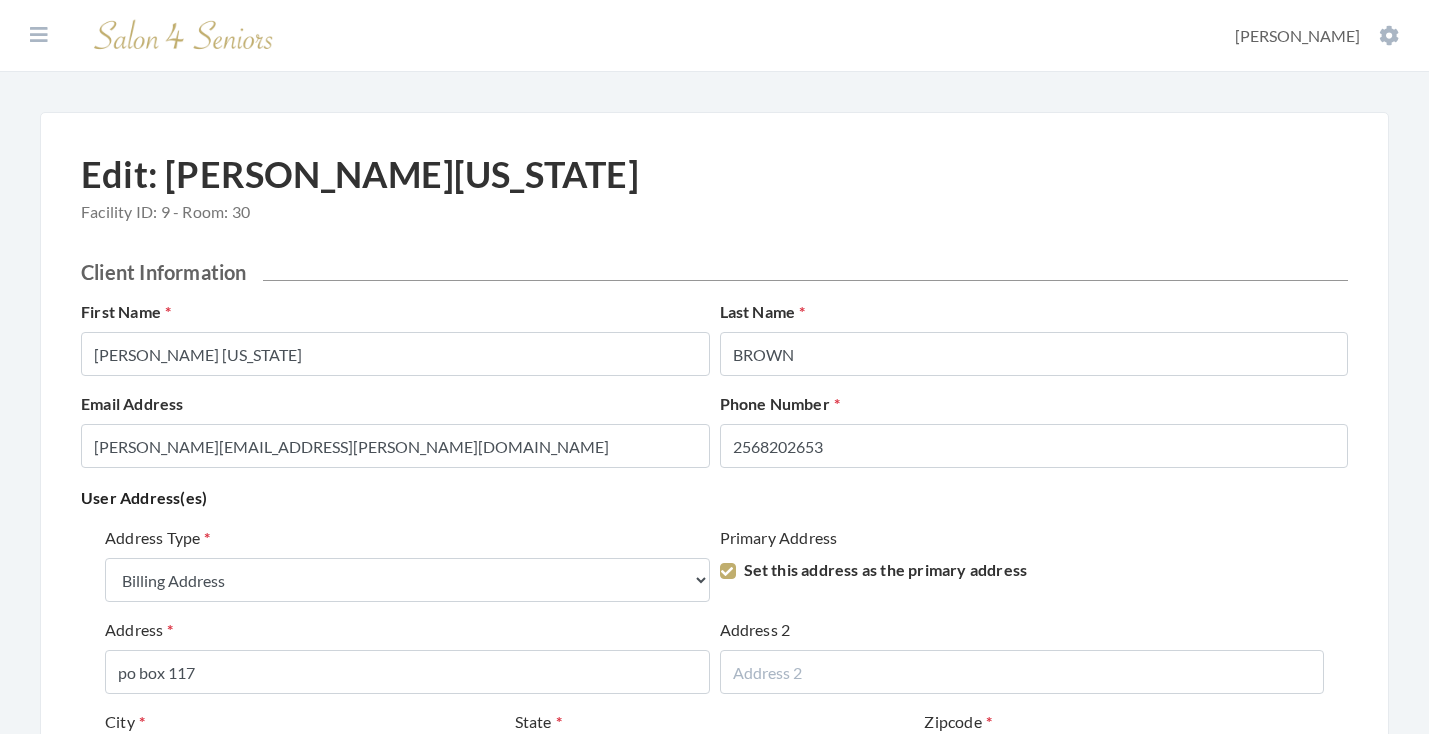 scroll, scrollTop: 0, scrollLeft: 0, axis: both 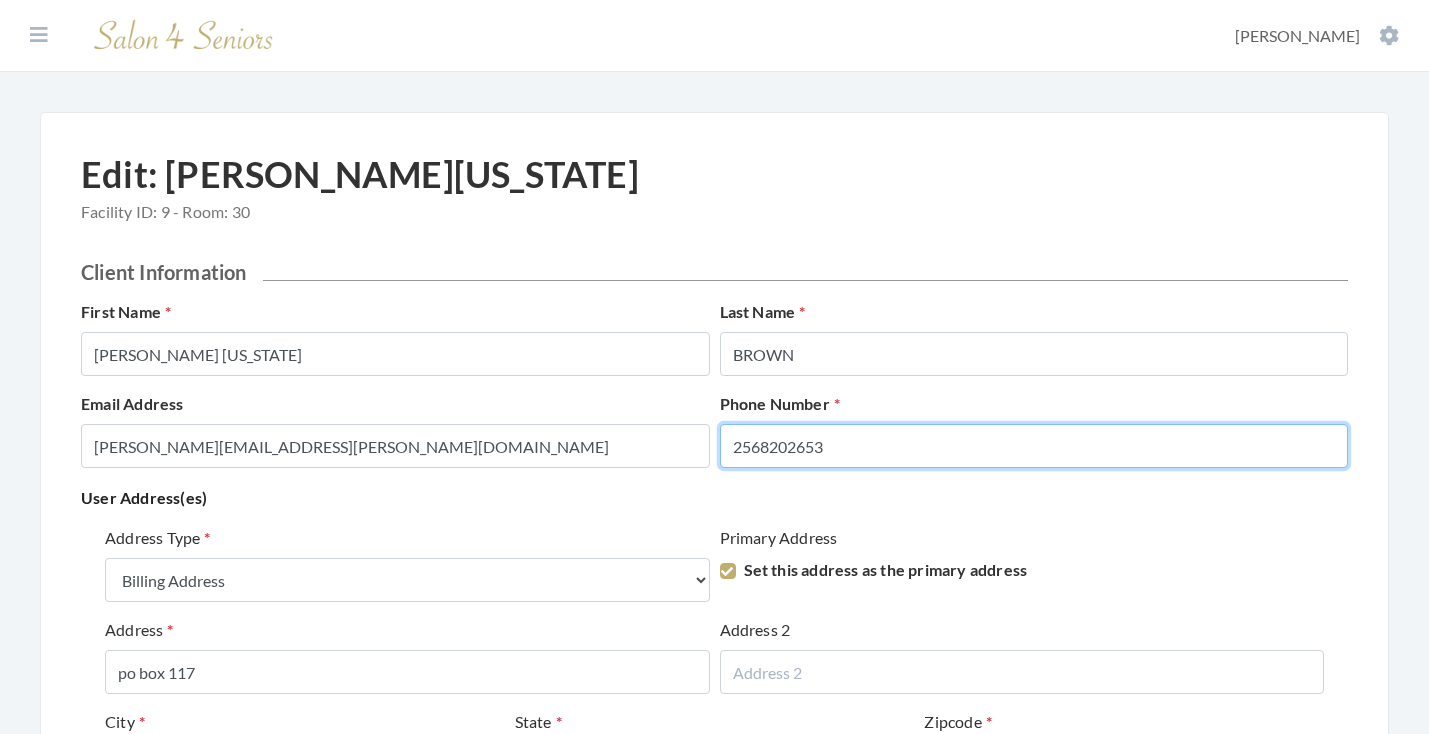 drag, startPoint x: 934, startPoint y: 445, endPoint x: 622, endPoint y: 445, distance: 312 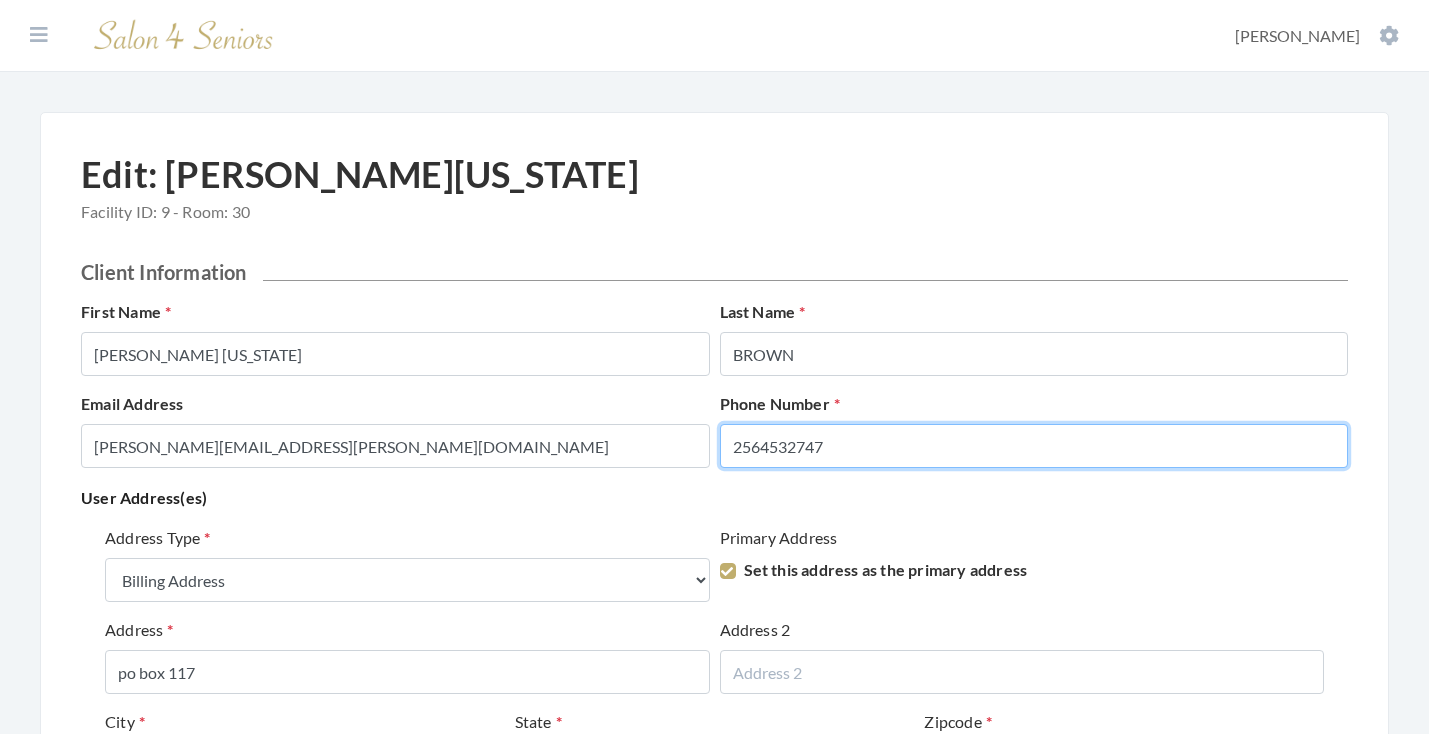 type on "2564532747" 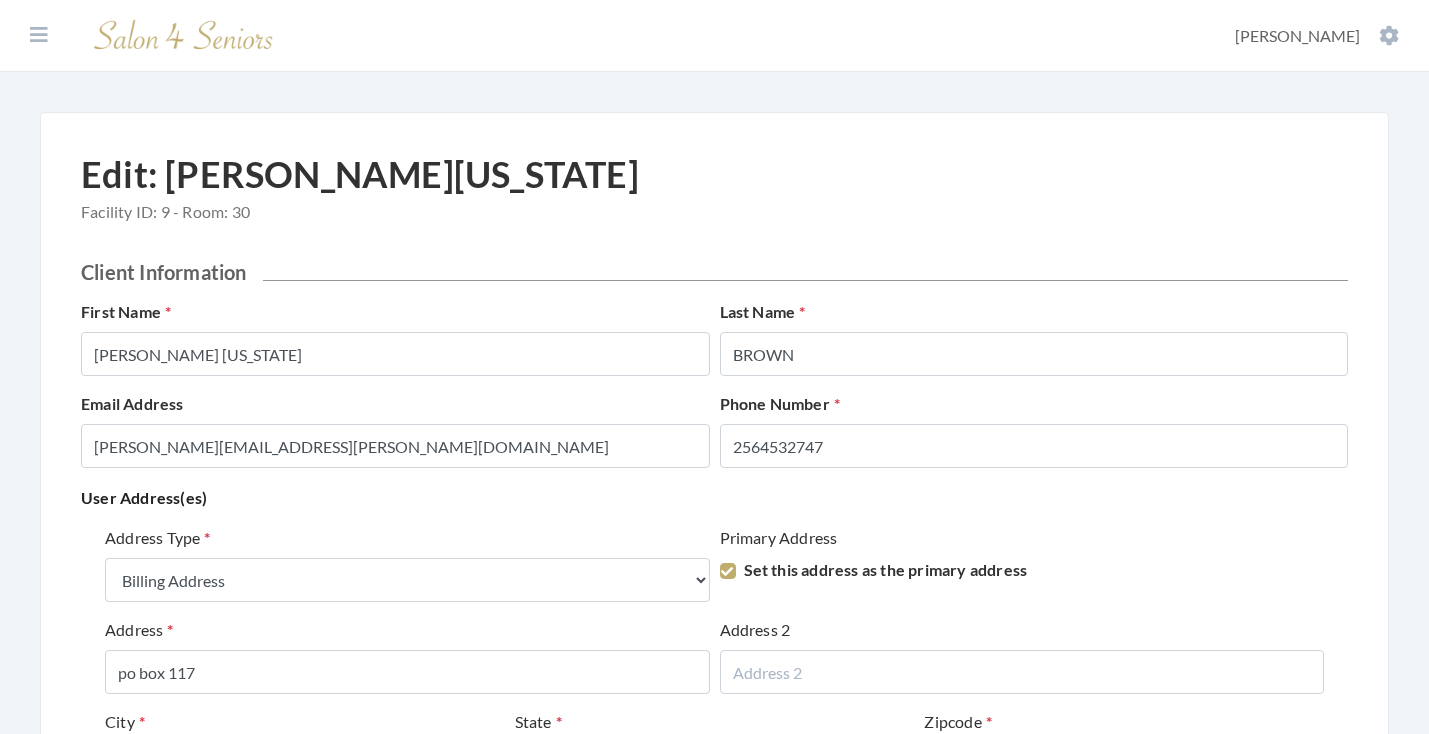 click on "User Address(es)" at bounding box center (714, 498) 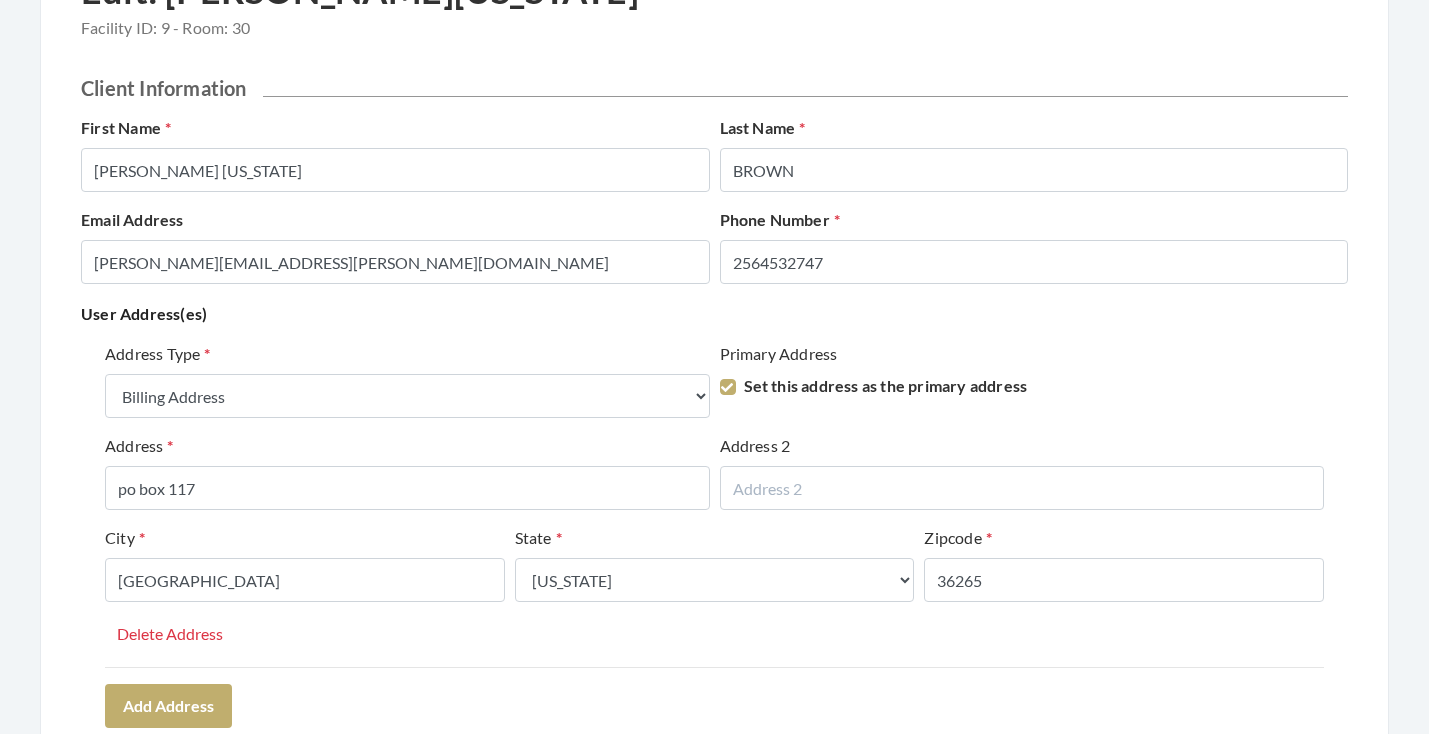 scroll, scrollTop: 208, scrollLeft: 0, axis: vertical 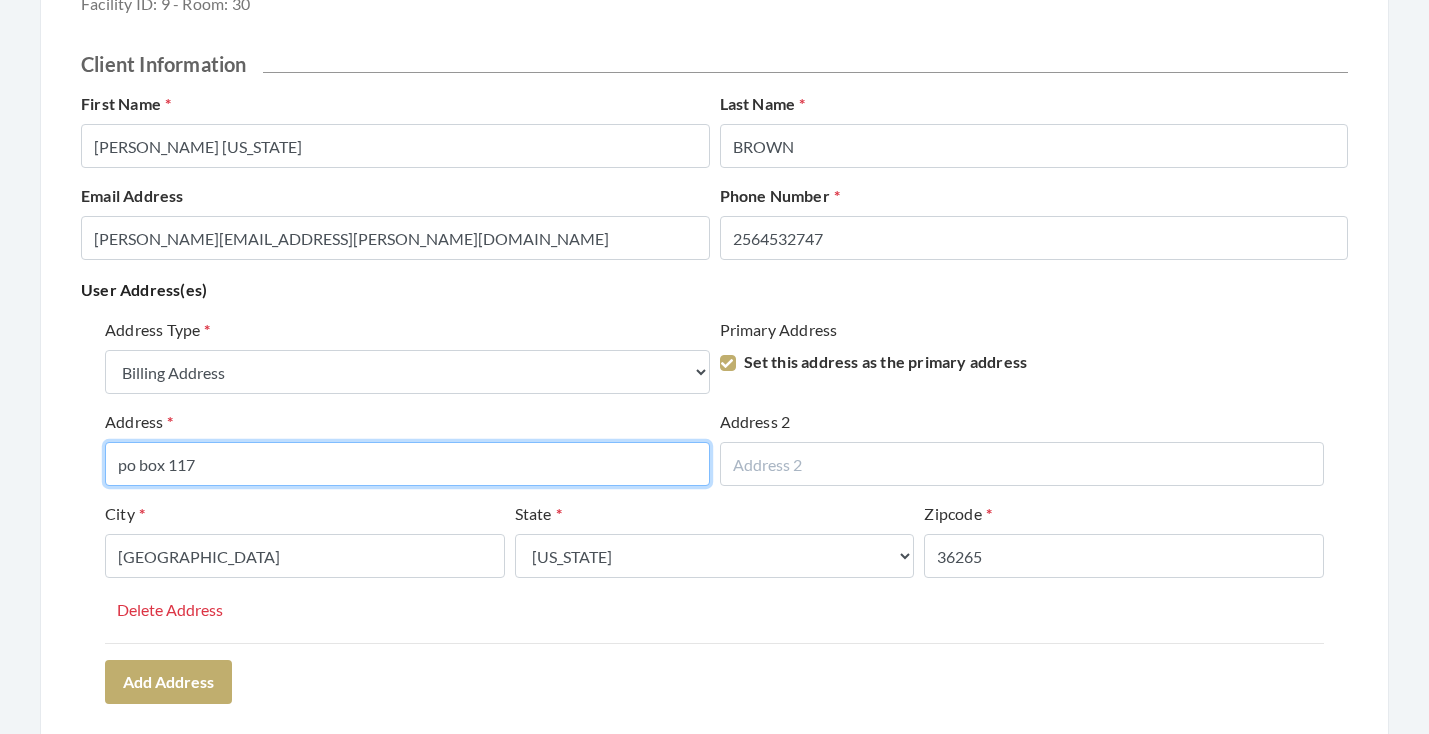 drag, startPoint x: 417, startPoint y: 459, endPoint x: 87, endPoint y: 452, distance: 330.07425 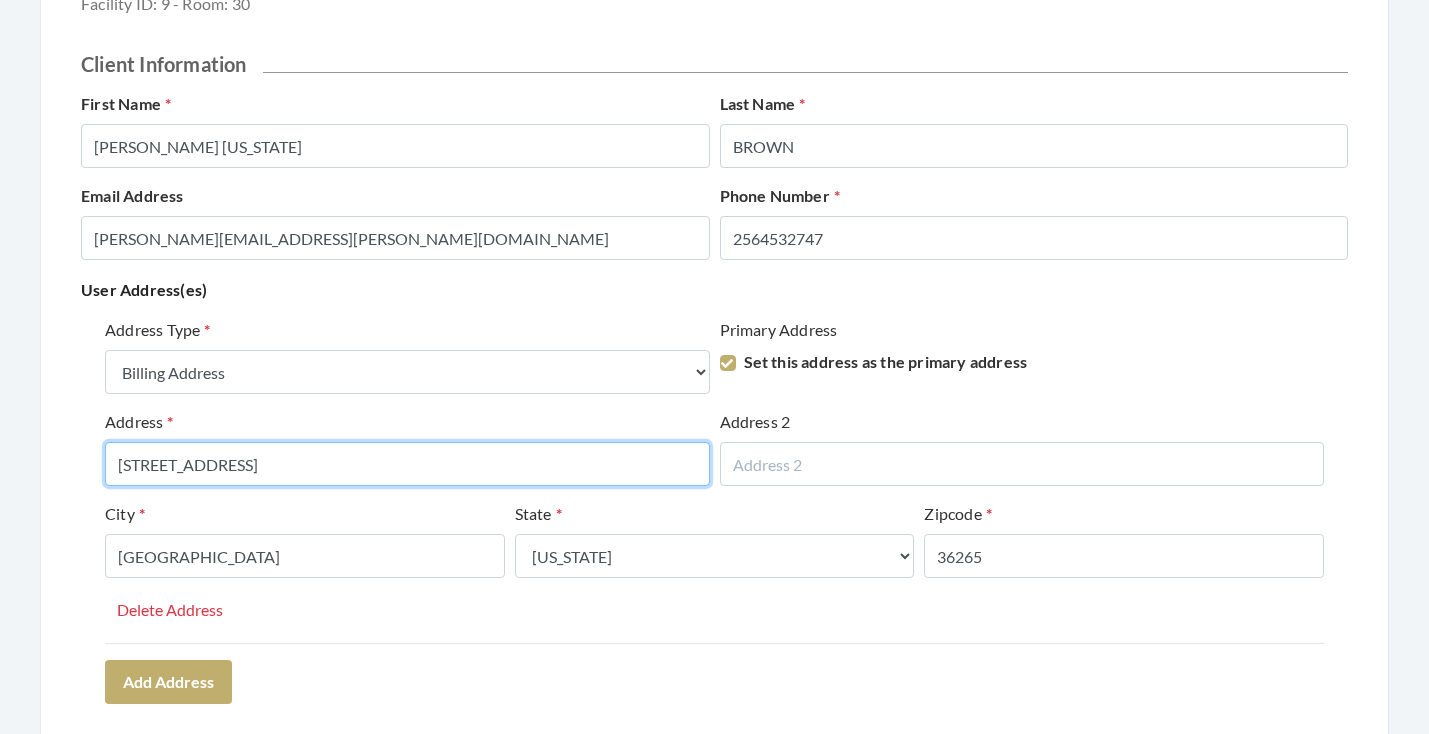 type on "1060 OLD FIELD RD" 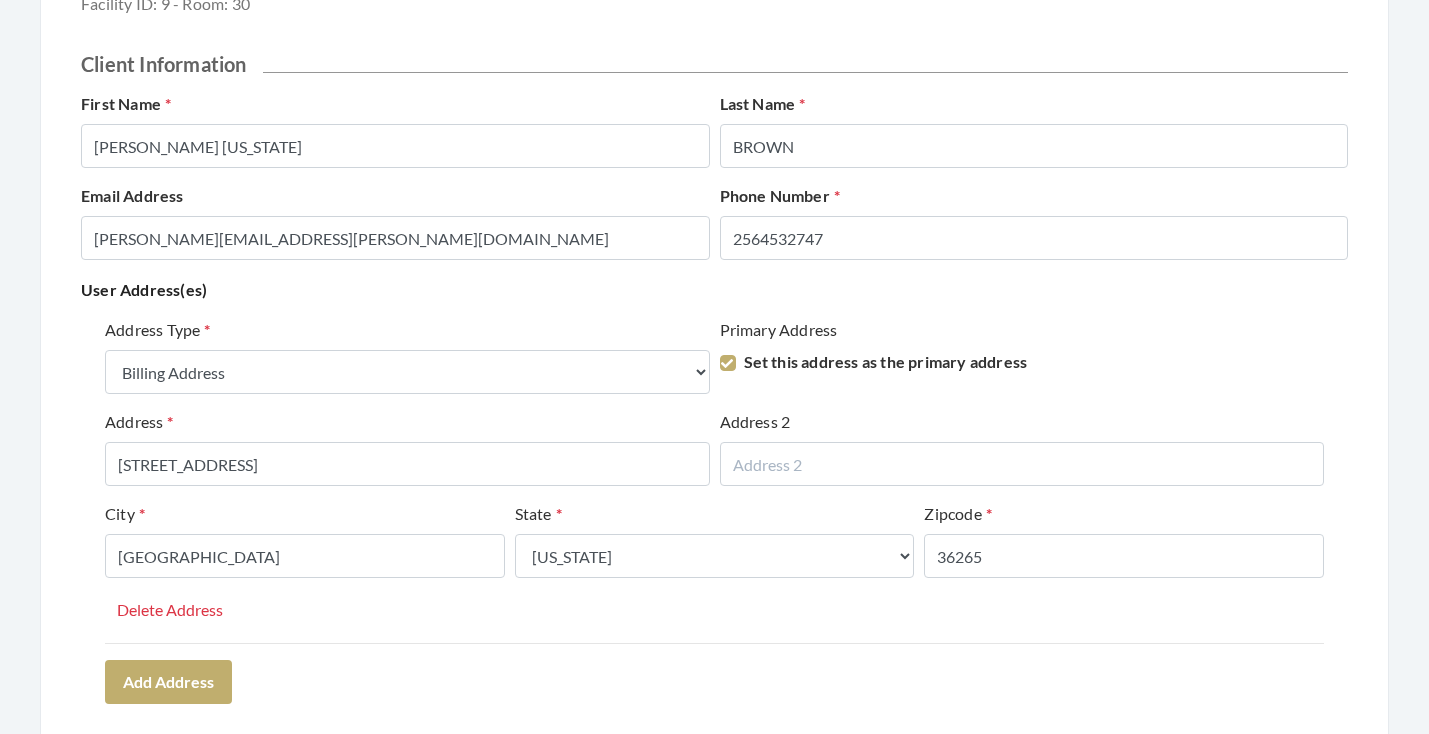 click on "Address Type   Select One...   Office Address   Home Address   Billing Address   Primary Address     Set this address as the primary address   Address   1060 OLD FIELD RD   Address 2     City   JACKSONVILLE   State   Select One...   Alabama   Alaska   American Samoa   Arizona   Arkansas   California   Colorado   Connecticut   Delaware   District Of Columbia   Federated States Of Micronesia   Florida   Georgia   Guam Gu   Hawaii   Idaho   Illinois   Indiana   Iowa   Kansas   Kentucky   Louisiana   Maine   Marshall Islands   Maryland   Massachusetts   Michigan   Minnesota   Mississippi   Missouri   Montana   Nebraska   Nevada   New Hampshire   New Jersey   New Mexico   New York   North Carolina   North Dakota   Northern Mariana Islands   Ohio   Oklahoma   Oregon   Palau   Pennsylvania   Puerto Rico   Rhode Island   South Carolina   South Dakota   Tennessee   Texas   Utah   Vermont   Virgin Islands   Virginia   Washington   West Virginia   Wisconsin   Wyoming   Zipcode   36265   Delete Address" at bounding box center (714, 480) 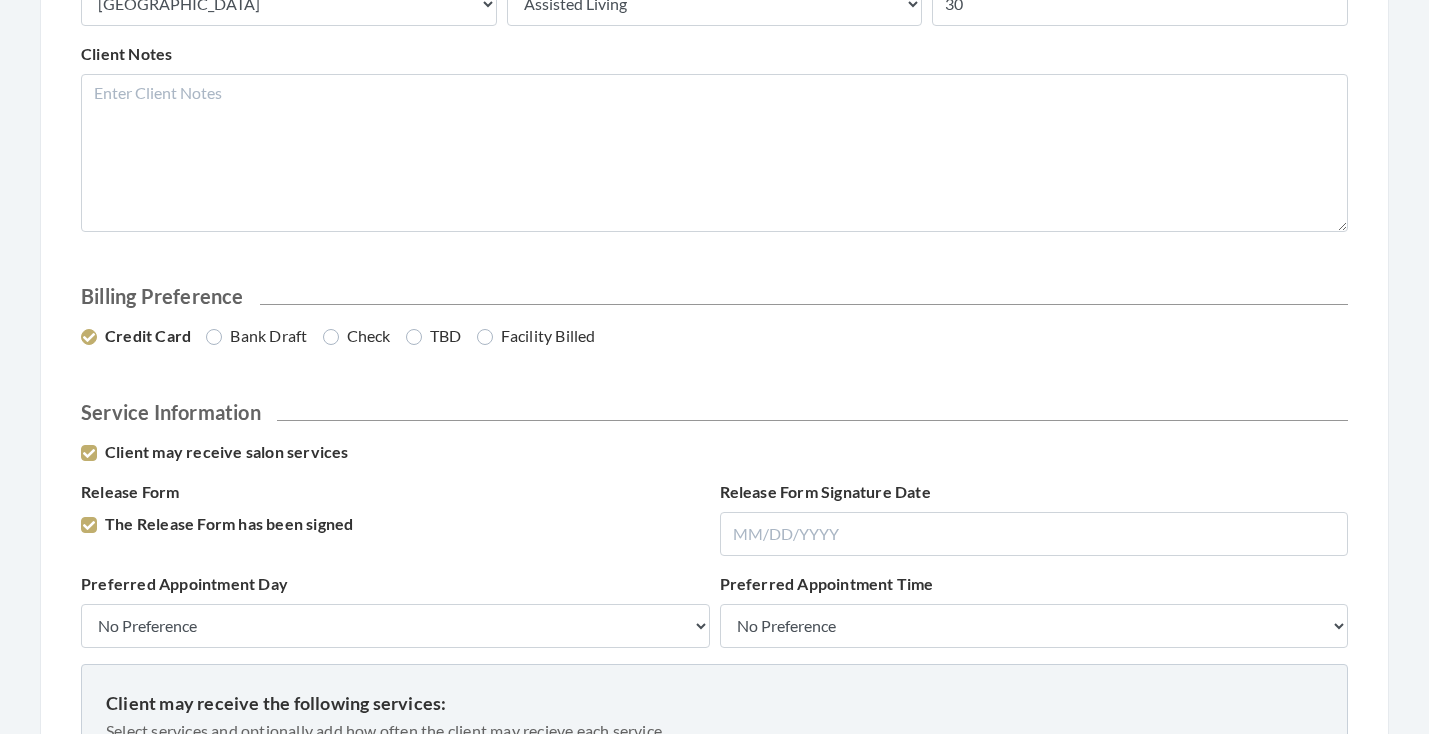 scroll, scrollTop: 1002, scrollLeft: 0, axis: vertical 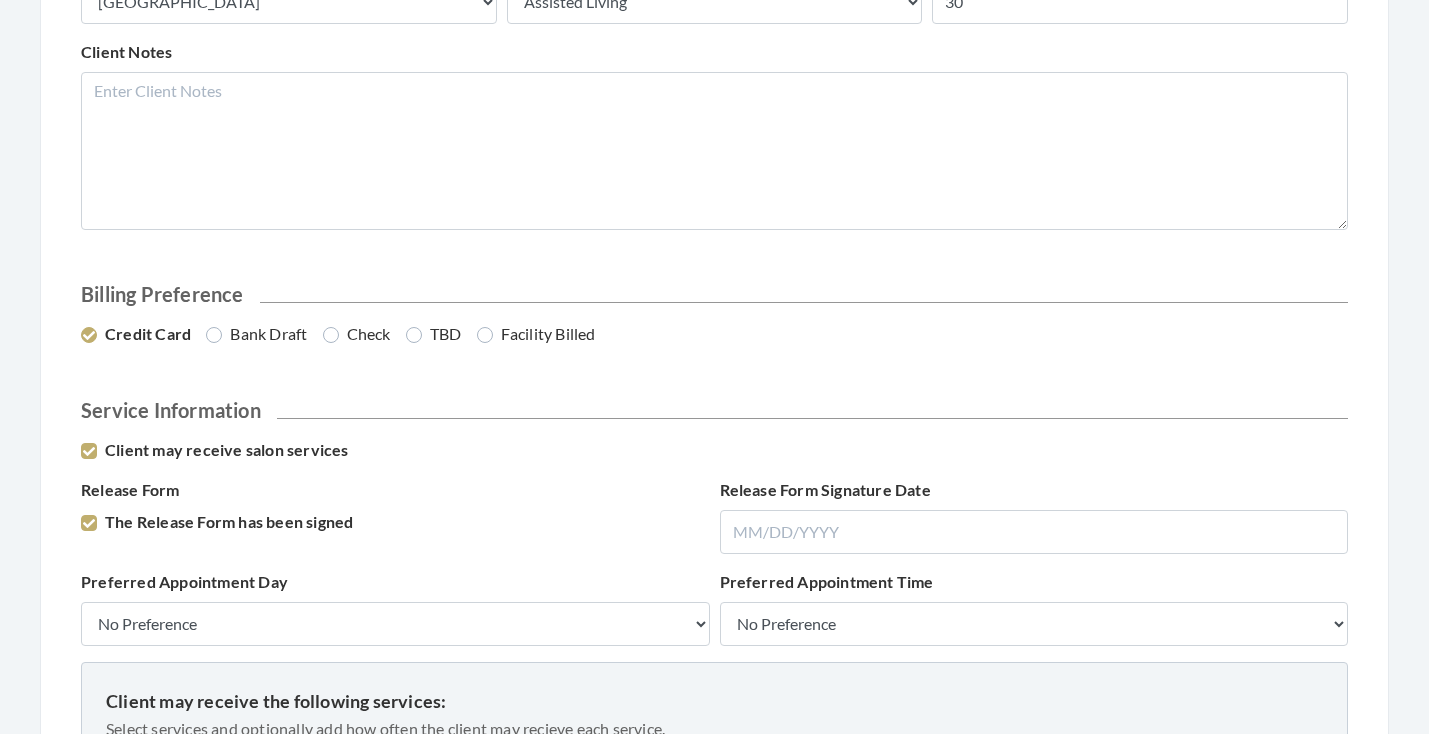 click on "Bank Draft" at bounding box center (256, 334) 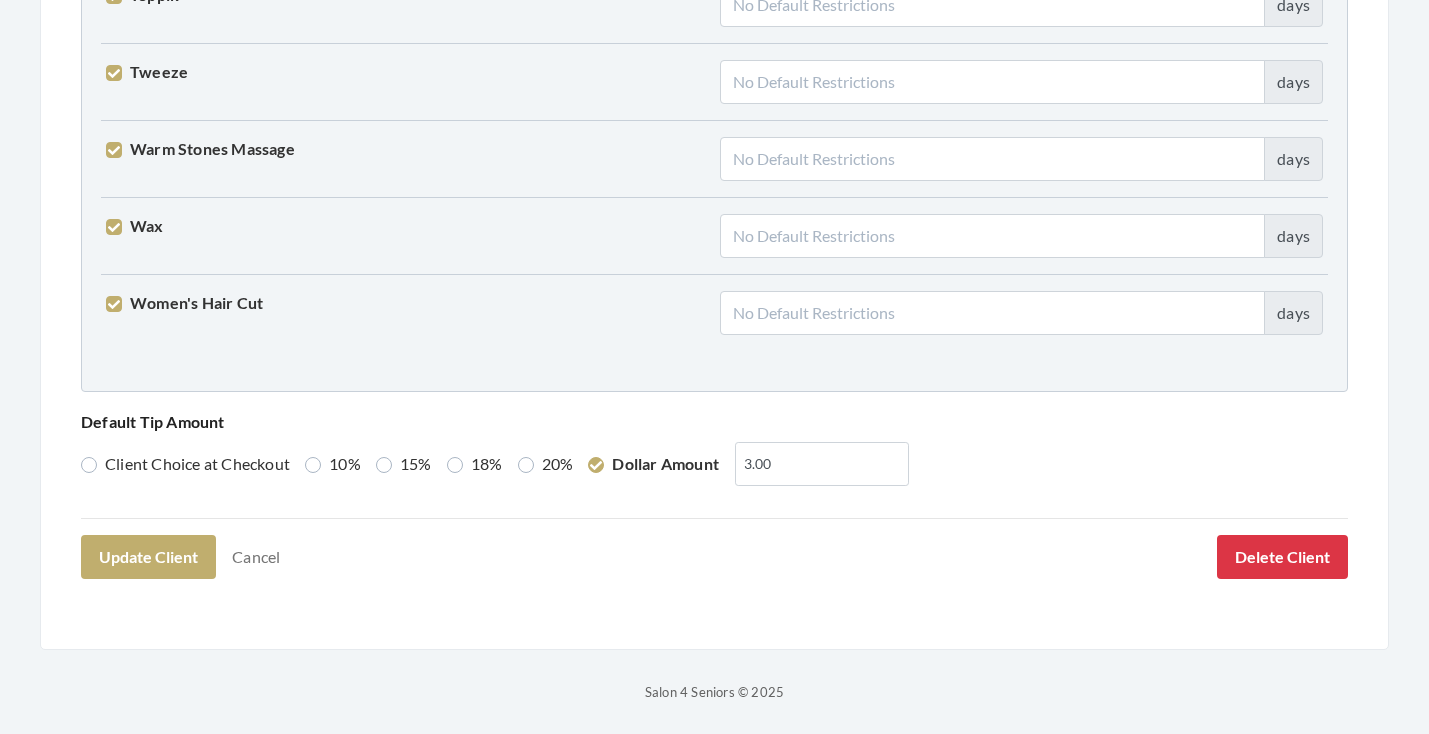 scroll, scrollTop: 5136, scrollLeft: 0, axis: vertical 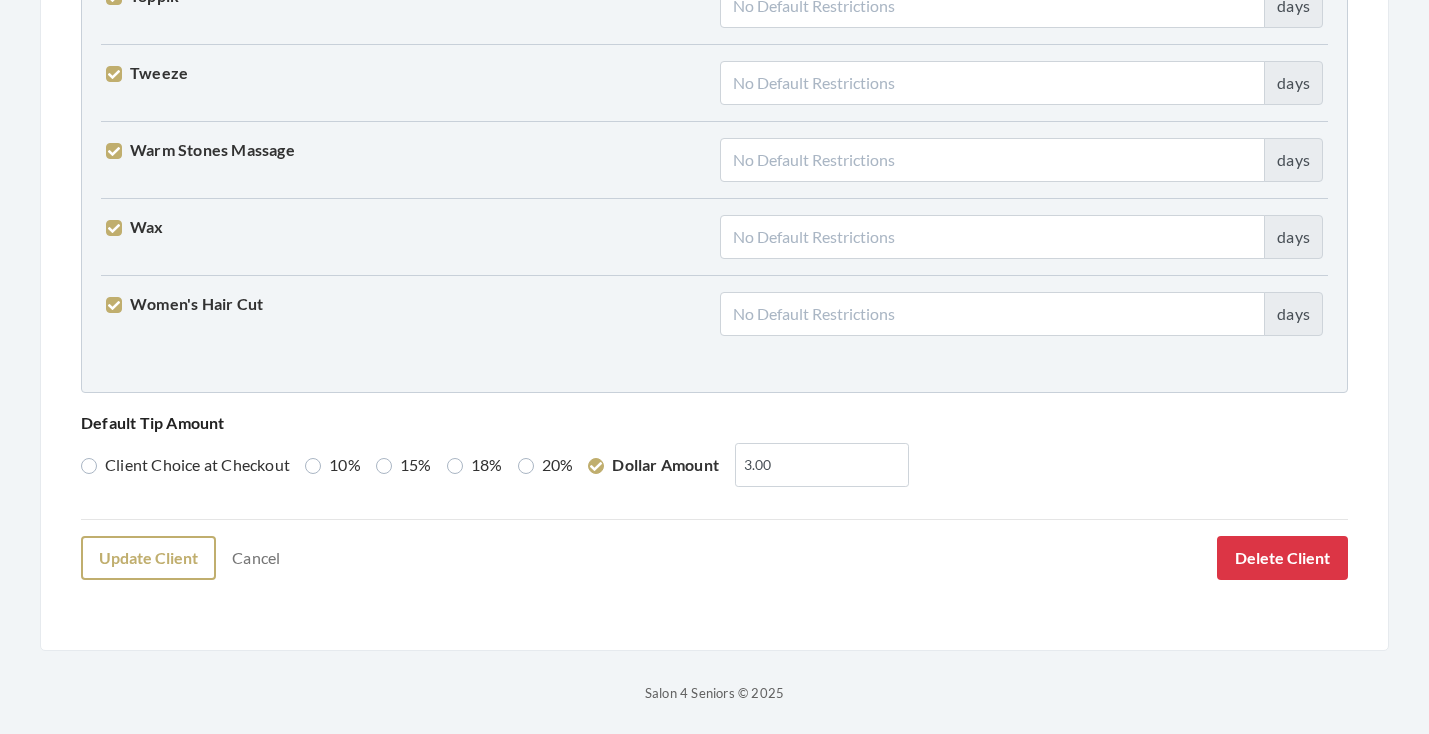 click on "Update Client" at bounding box center [148, 558] 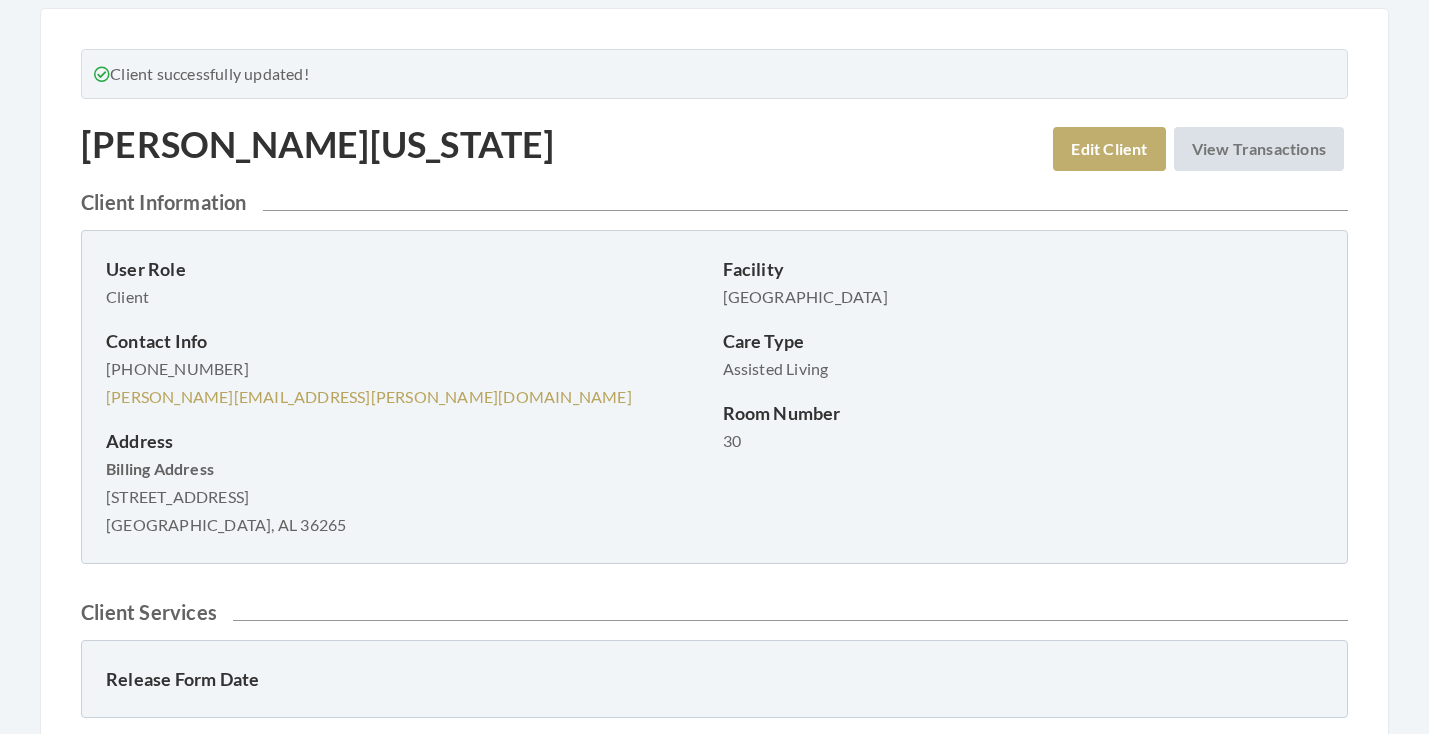 scroll, scrollTop: 97, scrollLeft: 0, axis: vertical 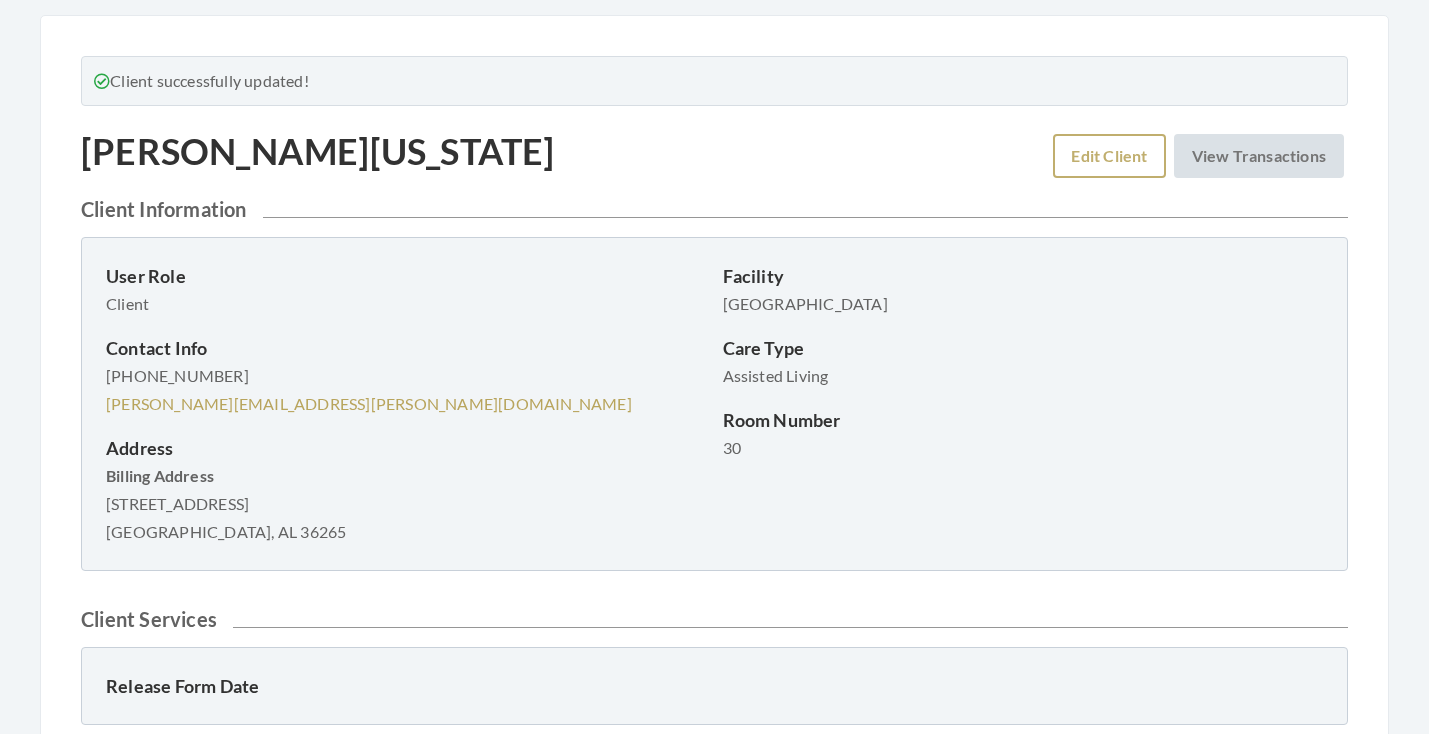 click on "Edit Client" at bounding box center [1109, 156] 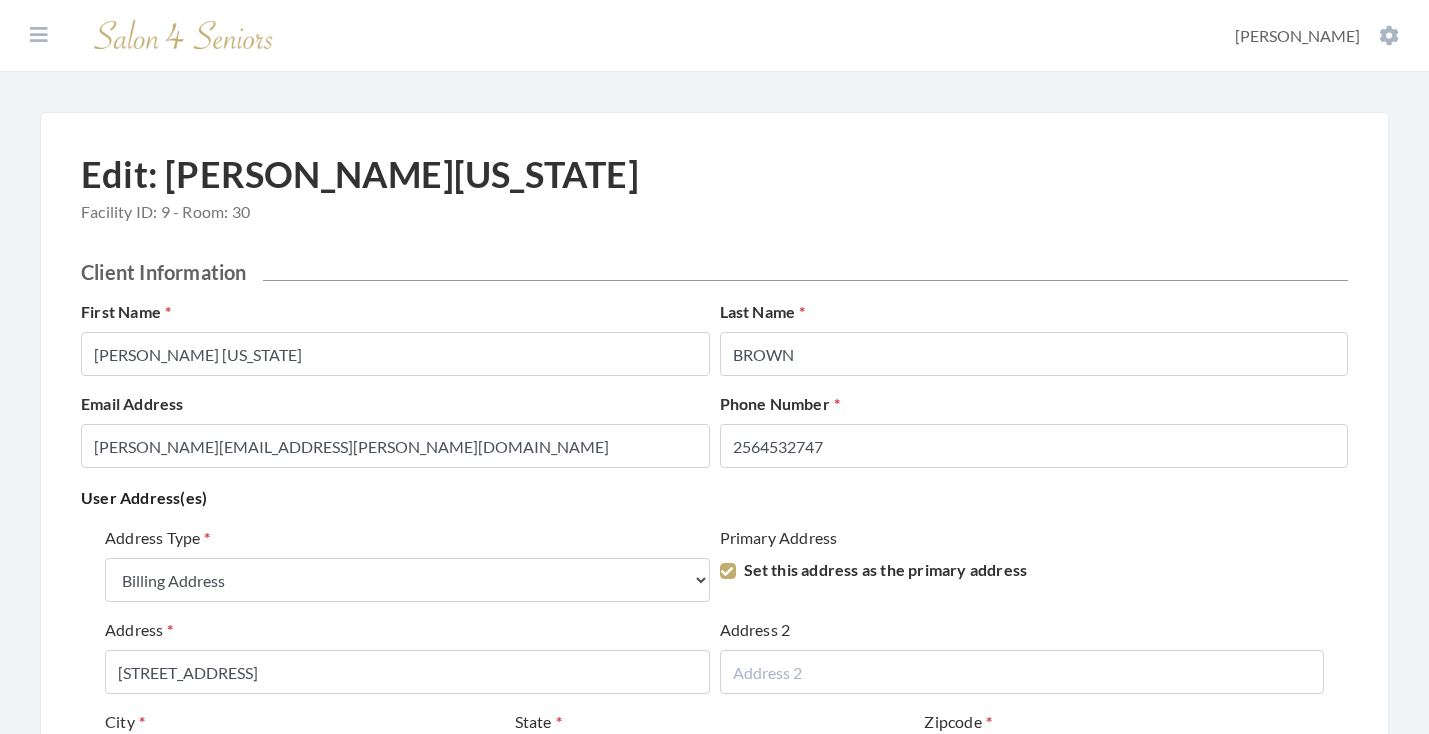 select on "billing" 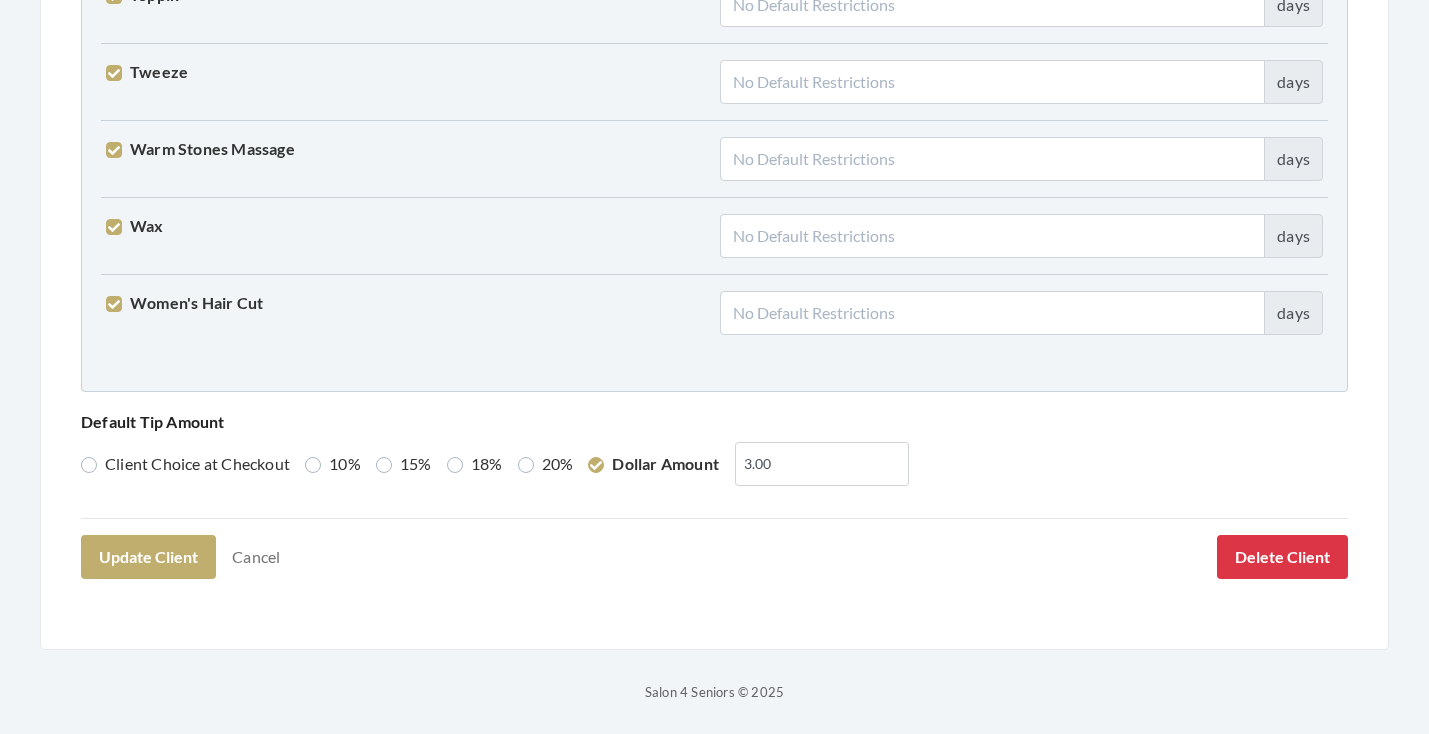 scroll, scrollTop: 5136, scrollLeft: 0, axis: vertical 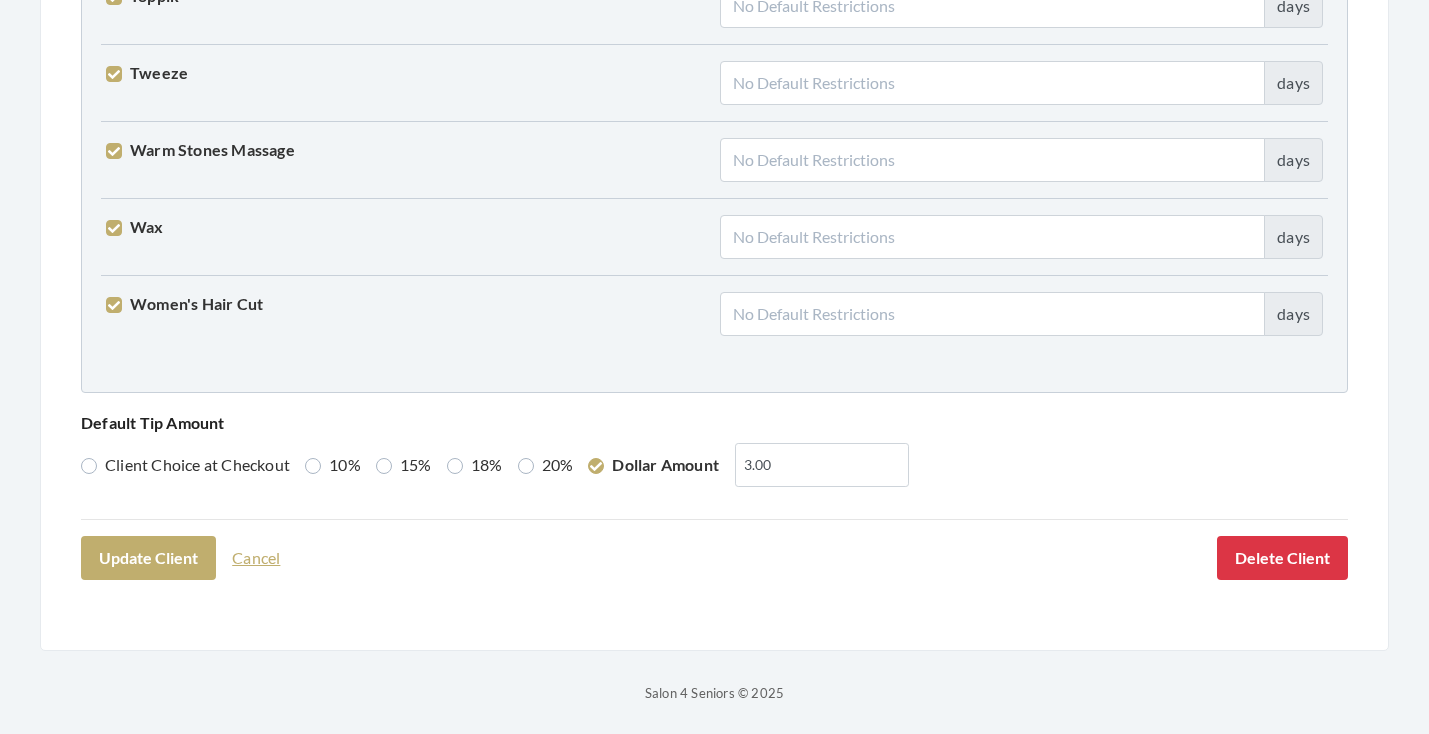 click on "Cancel" at bounding box center [256, 558] 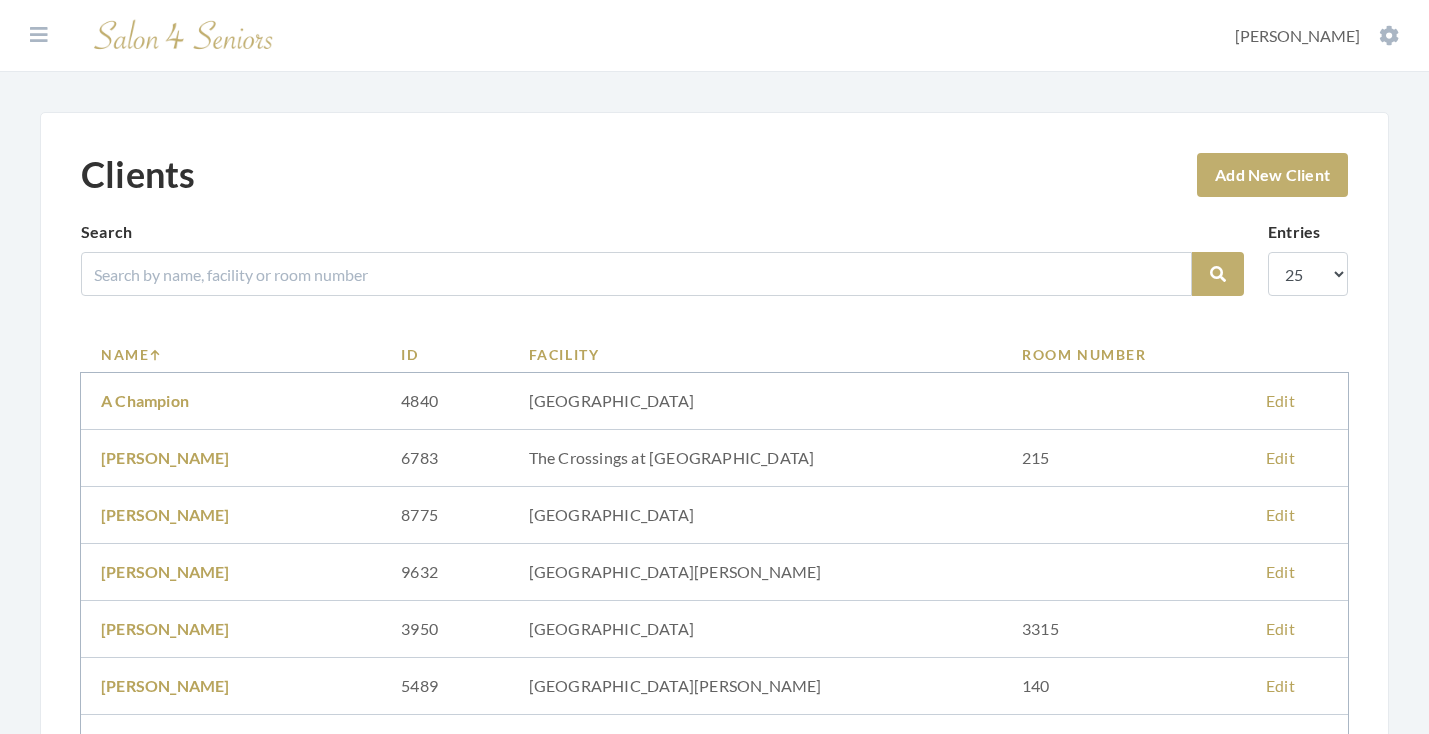 scroll, scrollTop: 0, scrollLeft: 0, axis: both 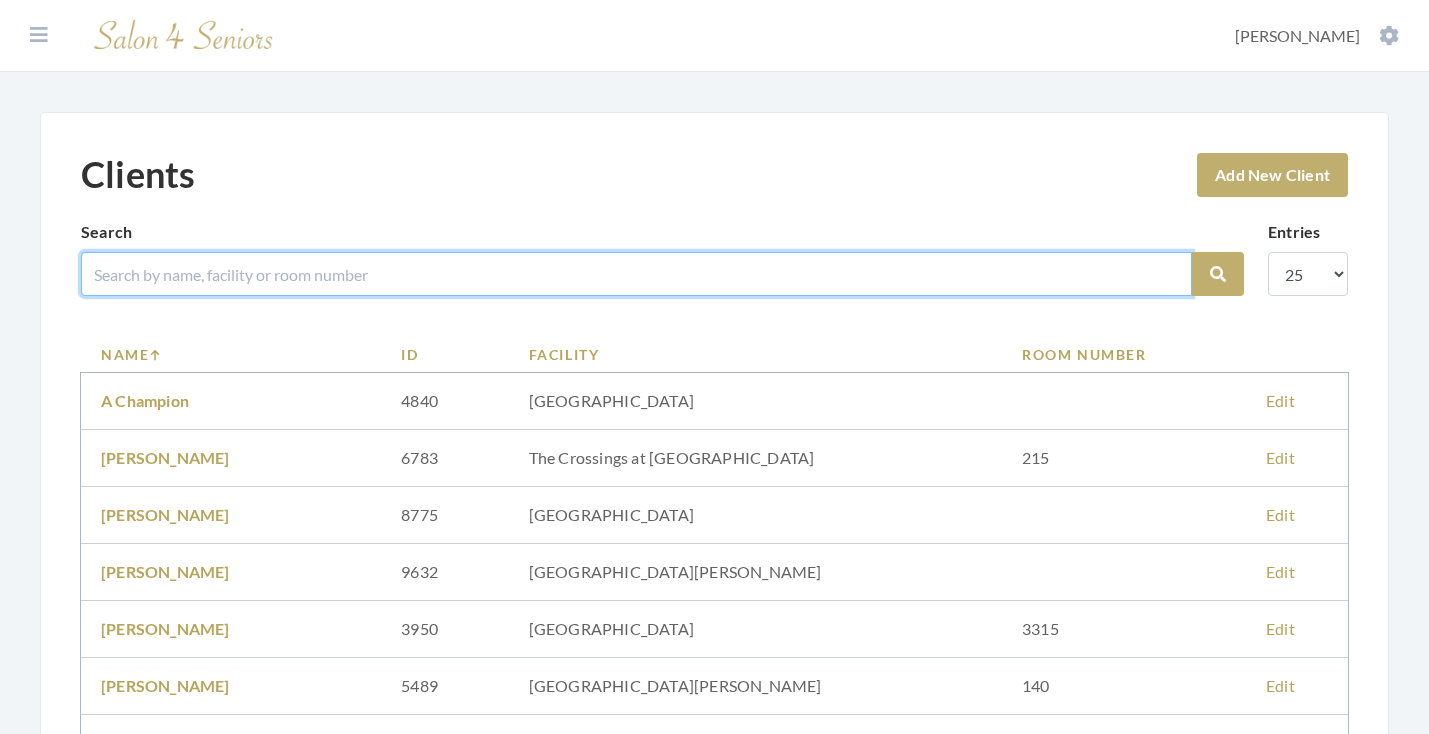 click at bounding box center (636, 274) 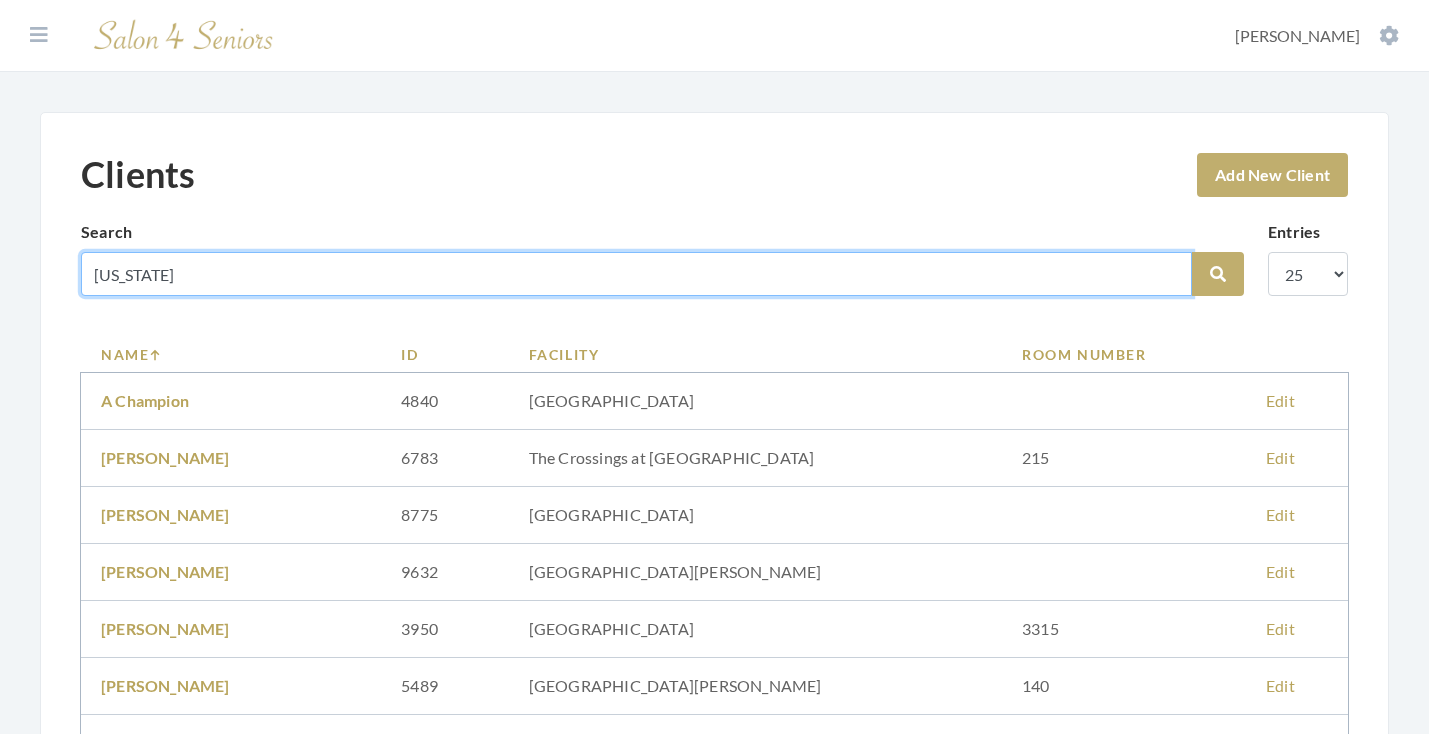 type on "[US_STATE]" 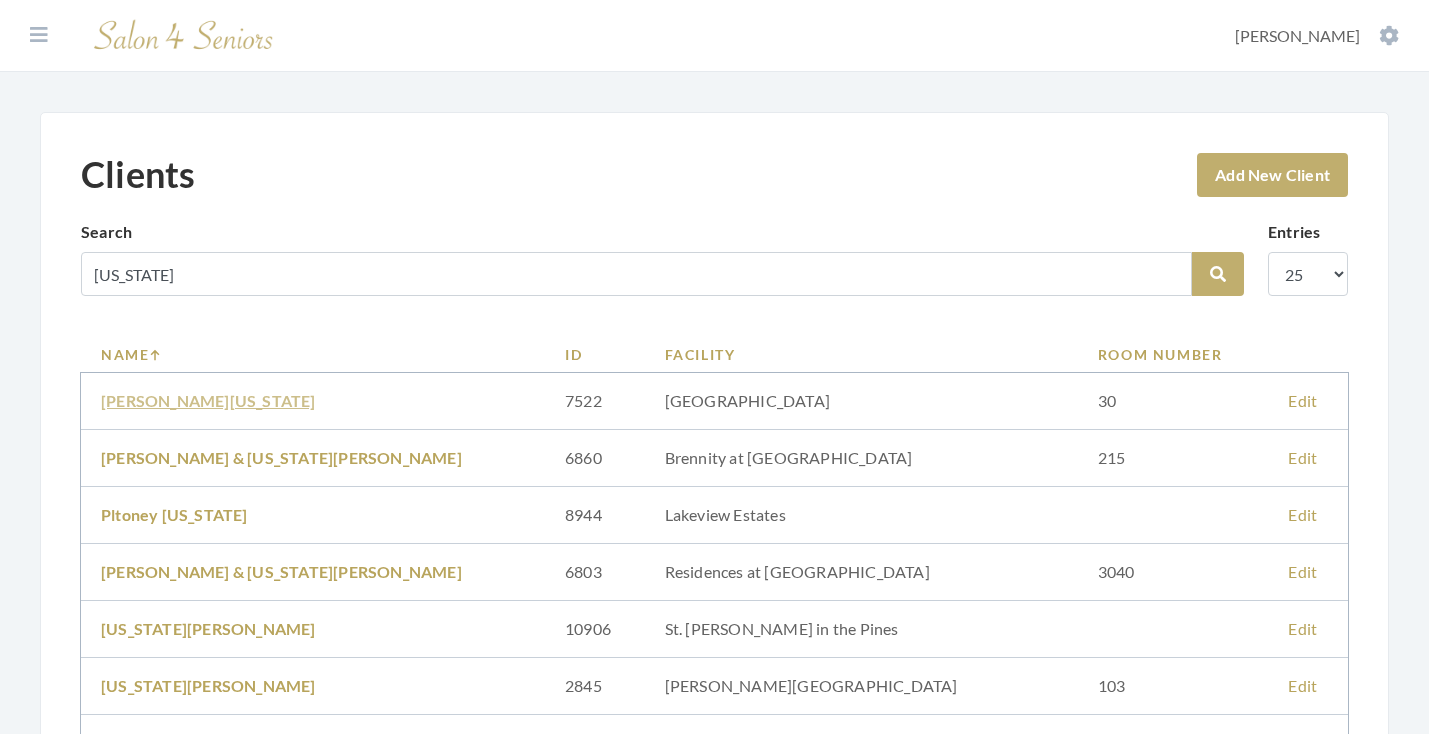 scroll, scrollTop: 47, scrollLeft: 0, axis: vertical 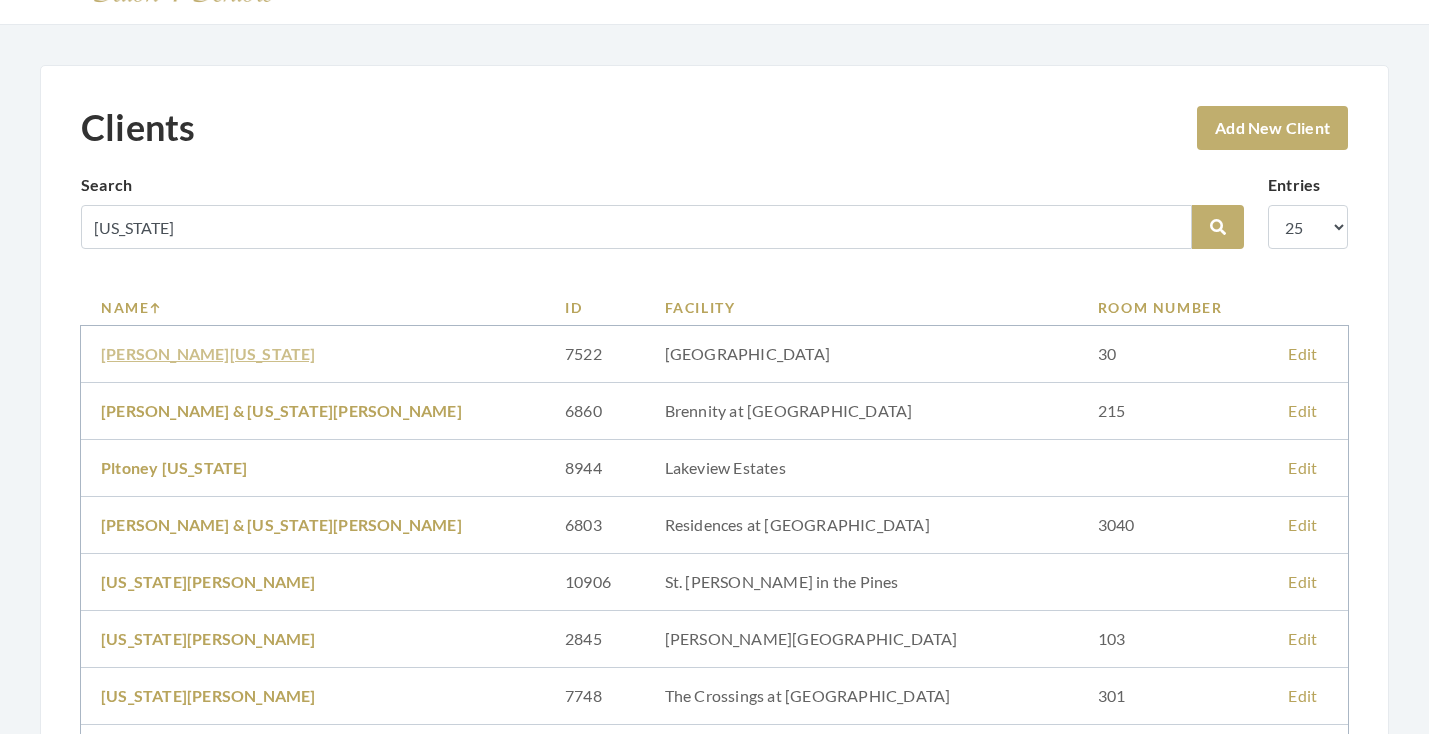 click on "MARY VIRGINIA
BROWN" at bounding box center (208, 353) 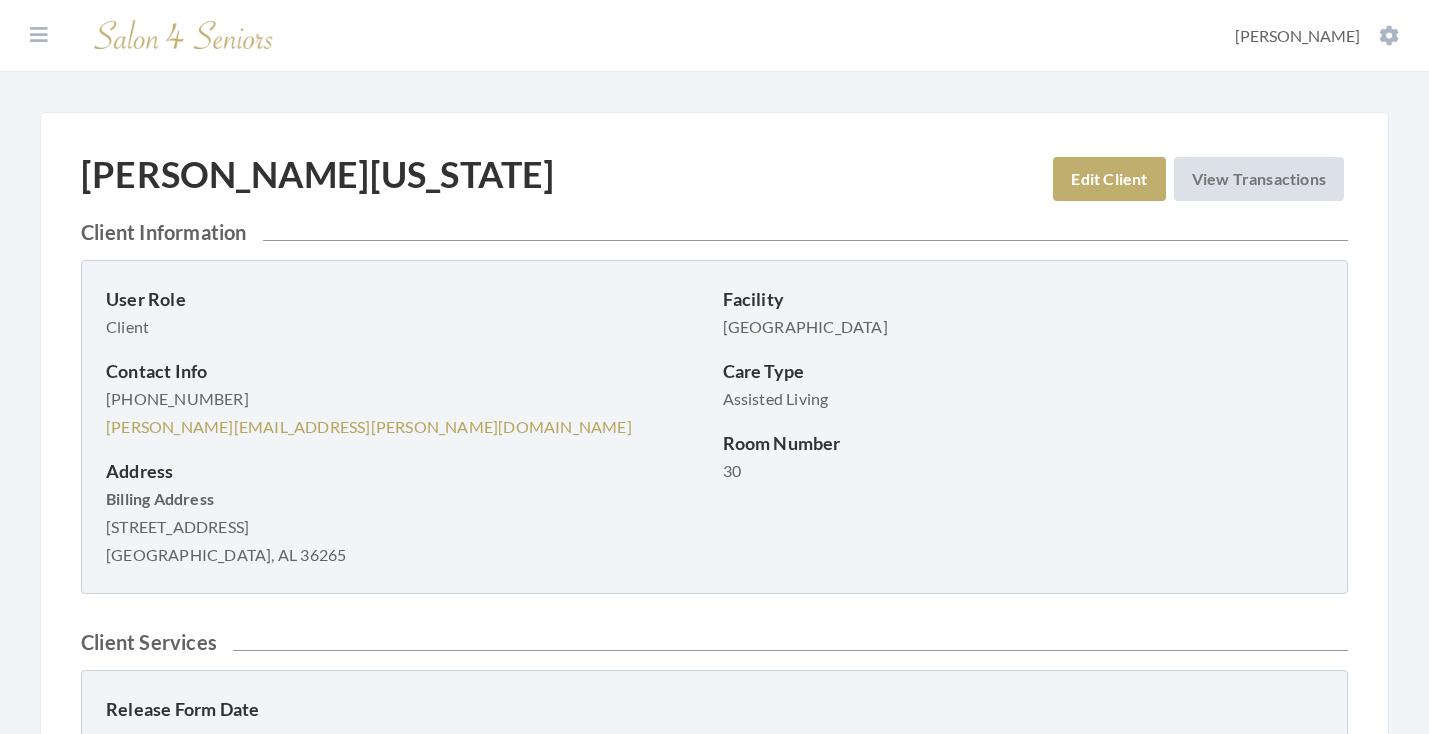 scroll, scrollTop: 0, scrollLeft: 0, axis: both 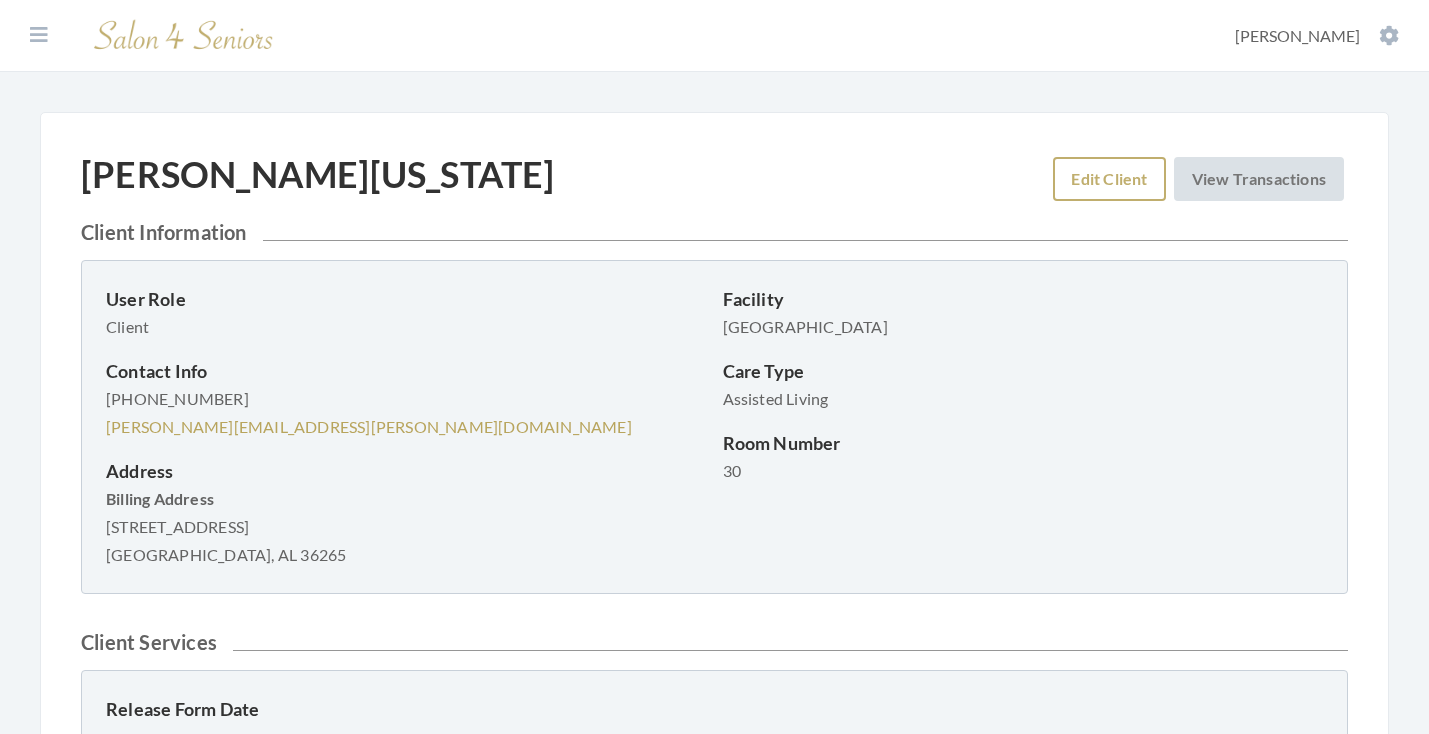 click on "Edit Client" at bounding box center (1109, 179) 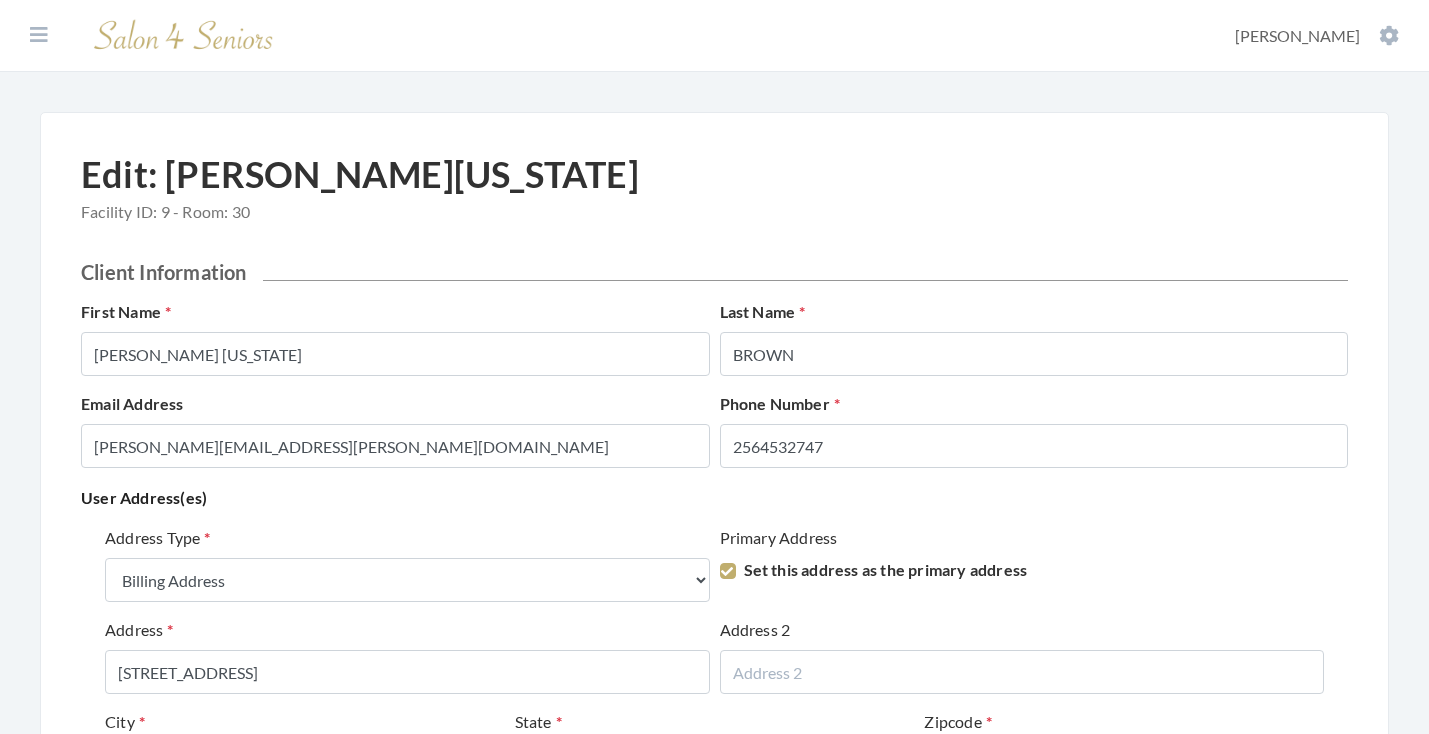 select on "billing" 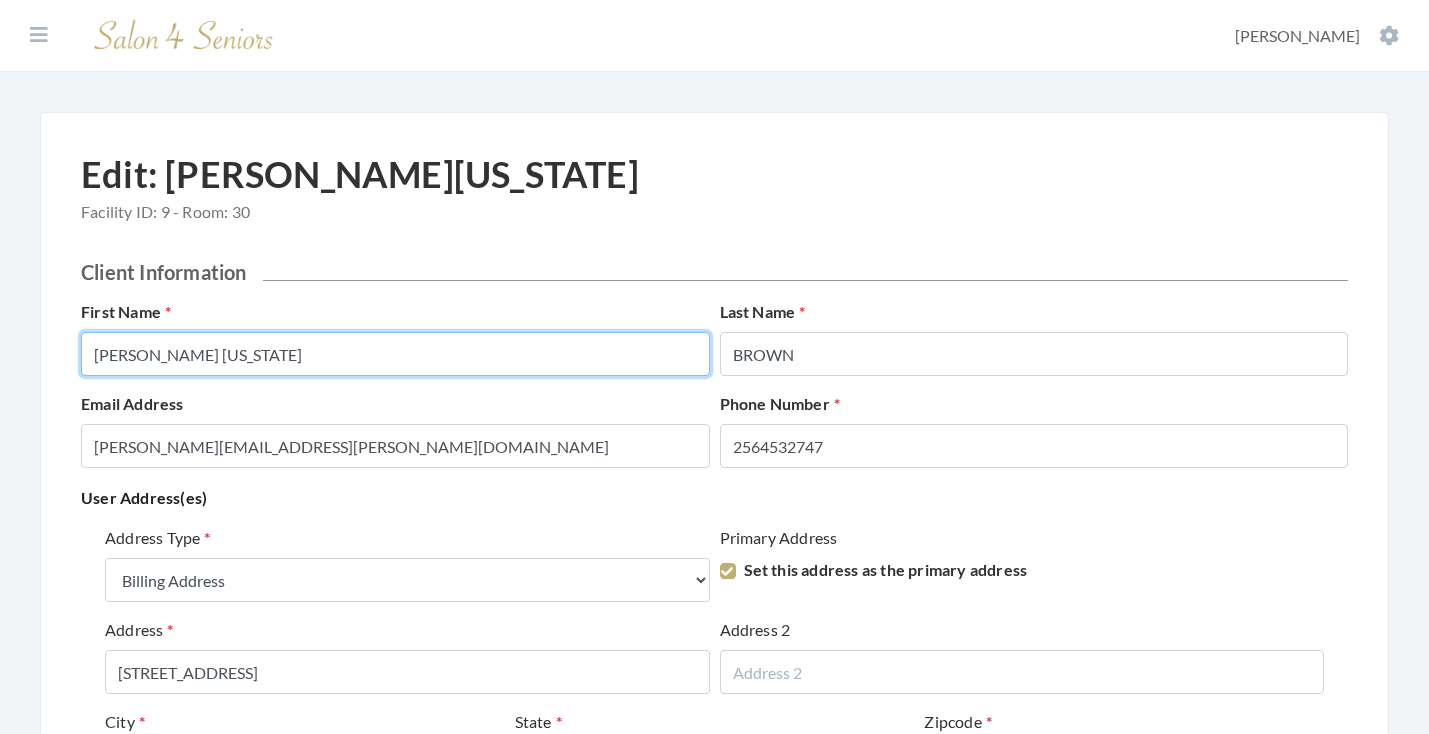 drag, startPoint x: 243, startPoint y: 348, endPoint x: 222, endPoint y: 352, distance: 21.377558 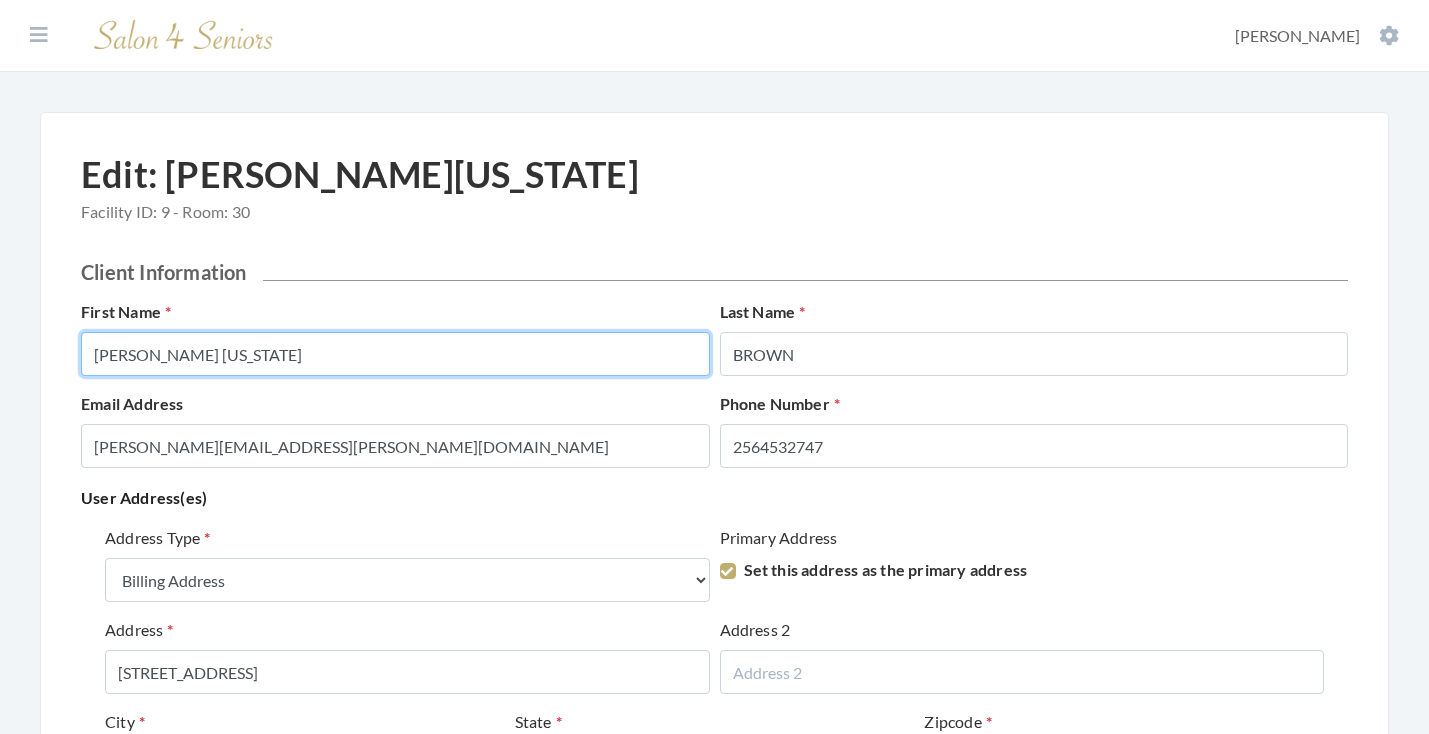 drag, startPoint x: 140, startPoint y: 353, endPoint x: 234, endPoint y: 350, distance: 94.04786 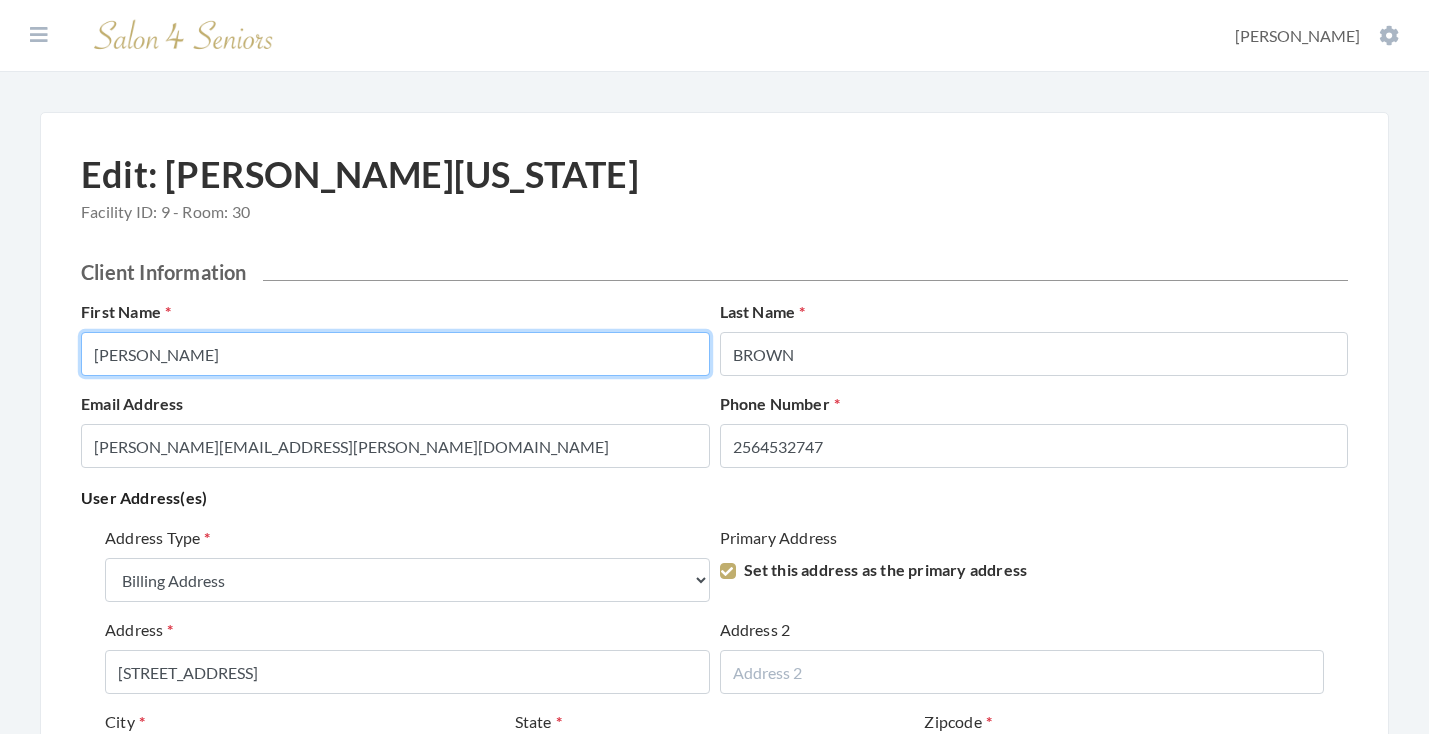 type on "MARY" 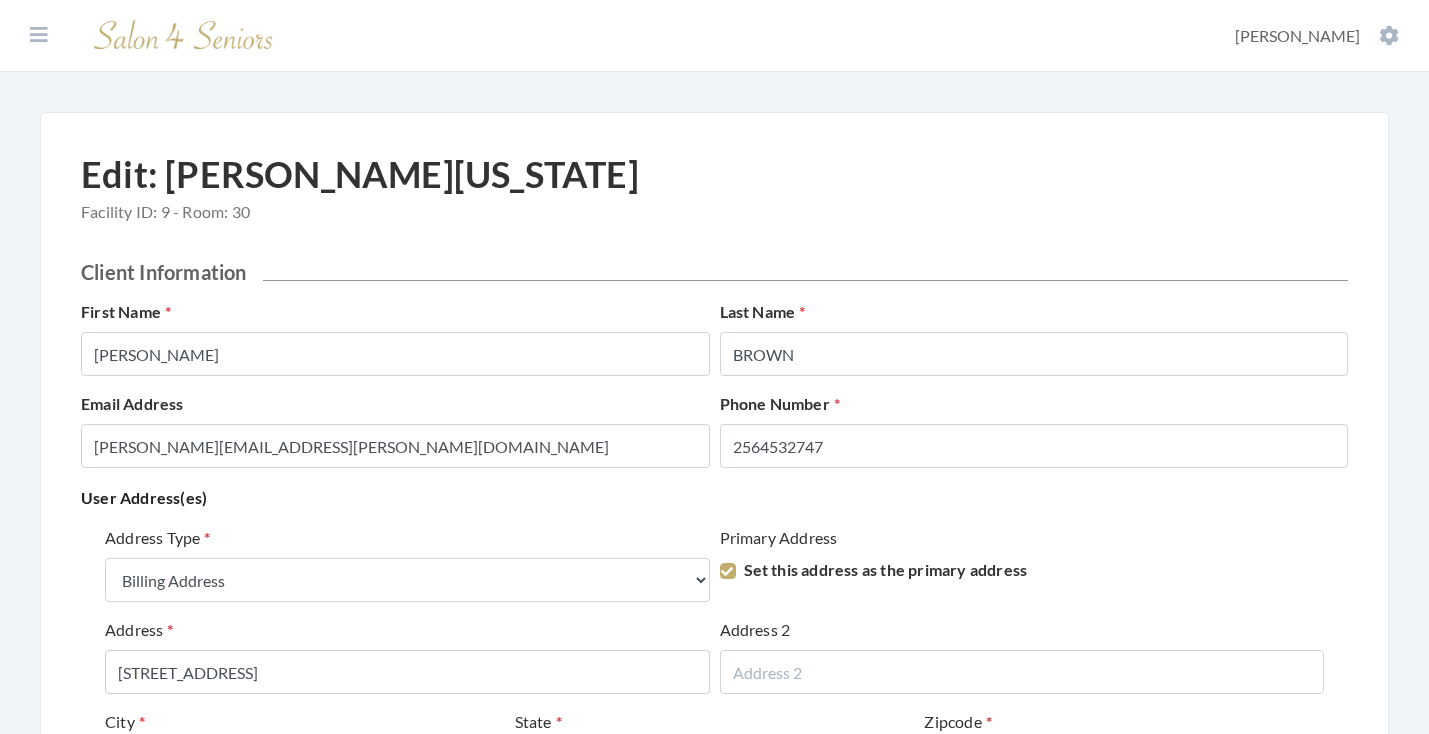 click on "Client Information" at bounding box center [714, 272] 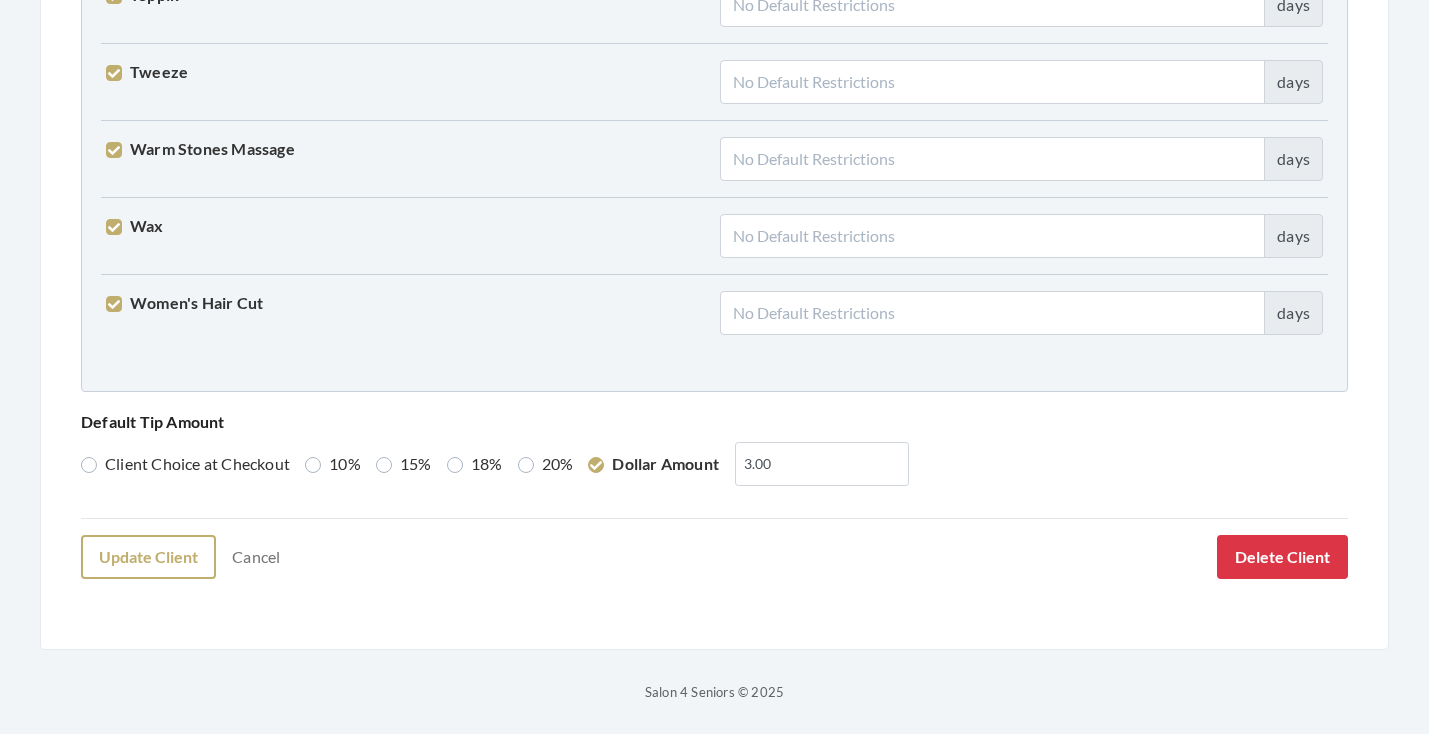 scroll, scrollTop: 5136, scrollLeft: 0, axis: vertical 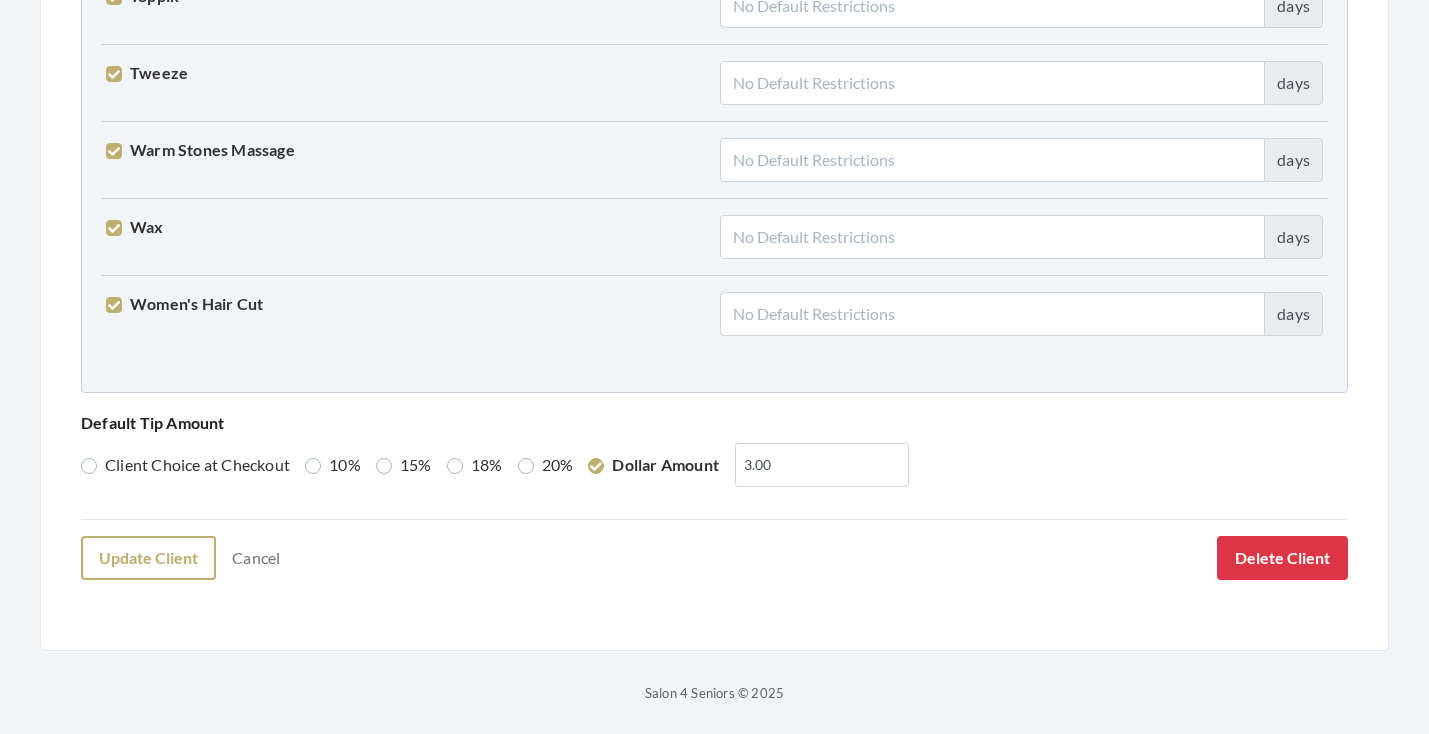 click on "Update Client" at bounding box center [148, 558] 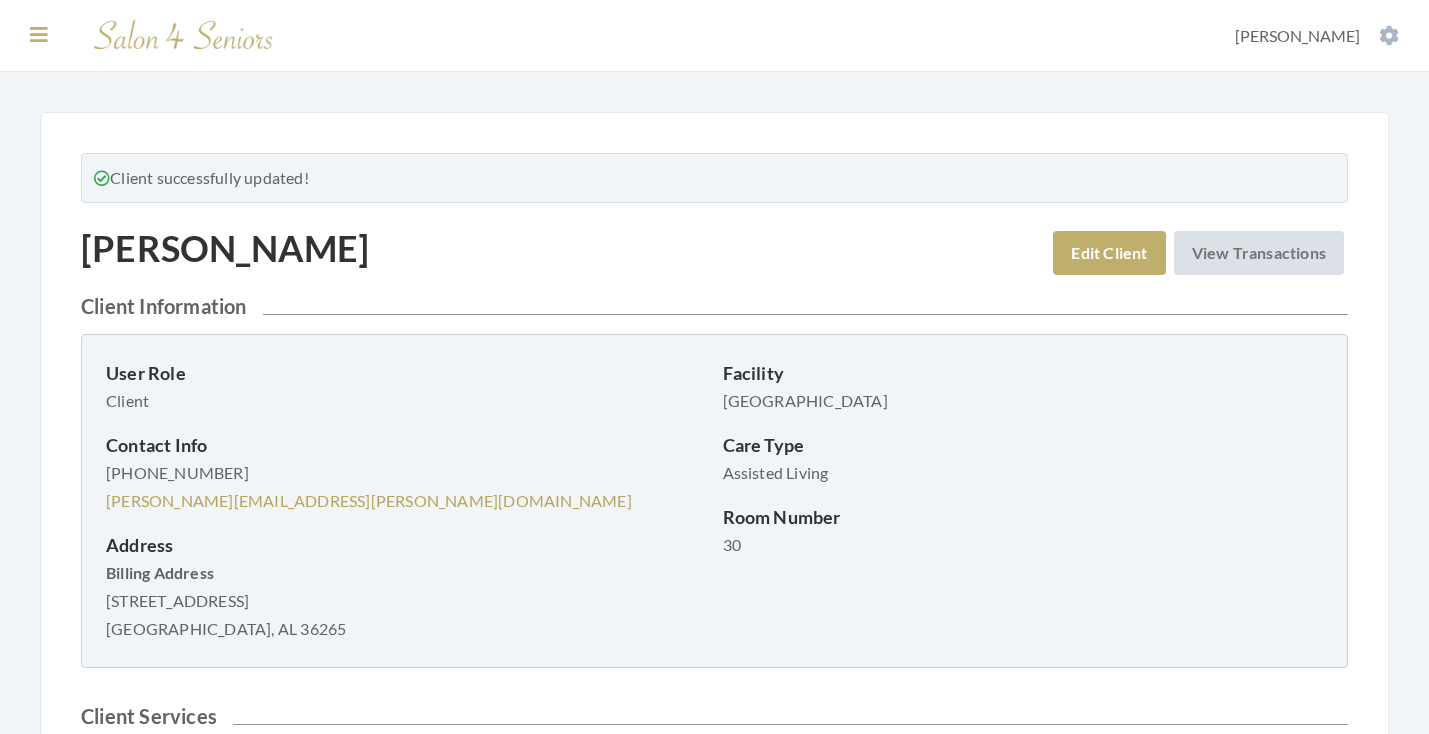 scroll, scrollTop: 0, scrollLeft: 0, axis: both 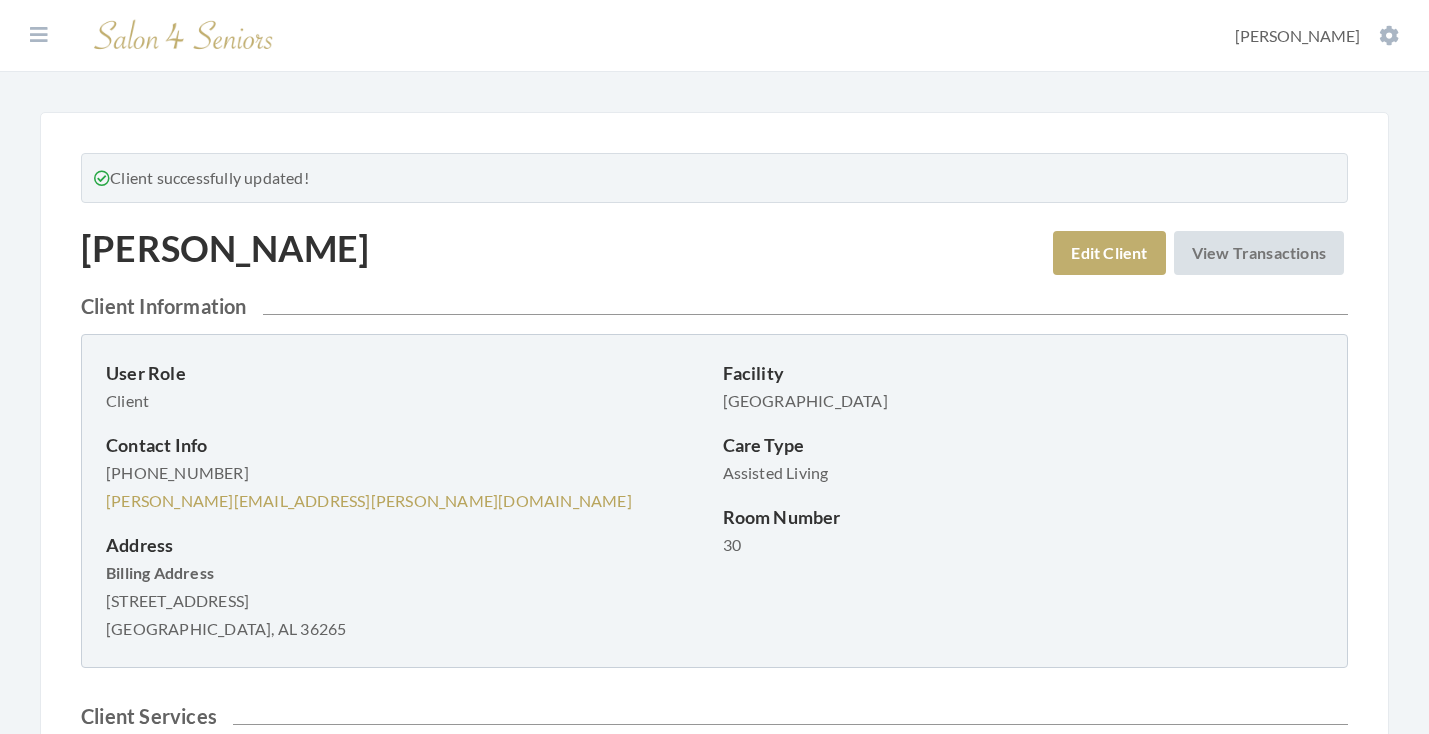 click on "Dashboard   Facilities   Services   All Clients   User Management   Stylists / Techs   Reporting Tools   All Transactions   Perform a Transaction   System Settings     [PERSON_NAME]       Account   Log Out" at bounding box center (714, 36) 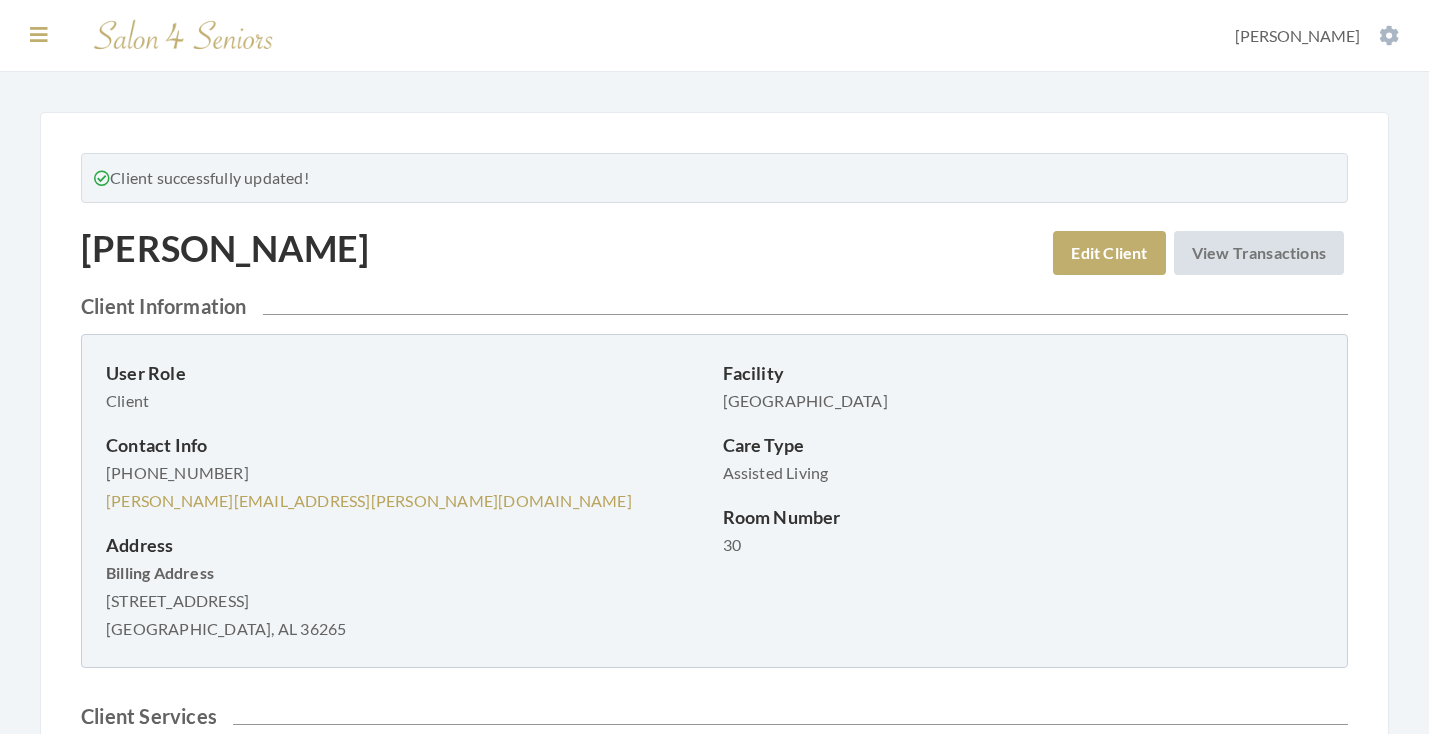 click at bounding box center (39, 35) 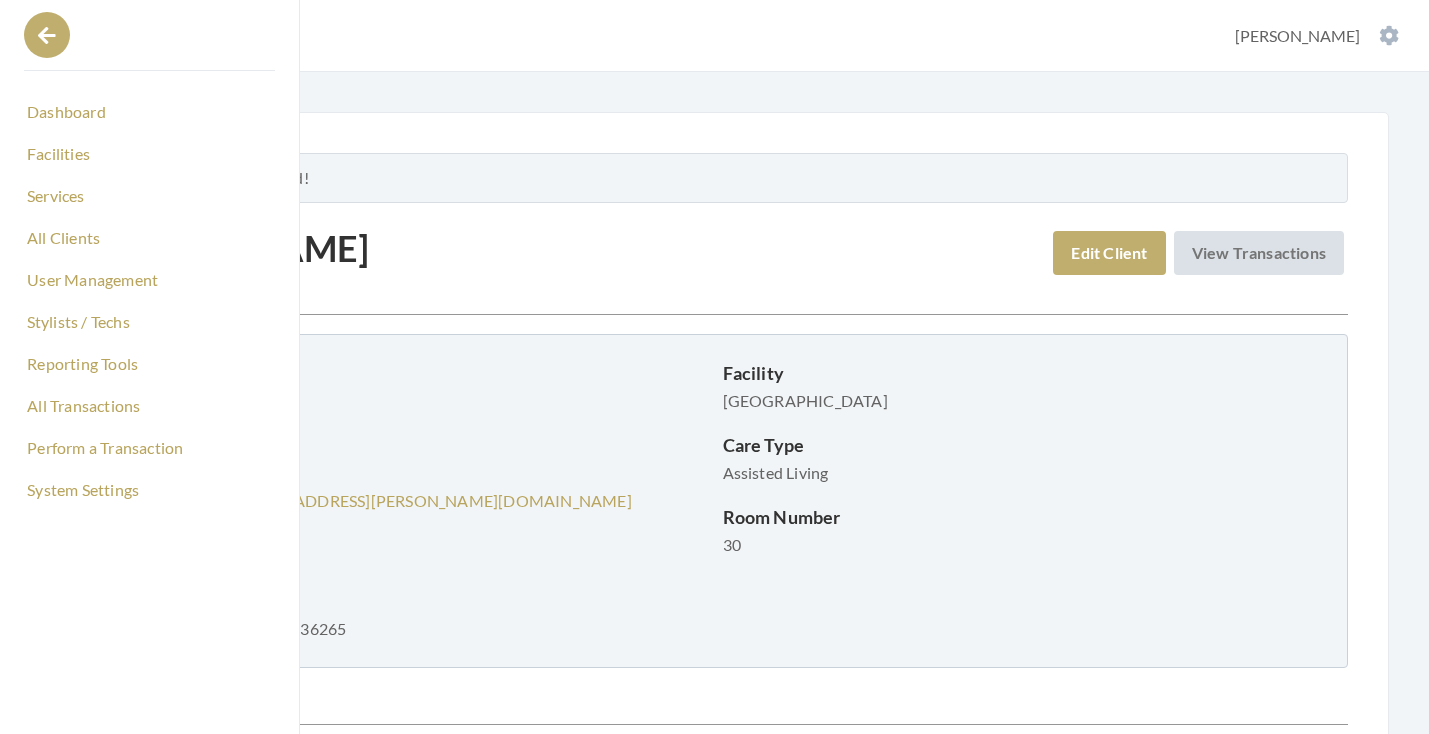 click at bounding box center [47, 35] 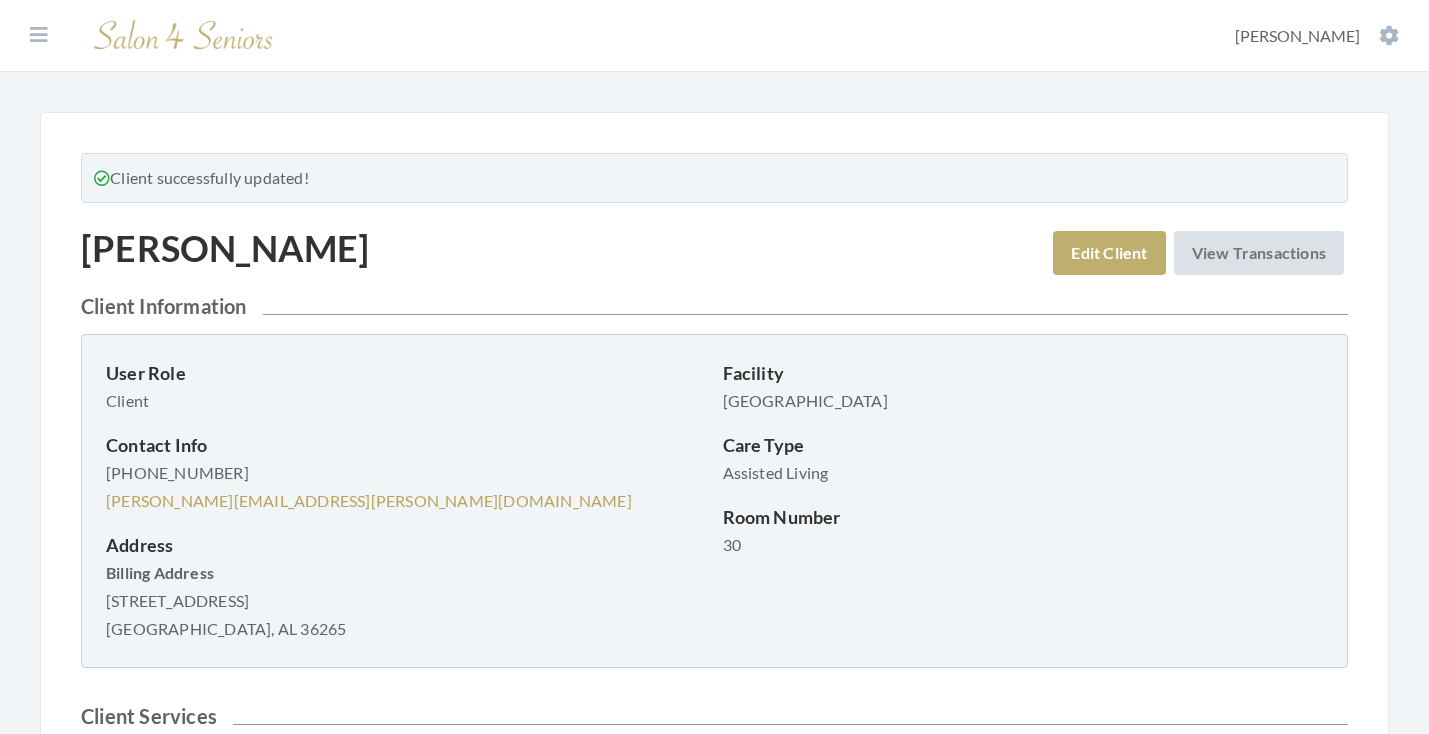scroll, scrollTop: 0, scrollLeft: 0, axis: both 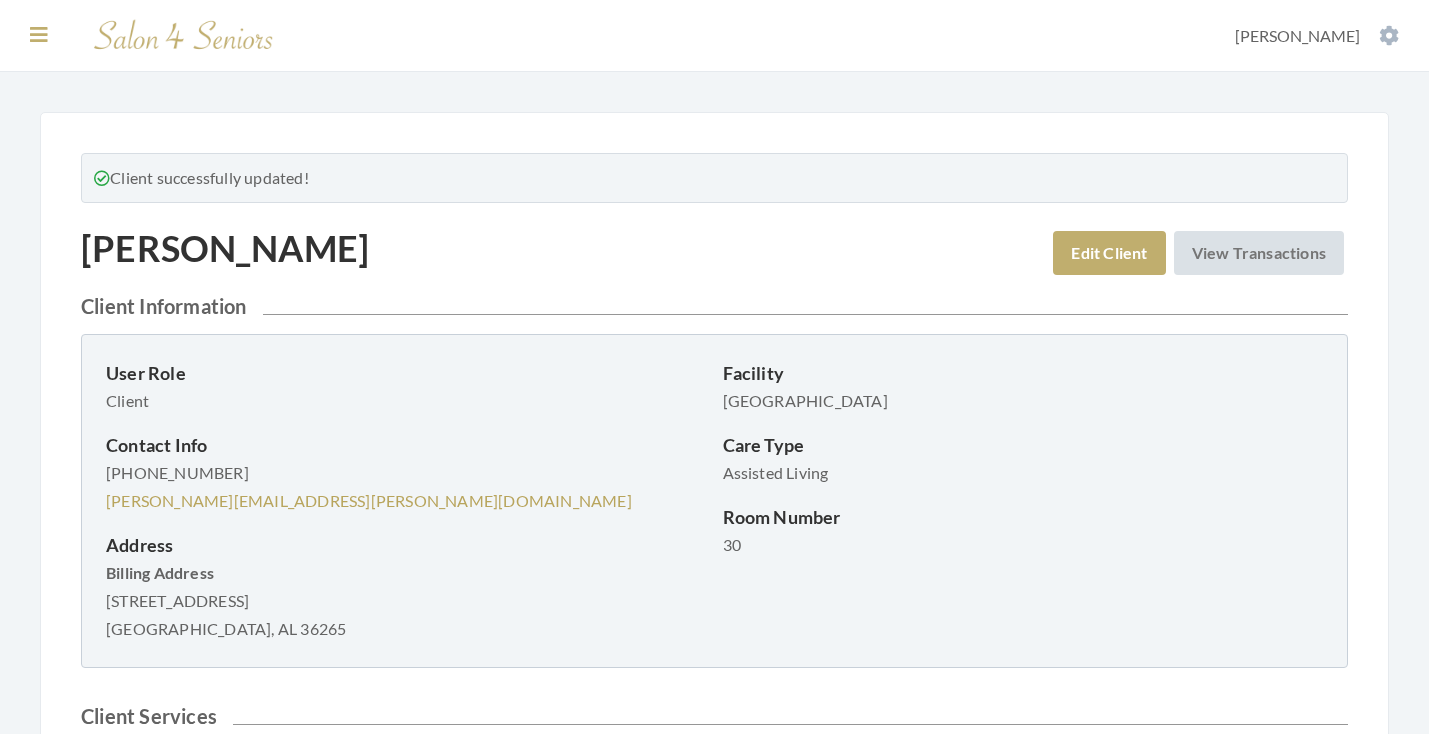 click at bounding box center (39, 35) 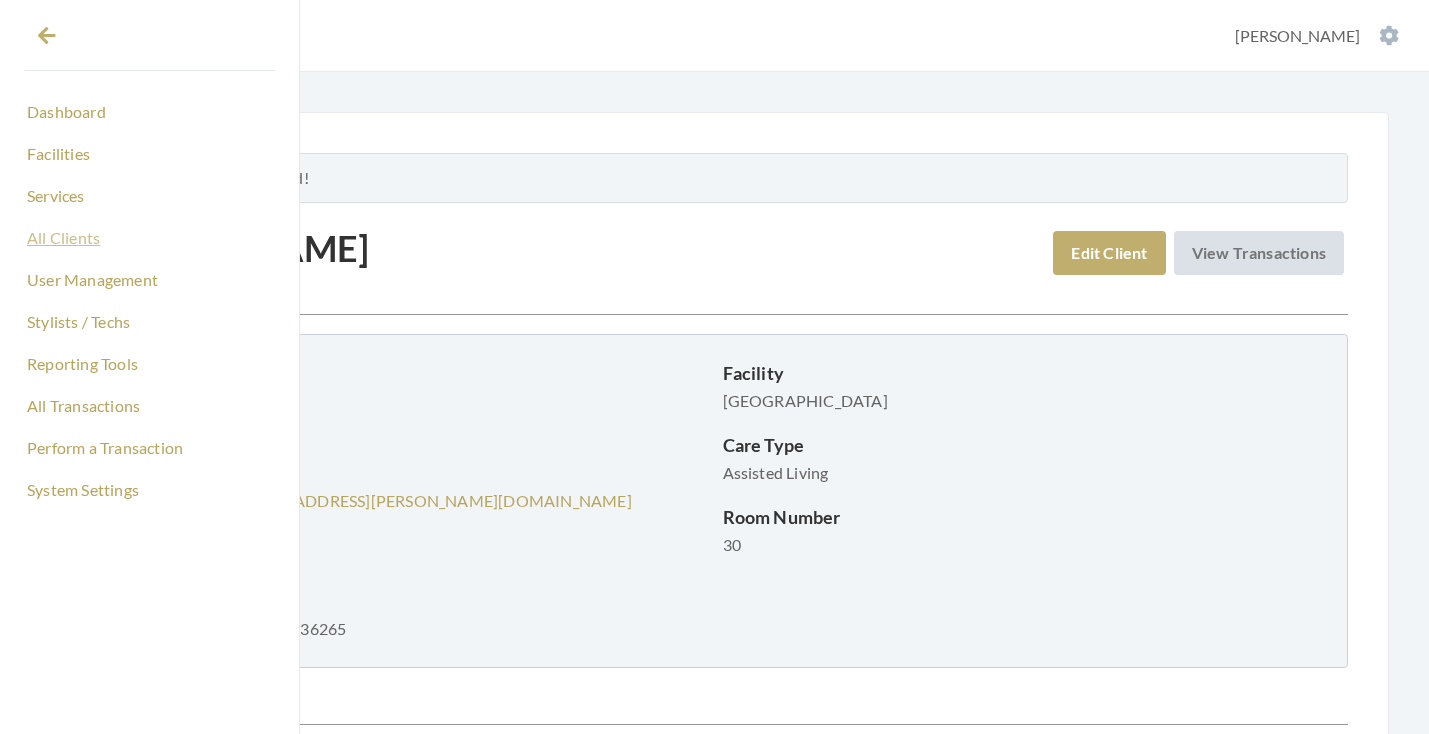 click on "All Clients" at bounding box center [149, 238] 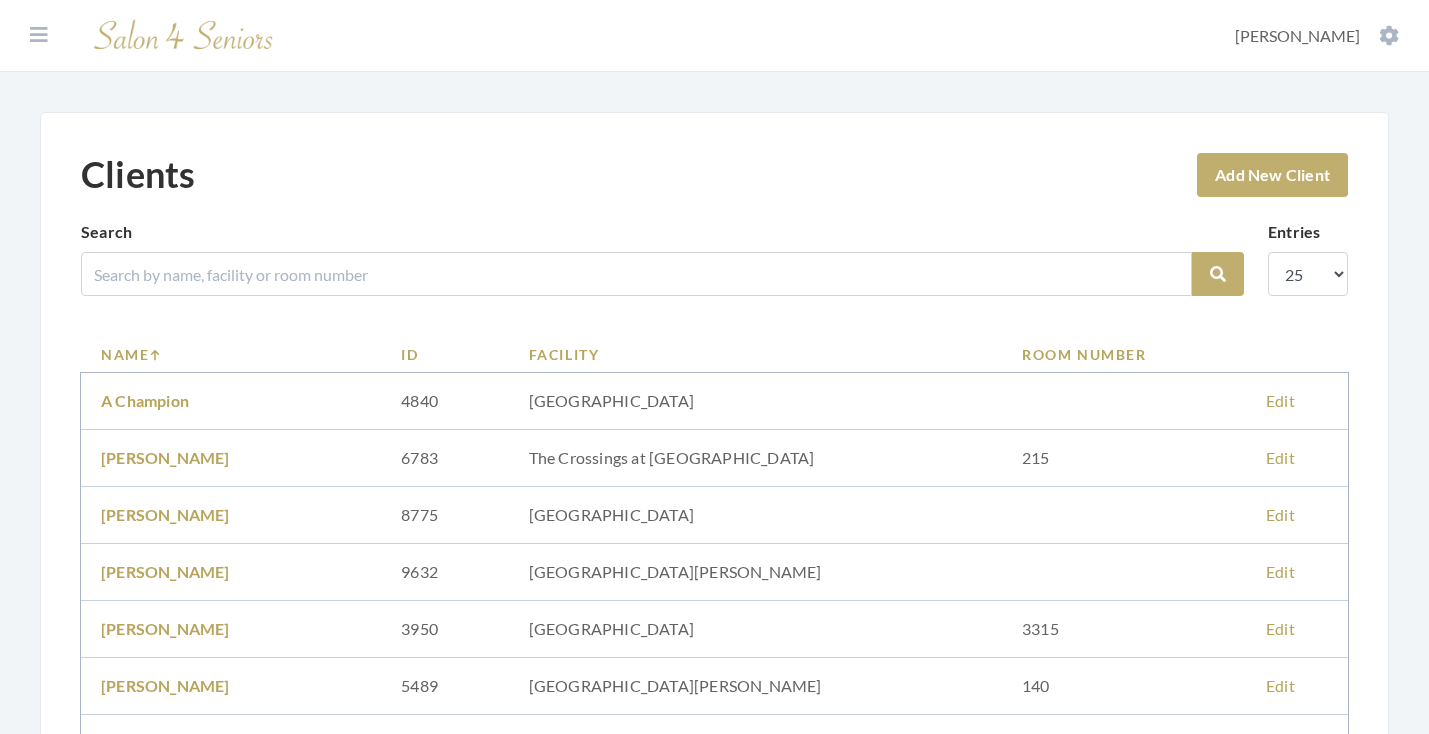 scroll, scrollTop: 0, scrollLeft: 0, axis: both 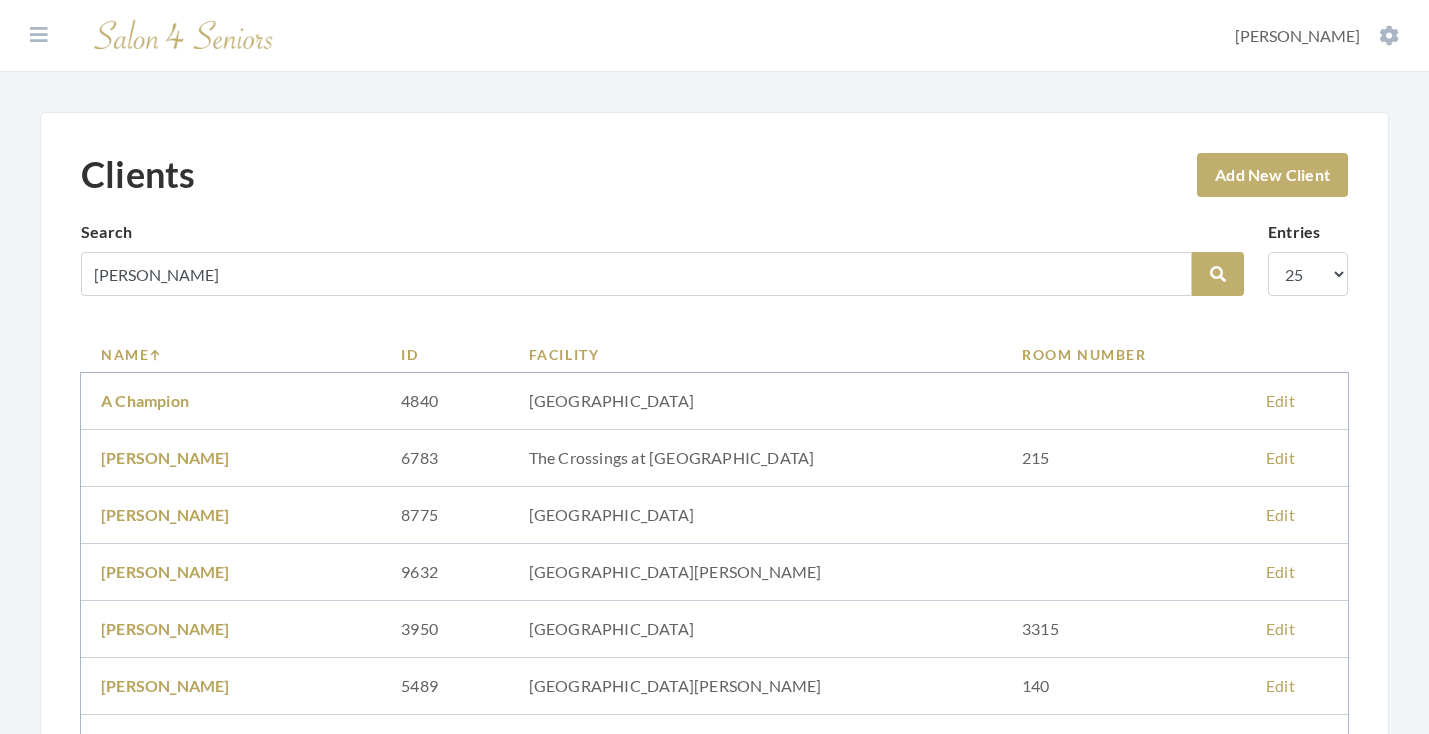 type on "[PERSON_NAME]" 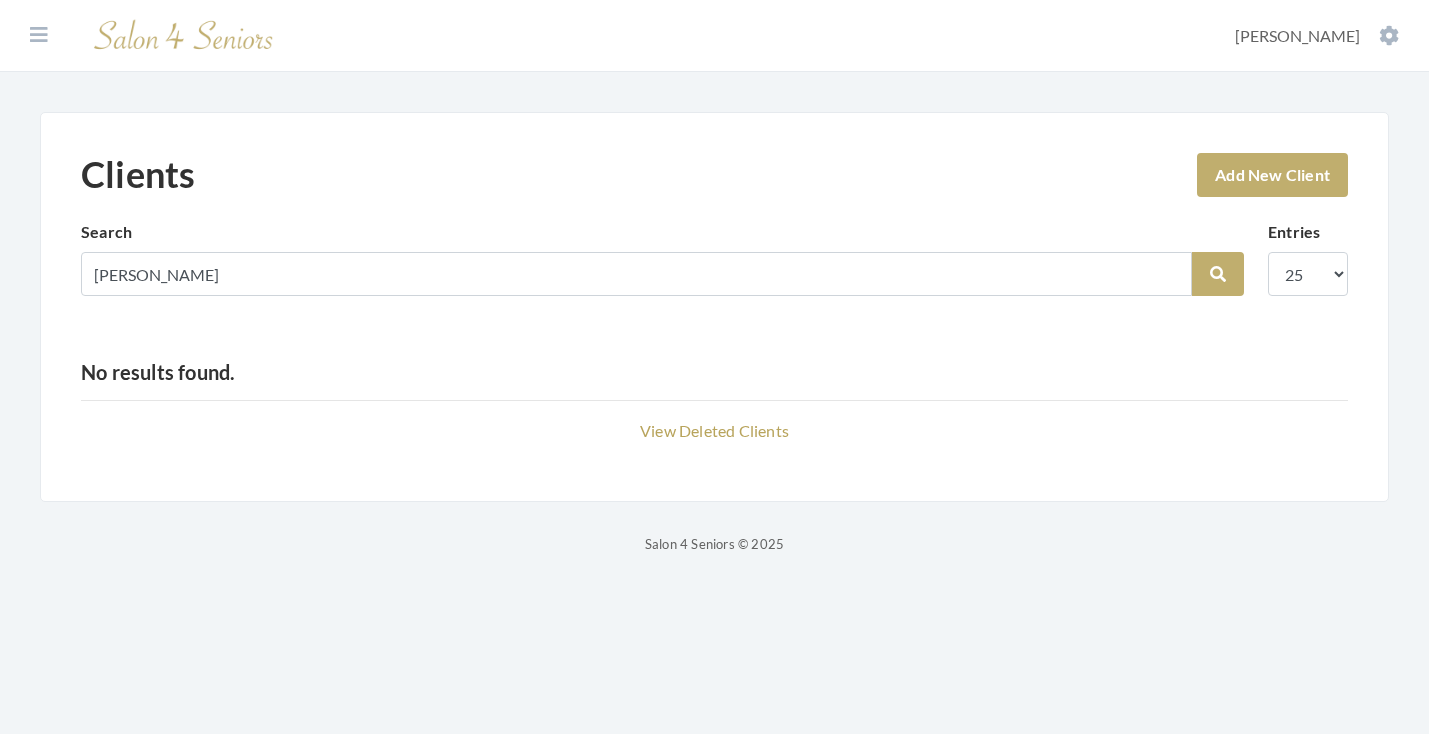 scroll, scrollTop: 0, scrollLeft: 0, axis: both 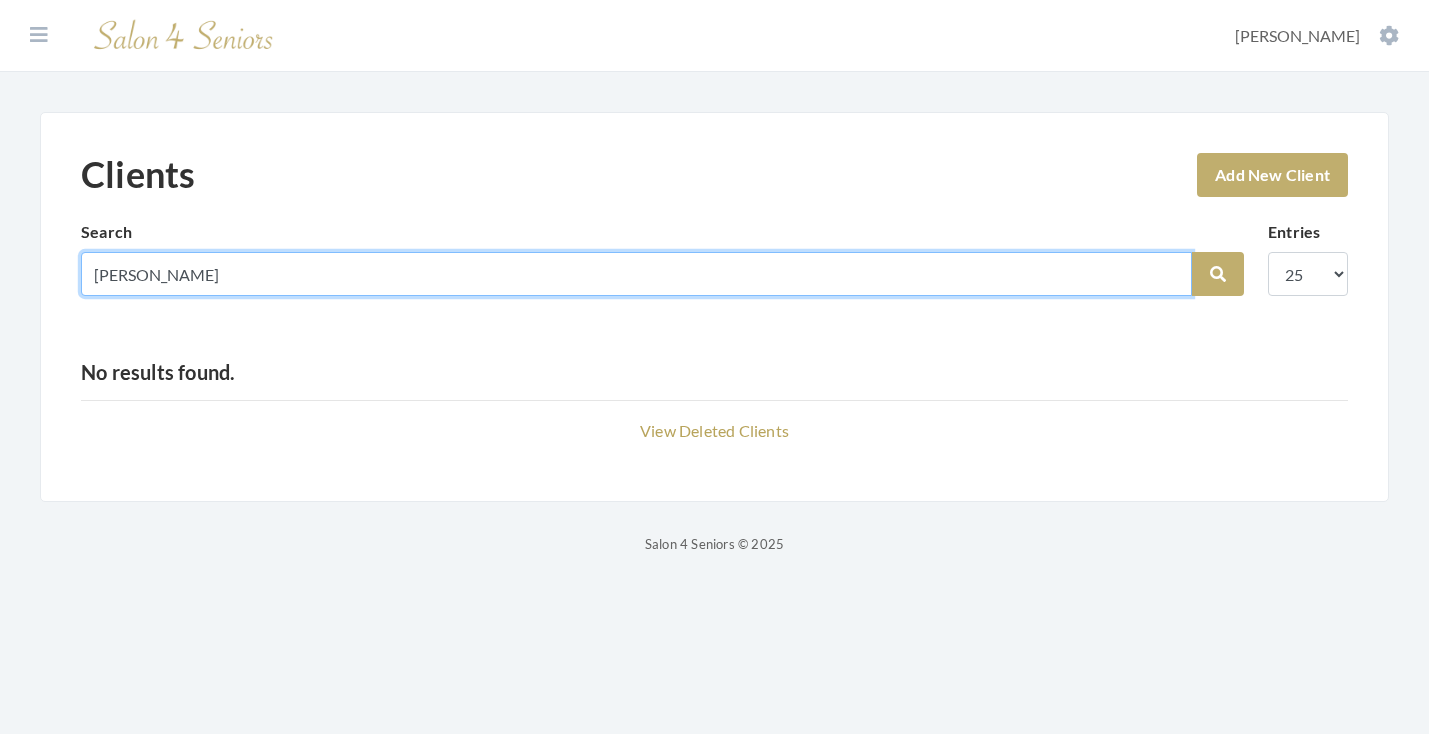 drag, startPoint x: 192, startPoint y: 275, endPoint x: 74, endPoint y: 270, distance: 118.10589 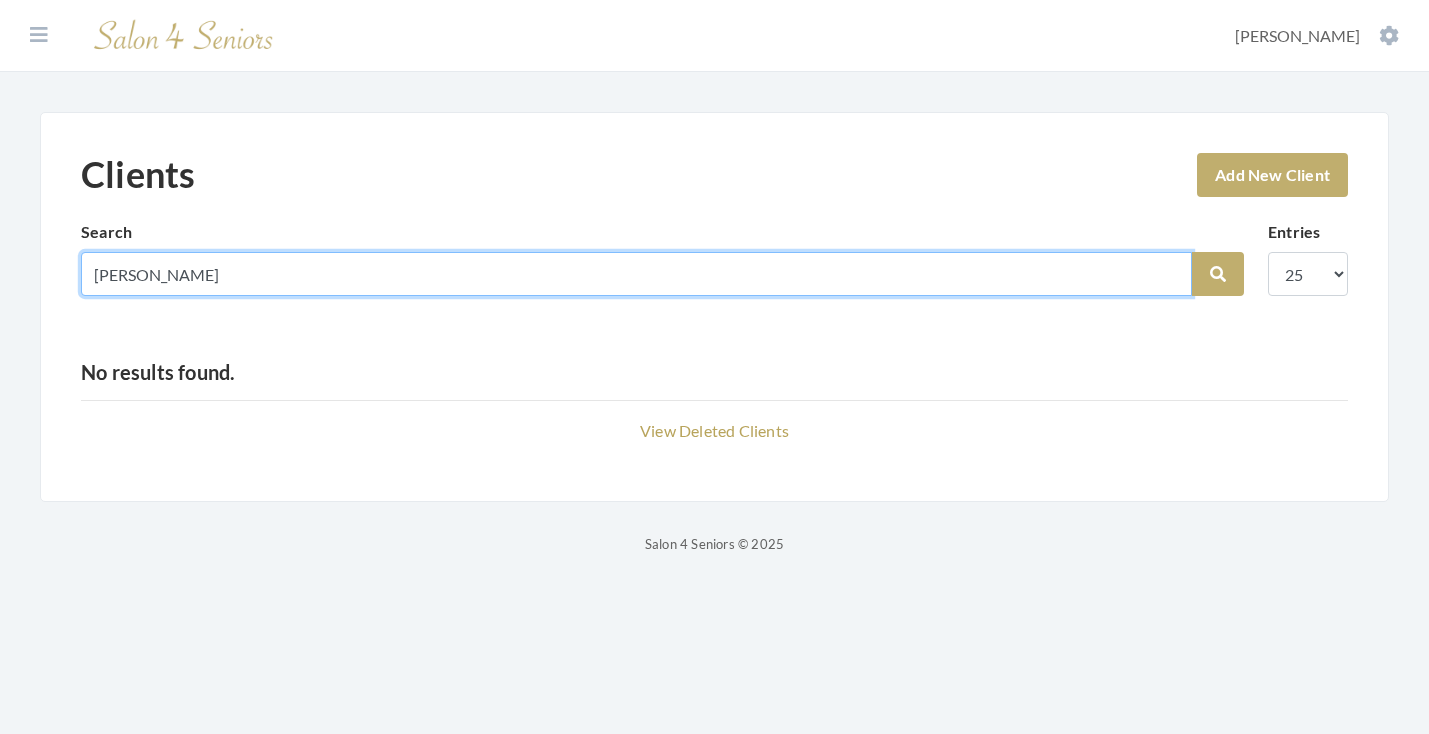 type on "[PERSON_NAME]" 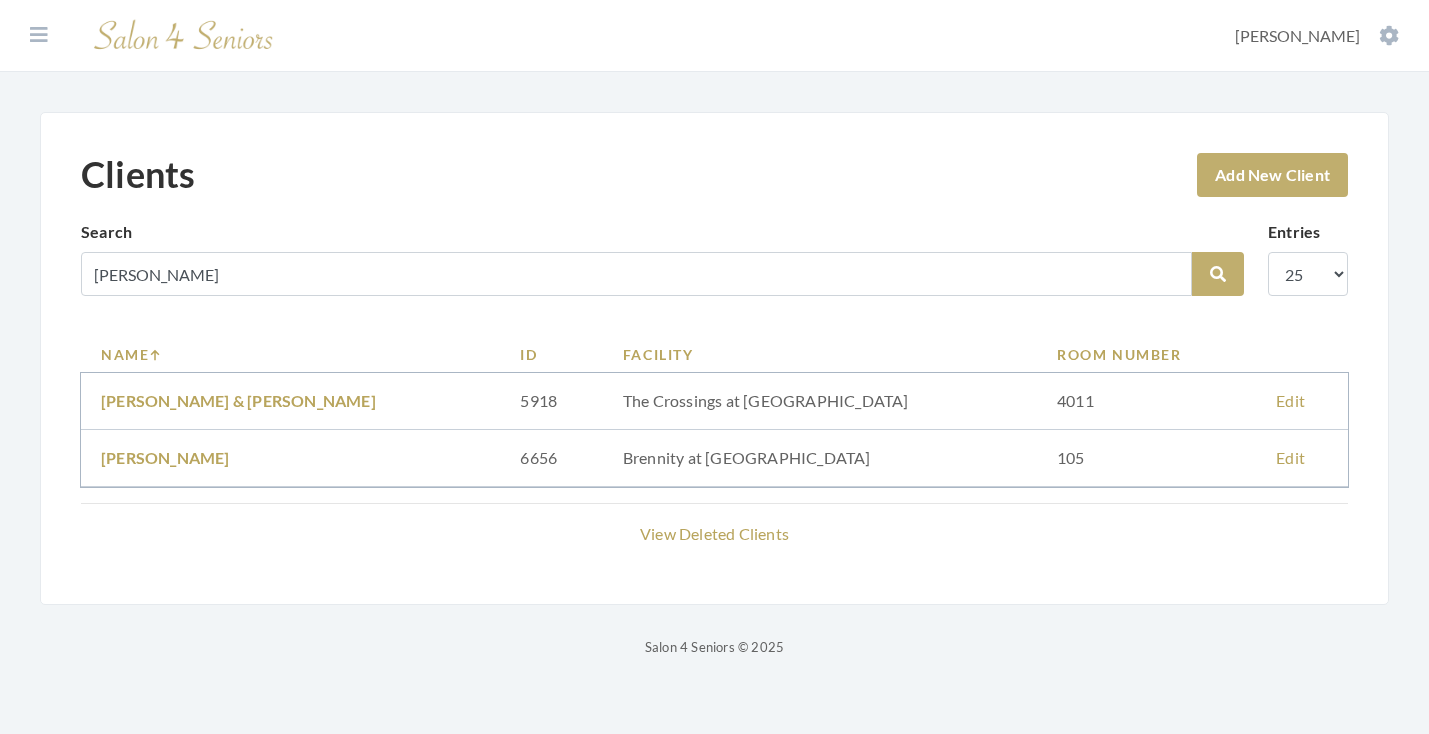 scroll, scrollTop: 0, scrollLeft: 0, axis: both 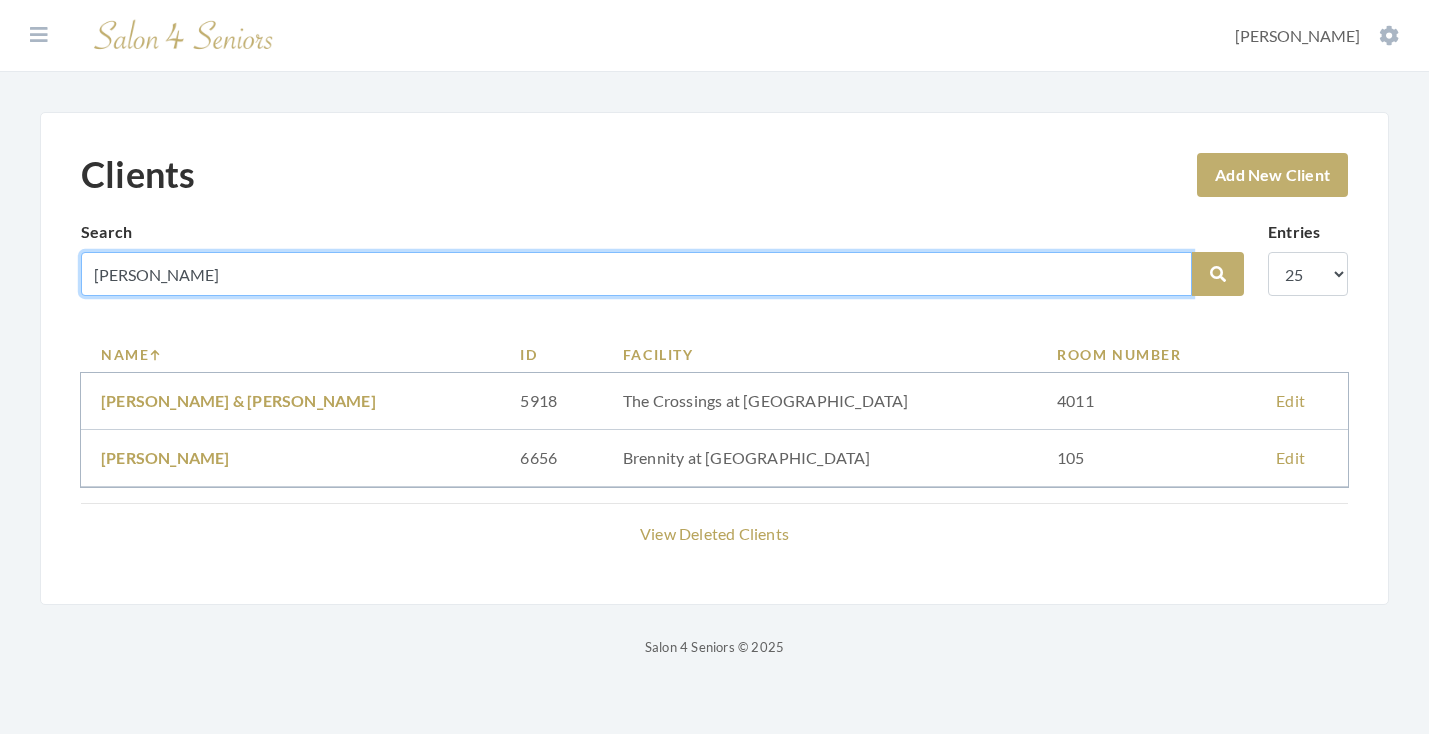 click on "[PERSON_NAME]" at bounding box center [636, 274] 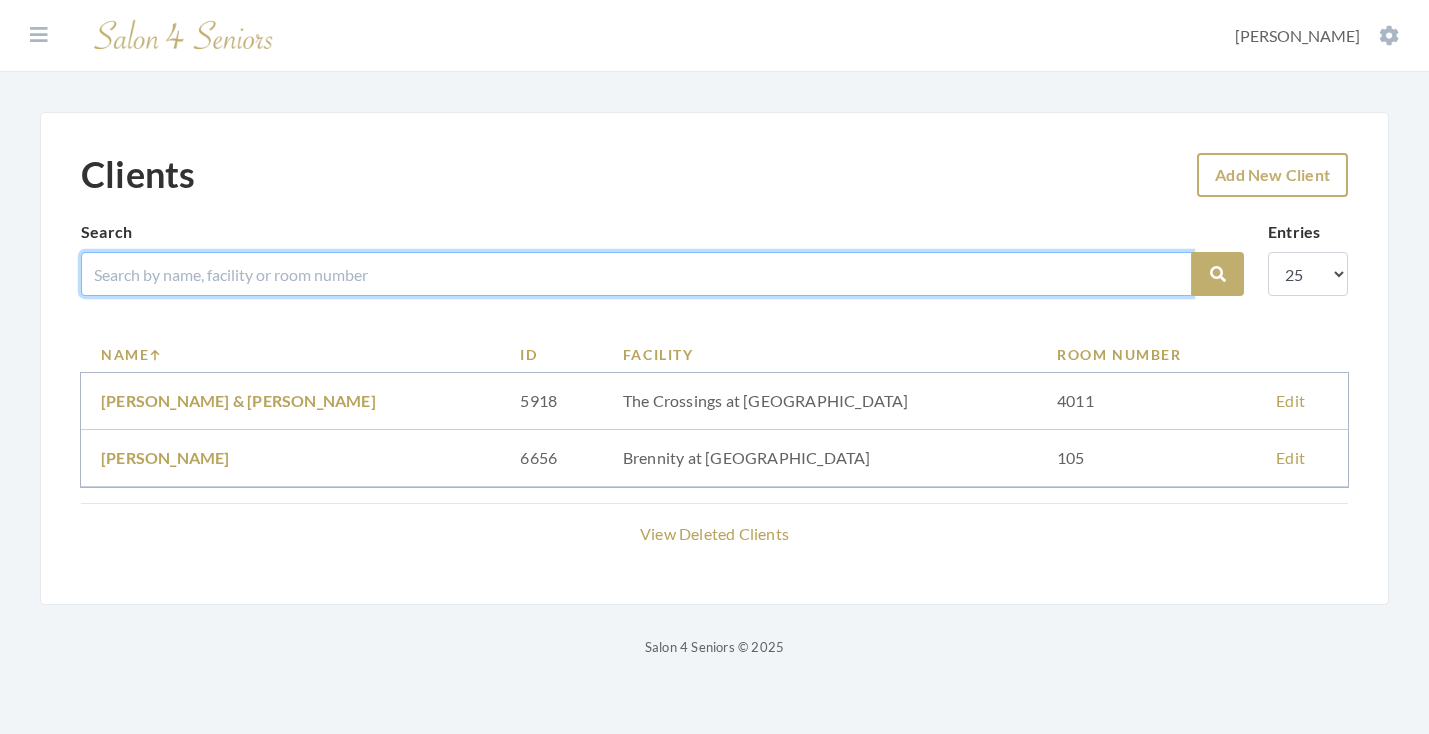 type 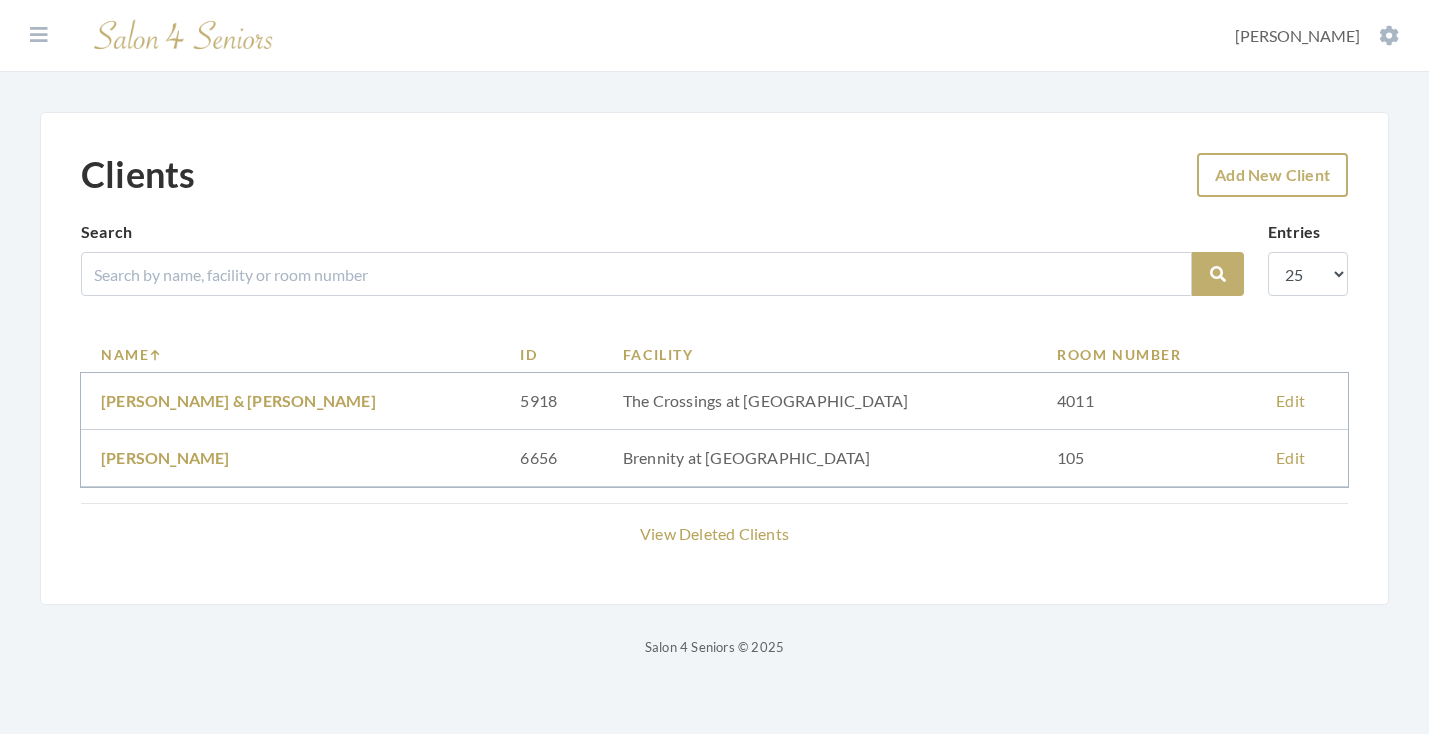 click on "Add New Client" at bounding box center (1272, 175) 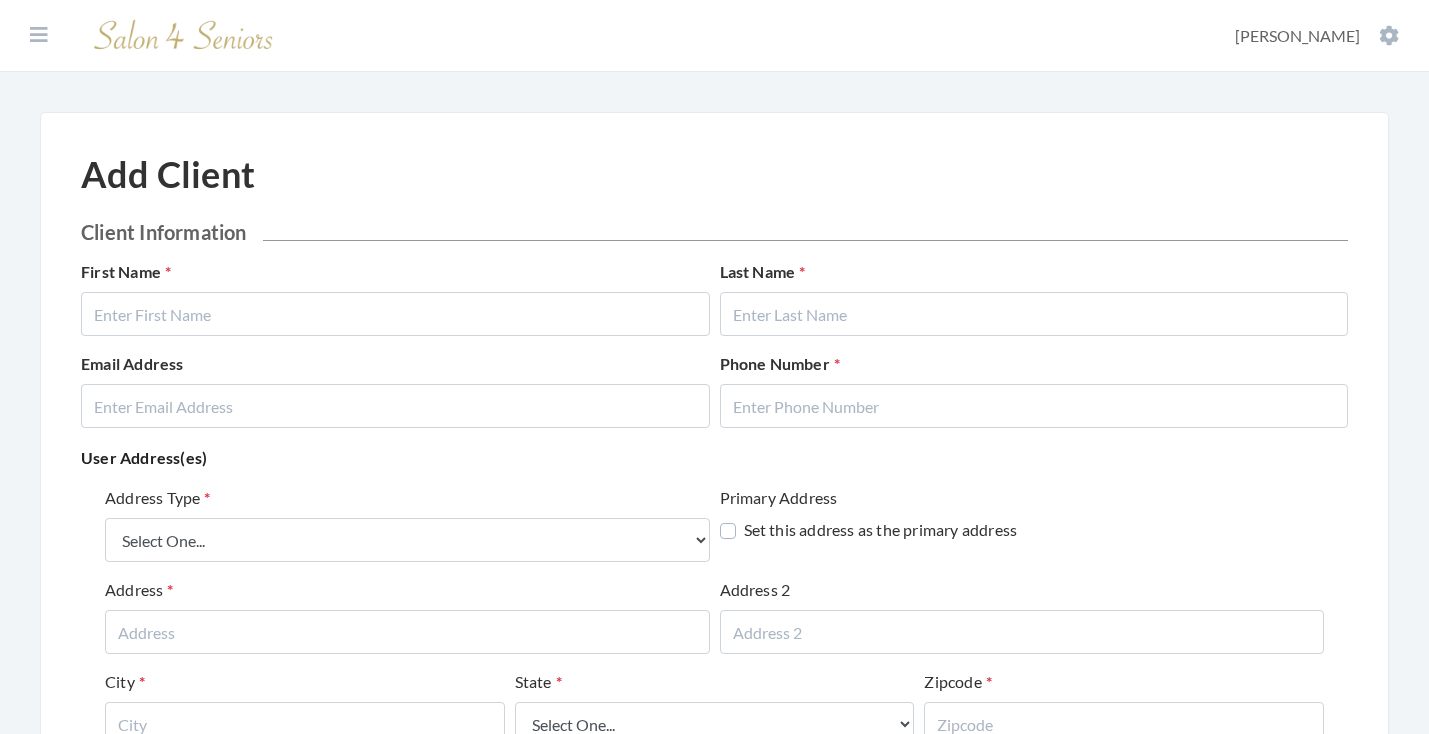 scroll, scrollTop: 0, scrollLeft: 0, axis: both 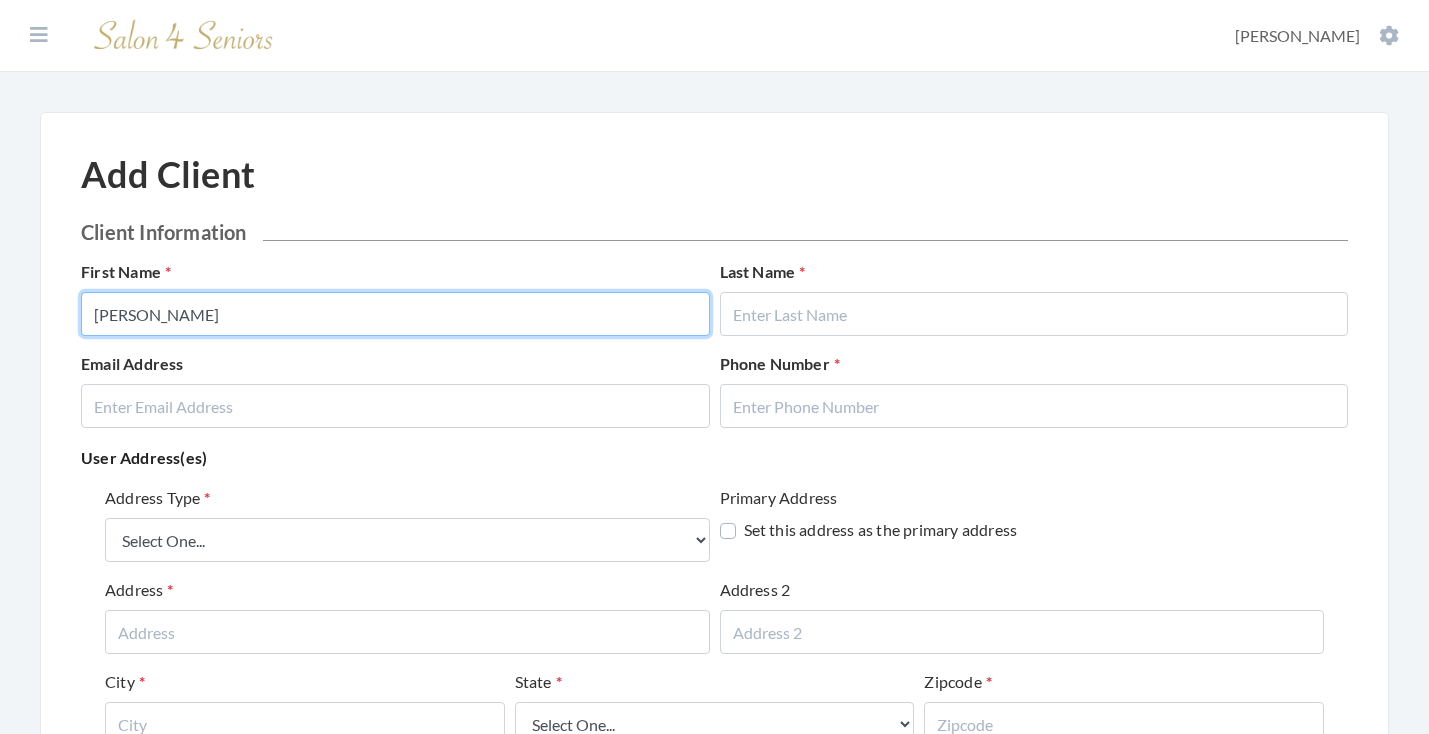 type on "[PERSON_NAME]" 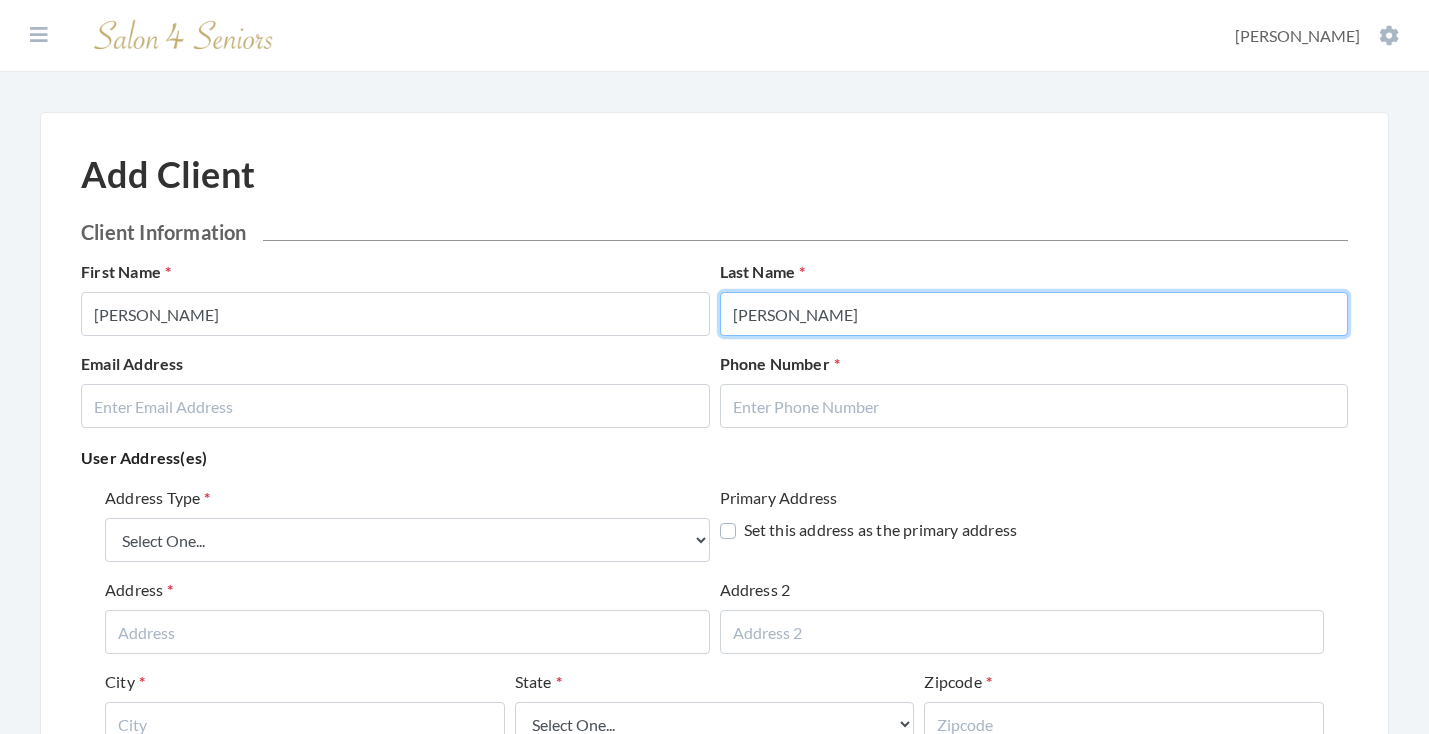 type on "NIELSEN" 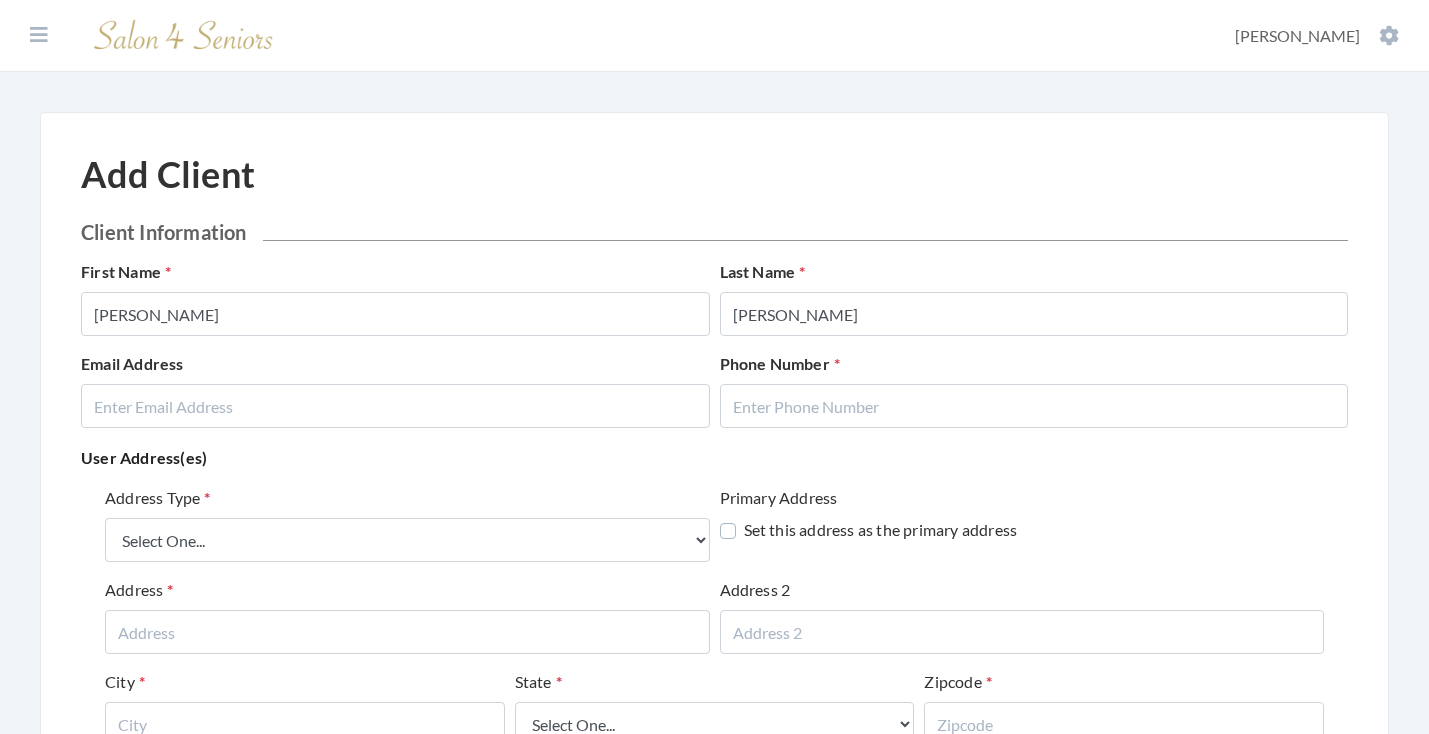 click on "User Address(es)" at bounding box center [714, 458] 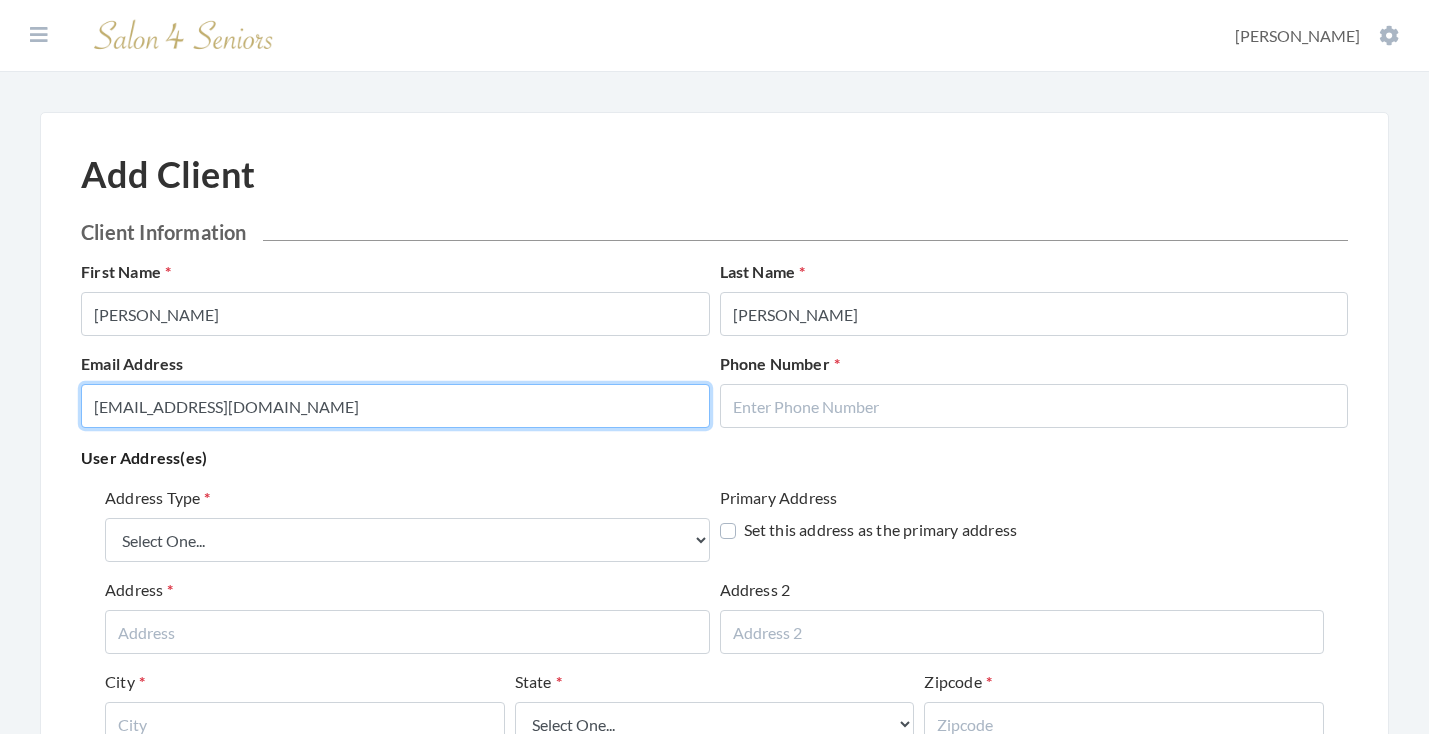 type on "RUSTYNIELSEN101@GMAIL.COM" 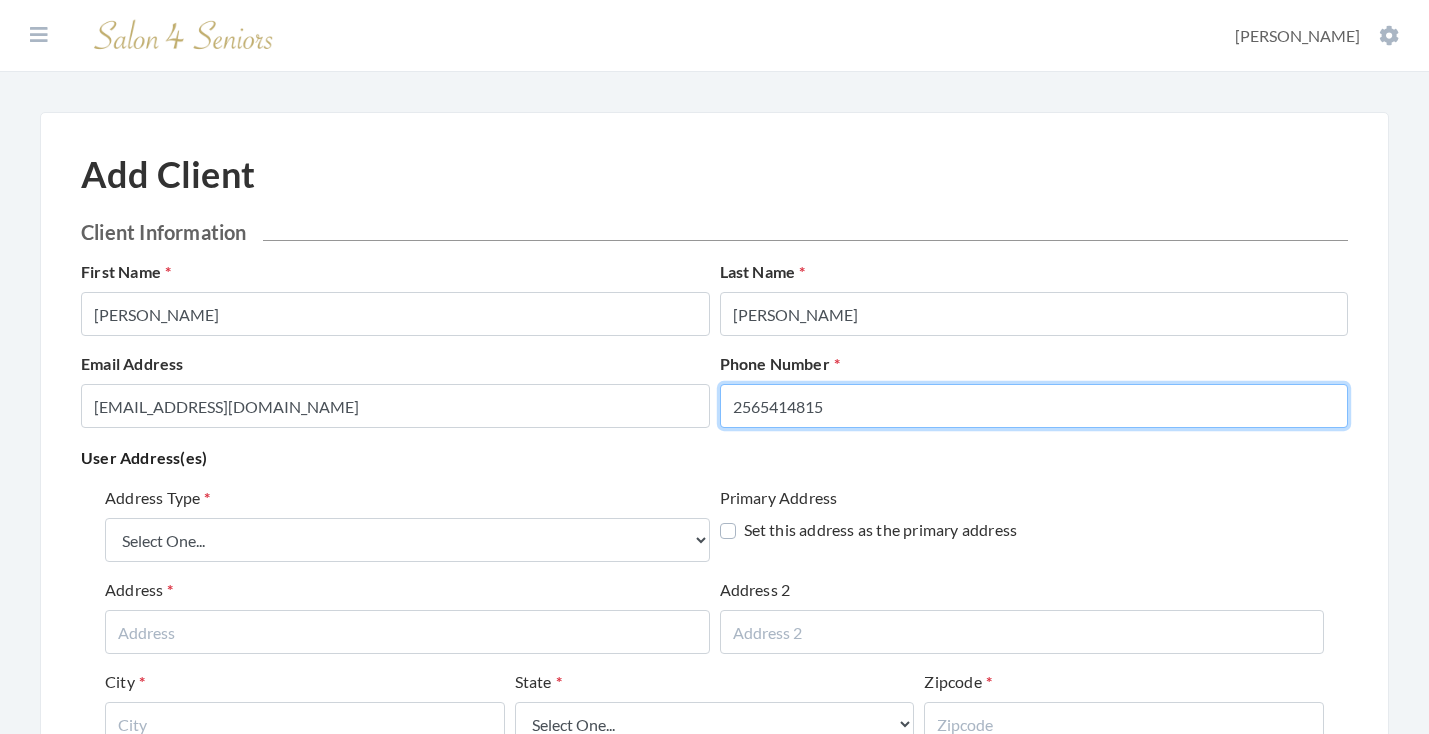 type on "2565414815" 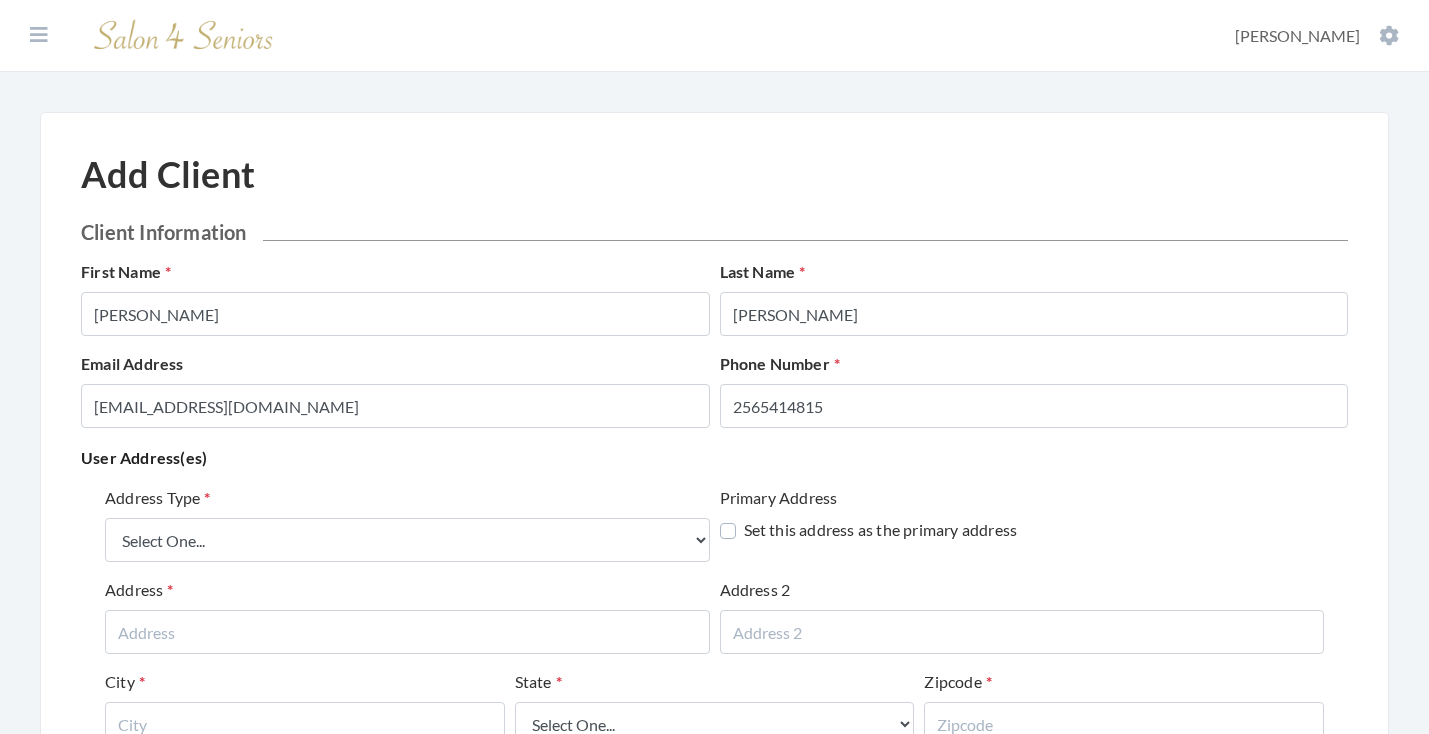 click on "Email Address   RUSTYNIELSEN101@GMAIL.COM   Phone Number   2565414815" at bounding box center (714, 398) 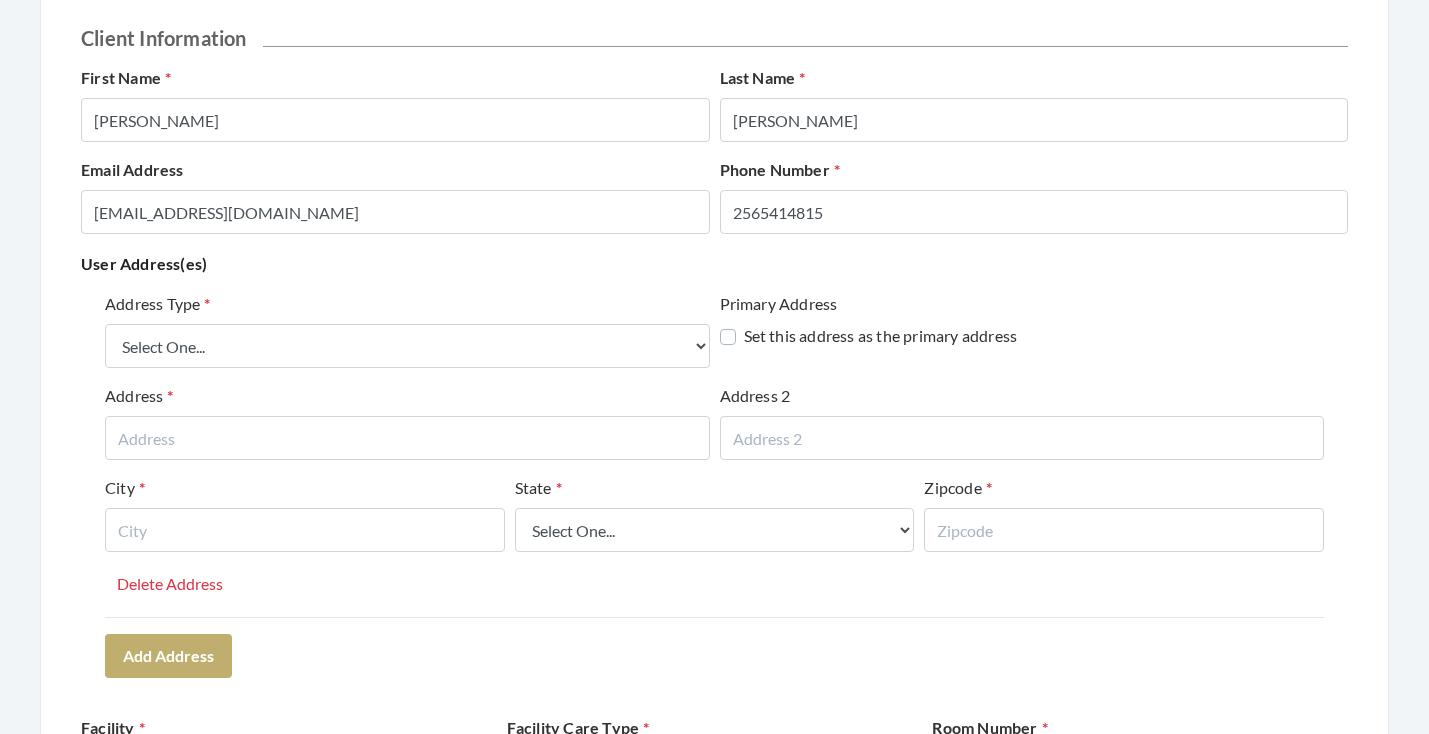 scroll, scrollTop: 197, scrollLeft: 0, axis: vertical 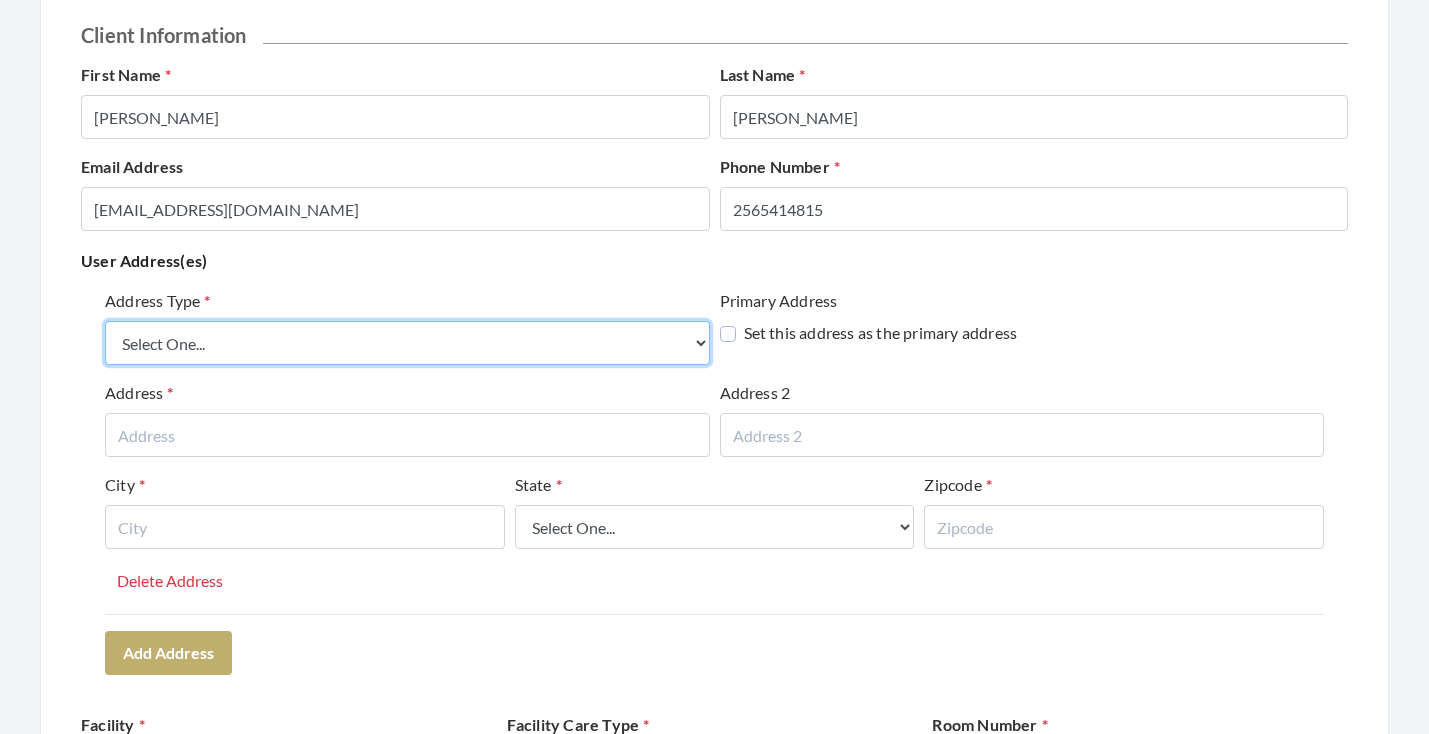 select on "billing" 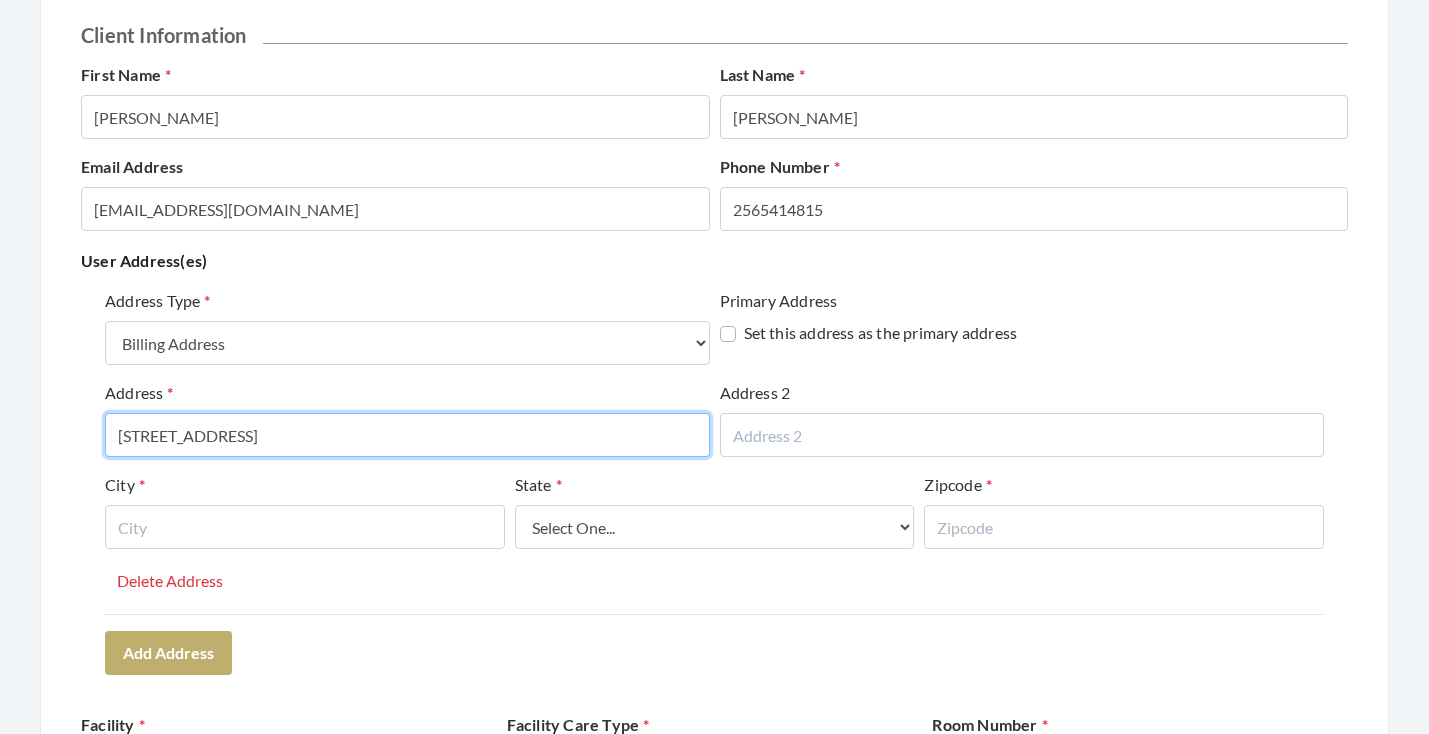 type on "101 ASH GROVE DRIVE" 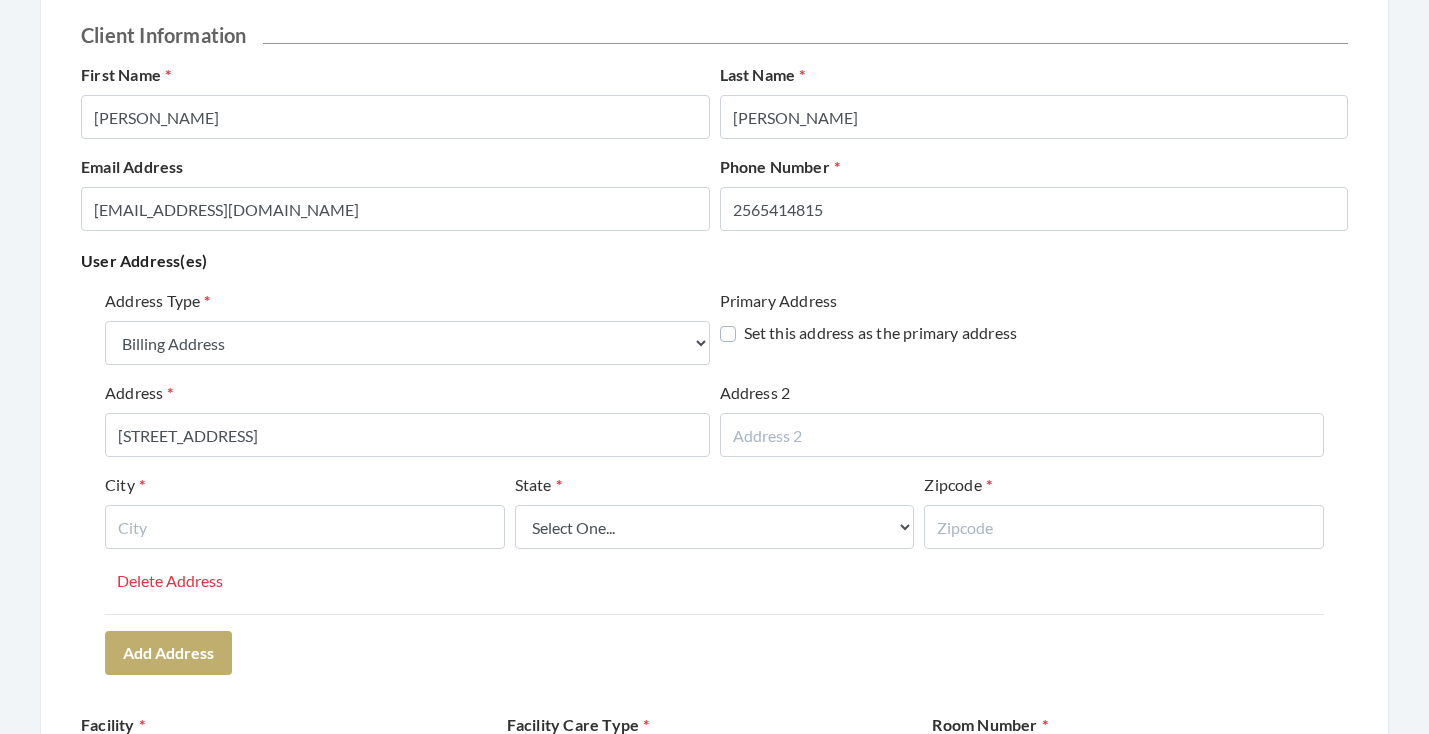 click on "Address Type   Select One...   Office Address   Home Address   Billing Address   Primary Address     Set this address as the primary address   Address   101 ASH GROVE DRIVE   Address 2     City     State   Select One...   Alabama   Alaska   American Samoa   Arizona   Arkansas   California   Colorado   Connecticut   Delaware   District Of Columbia   Federated States Of Micronesia   Florida   Georgia   Guam Gu   Hawaii   Idaho   Illinois   Indiana   Iowa   Kansas   Kentucky   Louisiana   Maine   Marshall Islands   Maryland   Massachusetts   Michigan   Minnesota   Mississippi   Missouri   Montana   Nebraska   Nevada   New Hampshire   New Jersey   New Mexico   New York   North Carolina   North Dakota   Northern Mariana Islands   Ohio   Oklahoma   Oregon   Palau   Pennsylvania   Puerto Rico   Rhode Island   South Carolina   South Dakota   Tennessee   Texas   Utah   Vermont   Virgin Islands   Virginia   Washington   West Virginia   Wisconsin   Wyoming   Zipcode     Delete Address   Add Address" at bounding box center [714, 481] 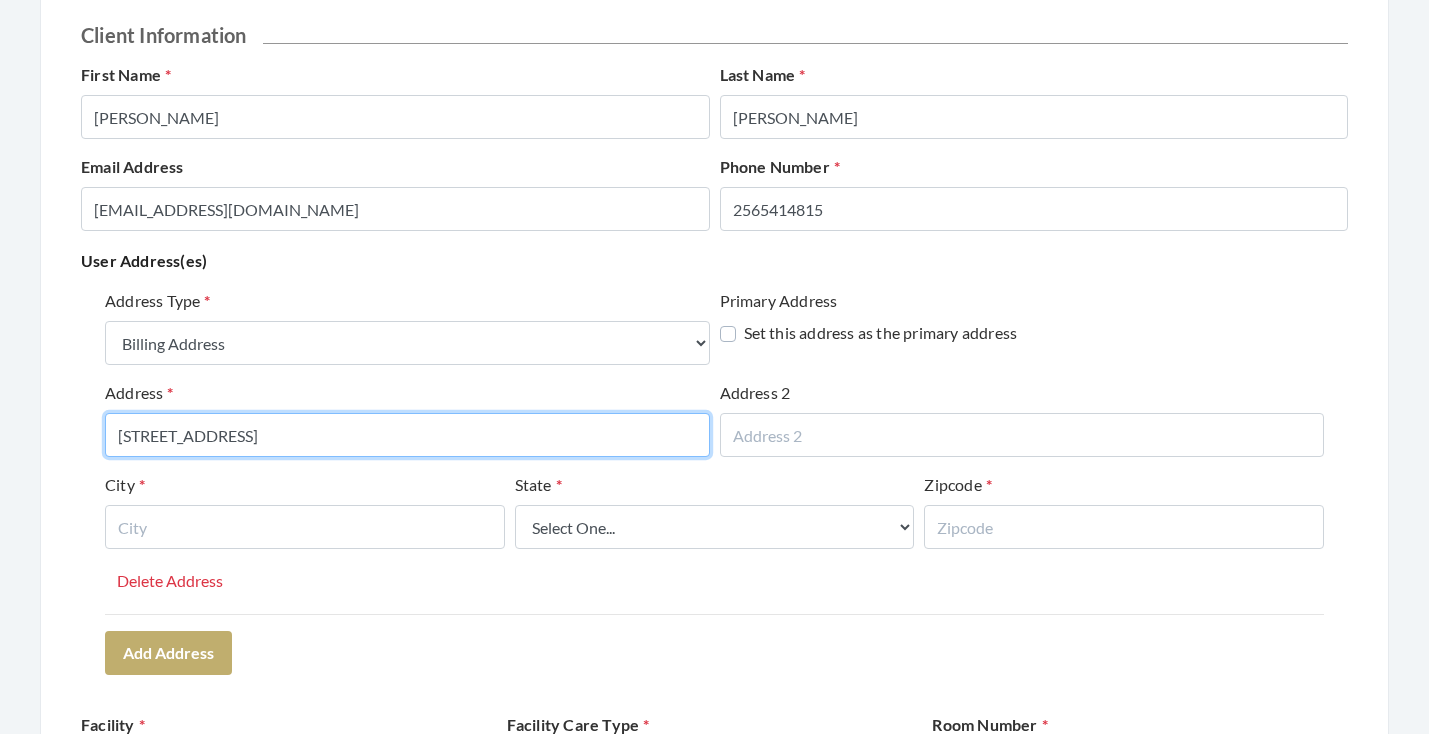 click on "101 ASH GROVE DRIVE" at bounding box center (407, 435) 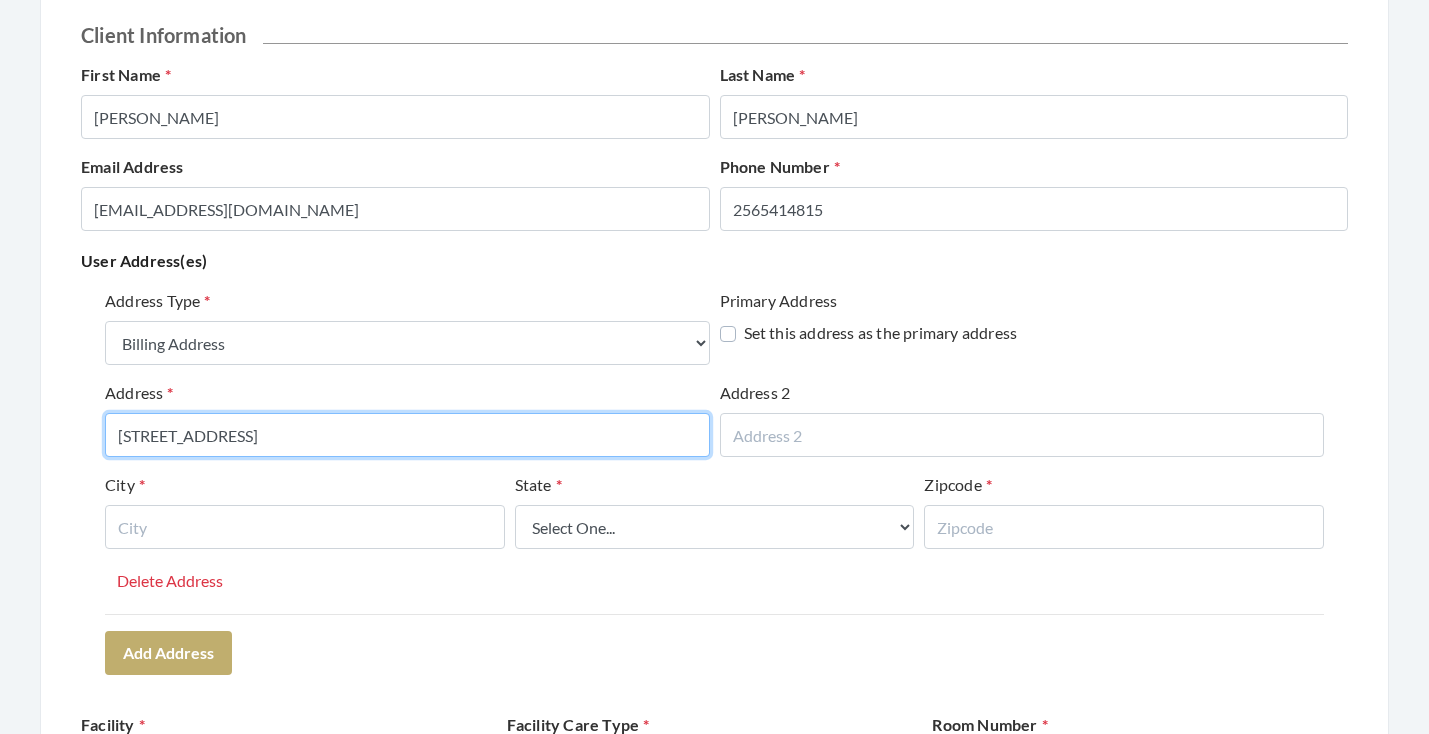 drag, startPoint x: 337, startPoint y: 445, endPoint x: 66, endPoint y: 440, distance: 271.0461 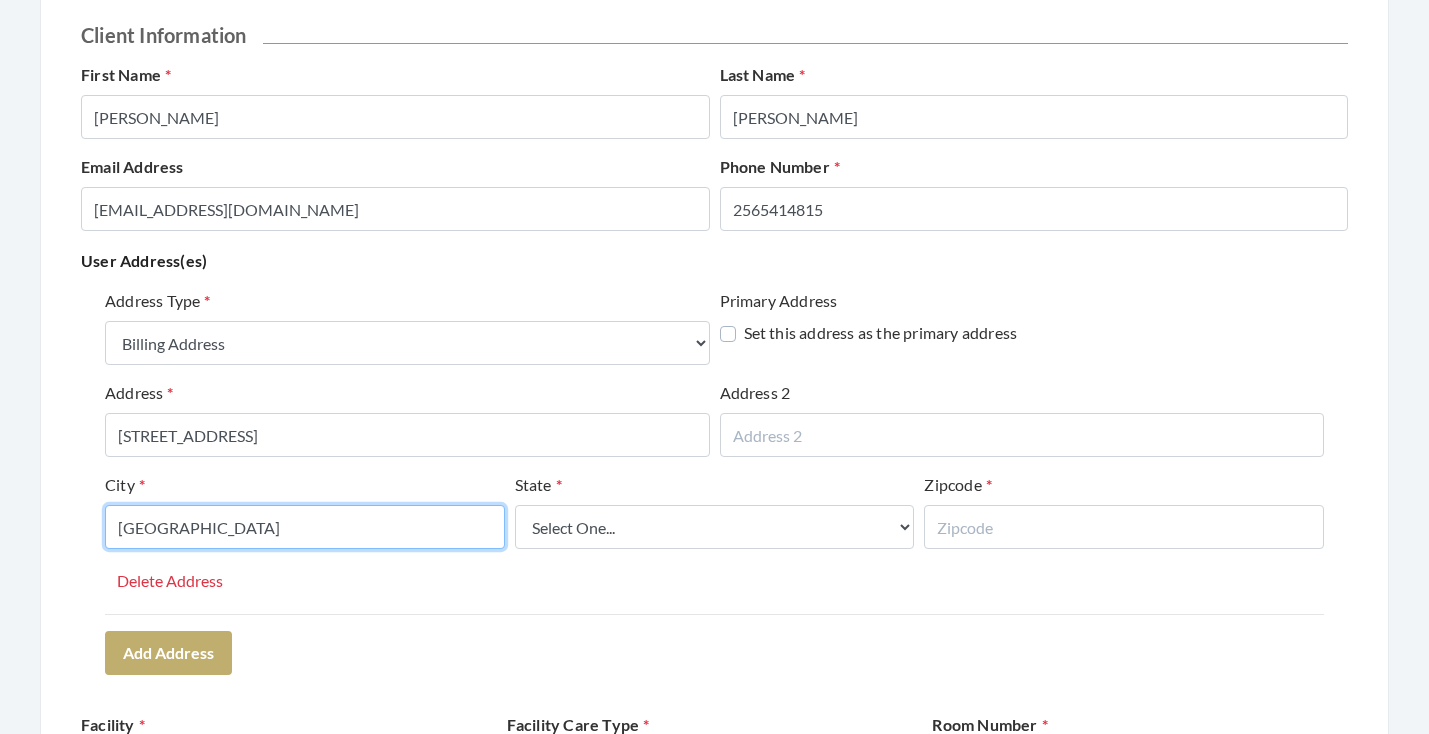 type on "HUNTSVILLE" 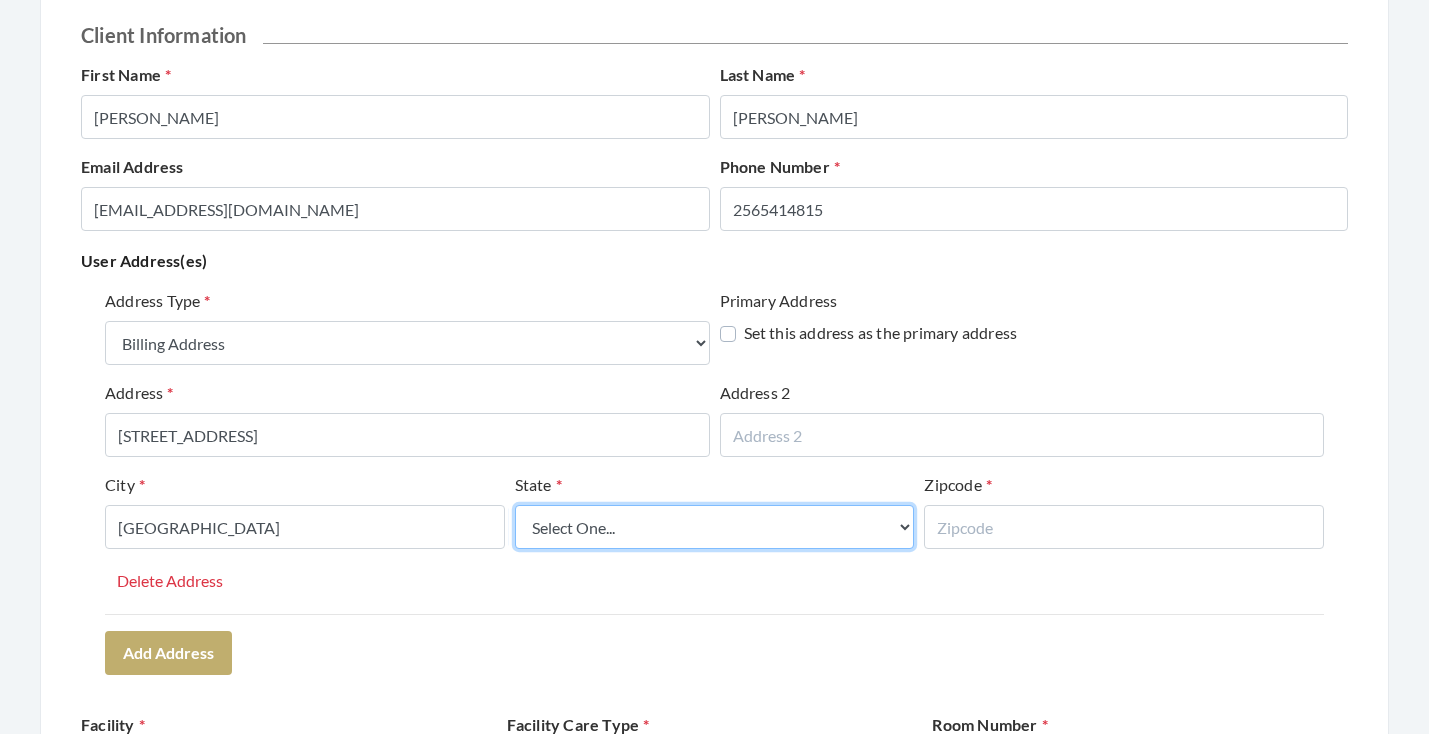 select on "al" 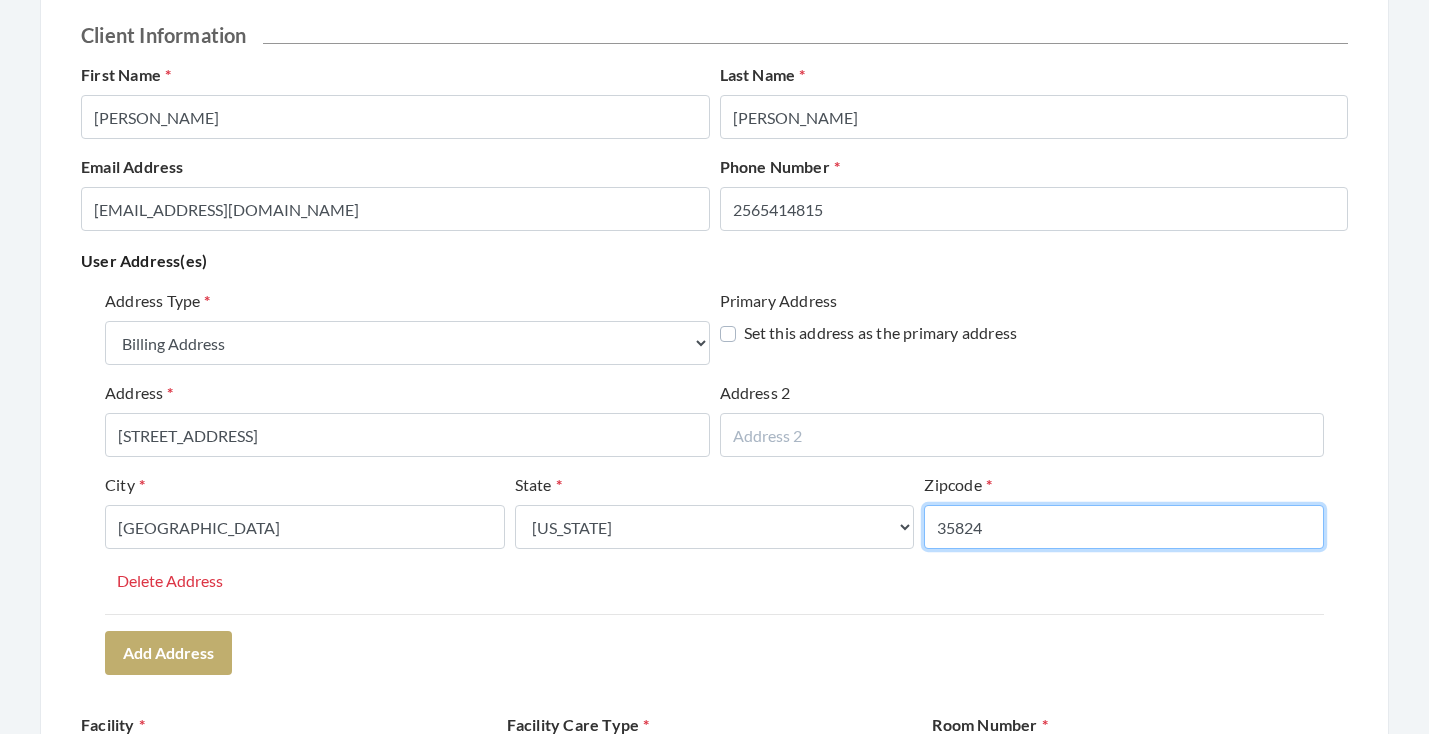 type on "35824" 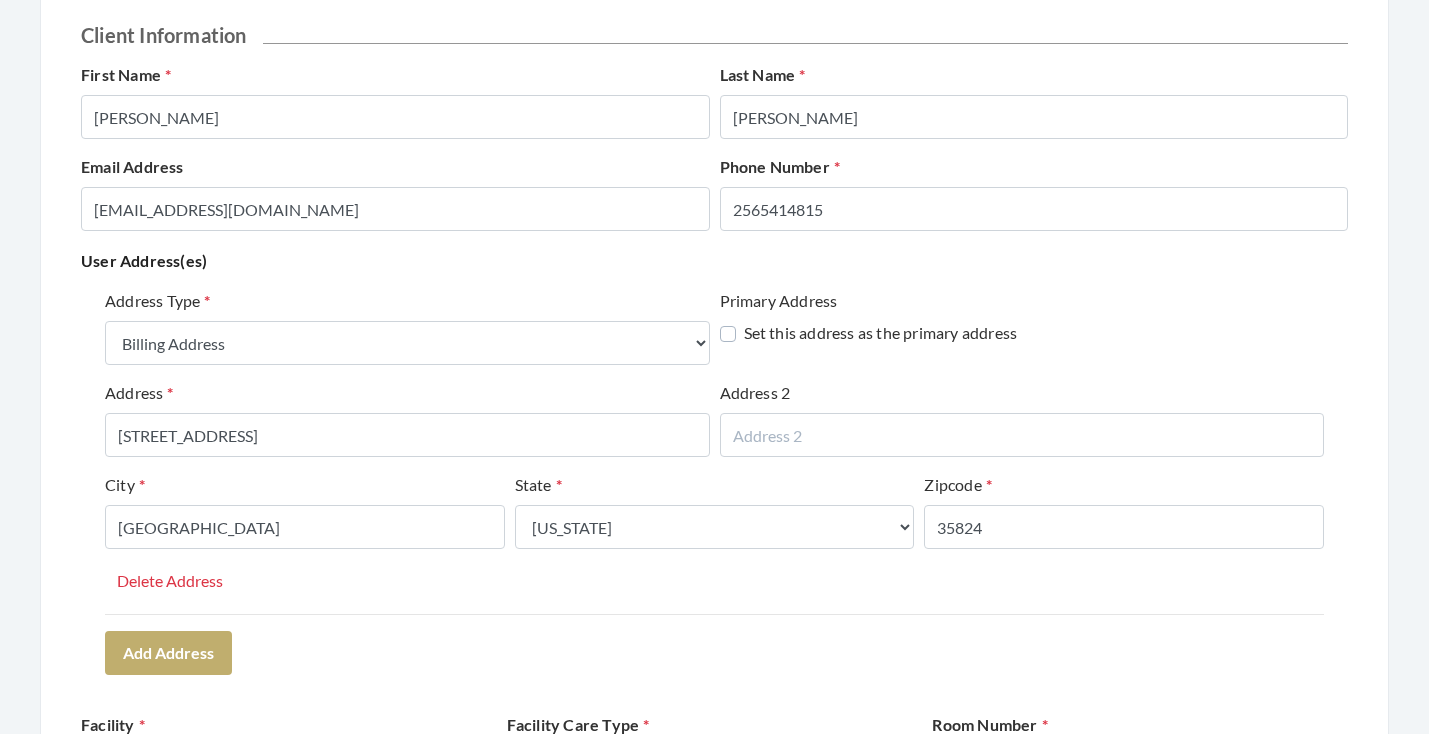 click on "Address Type   Select One...   Office Address   Home Address   Billing Address   Primary Address     Set this address as the primary address   Address   101 ASH GROVE DRIVE   Address 2     City   HUNTSVILLE   State   Select One...   Alabama   Alaska   American Samoa   Arizona   Arkansas   California   Colorado   Connecticut   Delaware   District Of Columbia   Federated States Of Micronesia   Florida   Georgia   Guam Gu   Hawaii   Idaho   Illinois   Indiana   Iowa   Kansas   Kentucky   Louisiana   Maine   Marshall Islands   Maryland   Massachusetts   Michigan   Minnesota   Mississippi   Missouri   Montana   Nebraska   Nevada   New Hampshire   New Jersey   New Mexico   New York   North Carolina   North Dakota   Northern Mariana Islands   Ohio   Oklahoma   Oregon   Palau   Pennsylvania   Puerto Rico   Rhode Island   South Carolina   South Dakota   Tennessee   Texas   Utah   Vermont   Virgin Islands   Virginia   Washington   West Virginia   Wisconsin   Wyoming   Zipcode   35824   Delete Address   Add Address" at bounding box center (714, 481) 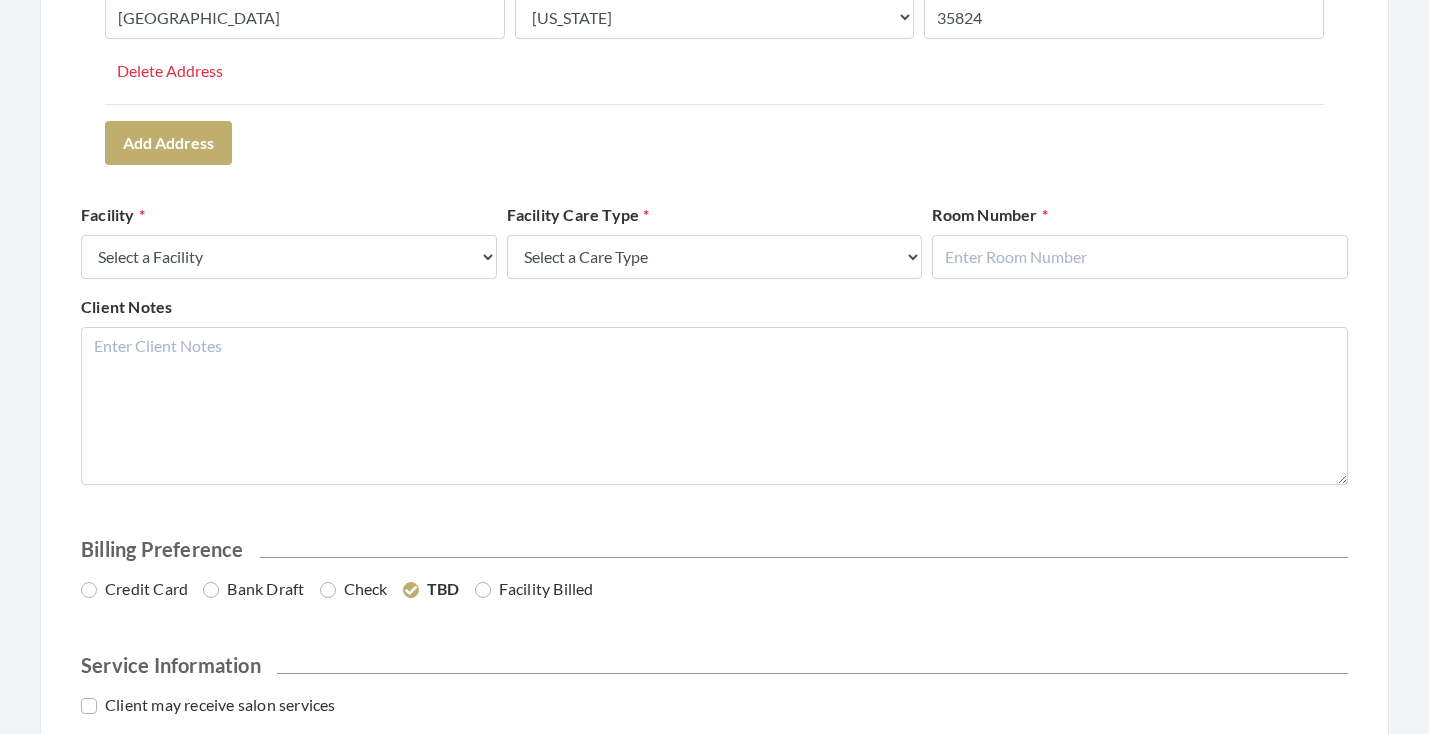 scroll, scrollTop: 721, scrollLeft: 0, axis: vertical 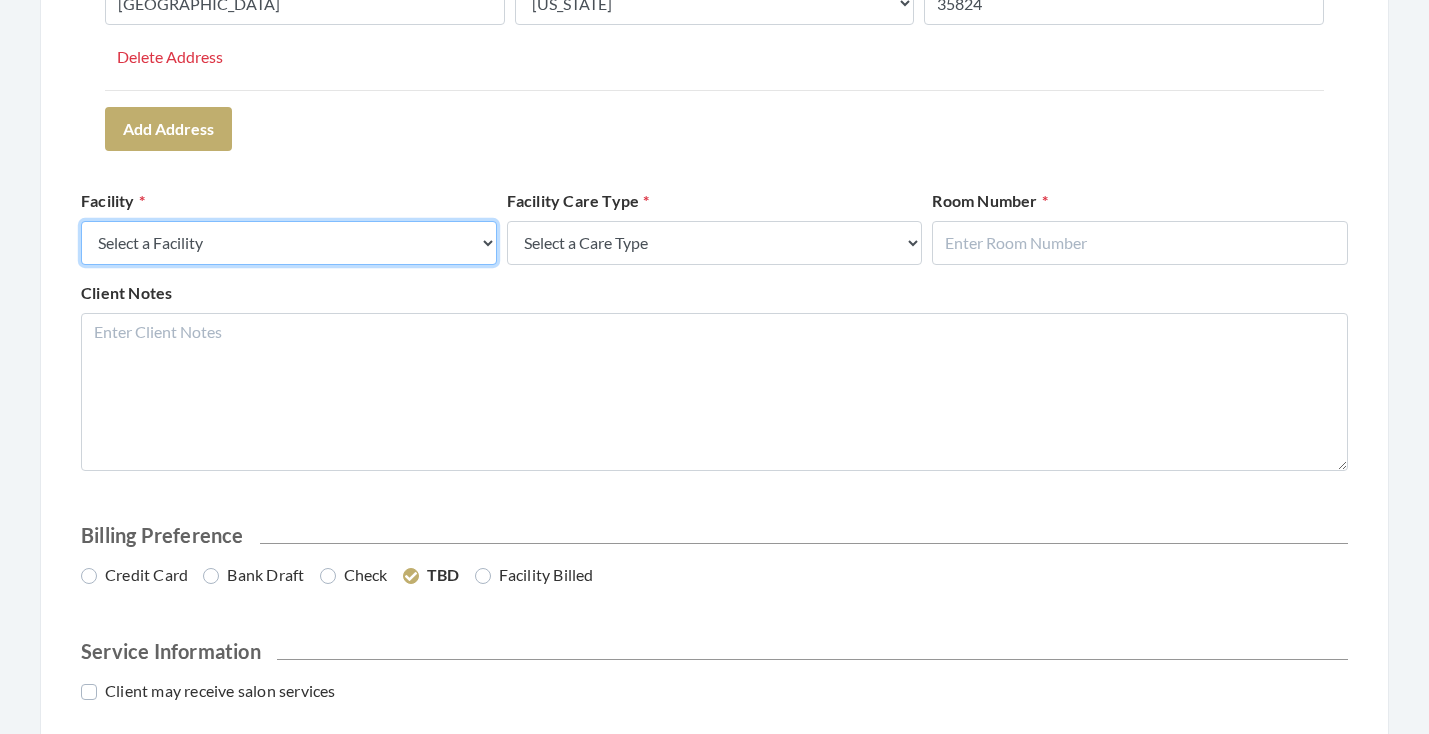 select on "4" 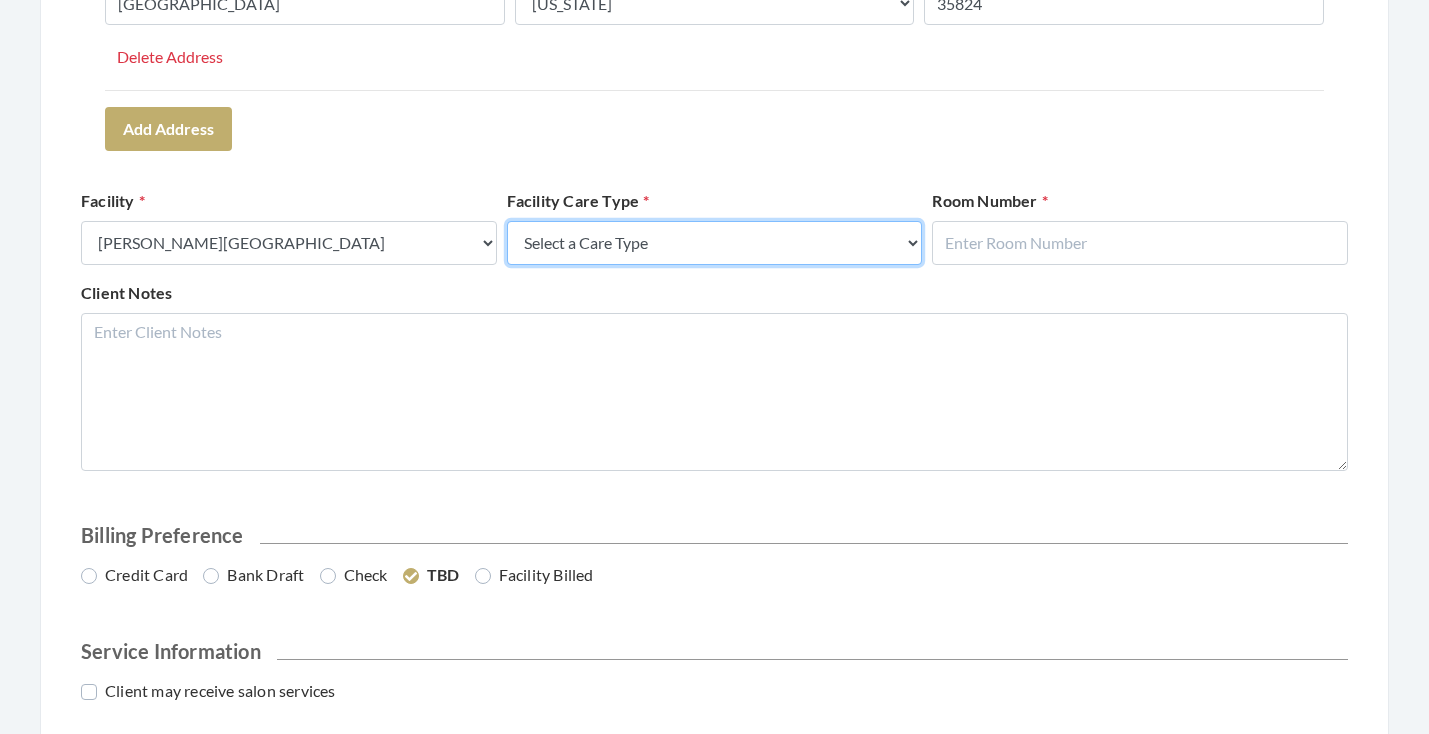 select on "4" 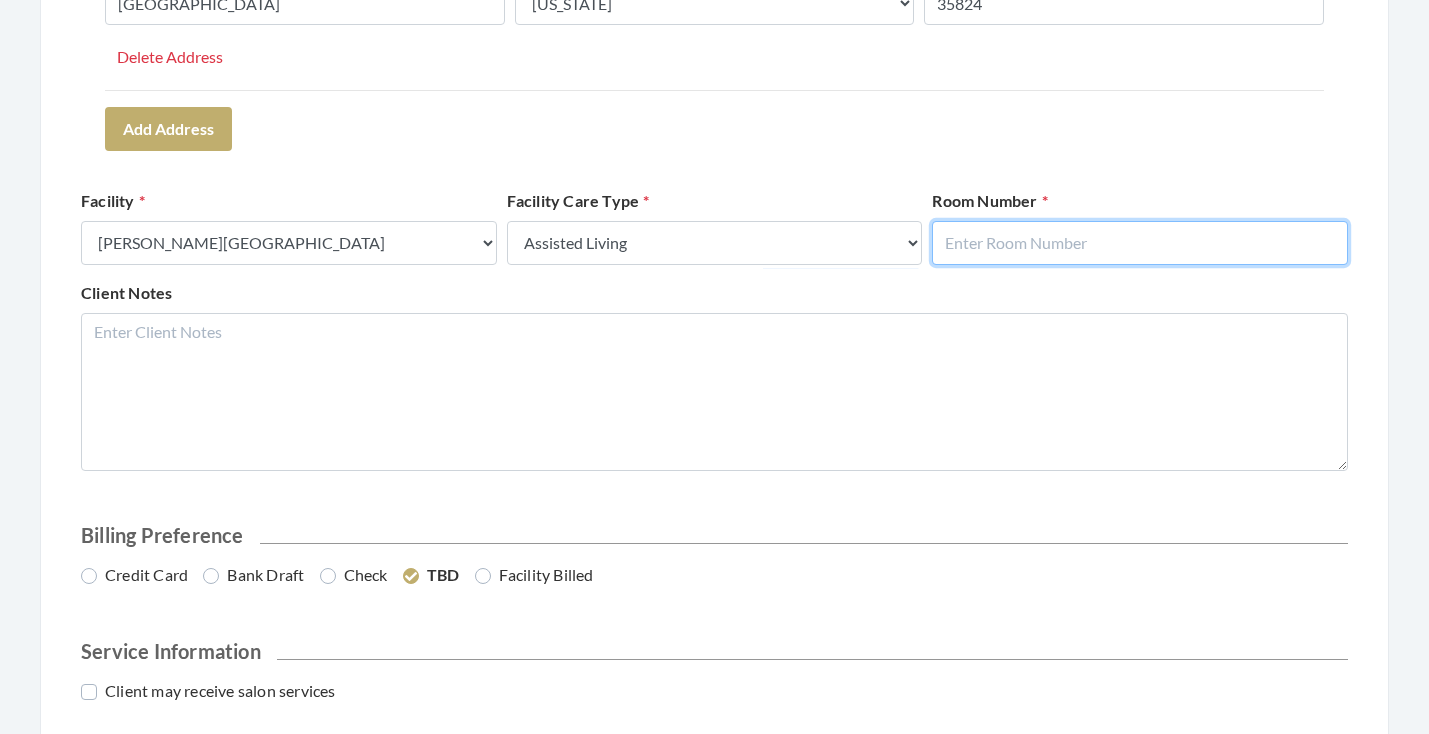 click at bounding box center (1140, 243) 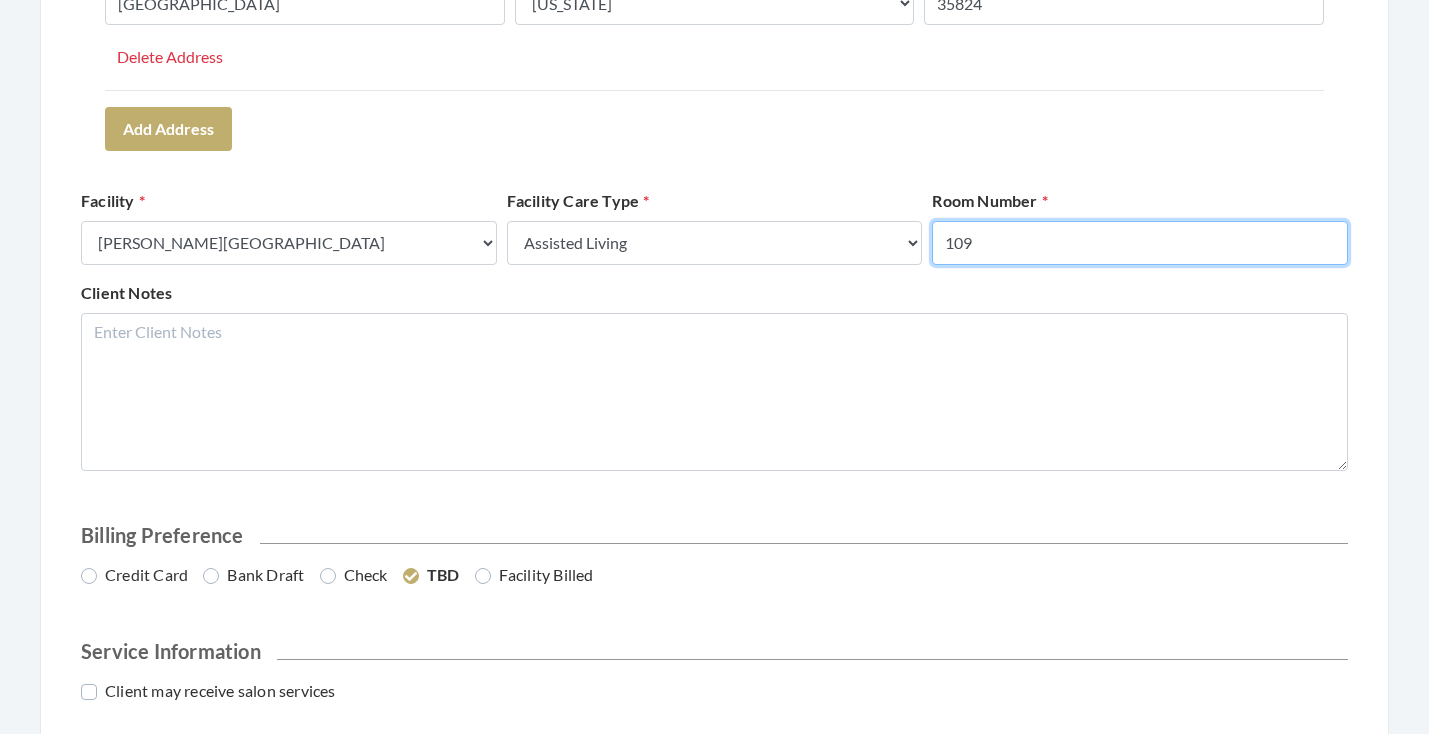 type on "109" 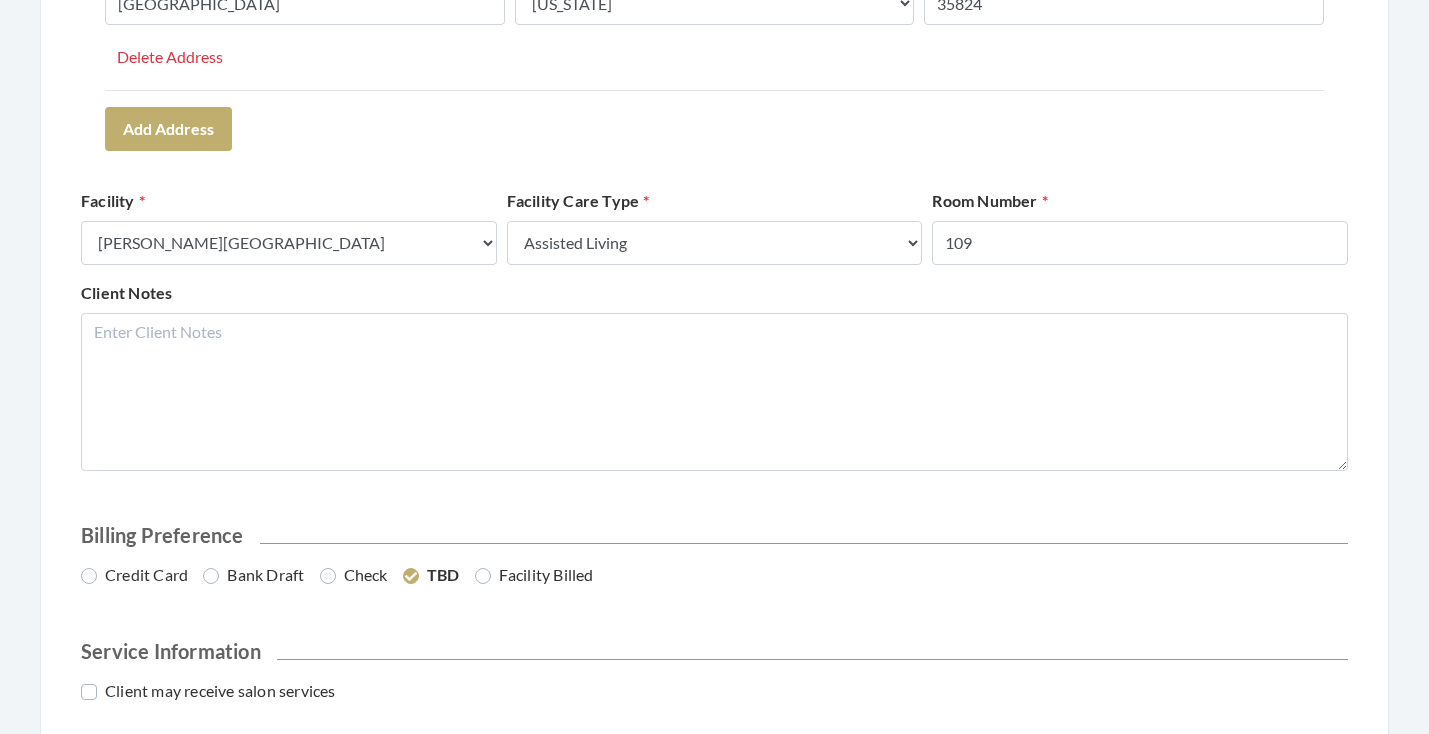 click on "Address Type   Select One...   Office Address   Home Address   Billing Address   Primary Address     Set this address as the primary address   Address   101 ASH GROVE DRIVE   Address 2     City   HUNTSVILLE   State   Select One...   Alabama   Alaska   American Samoa   Arizona   Arkansas   California   Colorado   Connecticut   Delaware   District Of Columbia   Federated States Of Micronesia   Florida   Georgia   Guam Gu   Hawaii   Idaho   Illinois   Indiana   Iowa   Kansas   Kentucky   Louisiana   Maine   Marshall Islands   Maryland   Massachusetts   Michigan   Minnesota   Mississippi   Missouri   Montana   Nebraska   Nevada   New Hampshire   New Jersey   New Mexico   New York   North Carolina   North Dakota   Northern Mariana Islands   Ohio   Oklahoma   Oregon   Palau   Pennsylvania   Puerto Rico   Rhode Island   South Carolina   South Dakota   Tennessee   Texas   Utah   Vermont   Virgin Islands   Virginia   Washington   West Virginia   Wisconsin   Wyoming   Zipcode   35824   Delete Address   Add Address" at bounding box center [714, -43] 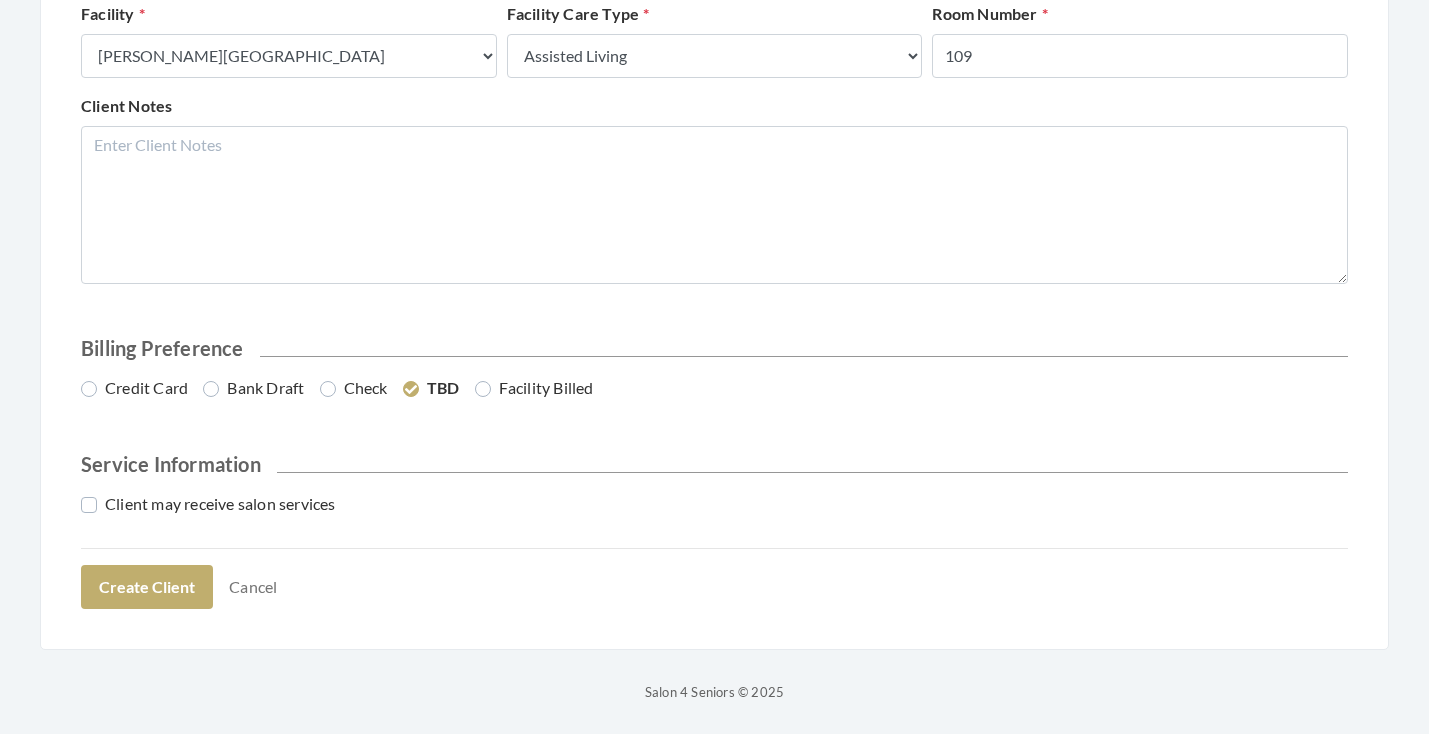 scroll, scrollTop: 907, scrollLeft: 0, axis: vertical 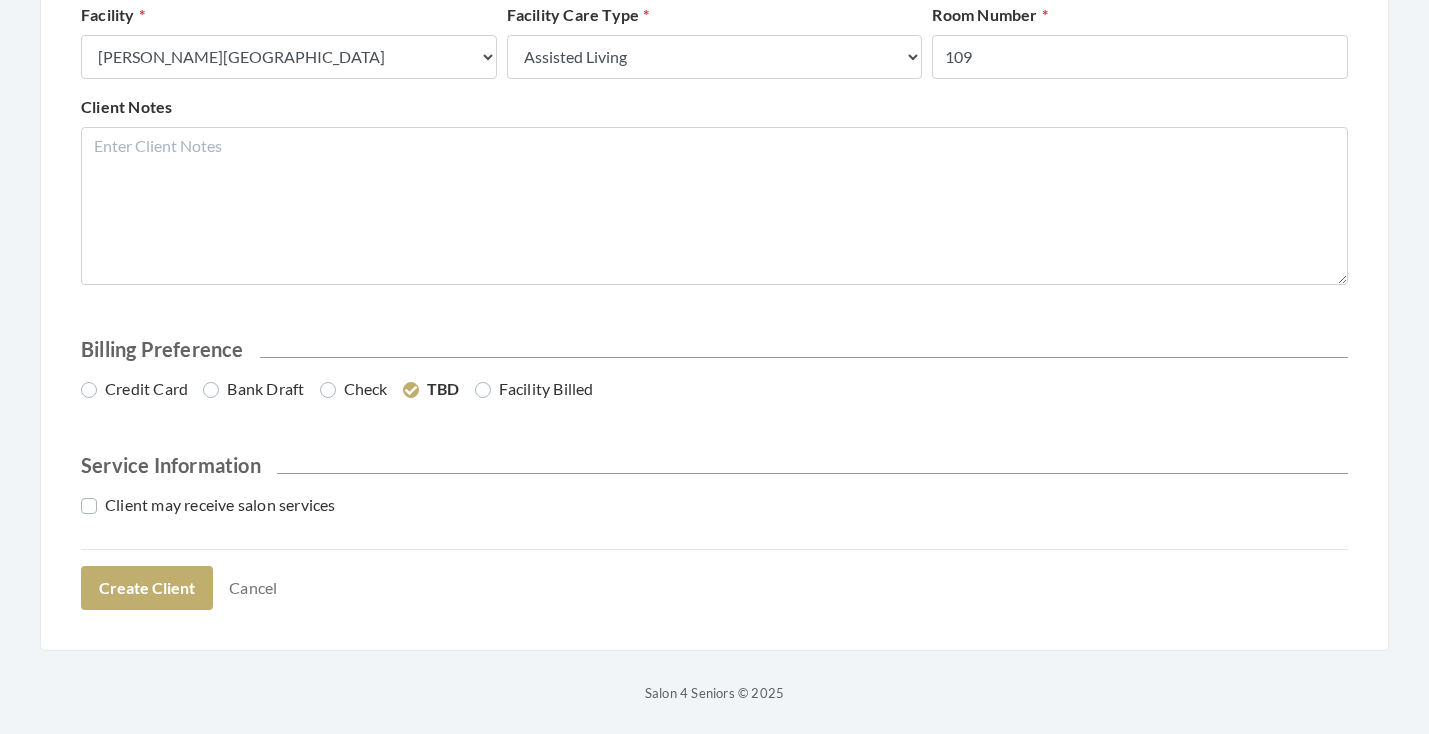 click on "Bank Draft" at bounding box center (253, 389) 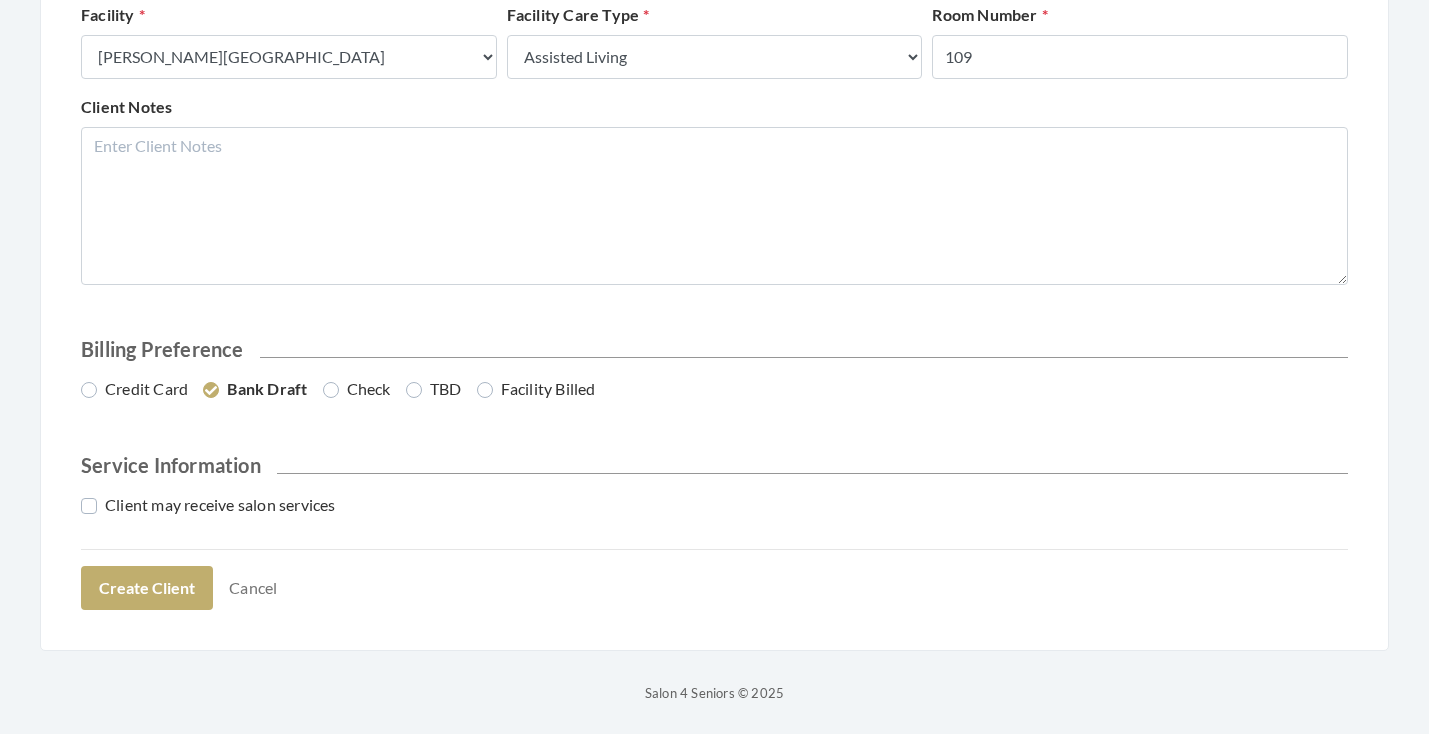 click on "Client may receive salon services" at bounding box center (208, 505) 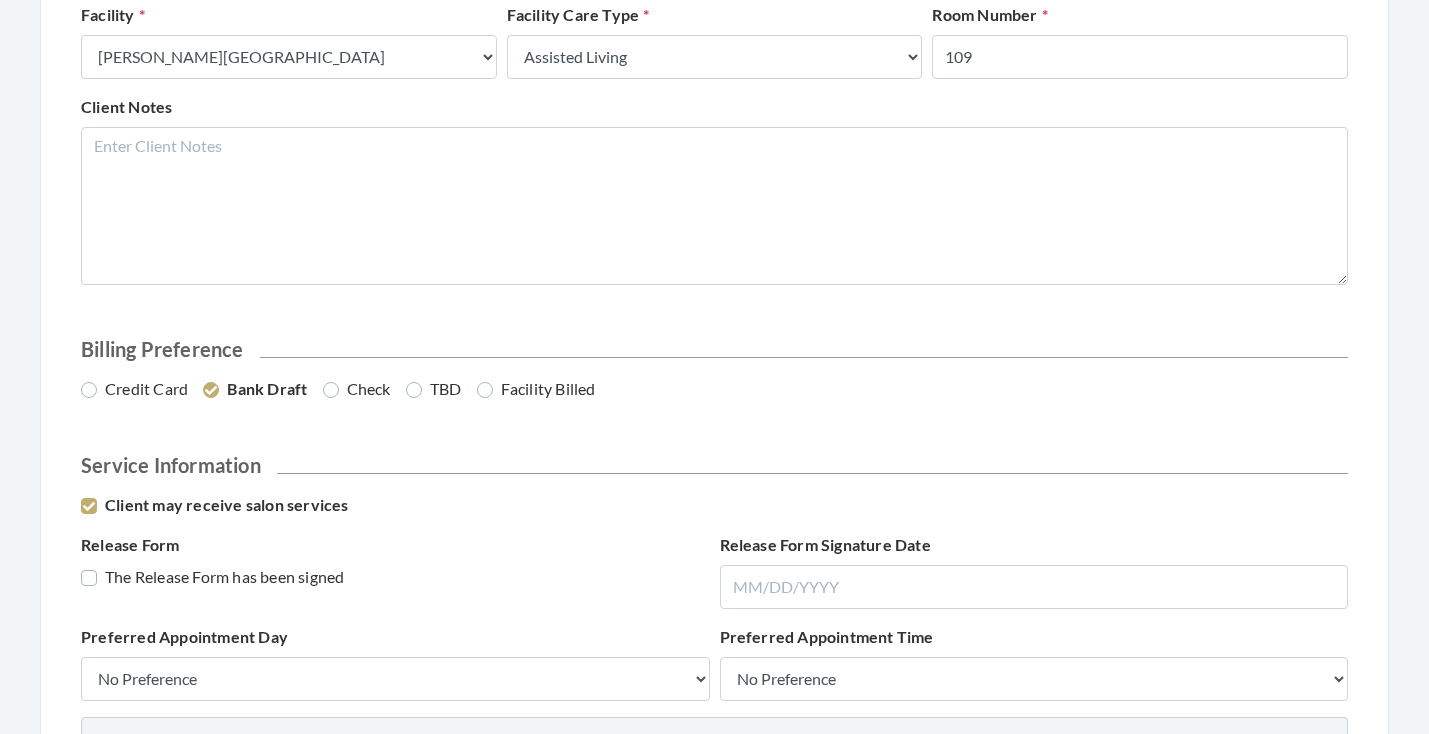 click on "The Release Form has been signed" at bounding box center [212, 577] 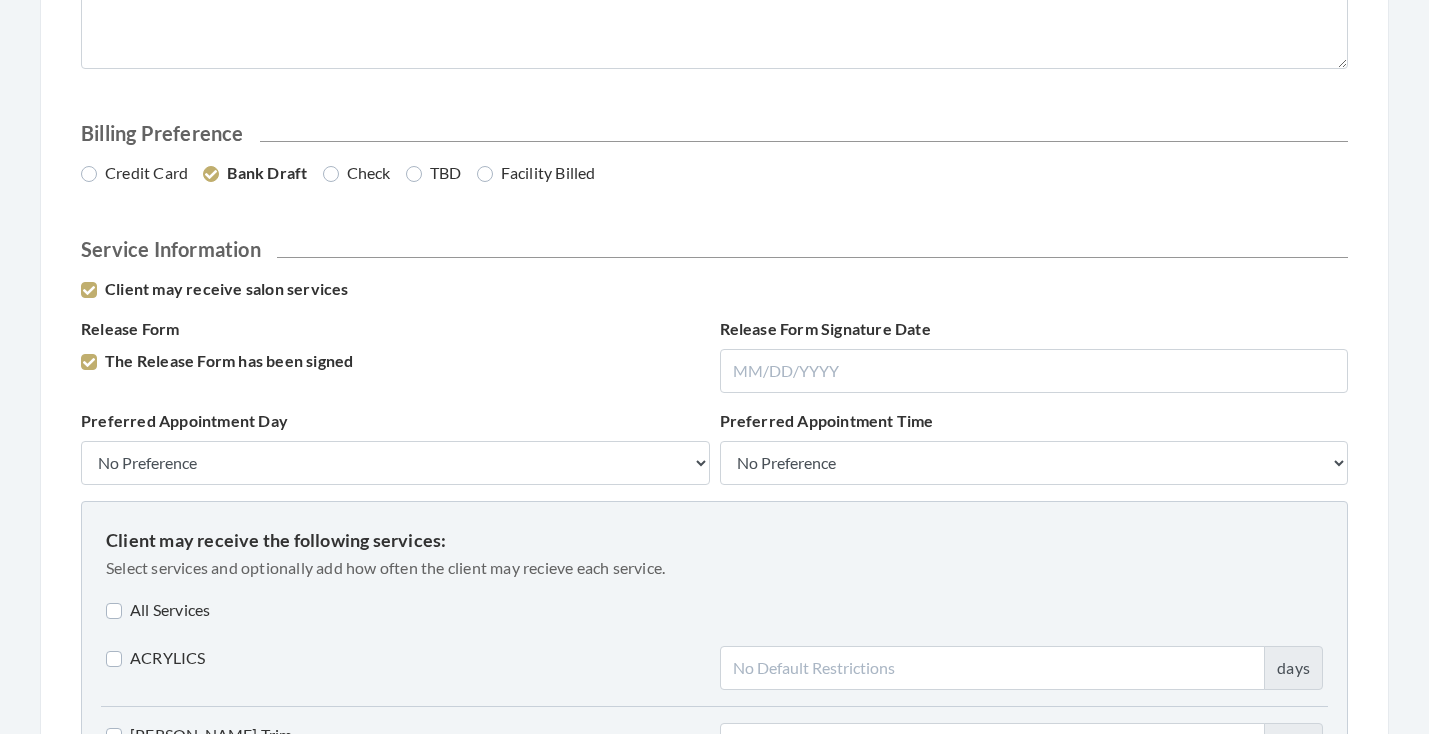 scroll, scrollTop: 1131, scrollLeft: 0, axis: vertical 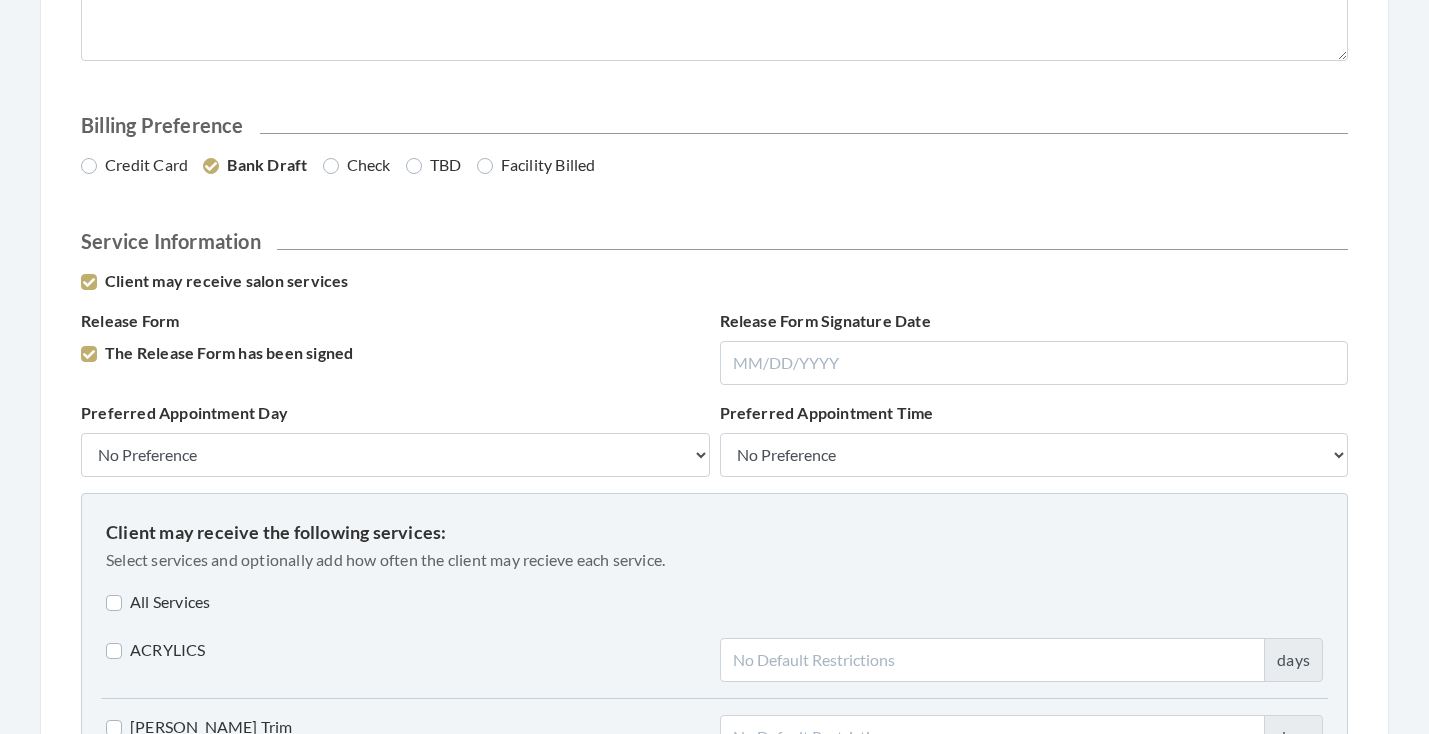 click on "All Services" at bounding box center (158, 602) 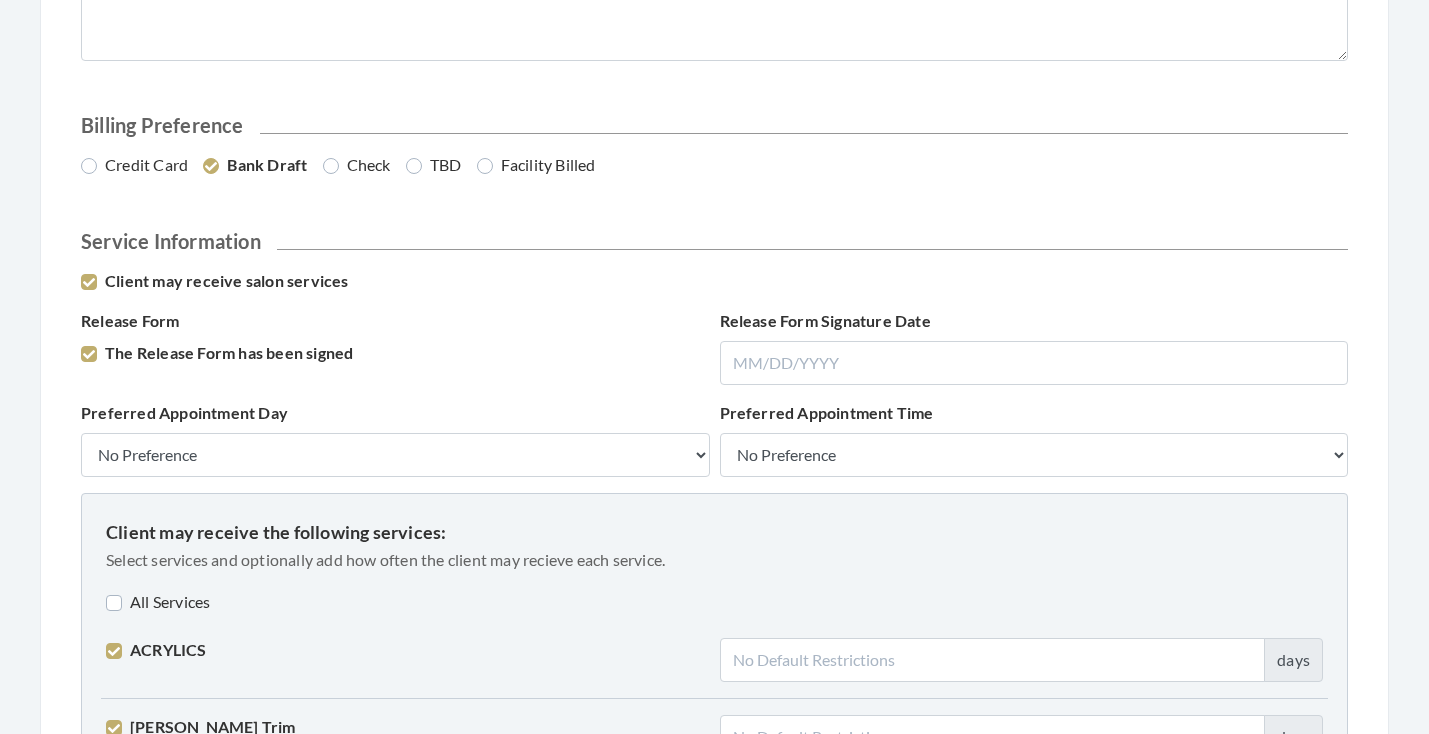 checkbox on "true" 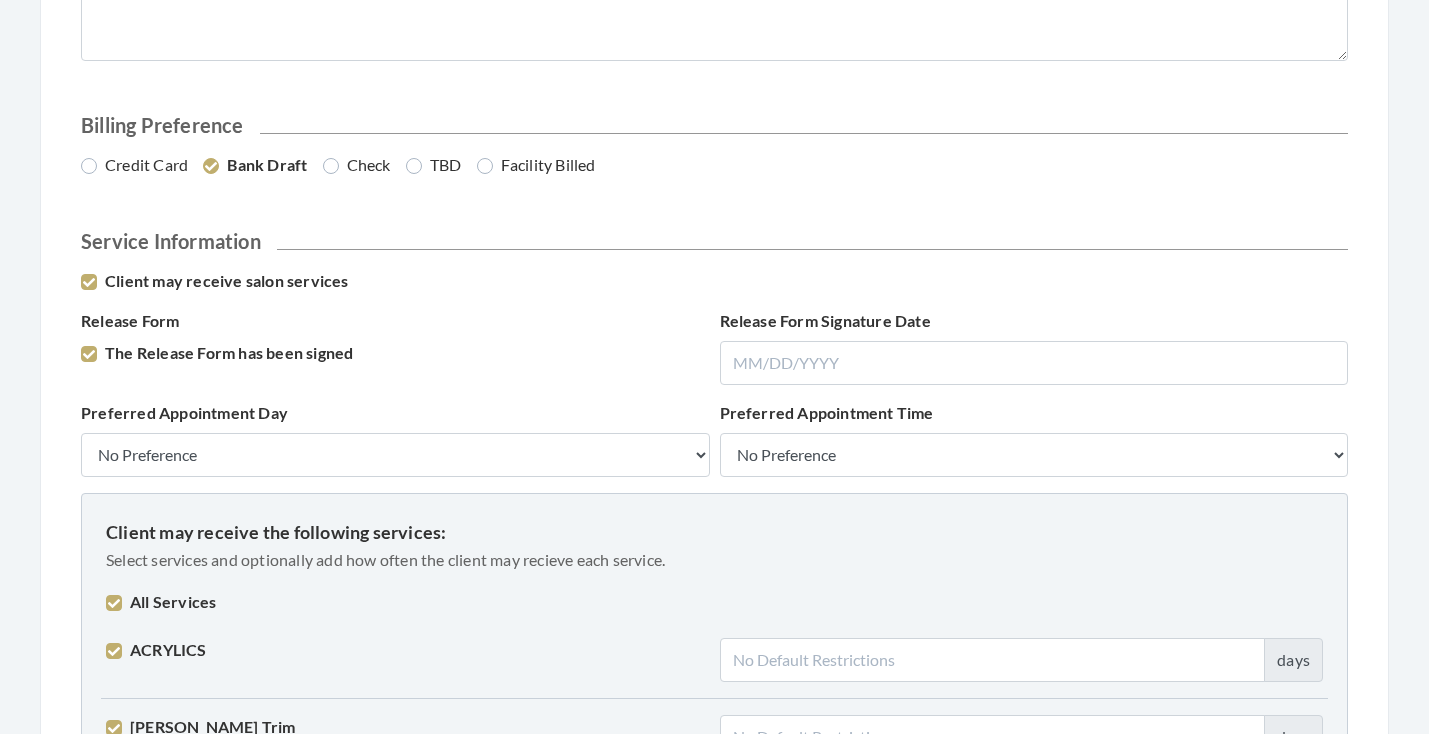 checkbox on "true" 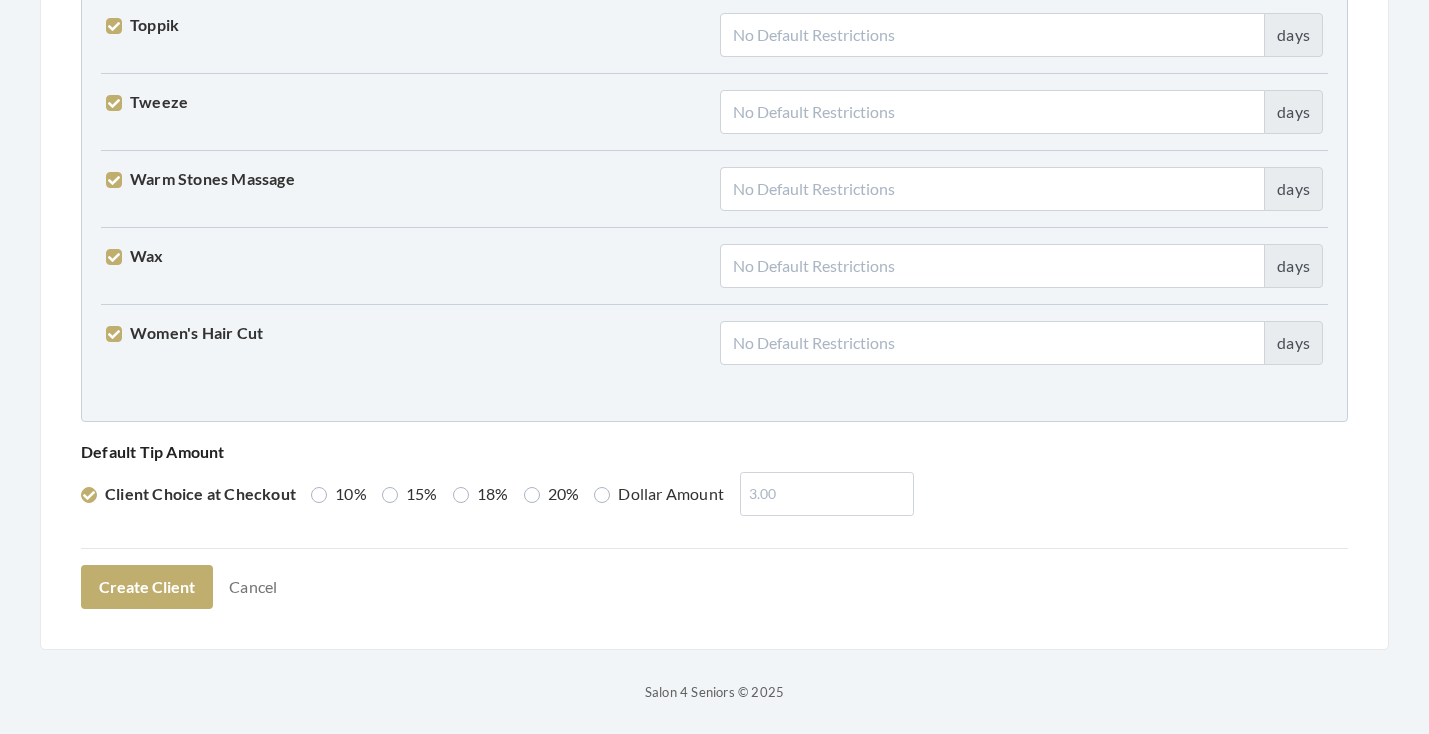 scroll, scrollTop: 5066, scrollLeft: 0, axis: vertical 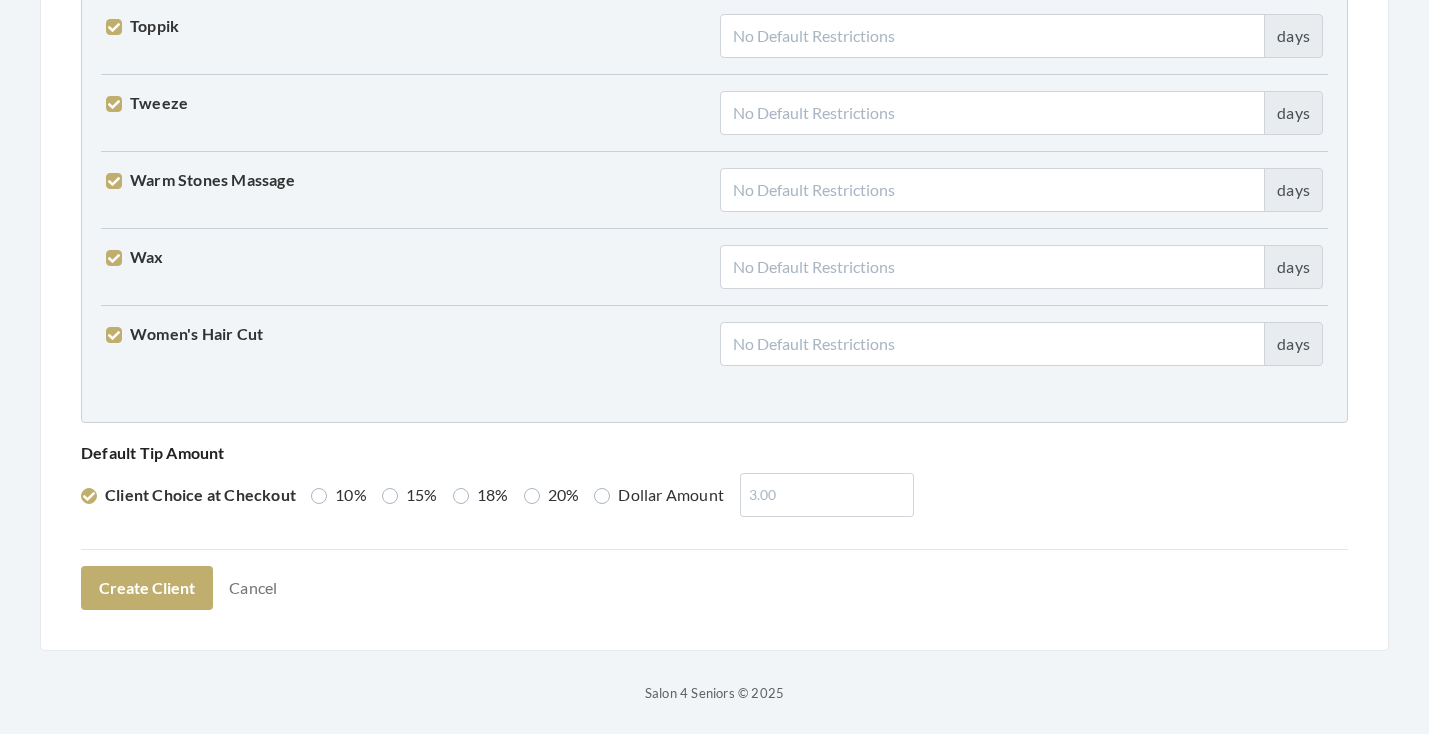 click on "15%" at bounding box center (410, 495) 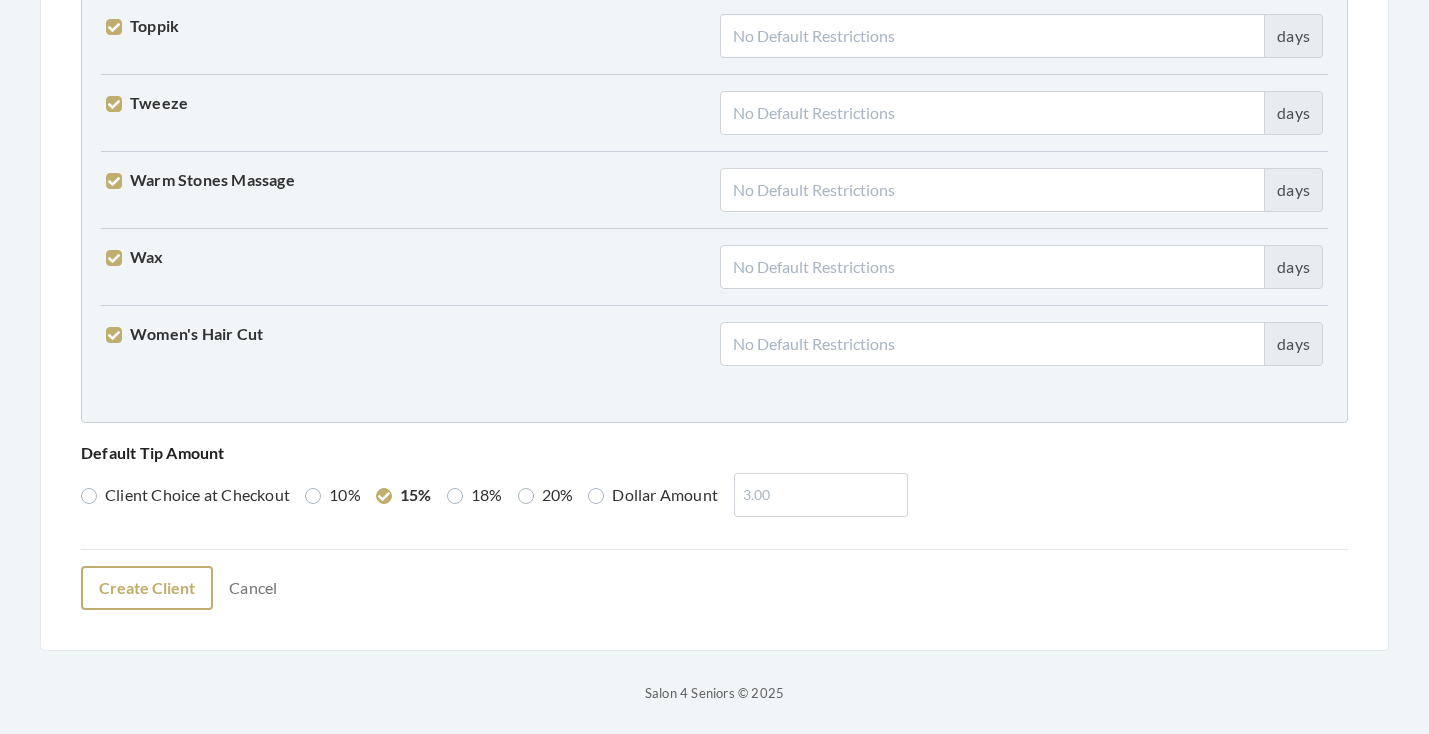 click on "Create Client" at bounding box center (147, 588) 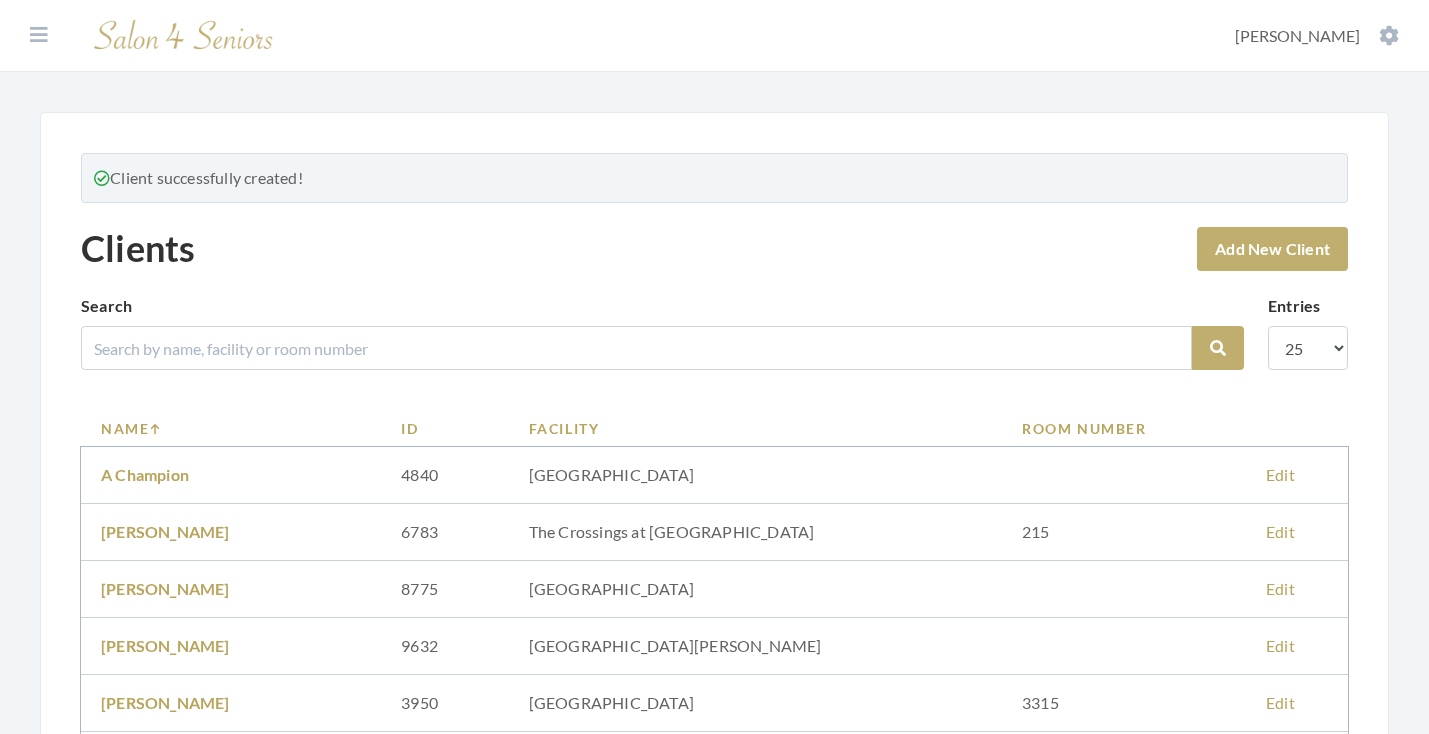 scroll, scrollTop: 0, scrollLeft: 0, axis: both 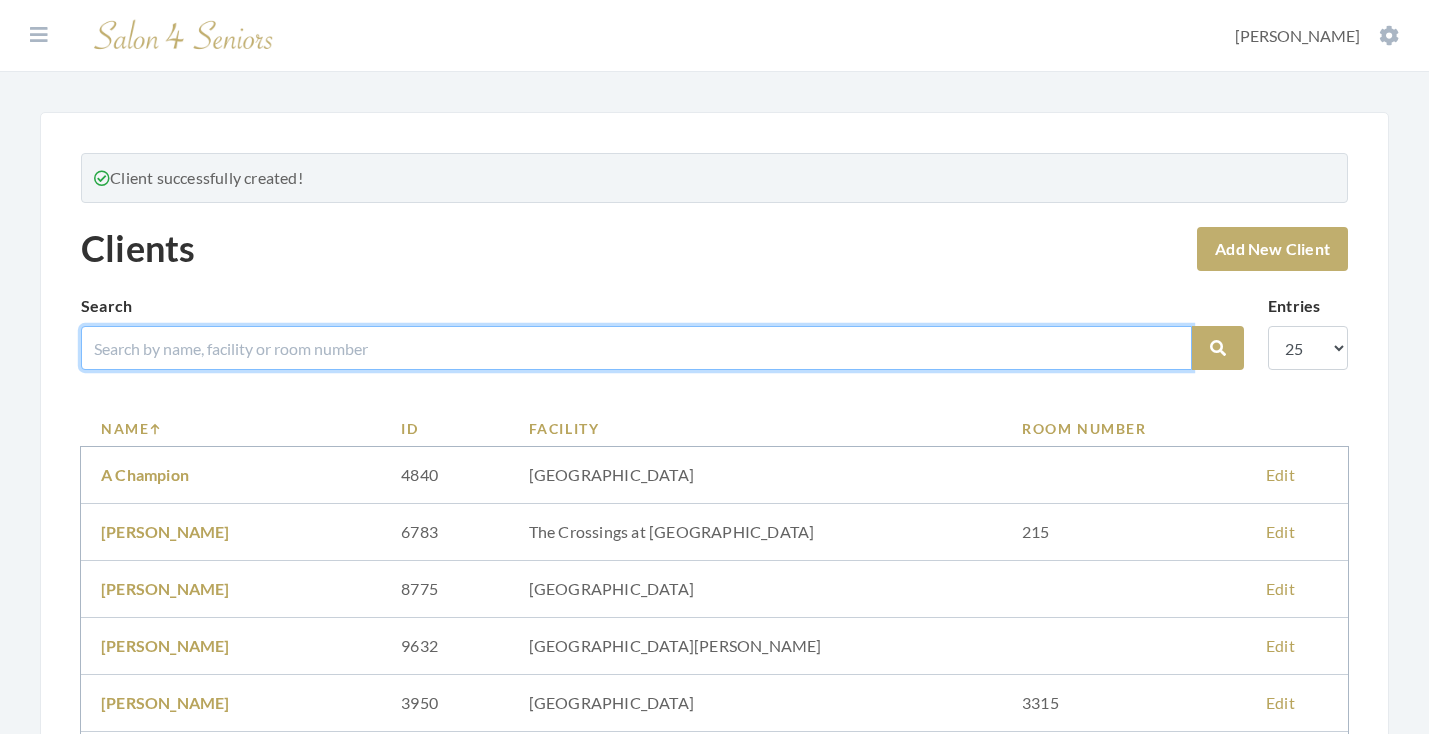 click at bounding box center (636, 348) 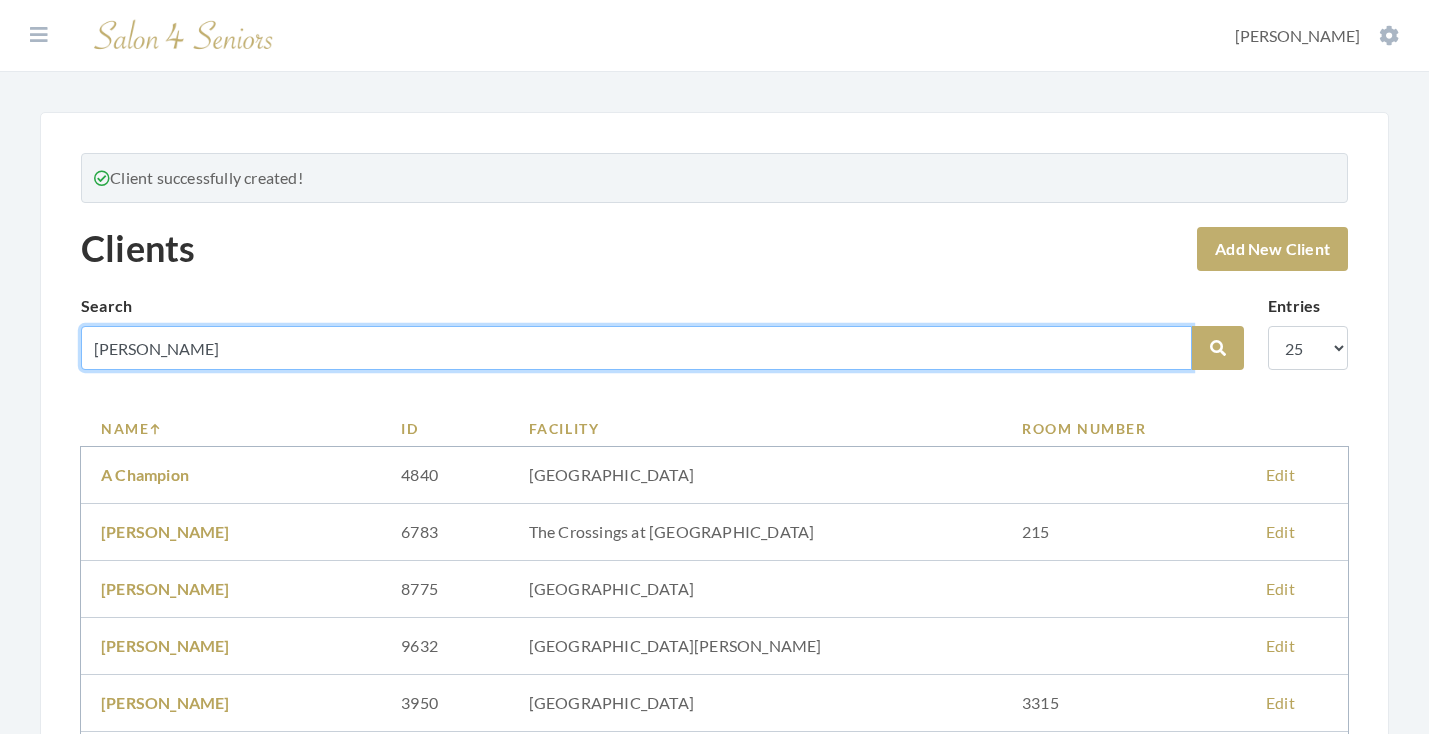 type on "[PERSON_NAME]" 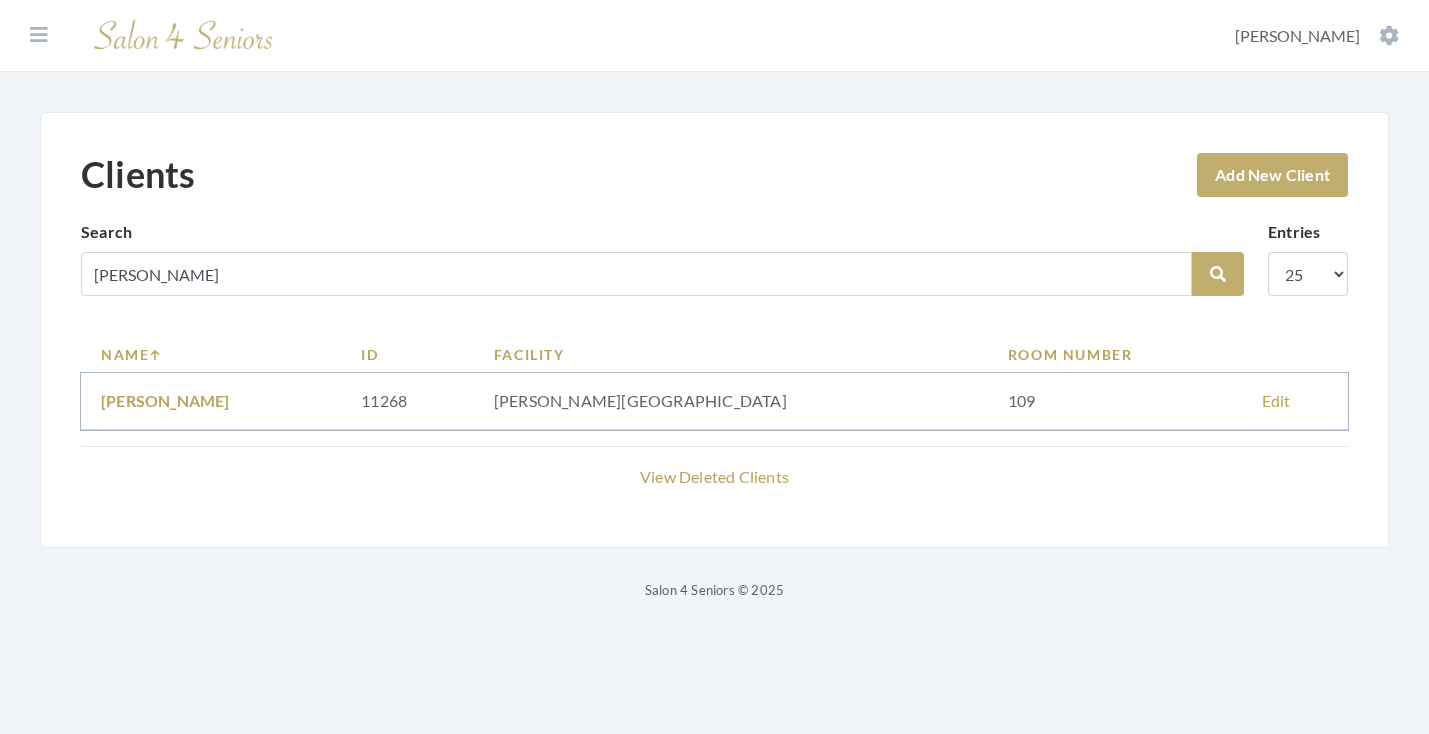 scroll, scrollTop: 0, scrollLeft: 0, axis: both 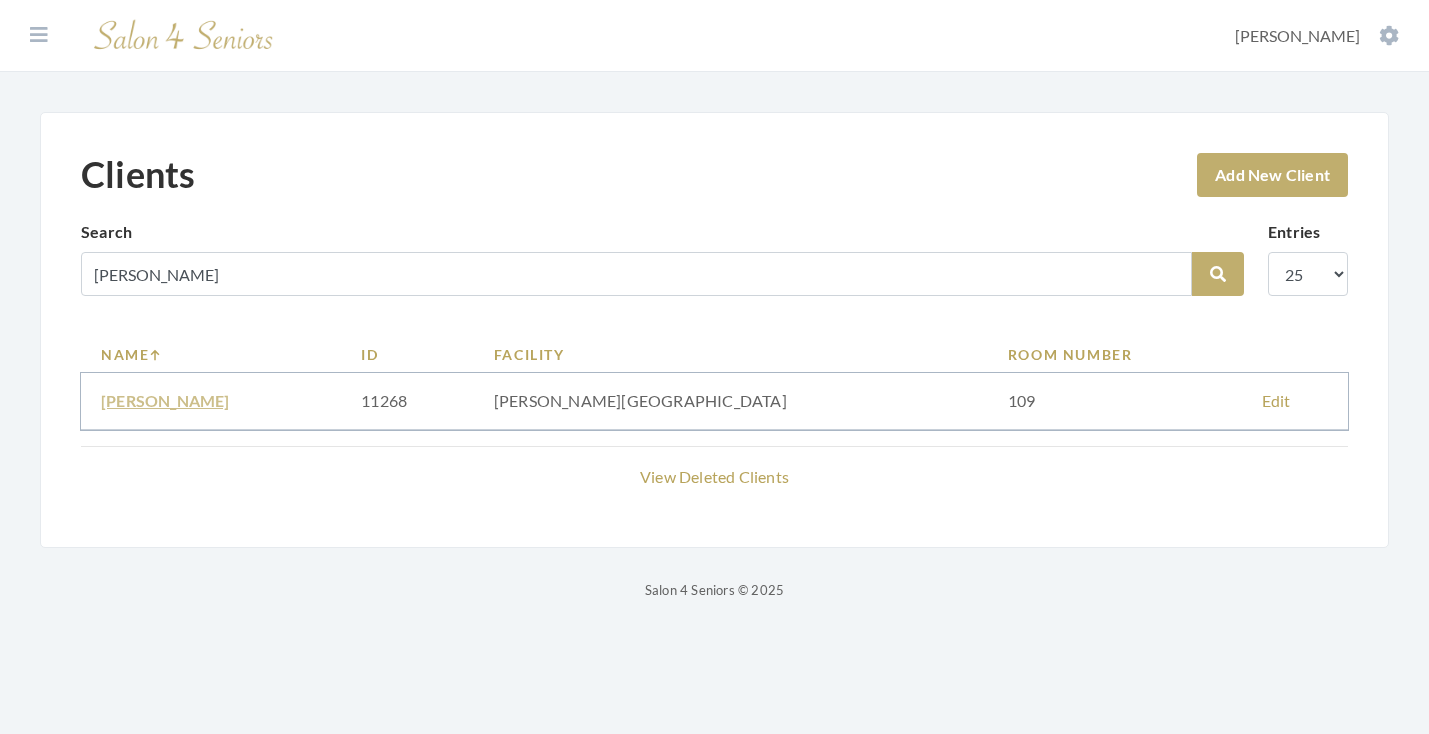 click on "DANA
NIELSEN" at bounding box center [165, 400] 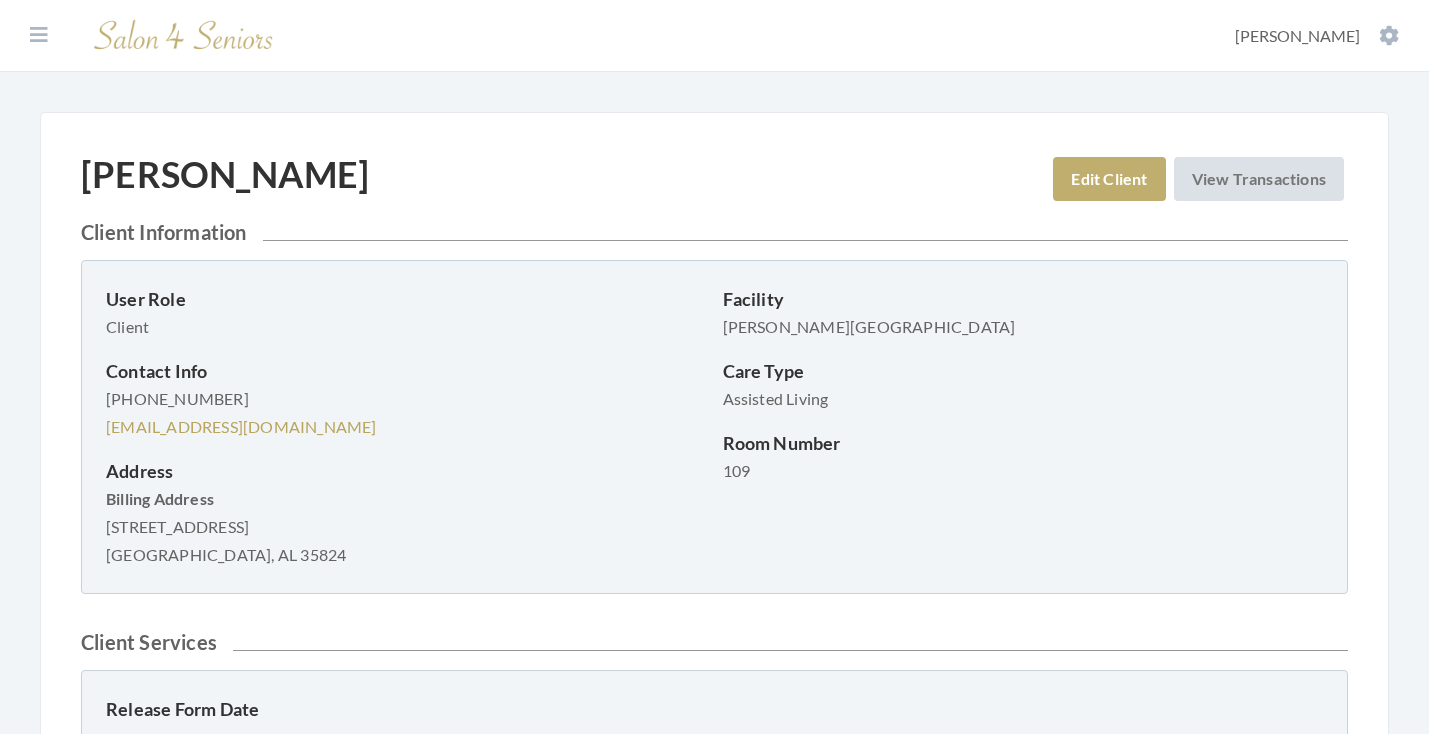 scroll, scrollTop: 0, scrollLeft: 0, axis: both 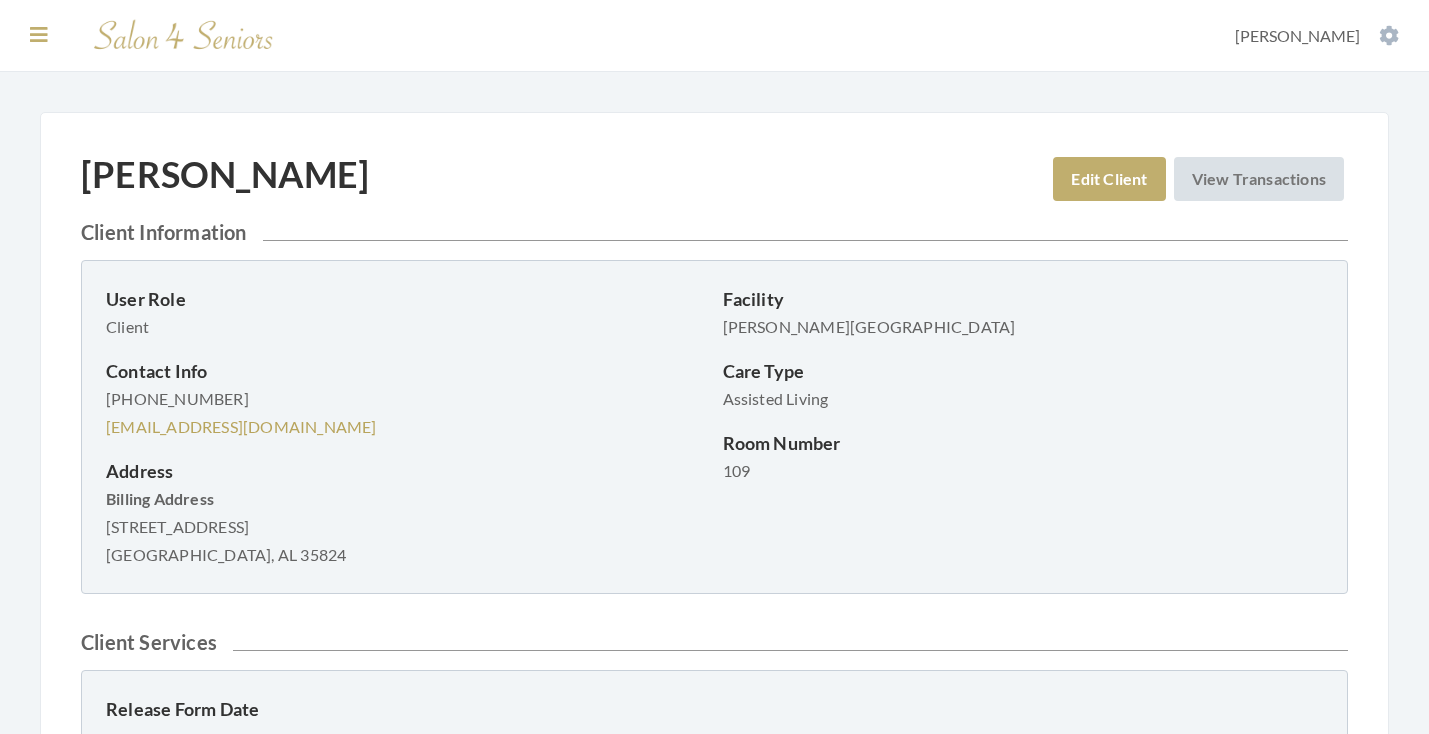 click at bounding box center [39, 35] 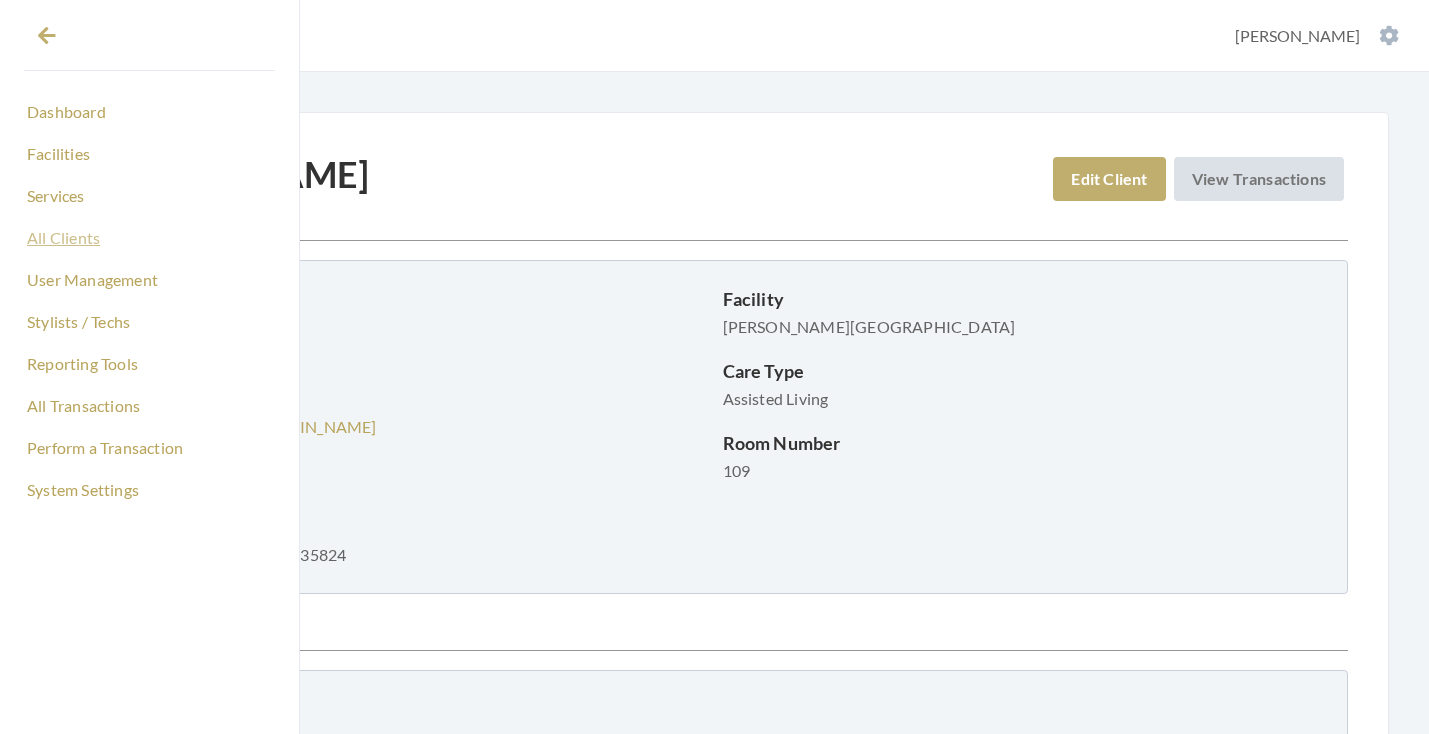 click on "All Clients" at bounding box center [149, 238] 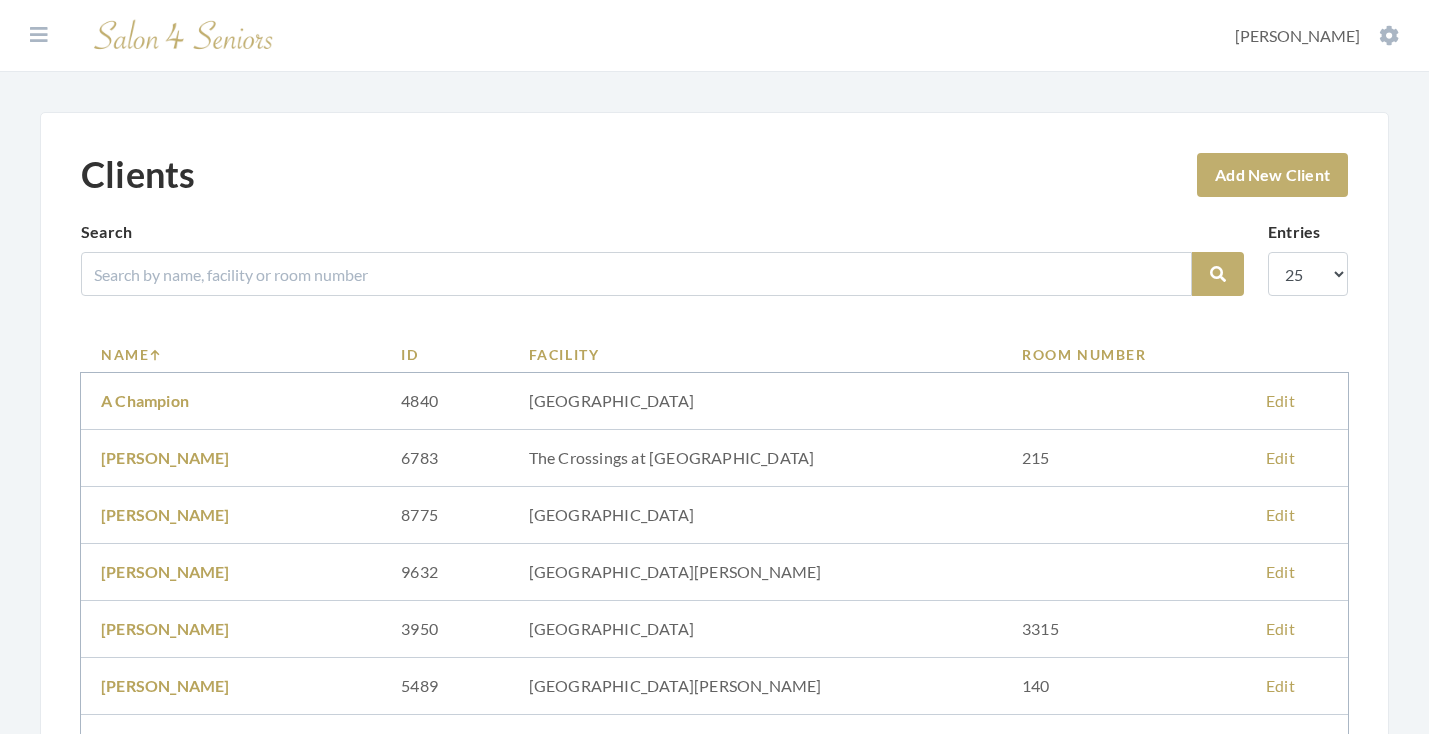 scroll, scrollTop: 0, scrollLeft: 0, axis: both 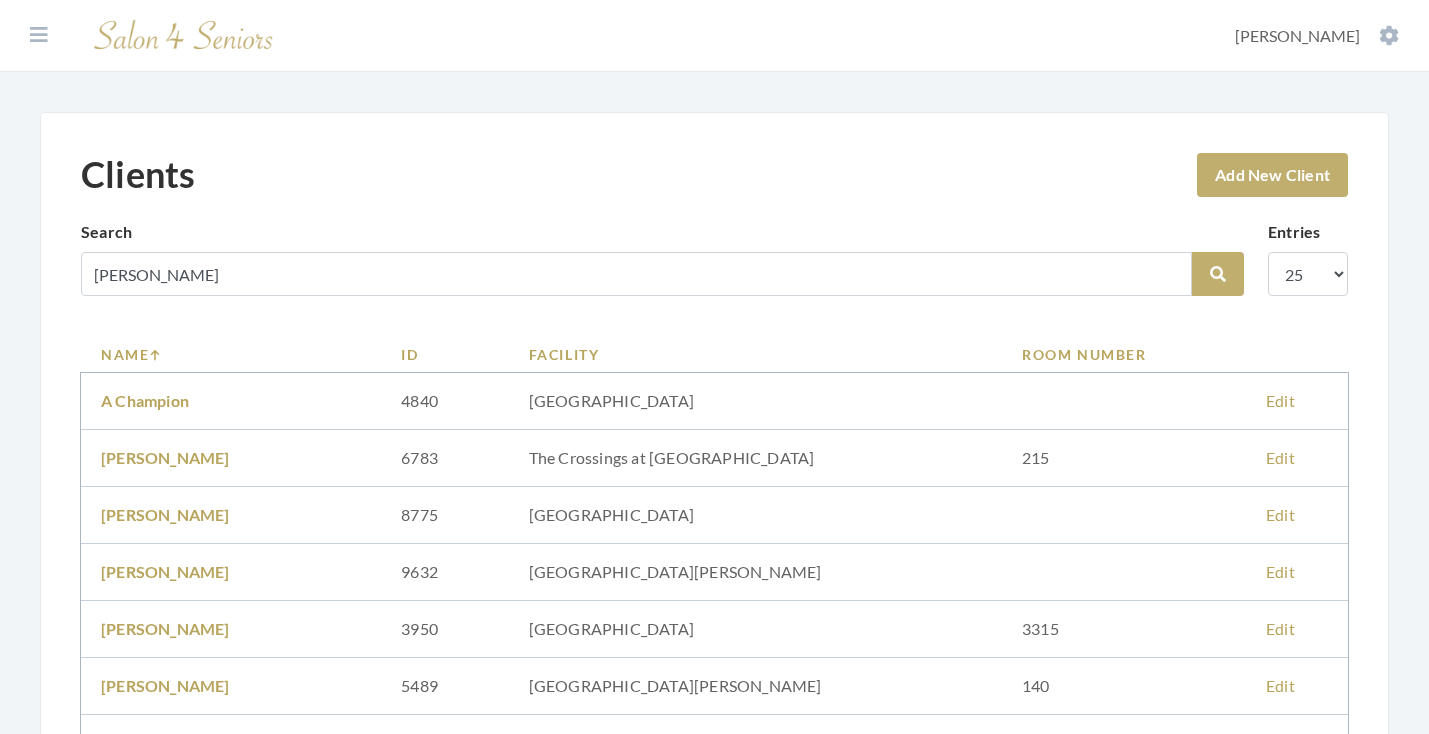 type on "[PERSON_NAME]" 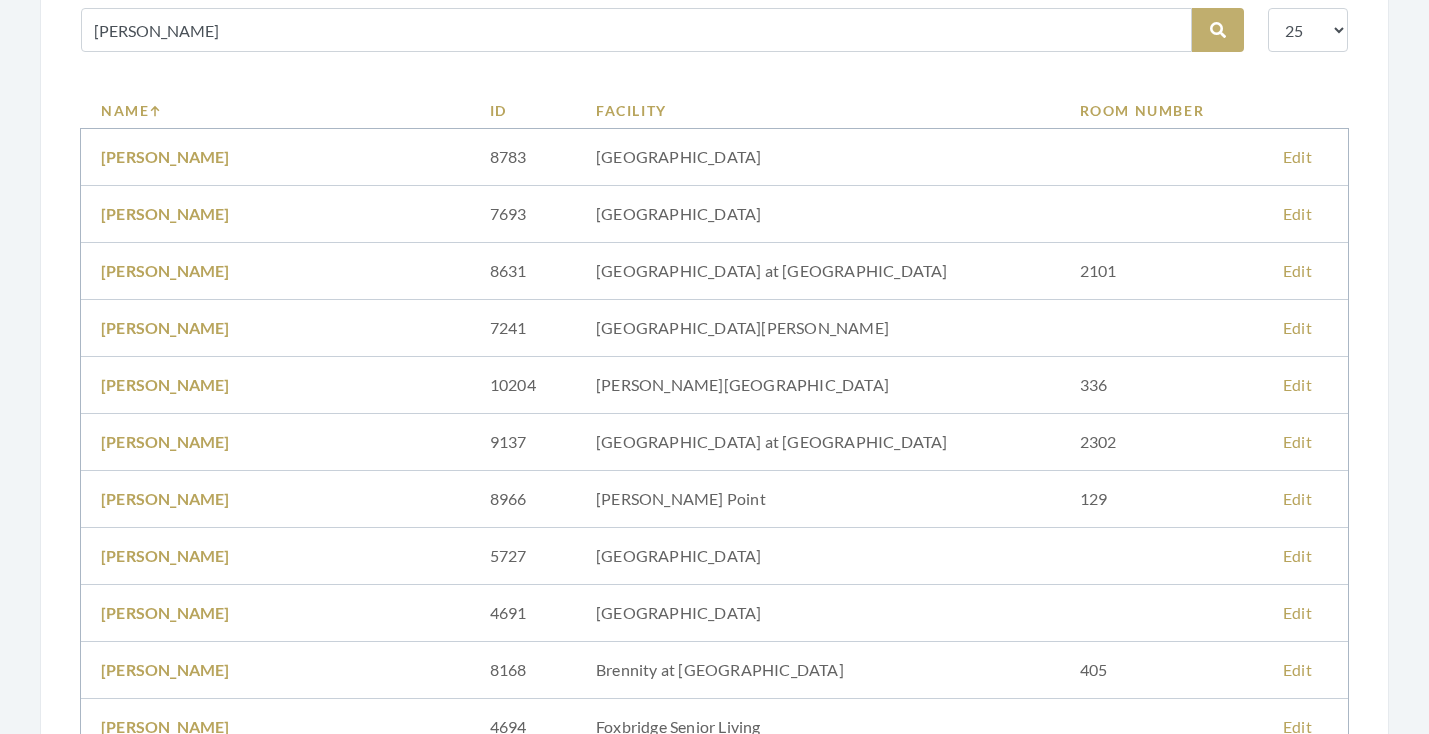 scroll, scrollTop: 202, scrollLeft: 0, axis: vertical 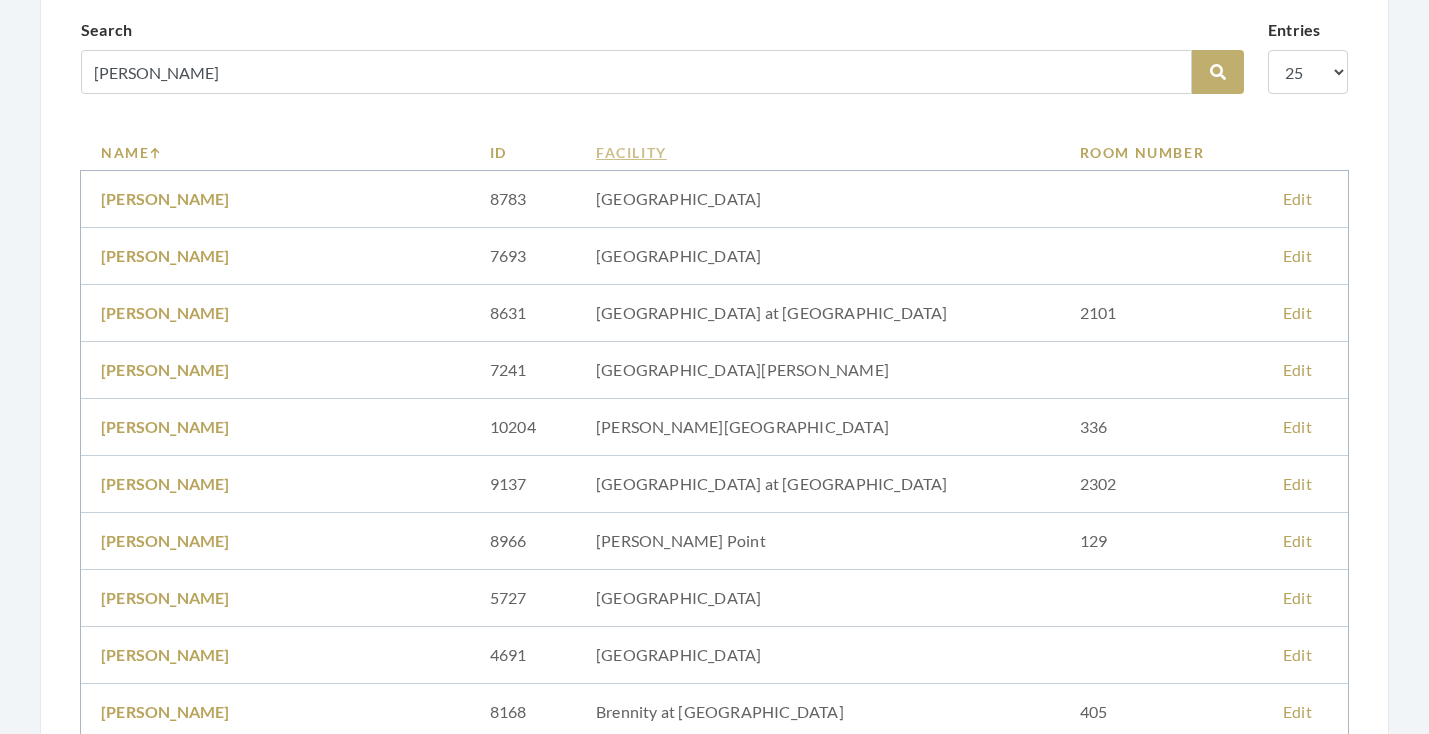 click on "Facility" at bounding box center (818, 152) 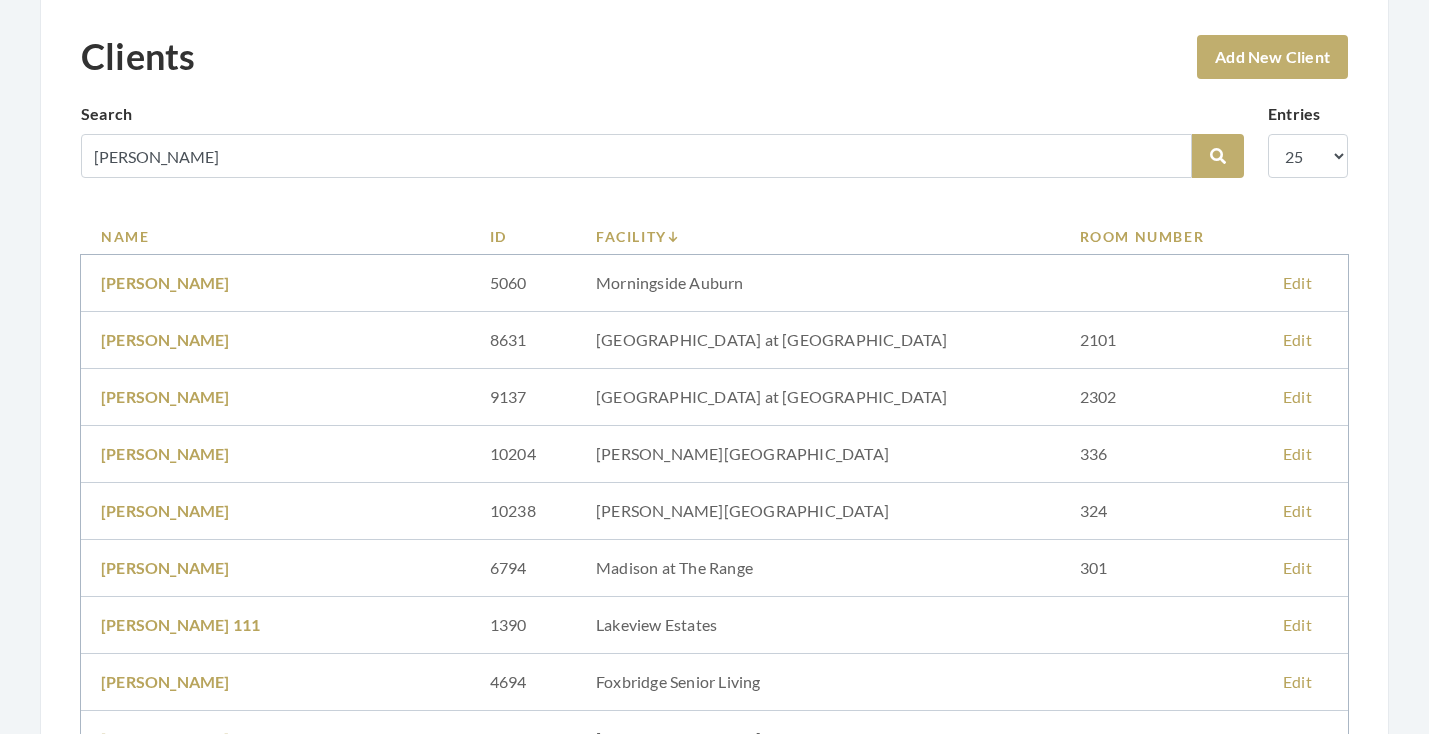 scroll, scrollTop: 113, scrollLeft: 0, axis: vertical 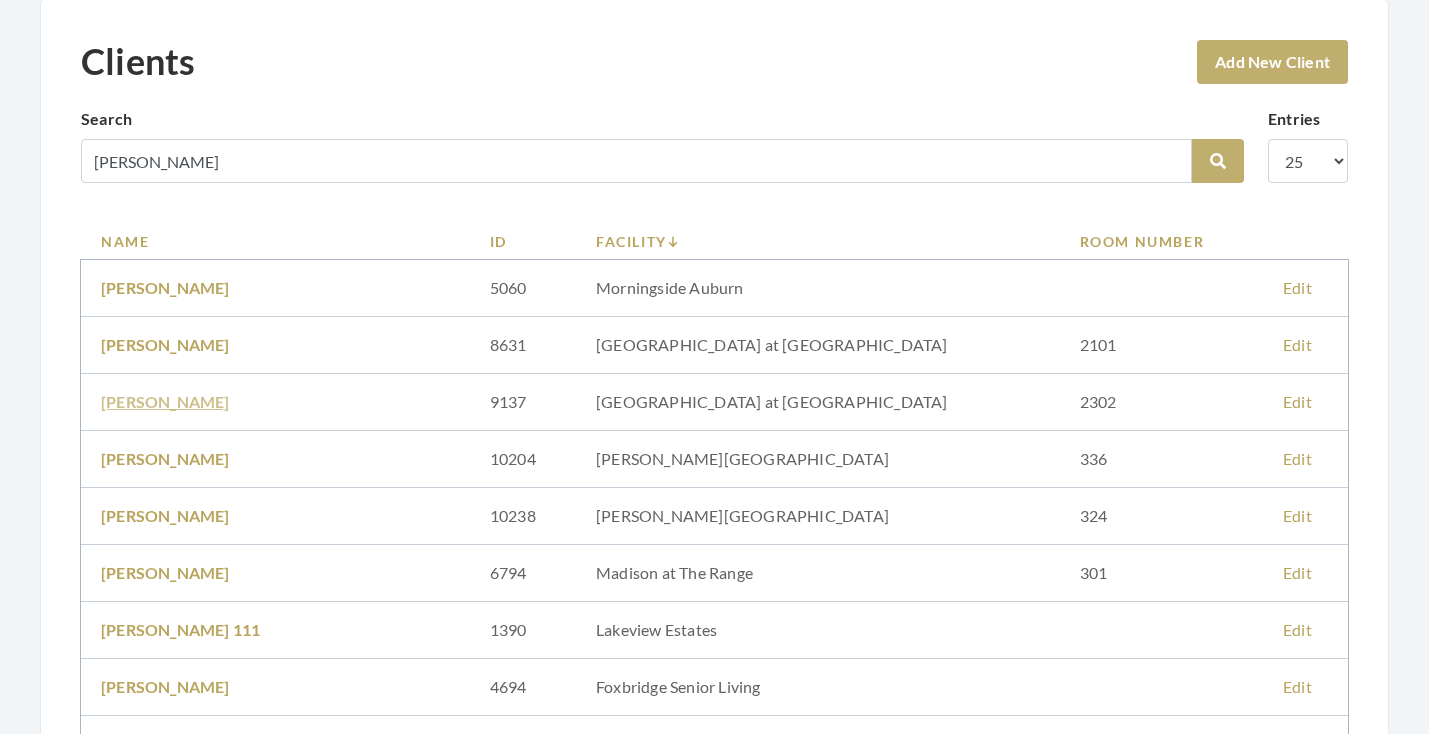 click on "JANE
BAILEY" at bounding box center (165, 401) 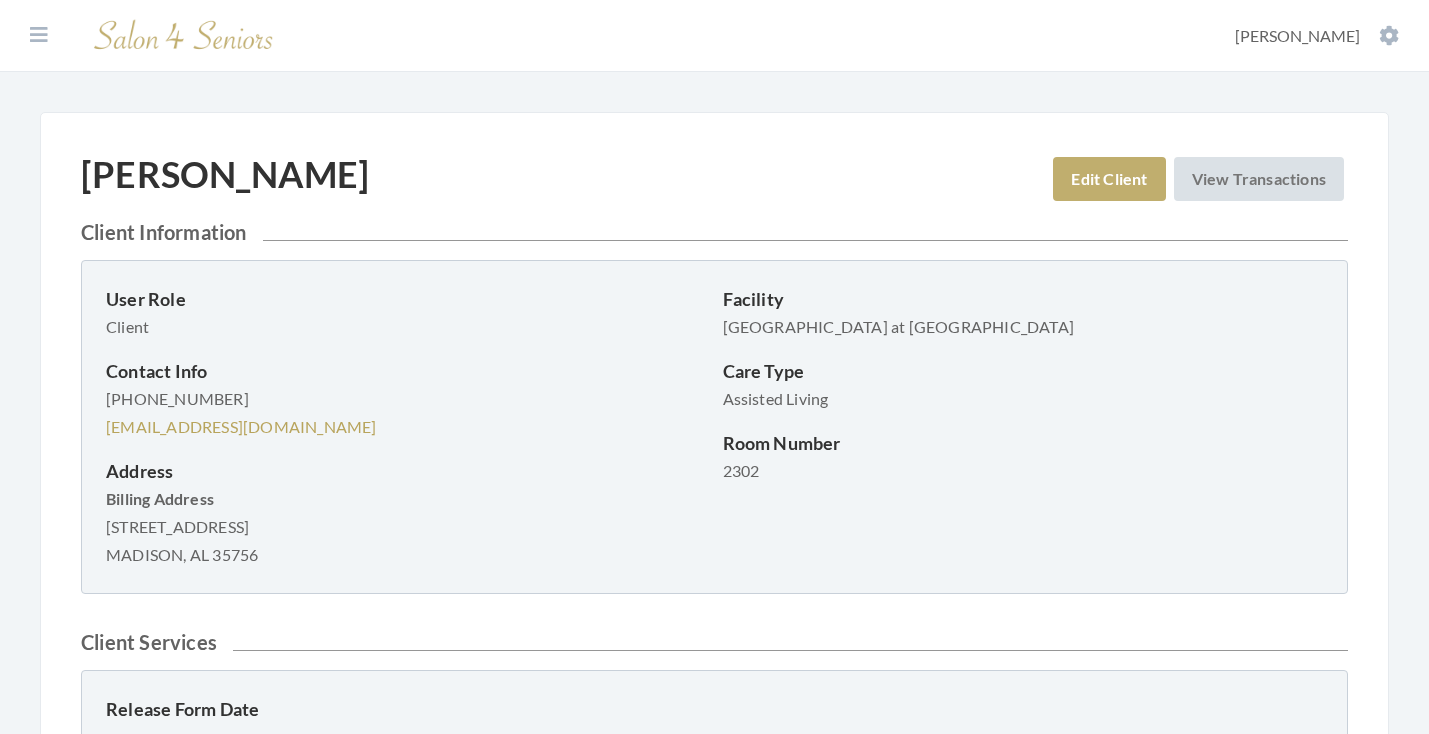 scroll, scrollTop: 0, scrollLeft: 0, axis: both 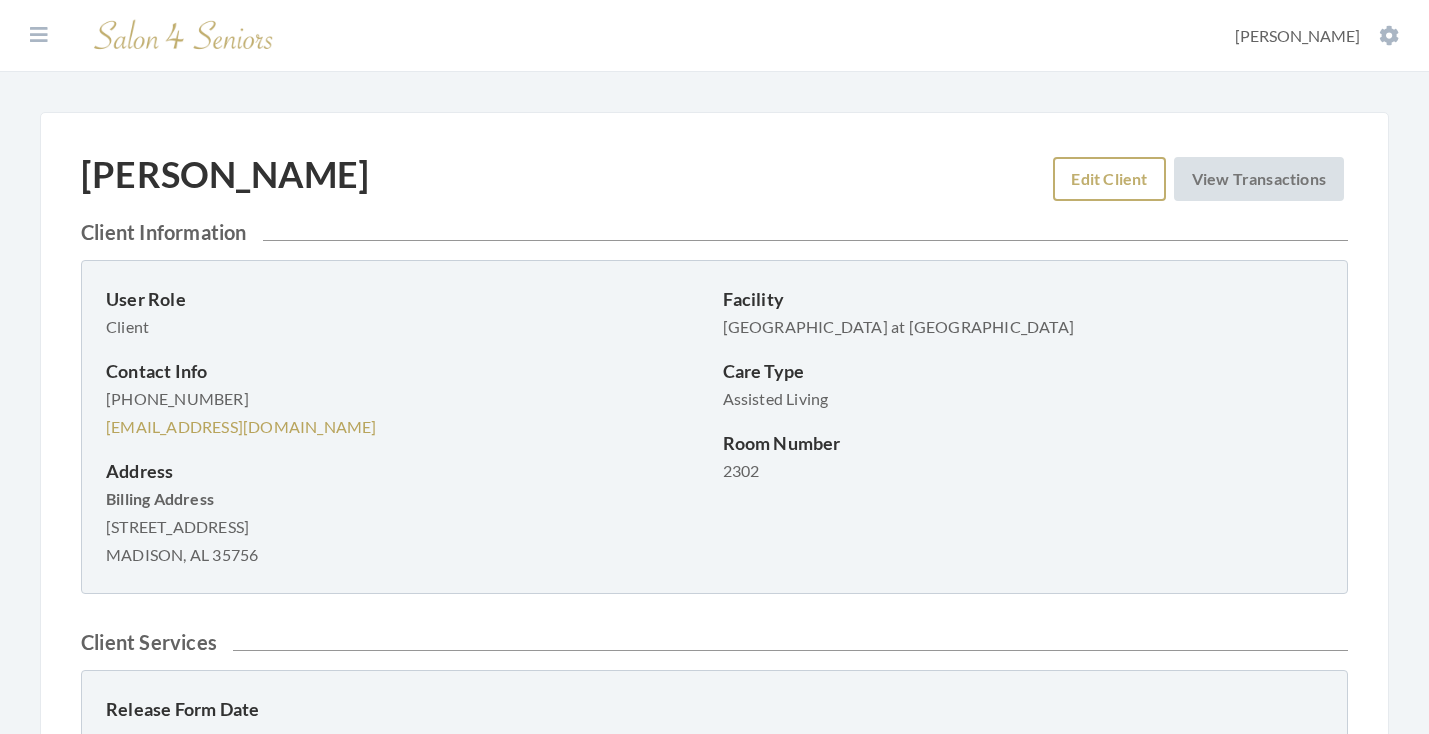 click on "Edit Client" at bounding box center (1109, 179) 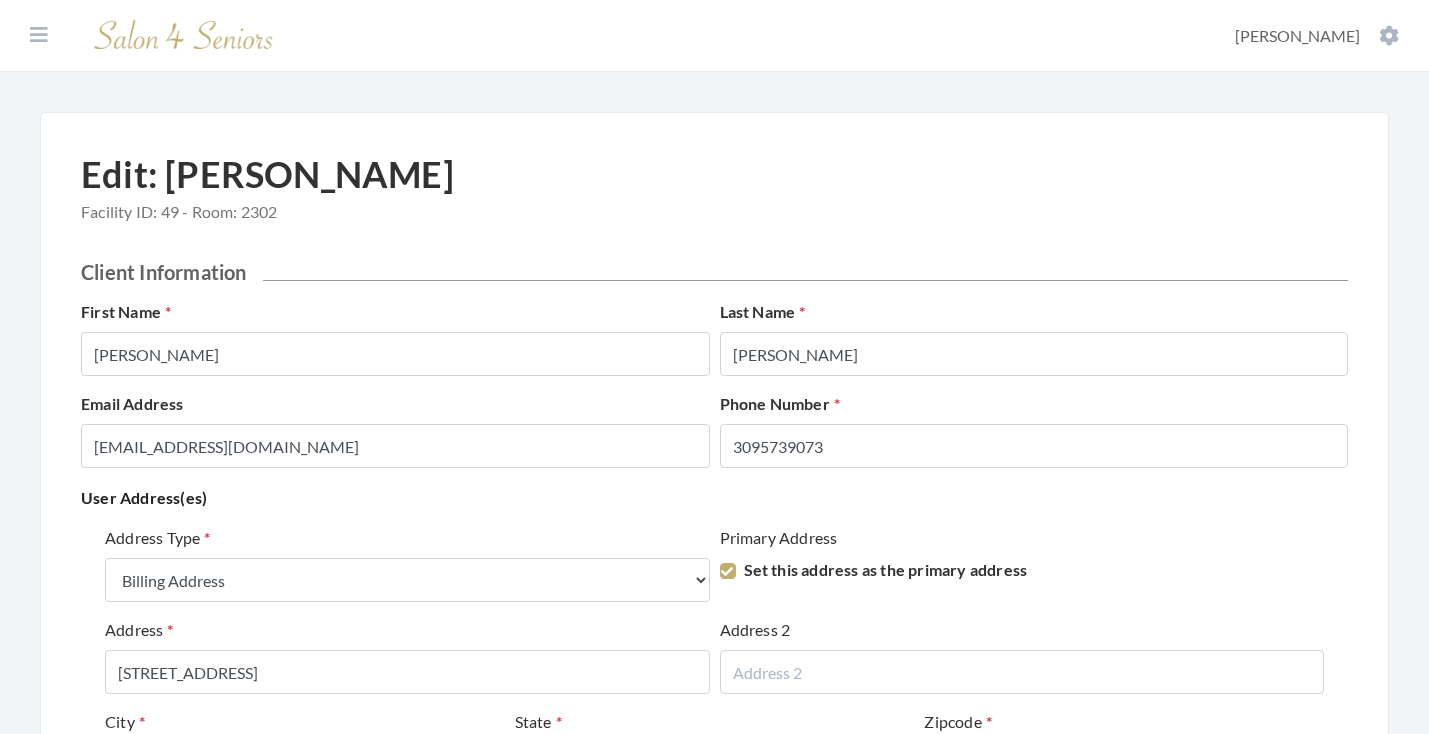 select on "billing" 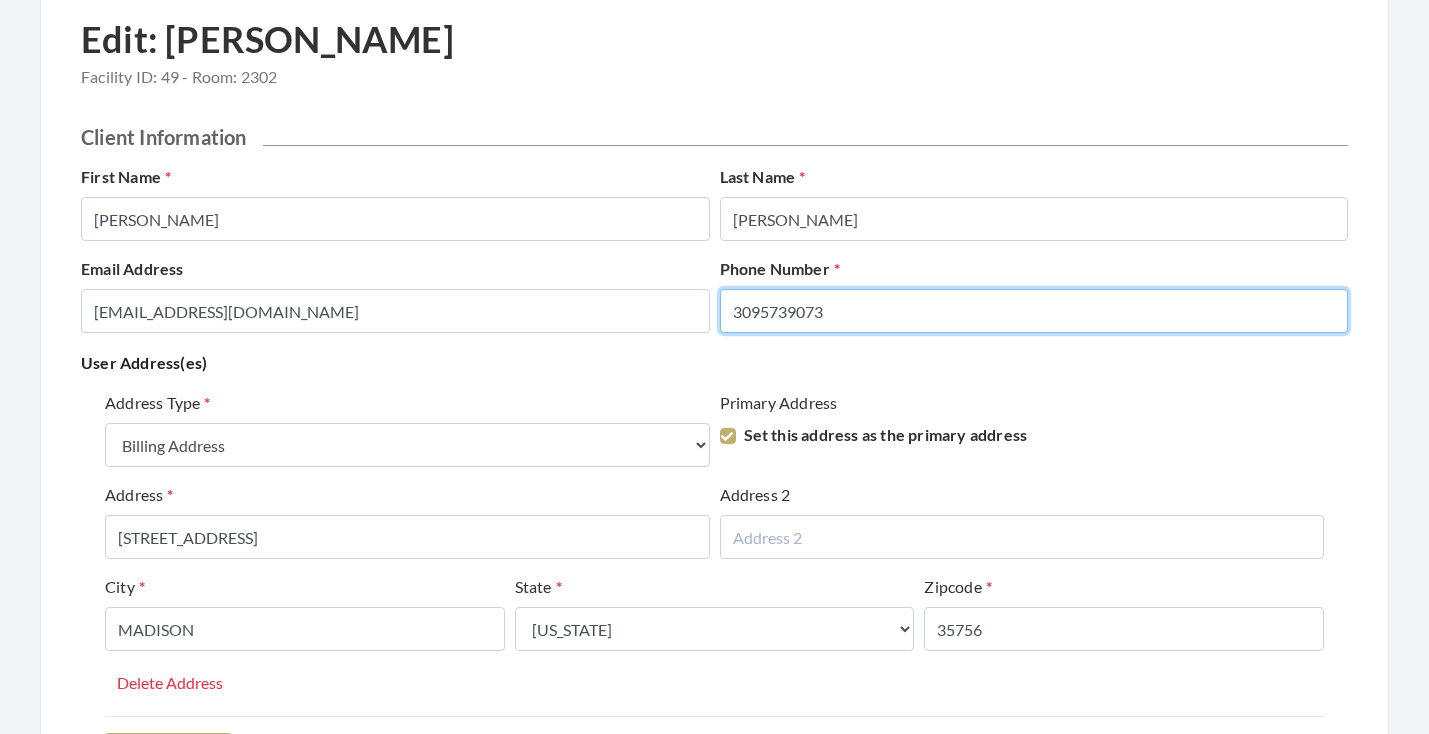 drag, startPoint x: 930, startPoint y: 304, endPoint x: 651, endPoint y: 303, distance: 279.0018 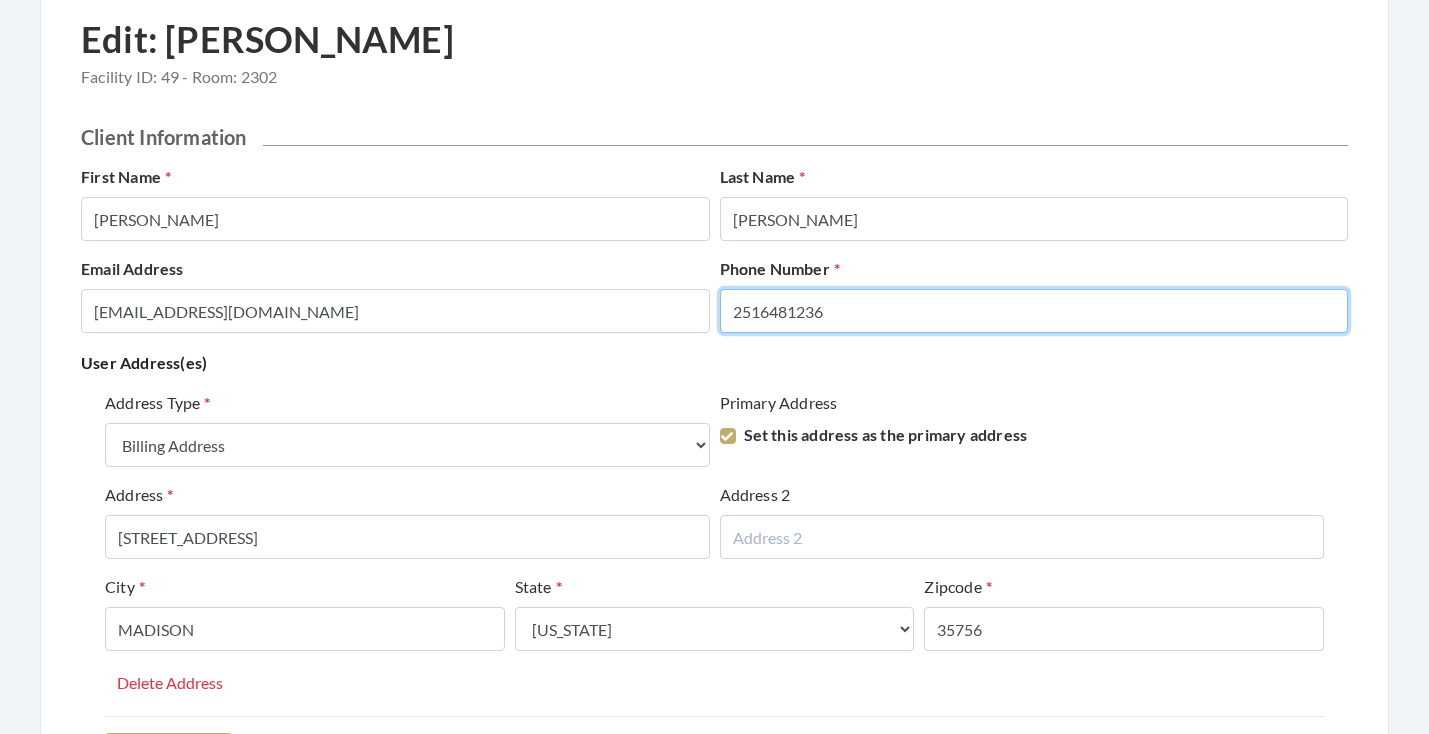 type on "2516481236" 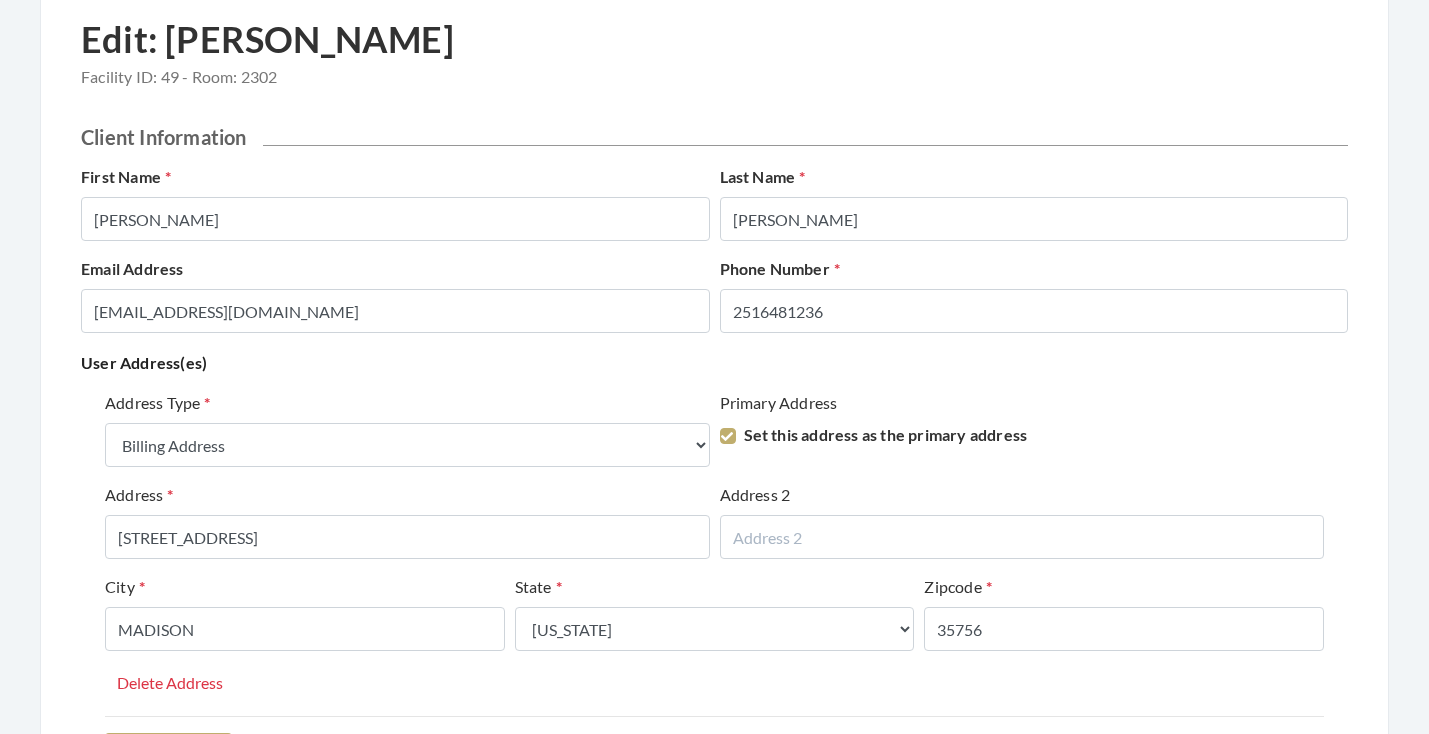 click on "User Address(es)" at bounding box center (714, 363) 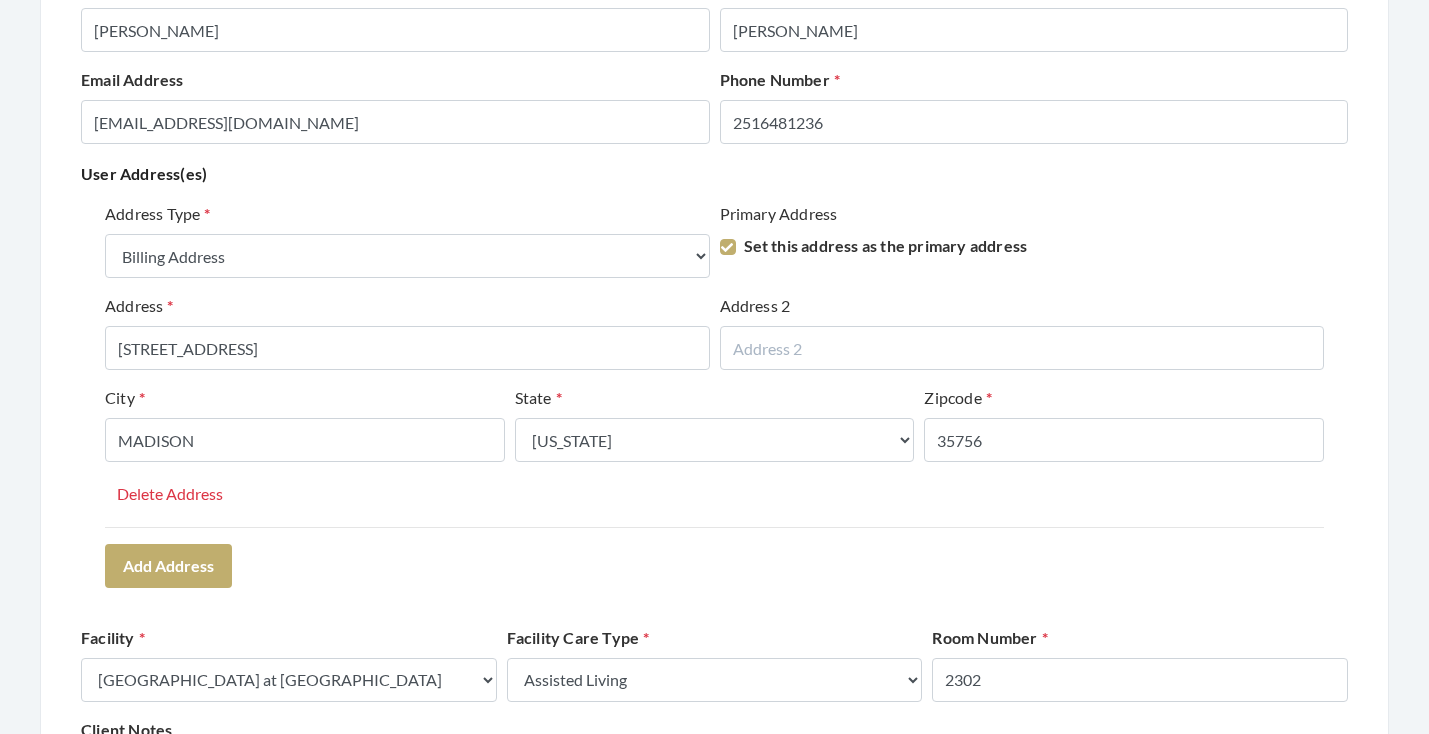 scroll, scrollTop: 338, scrollLeft: 0, axis: vertical 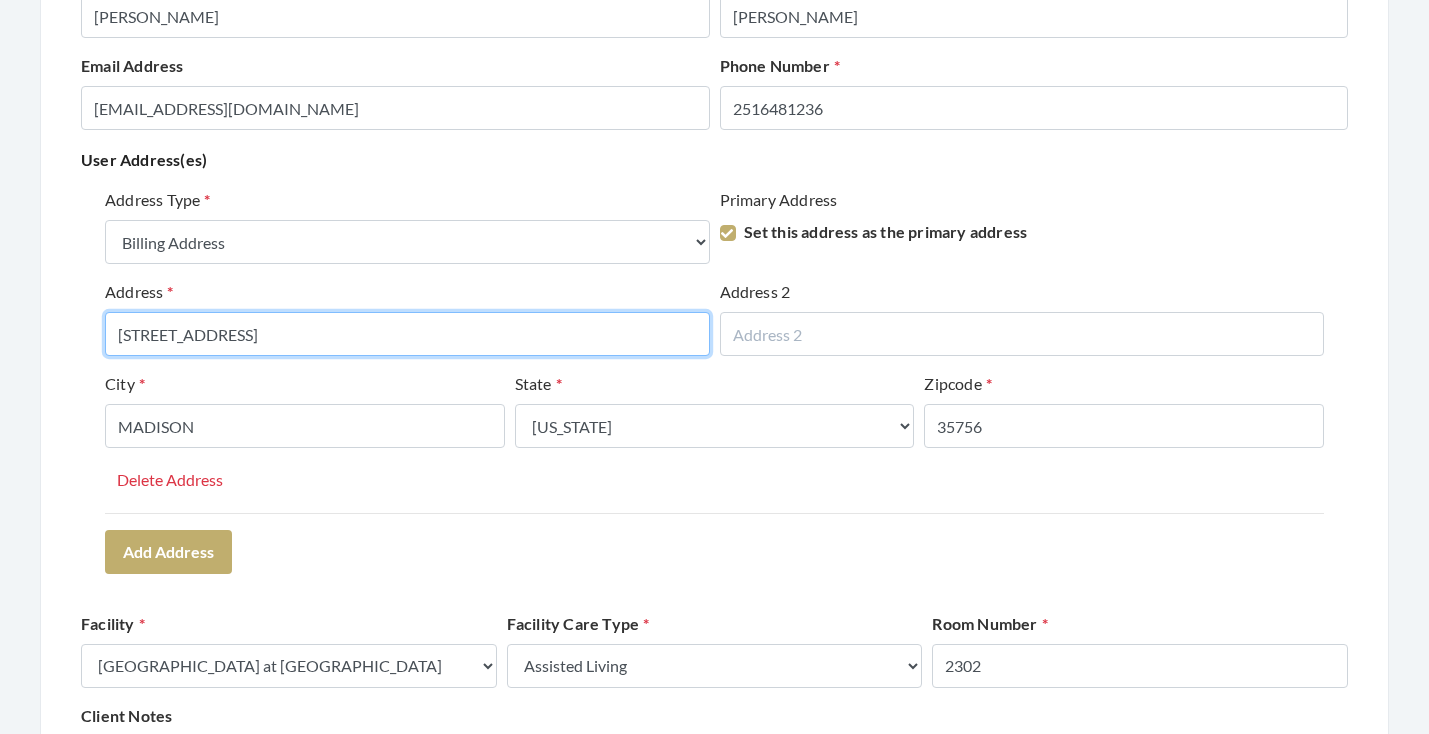 drag, startPoint x: 549, startPoint y: 321, endPoint x: 363, endPoint y: 335, distance: 186.52614 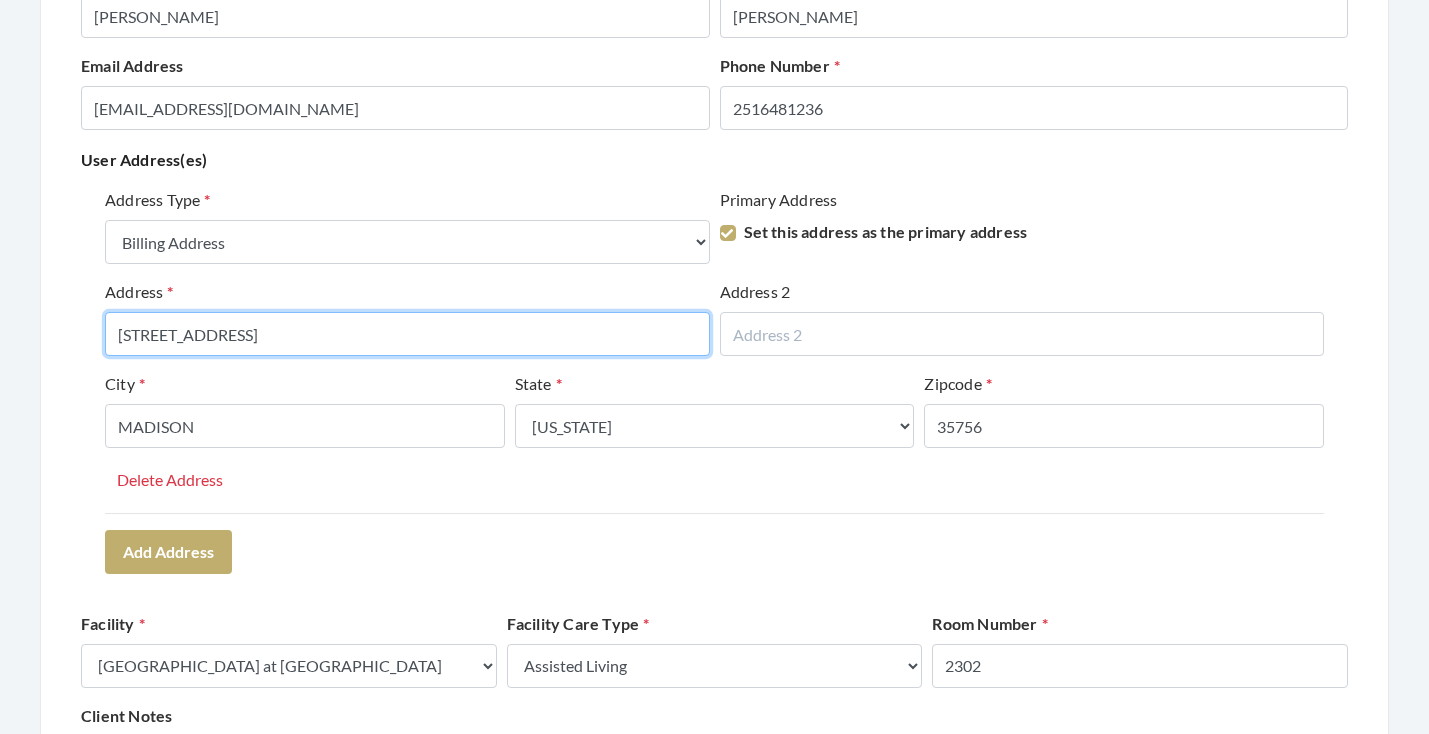 drag, startPoint x: 391, startPoint y: 341, endPoint x: 100, endPoint y: 331, distance: 291.17178 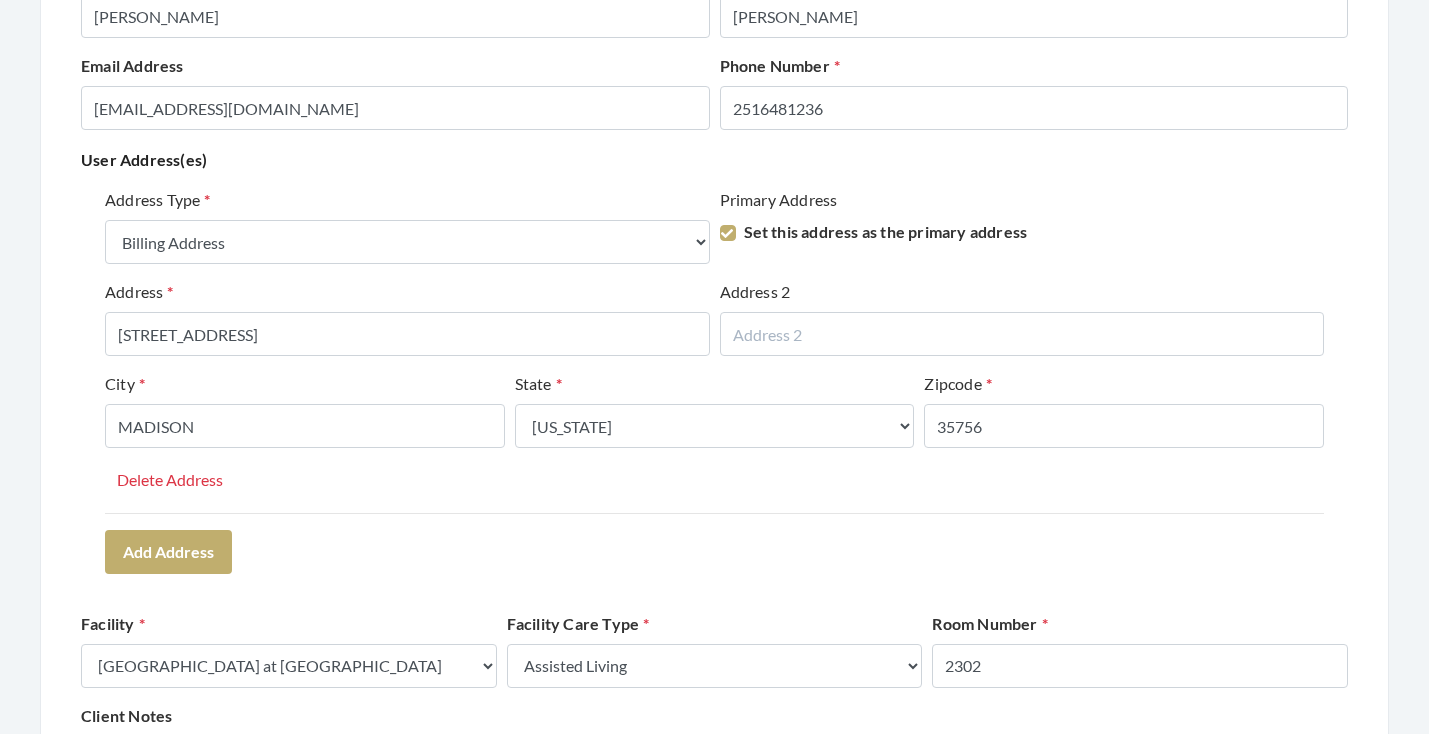 click on "Address Type   Select One...   Office Address   Home Address   Billing Address   Primary Address     Set this address as the primary address   Address   13234 NEW FOAL LANE NW   Address 2     City   MADISON   State   Select One...   Alabama   Alaska   American Samoa   Arizona   Arkansas   California   Colorado   Connecticut   Delaware   District Of Columbia   Federated States Of Micronesia   Florida   Georgia   Guam Gu   Hawaii   Idaho   Illinois   Indiana   Iowa   Kansas   Kentucky   Louisiana   Maine   Marshall Islands   Maryland   Massachusetts   Michigan   Minnesota   Mississippi   Missouri   Montana   Nebraska   Nevada   New Hampshire   New Jersey   New Mexico   New York   North Carolina   North Dakota   Northern Mariana Islands   Ohio   Oklahoma   Oregon   Palau   Pennsylvania   Puerto Rico   Rhode Island   South Carolina   South Dakota   Tennessee   Texas   Utah   Vermont   Virgin Islands   Virginia   Washington   West Virginia   Wisconsin   Wyoming   Zipcode   35756   Delete Address" at bounding box center [714, 350] 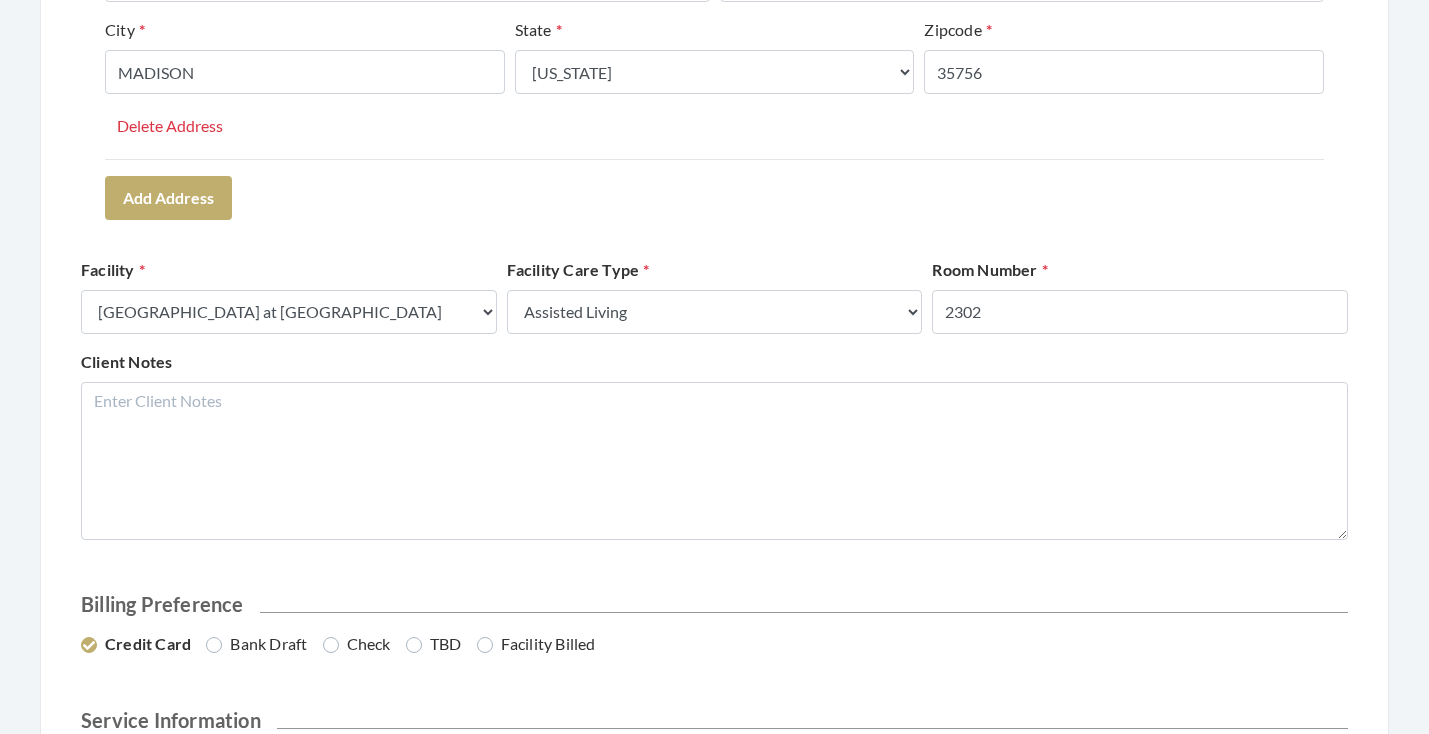 scroll, scrollTop: 751, scrollLeft: 0, axis: vertical 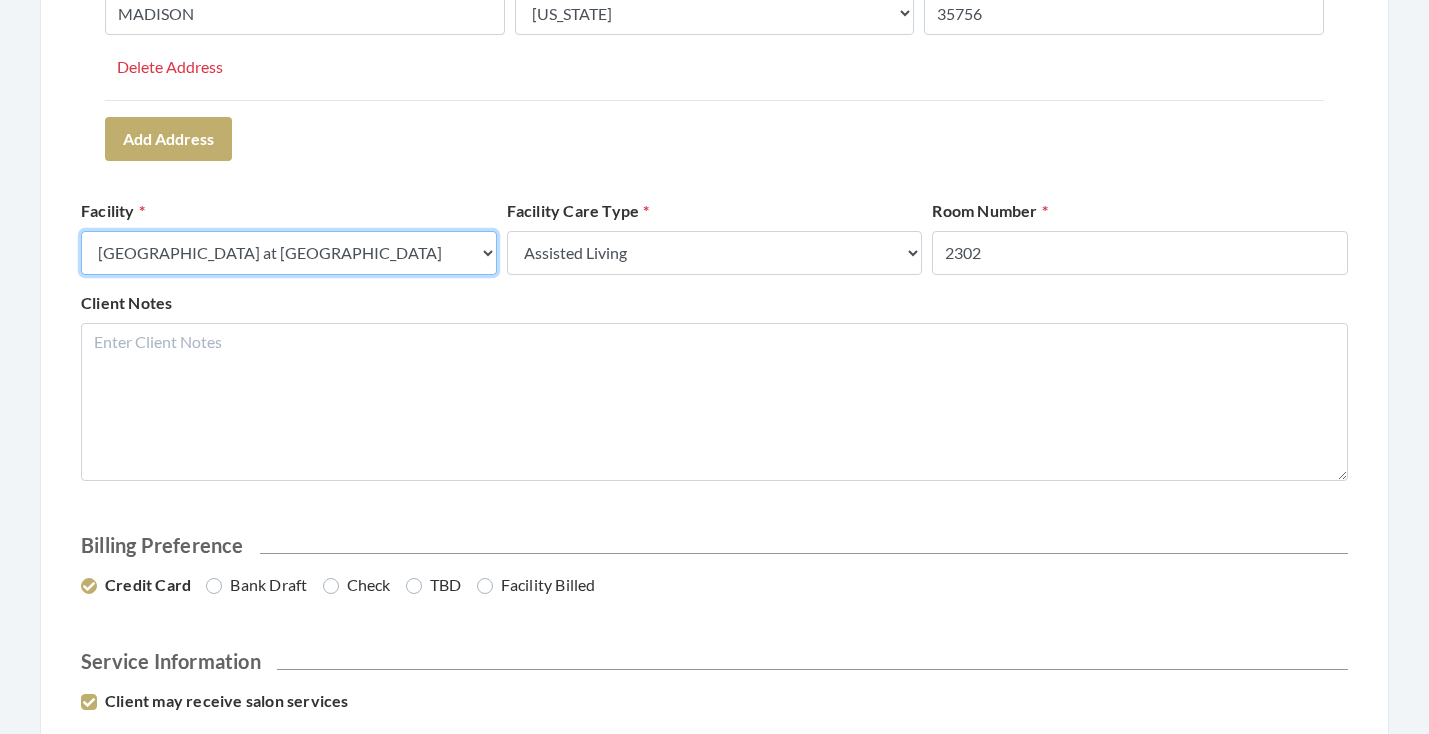 select on "4" 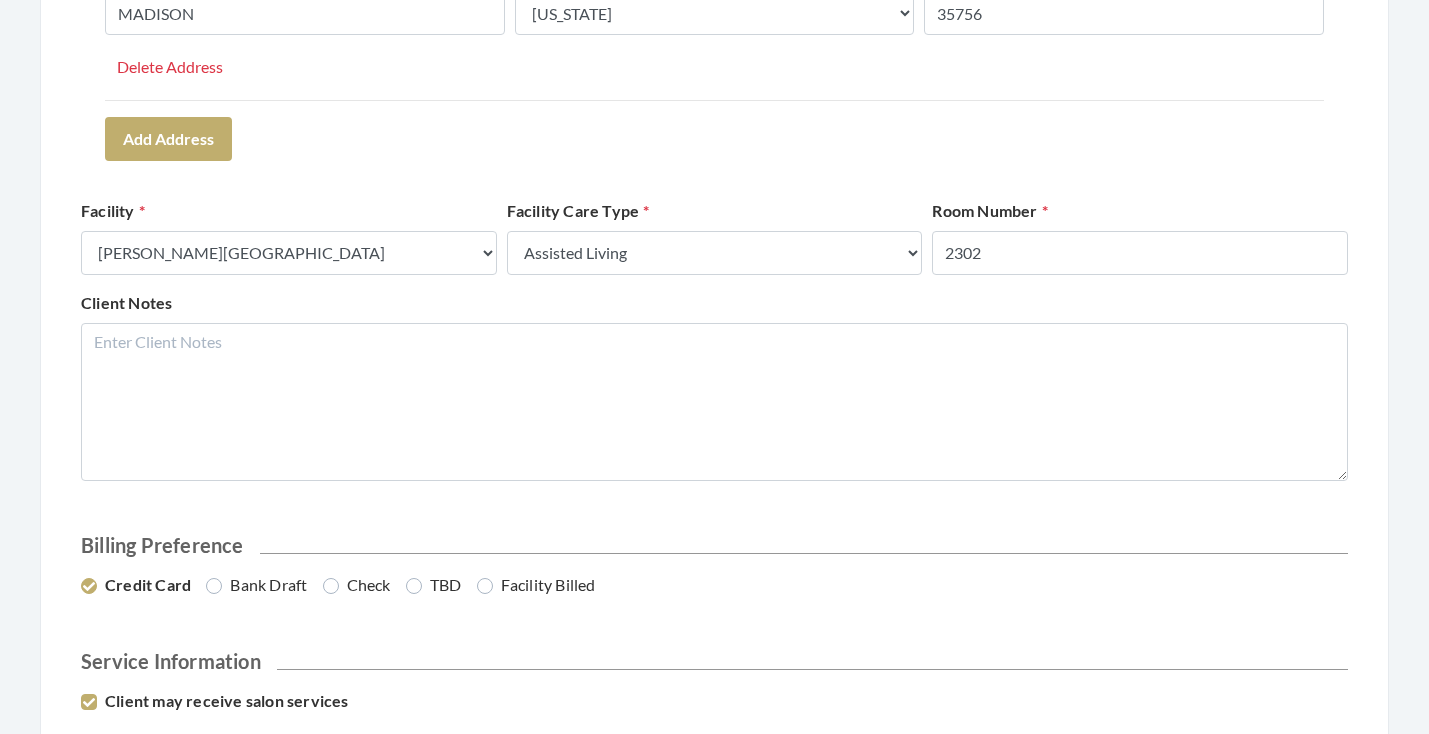 click on "Client Notes" at bounding box center (714, 386) 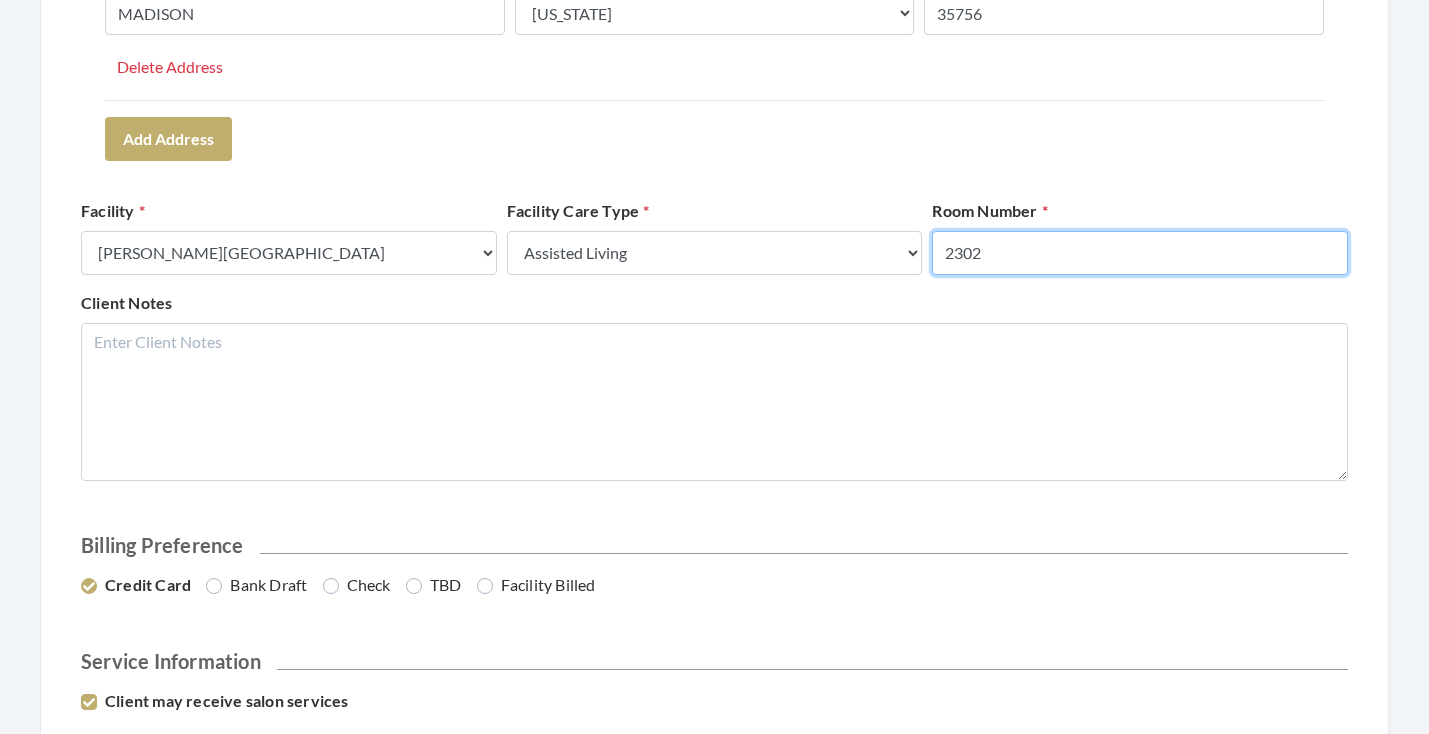 drag, startPoint x: 1043, startPoint y: 256, endPoint x: 893, endPoint y: 253, distance: 150.03 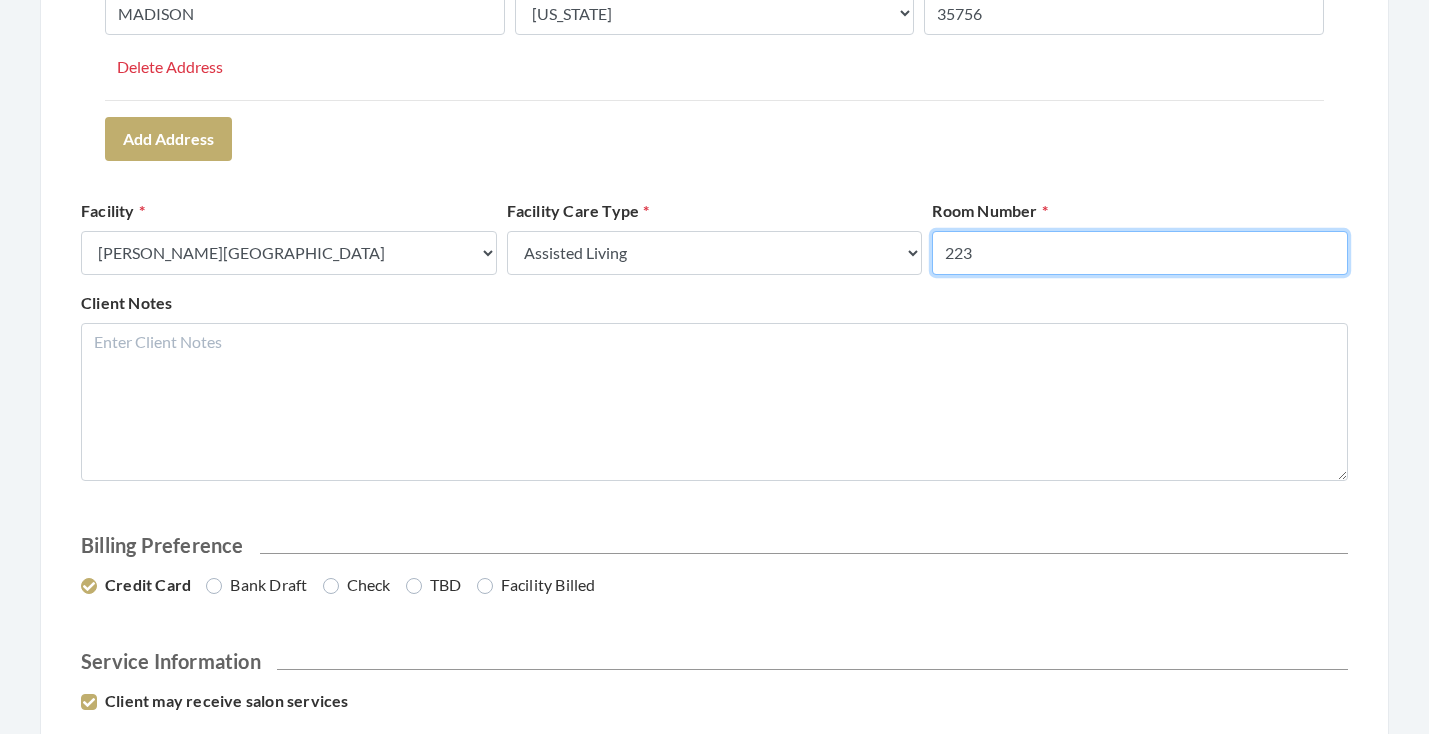 type on "223" 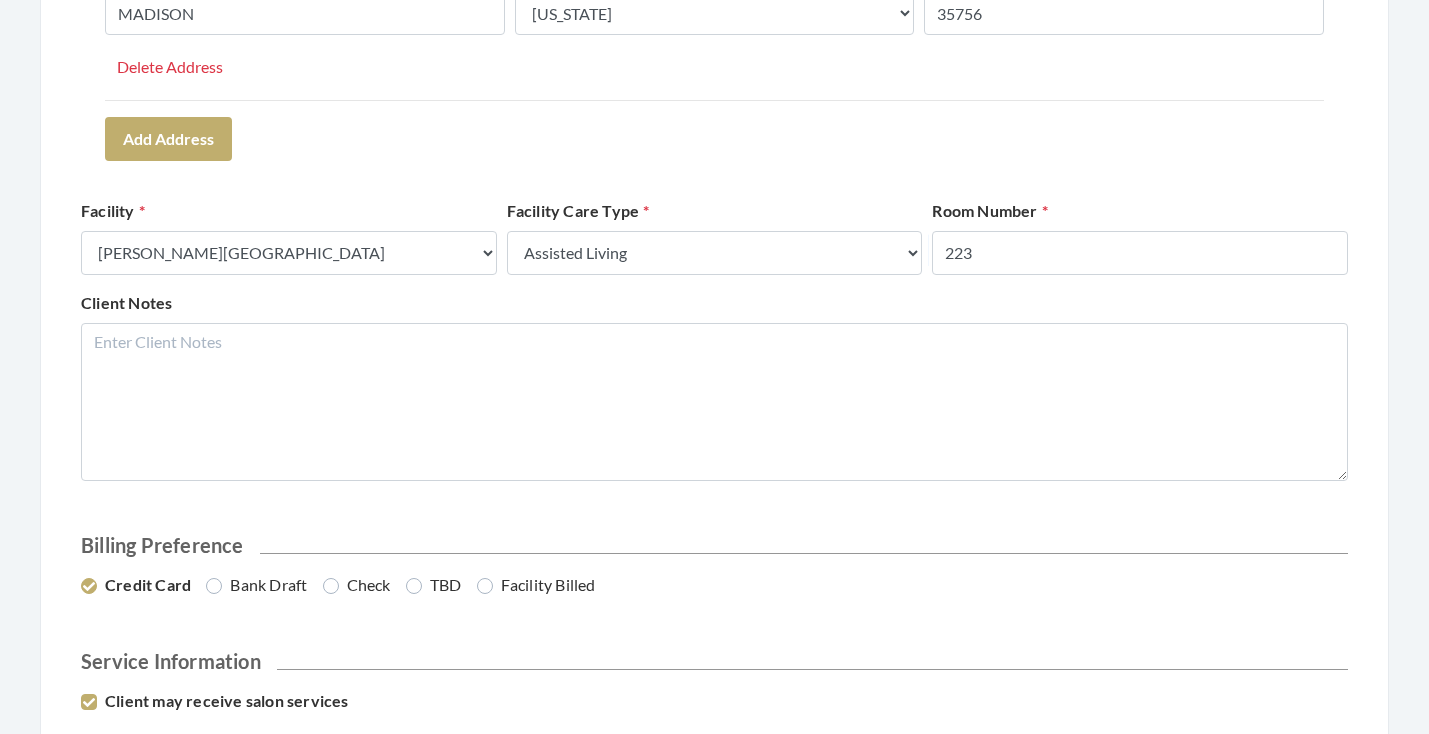 click on "Address Type   Select One...   Office Address   Home Address   Billing Address   Primary Address     Set this address as the primary address   Address   13234 NEW FOAL LANE NW   Address 2     City   MADISON   State   Select One...   Alabama   Alaska   American Samoa   Arizona   Arkansas   California   Colorado   Connecticut   Delaware   District Of Columbia   Federated States Of Micronesia   Florida   Georgia   Guam Gu   Hawaii   Idaho   Illinois   Indiana   Iowa   Kansas   Kentucky   Louisiana   Maine   Marshall Islands   Maryland   Massachusetts   Michigan   Minnesota   Mississippi   Missouri   Montana   Nebraska   Nevada   New Hampshire   New Jersey   New Mexico   New York   North Carolina   North Dakota   Northern Mariana Islands   Ohio   Oklahoma   Oregon   Palau   Pennsylvania   Puerto Rico   Rhode Island   South Carolina   South Dakota   Tennessee   Texas   Utah   Vermont   Virgin Islands   Virginia   Washington   West Virginia   Wisconsin   Wyoming   Zipcode   35756   Delete Address   Add Address" at bounding box center [714, -33] 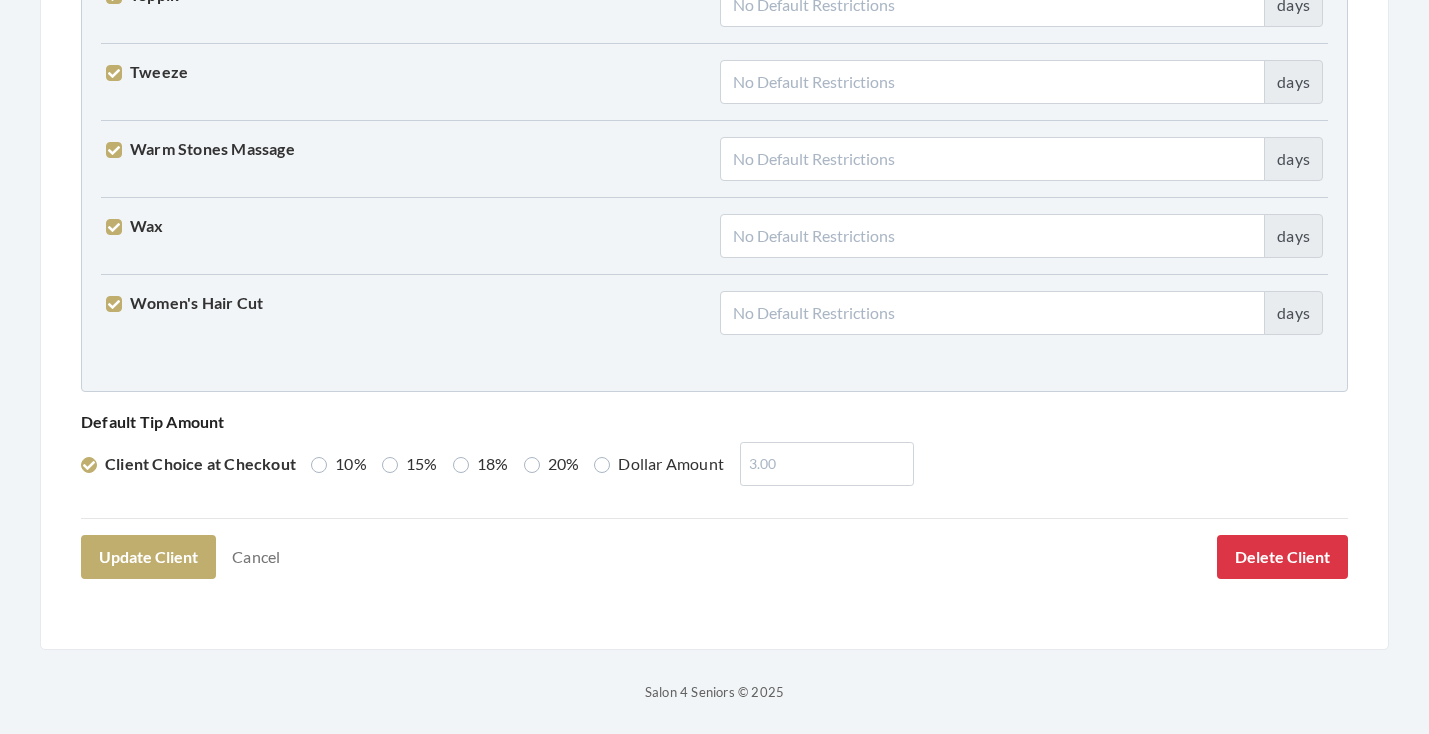 scroll, scrollTop: 5136, scrollLeft: 0, axis: vertical 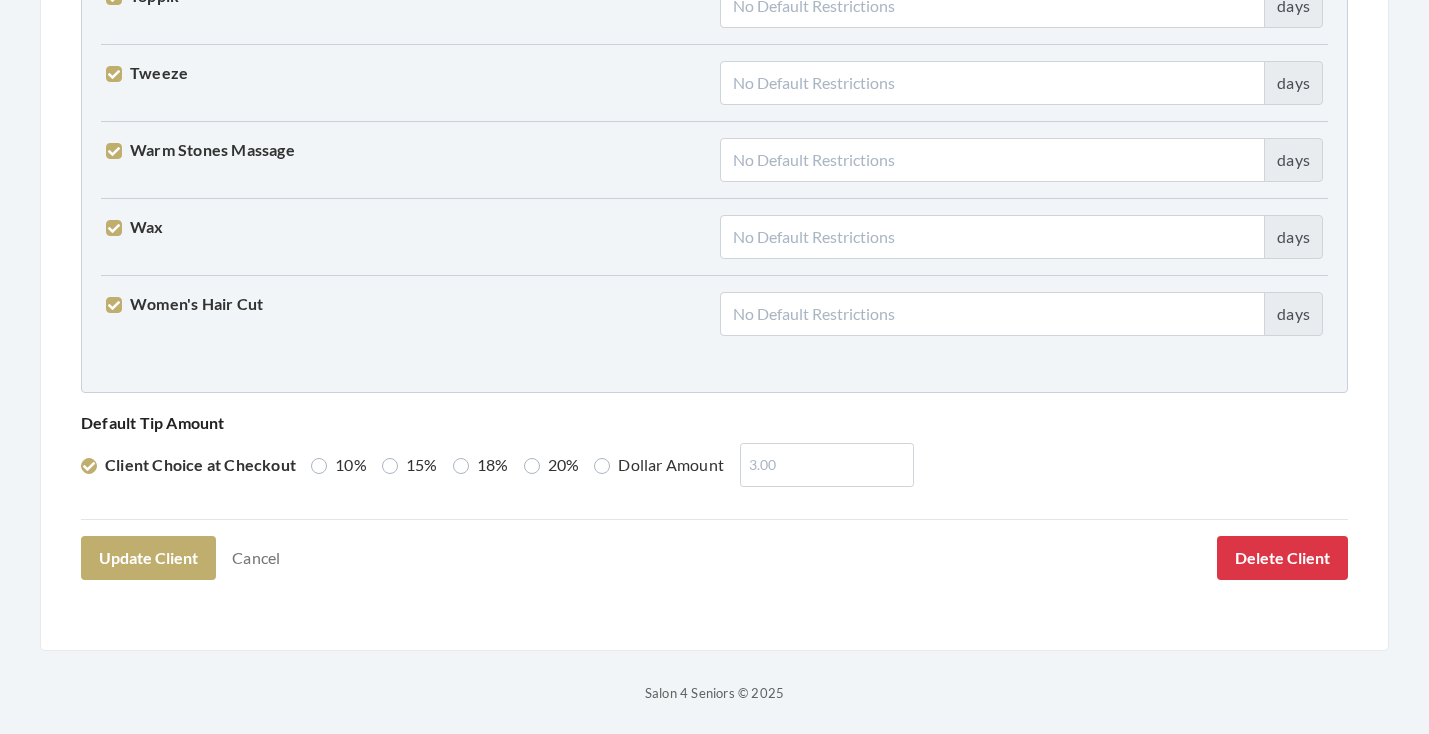 click on "15%" at bounding box center [410, 465] 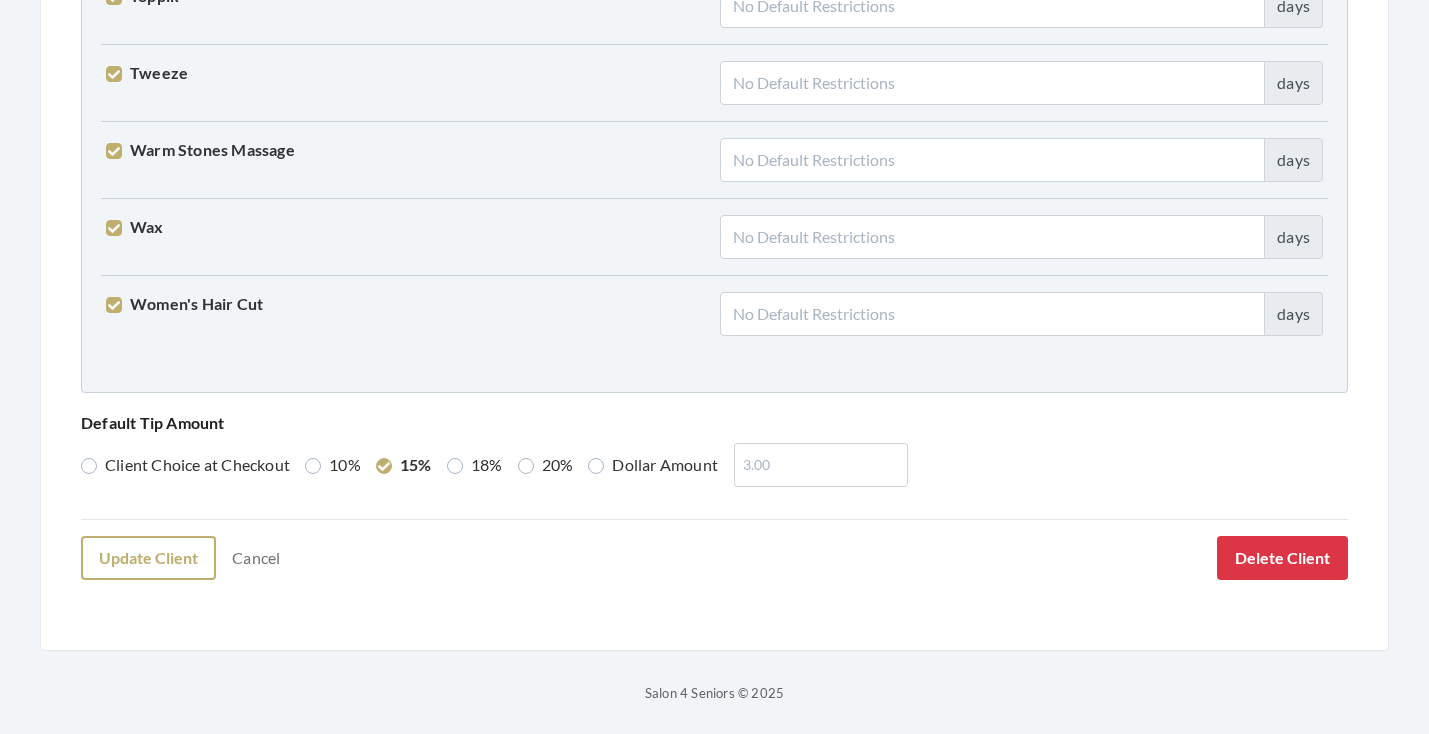 click on "Update Client" at bounding box center [148, 558] 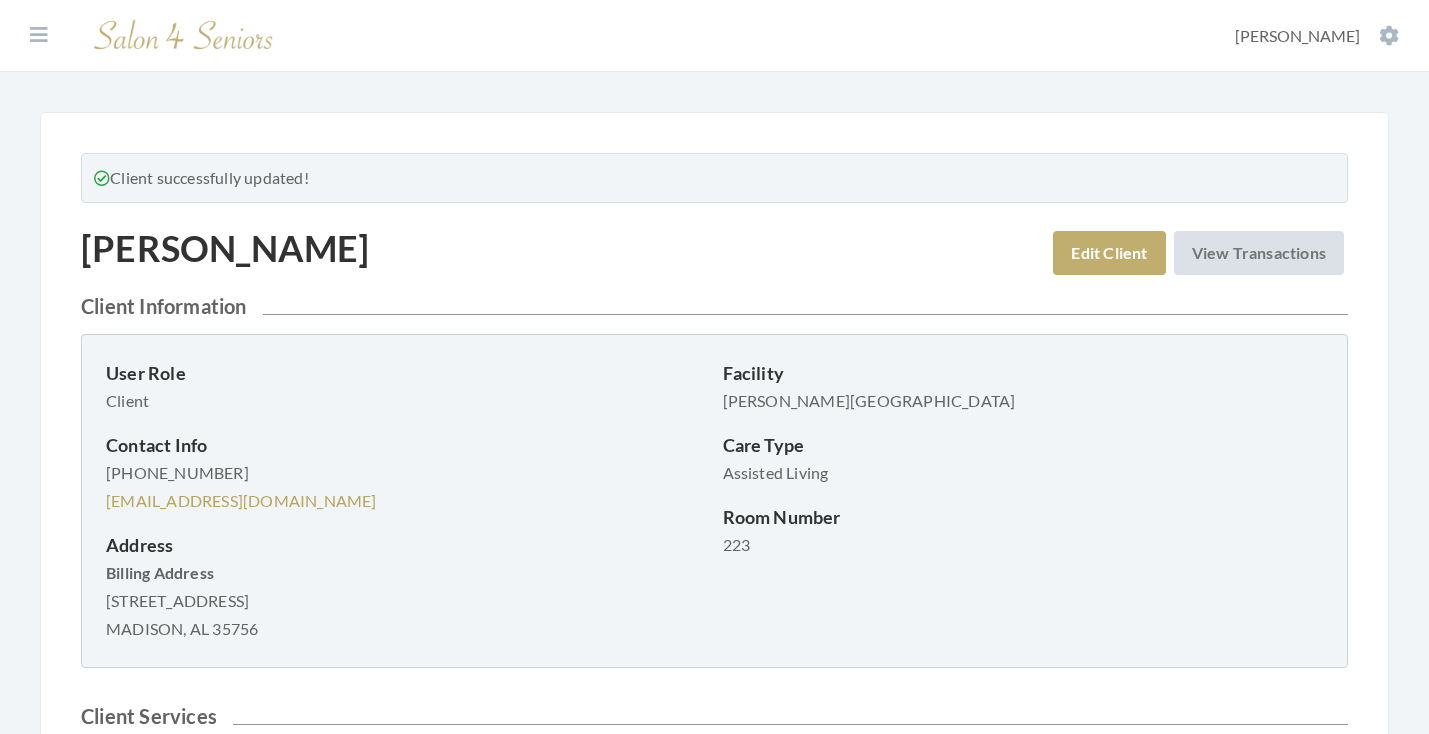 scroll, scrollTop: 0, scrollLeft: 0, axis: both 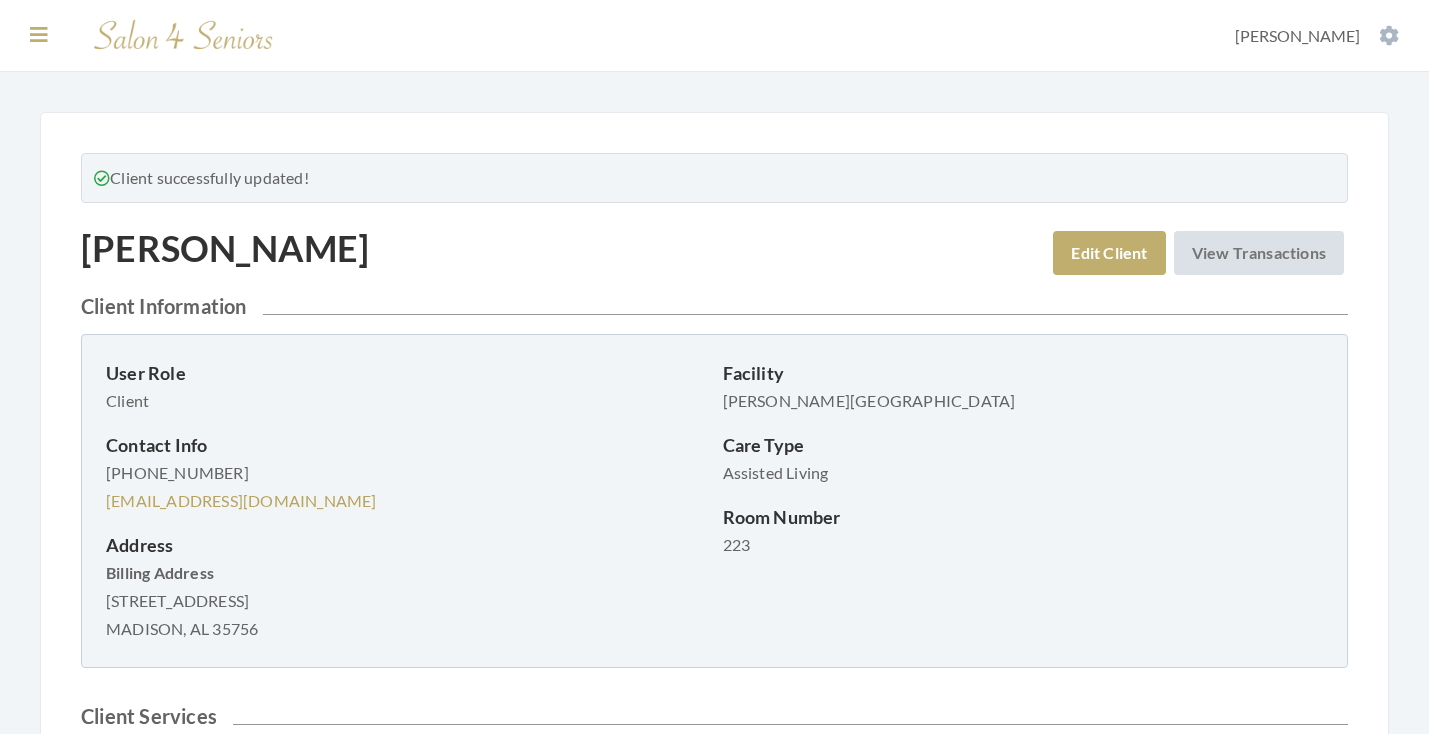 click at bounding box center [39, 35] 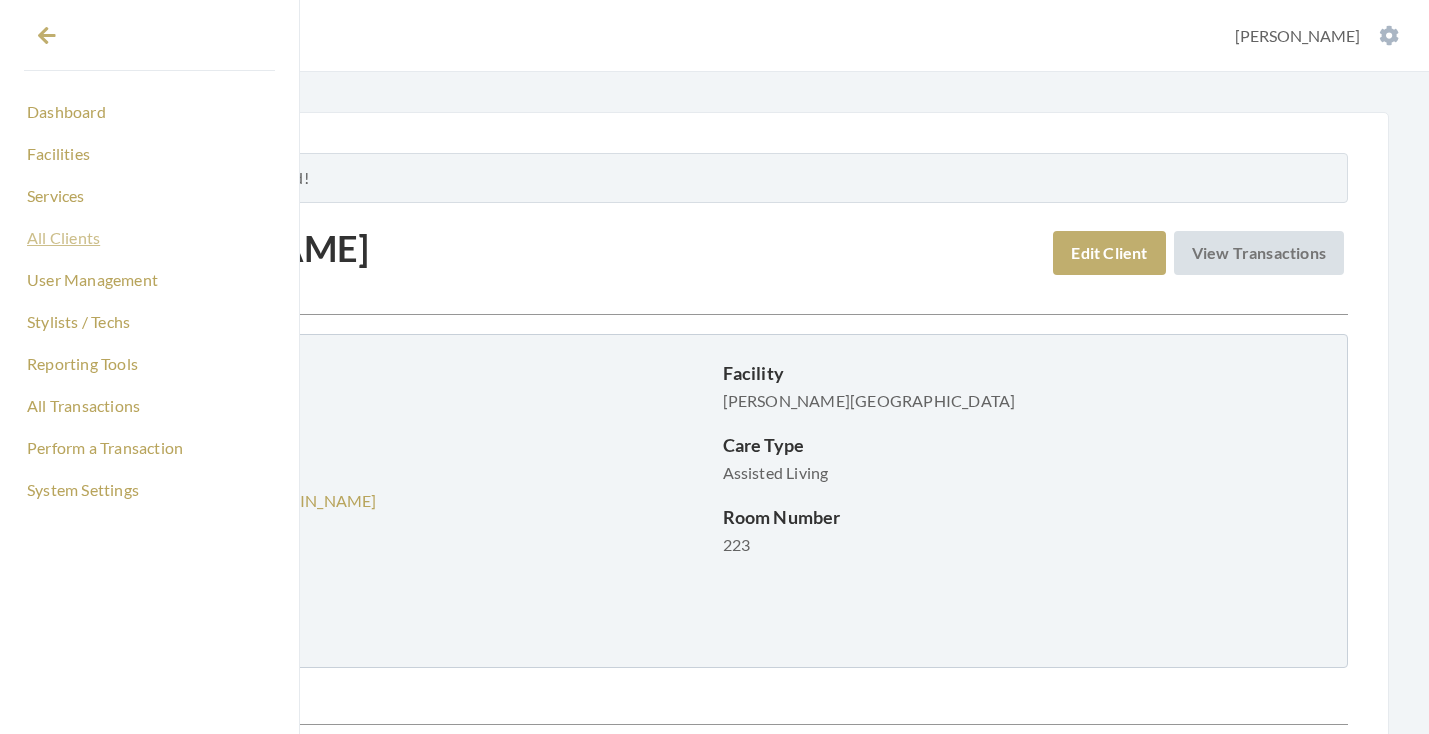 click on "All Clients" at bounding box center (149, 238) 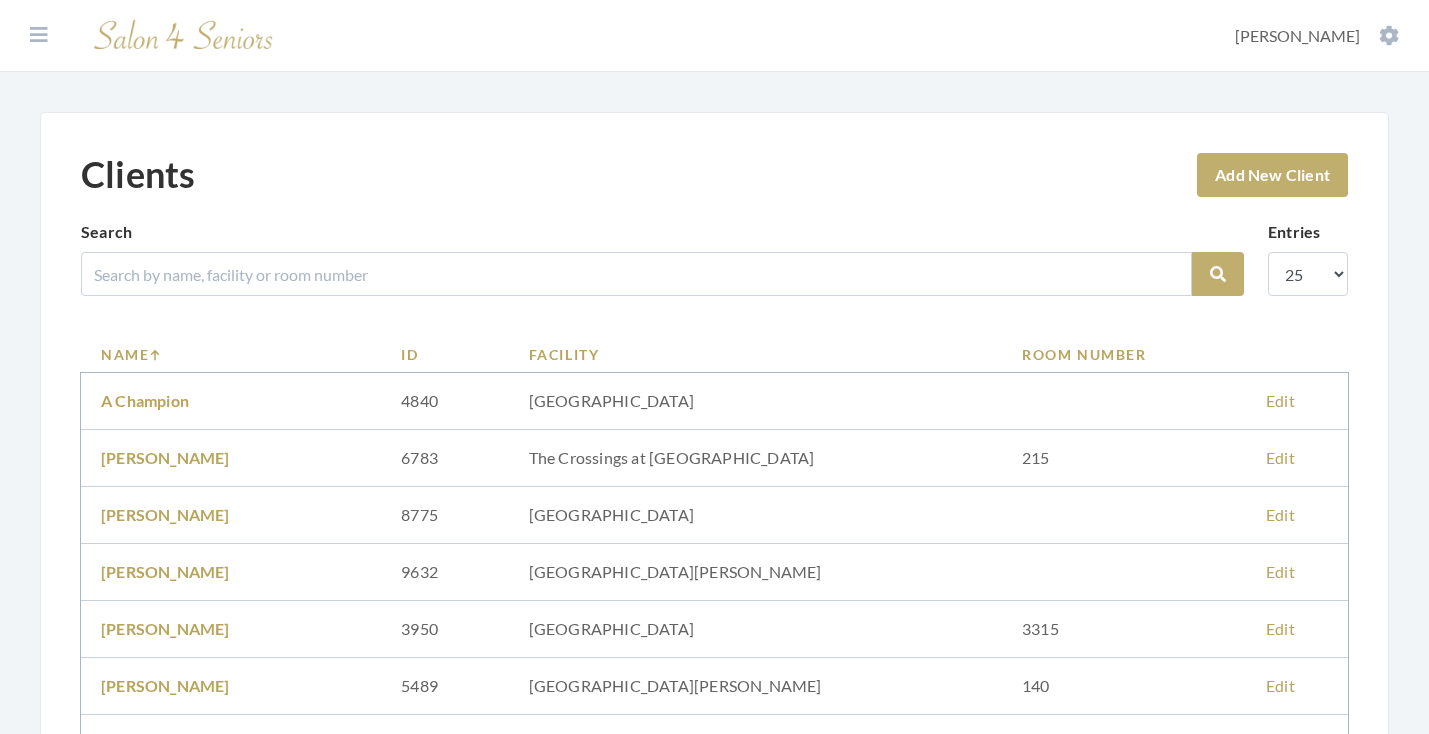 scroll, scrollTop: 0, scrollLeft: 0, axis: both 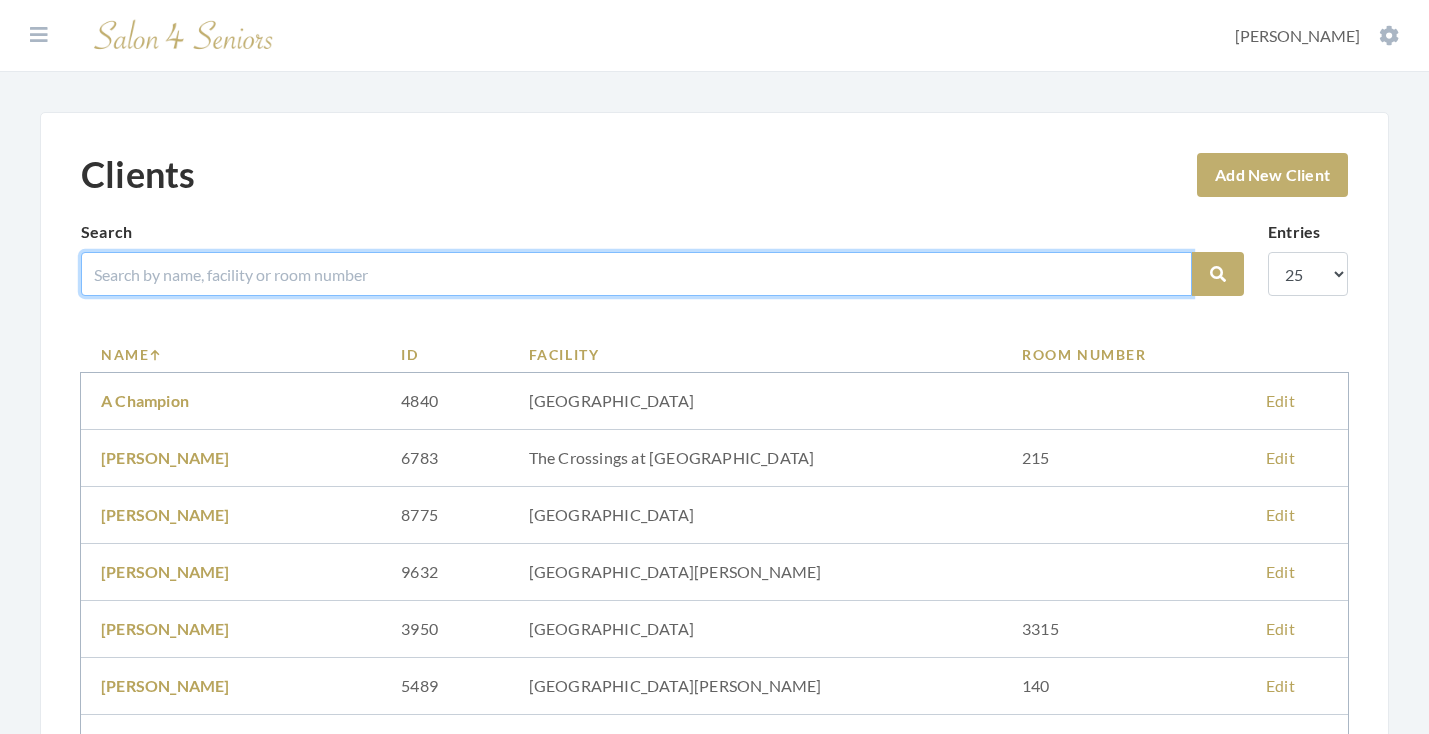 click at bounding box center (636, 274) 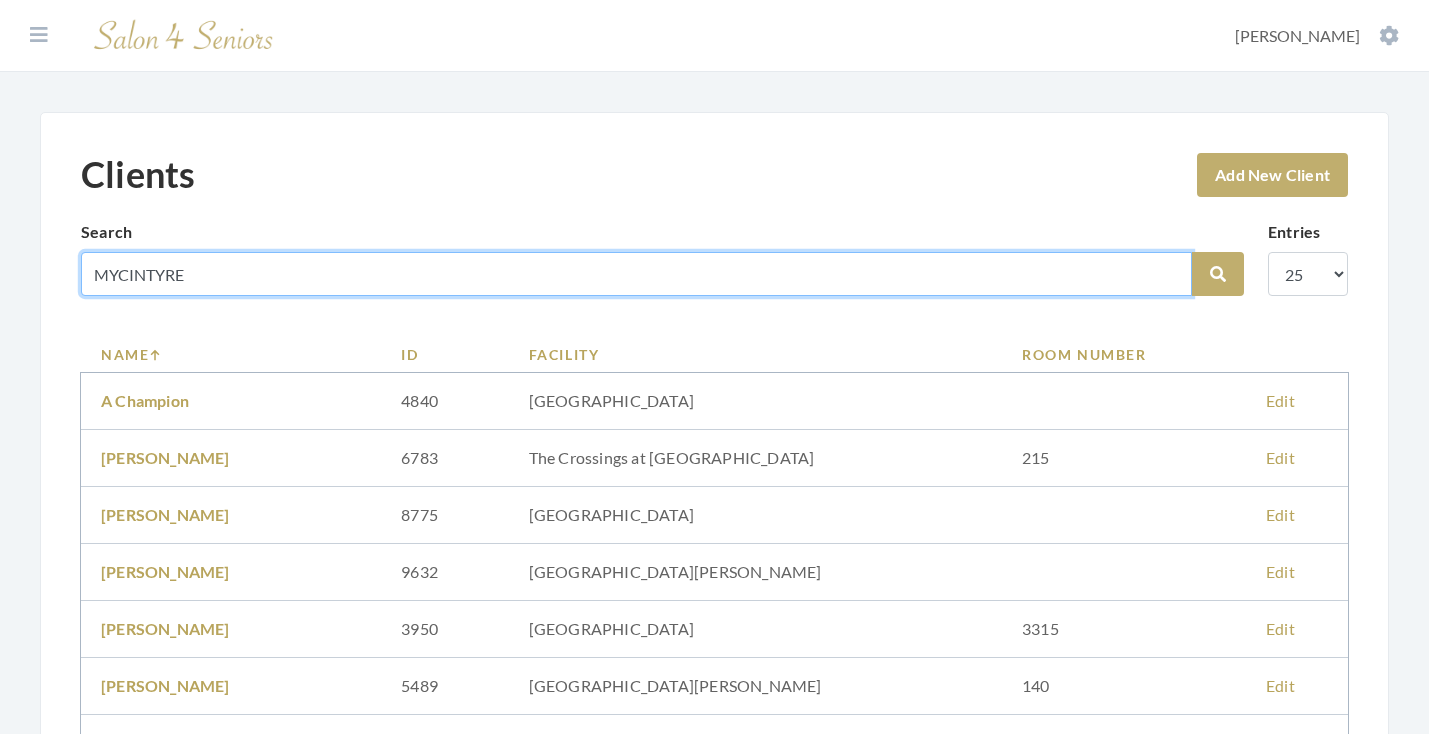 type on "MYCINTYRE" 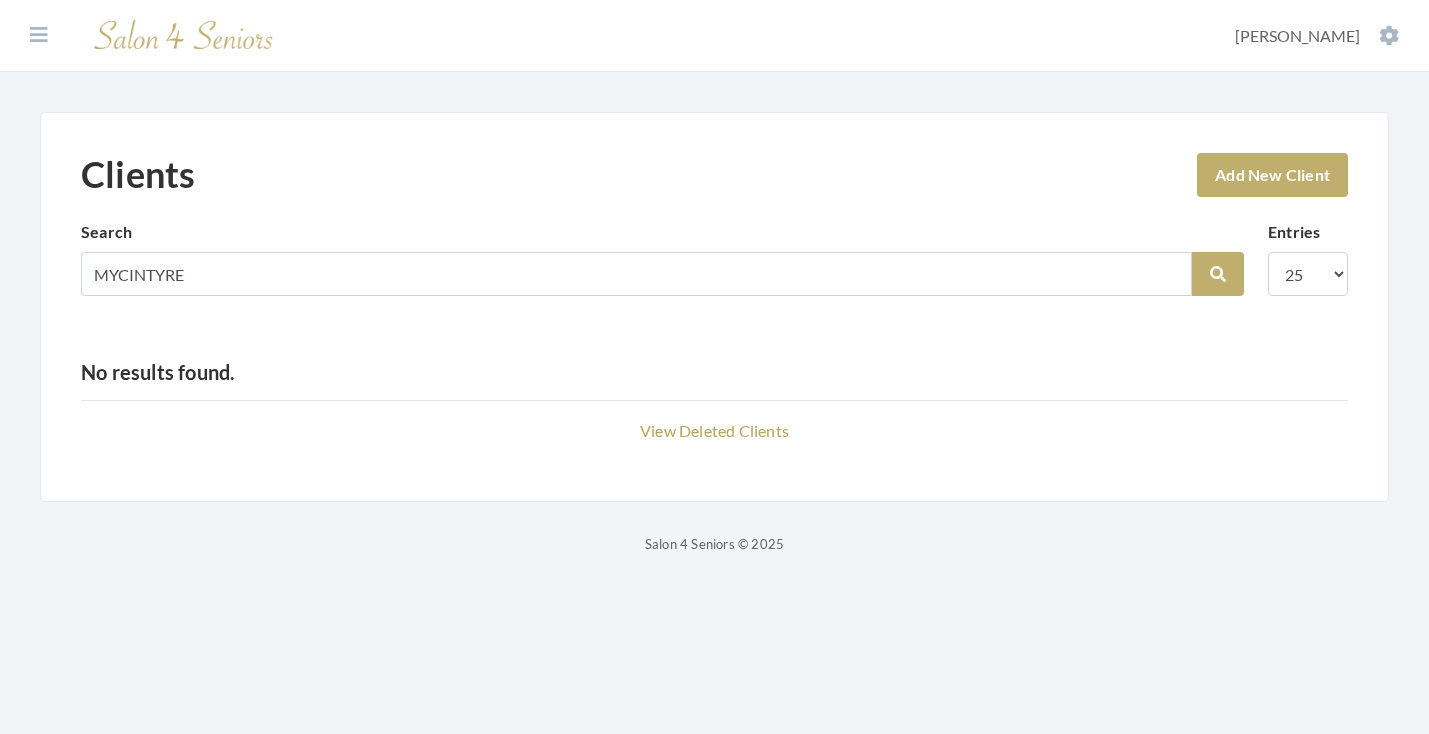 scroll, scrollTop: 0, scrollLeft: 0, axis: both 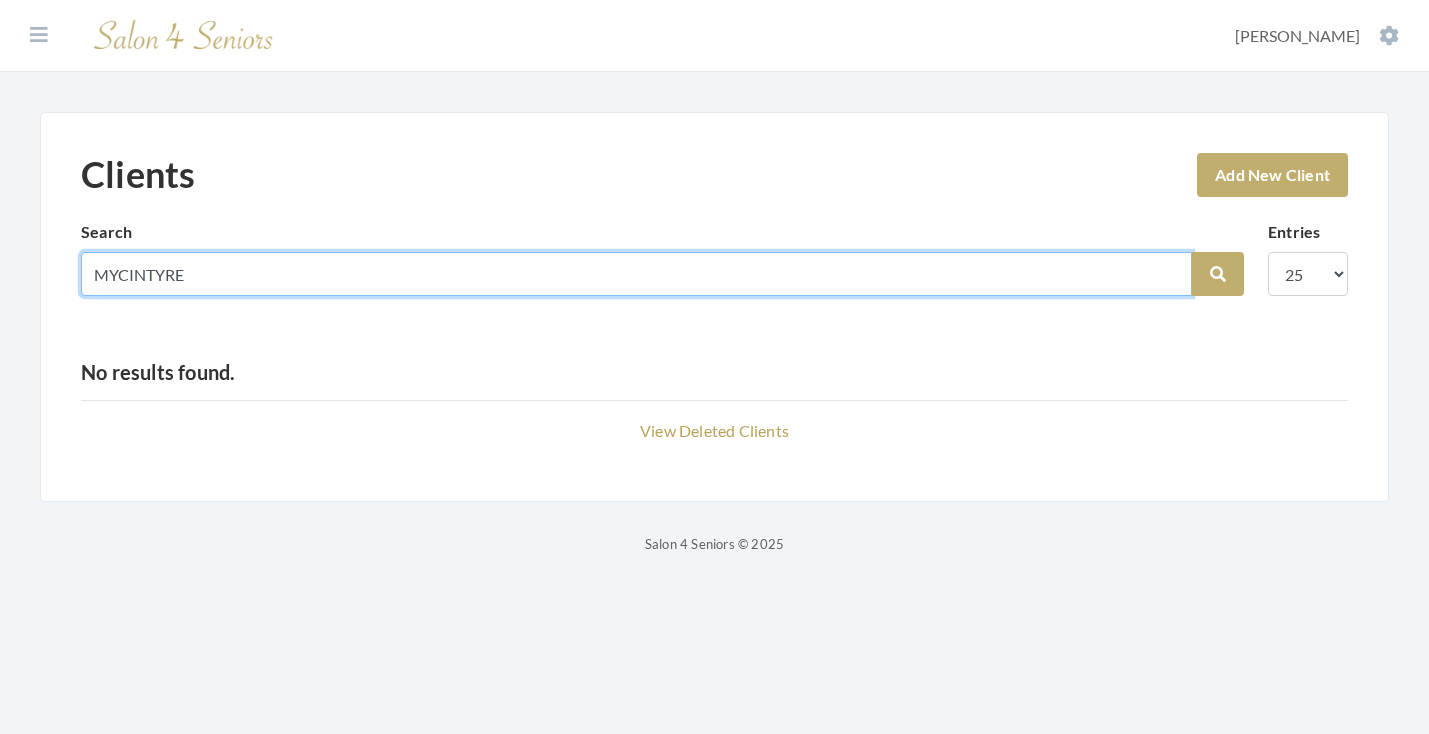 click on "MYCINTYRE" at bounding box center (636, 274) 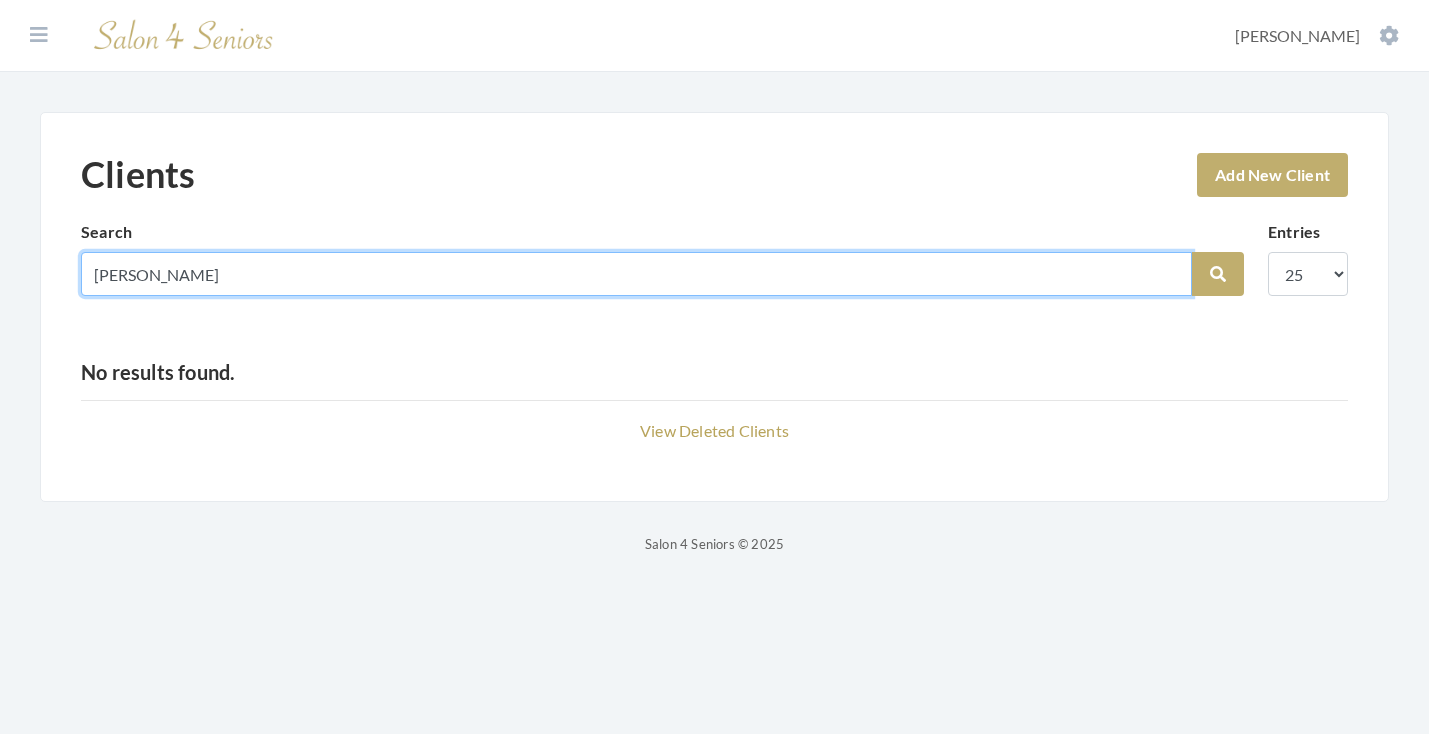type on "[PERSON_NAME]" 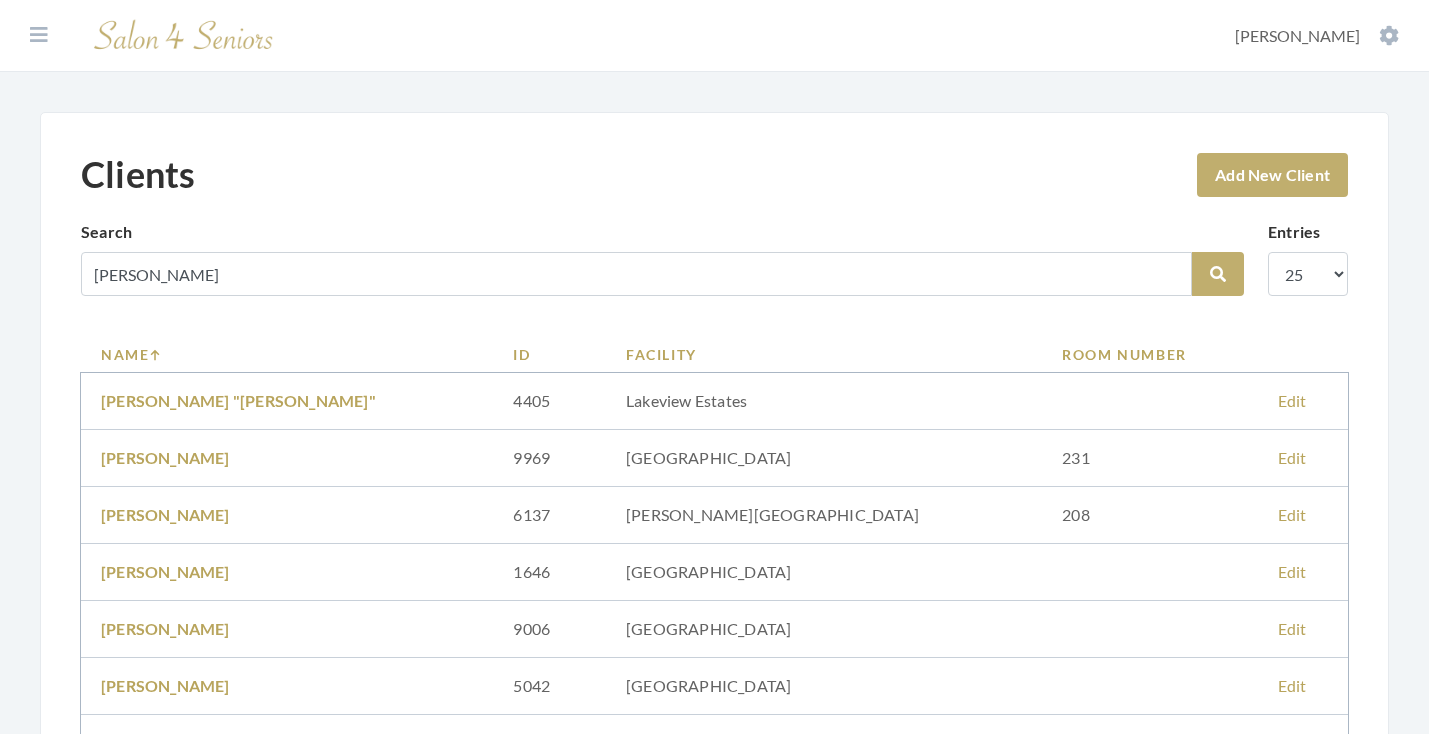 scroll, scrollTop: 0, scrollLeft: 0, axis: both 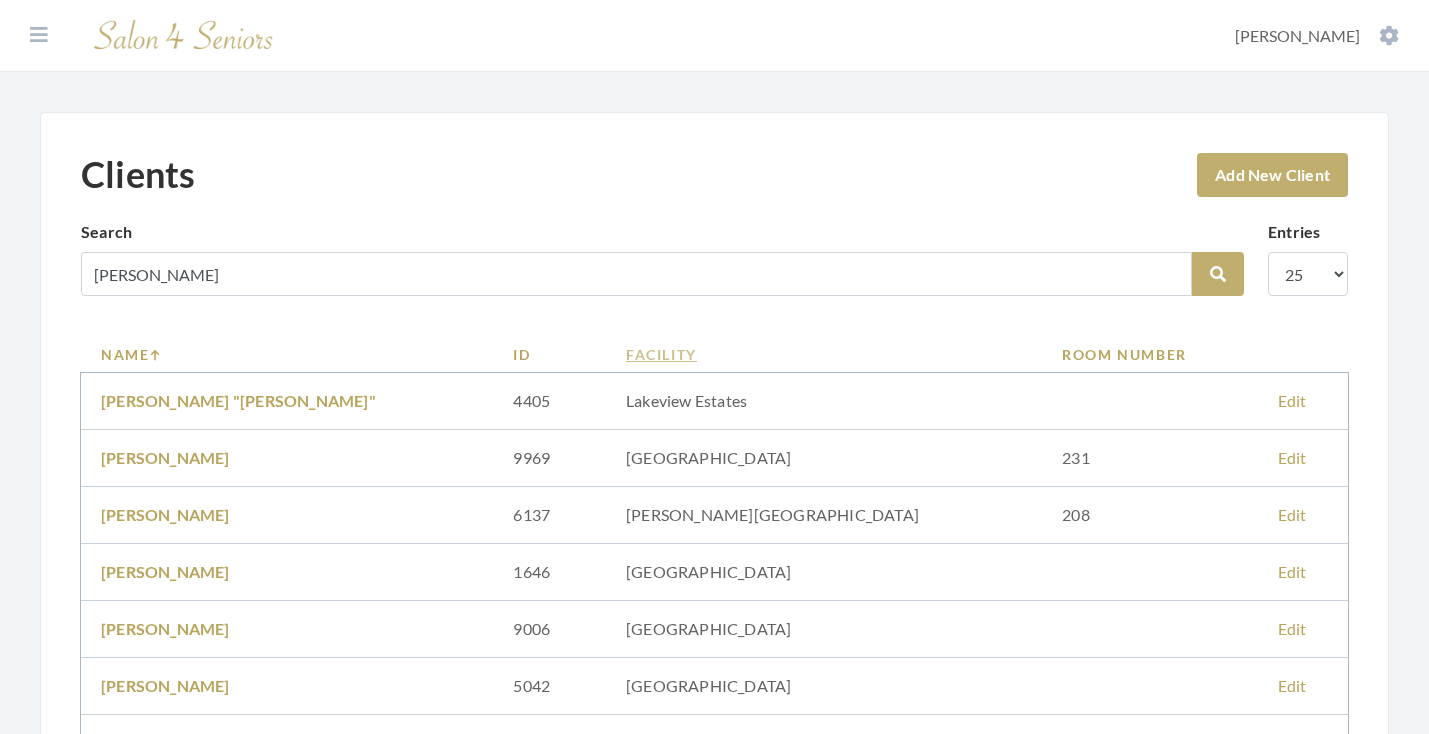 click on "Facility" at bounding box center (824, 354) 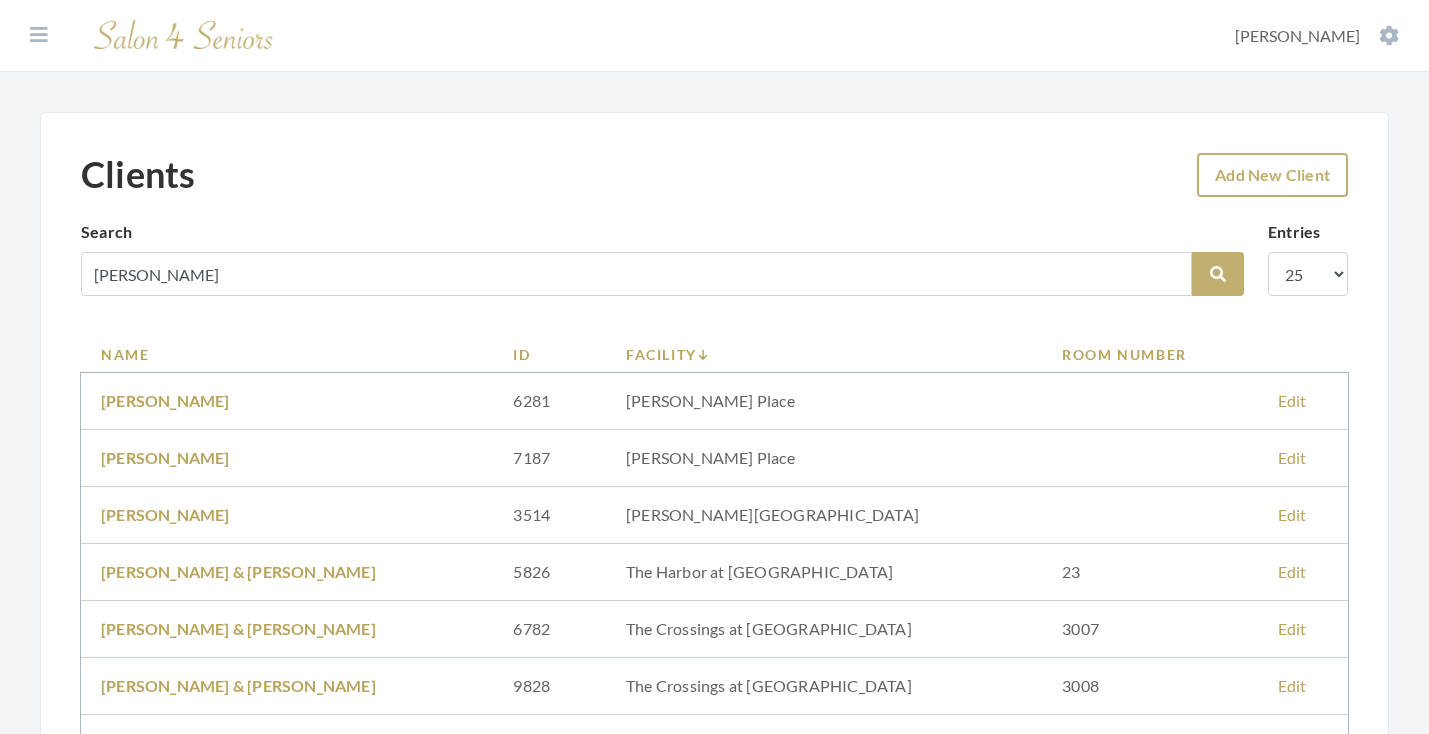 scroll, scrollTop: 0, scrollLeft: 0, axis: both 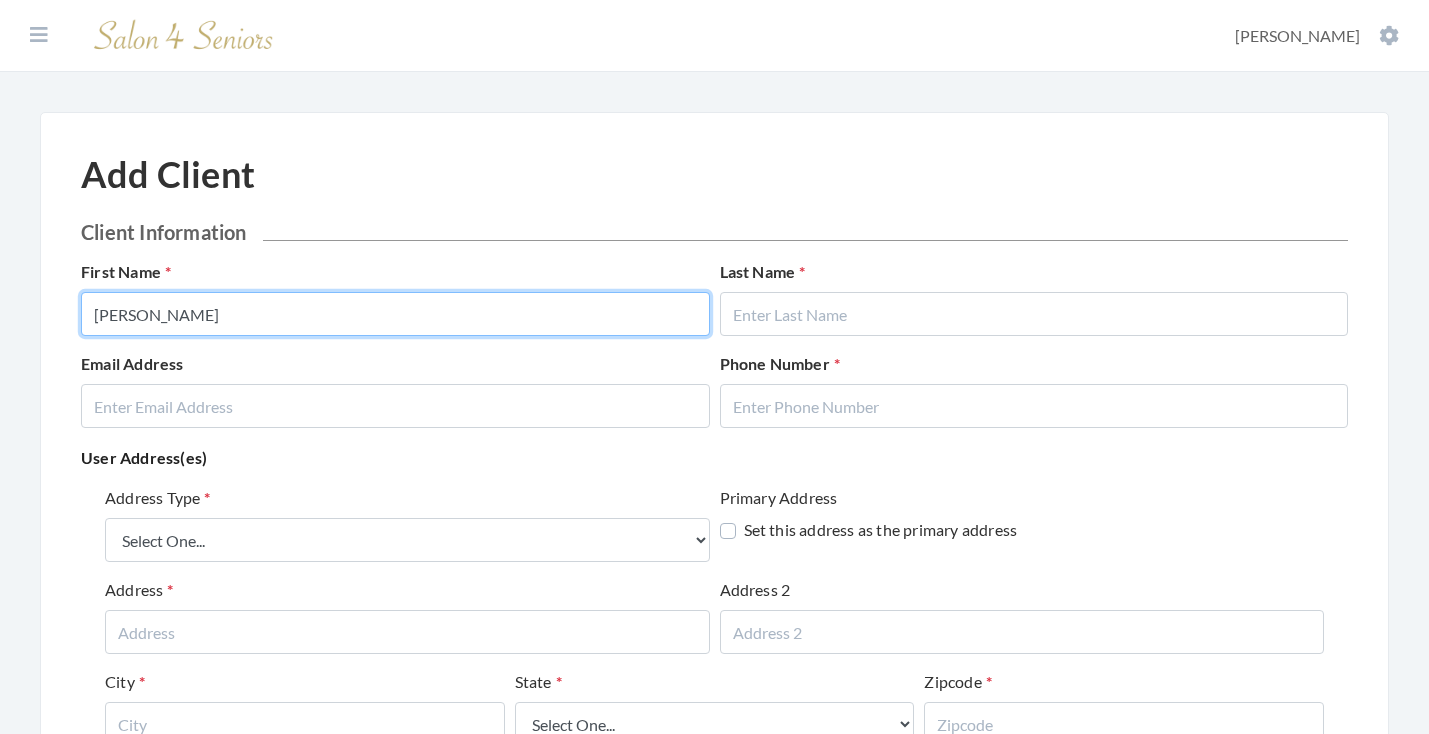 type on "[PERSON_NAME]" 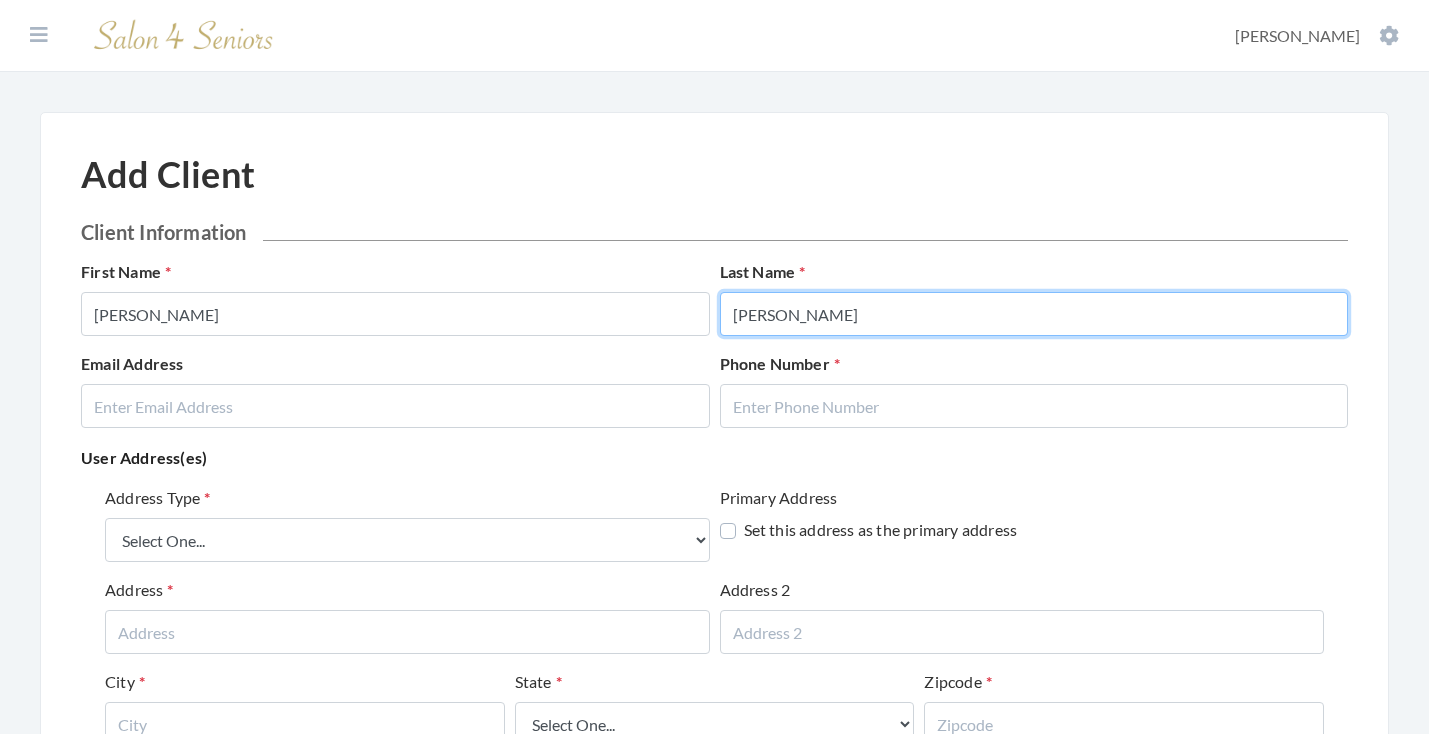 type on "[PERSON_NAME]" 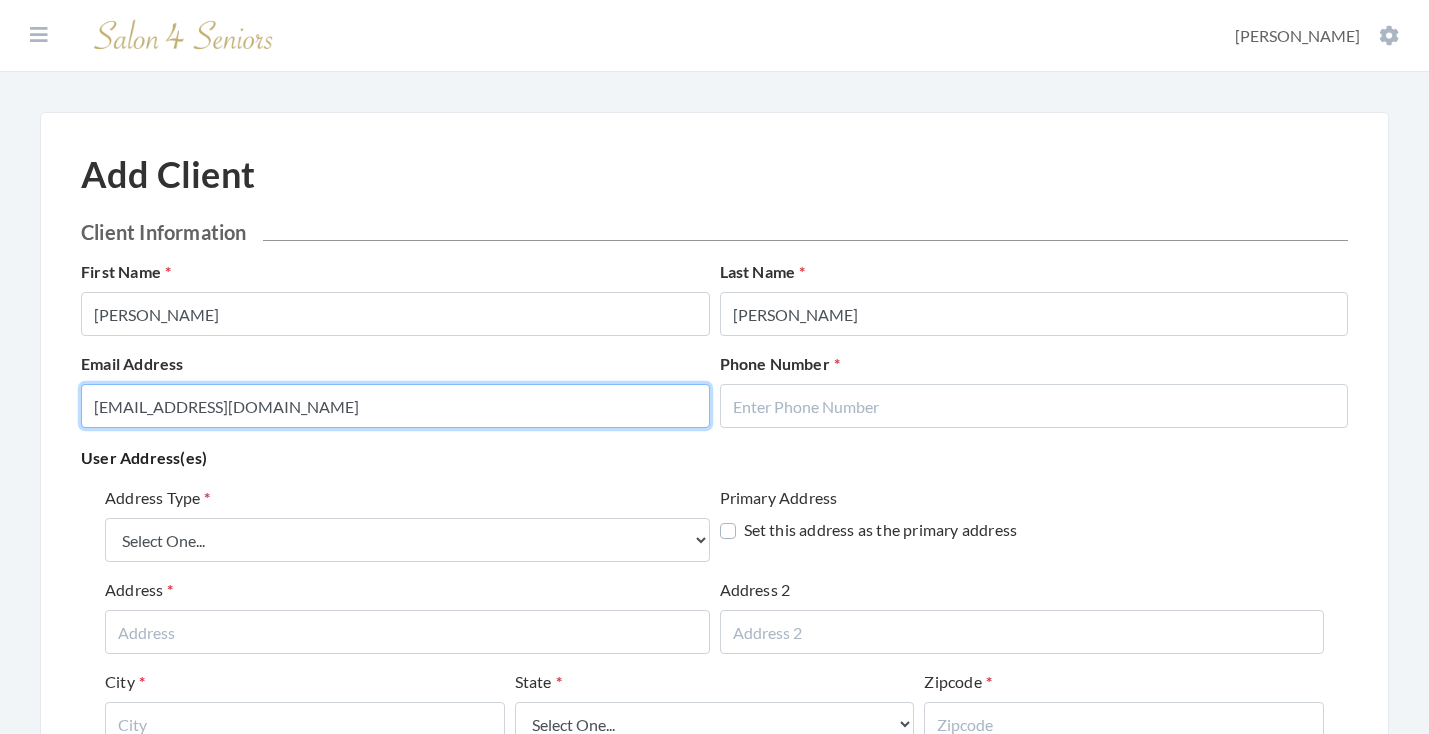 type on "MARTHAEMMETT1@GMAIL.COM" 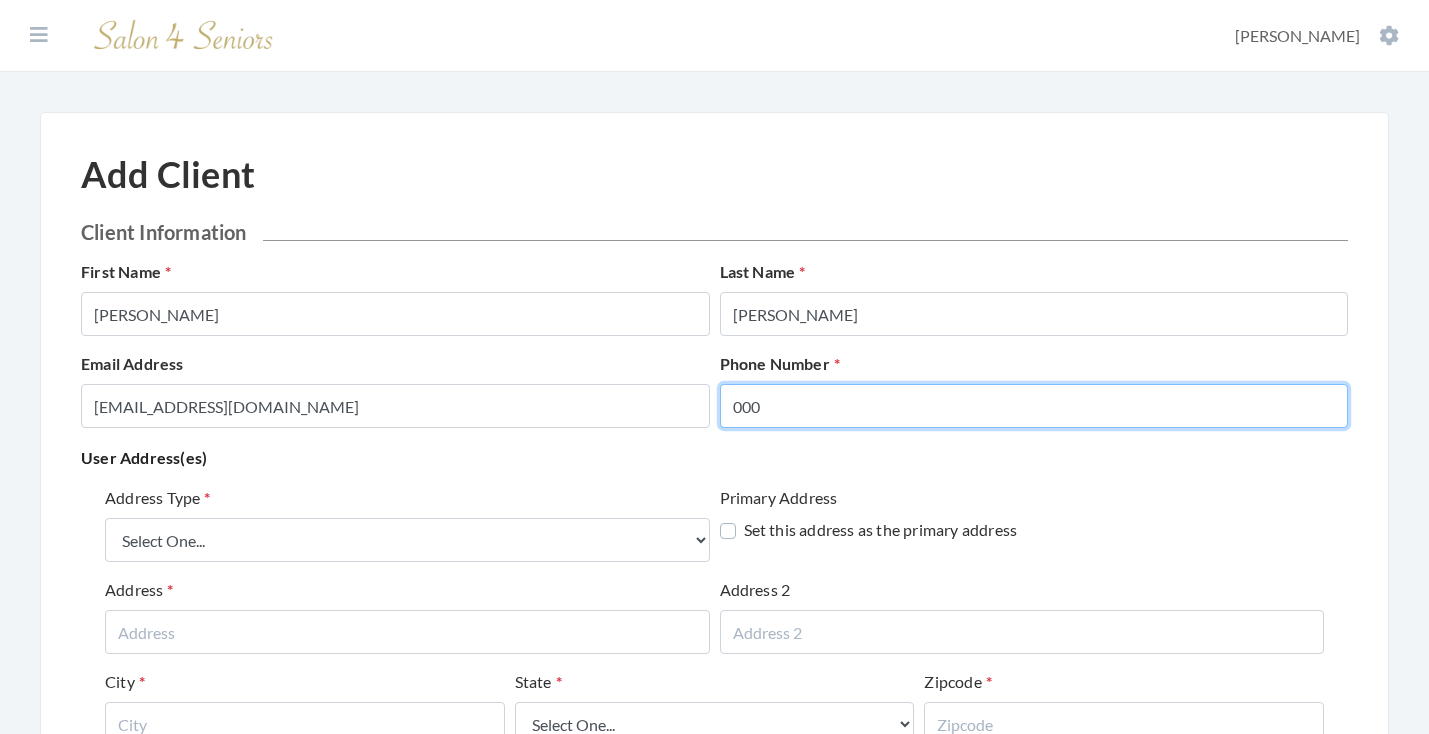 type on "000" 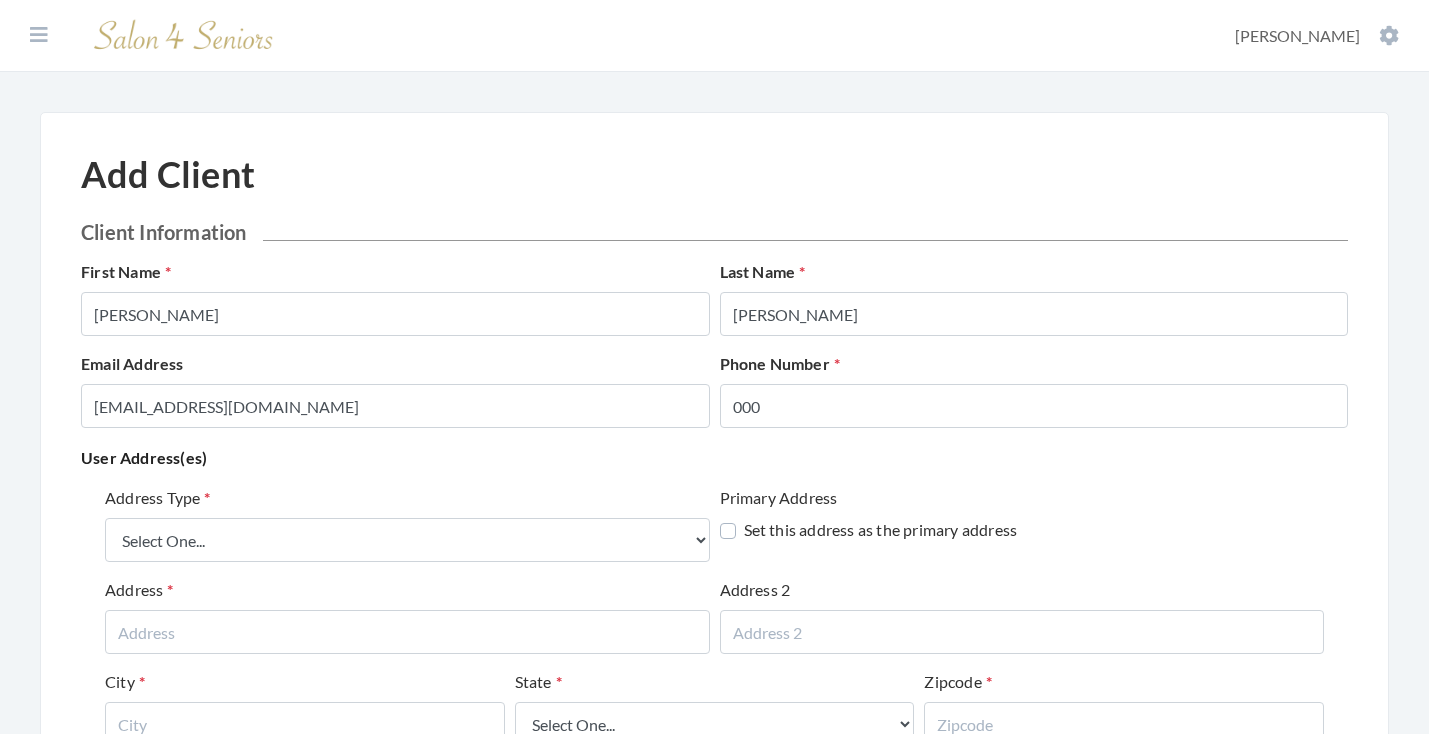 click on "Address Type   Select One...   Office Address   Home Address   Billing Address" at bounding box center [407, 524] 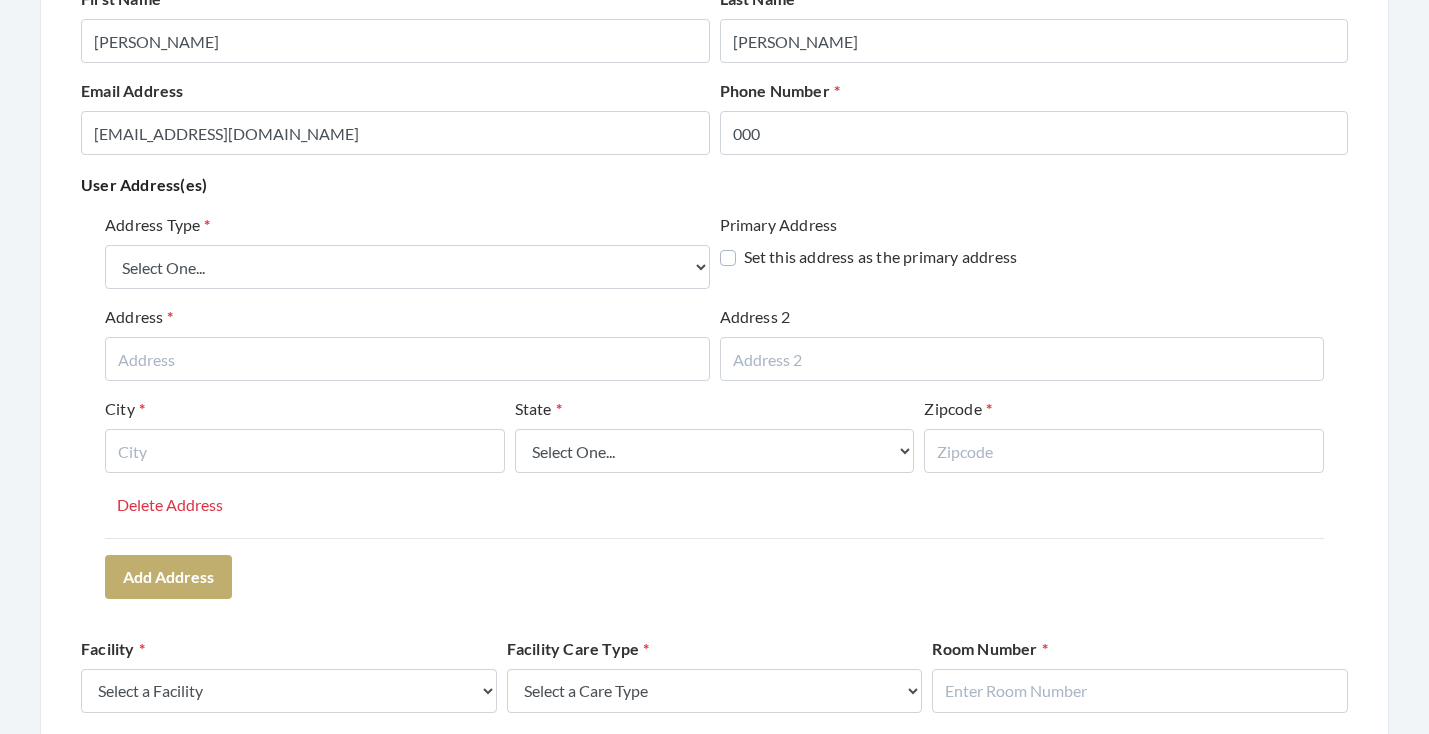 scroll, scrollTop: 289, scrollLeft: 0, axis: vertical 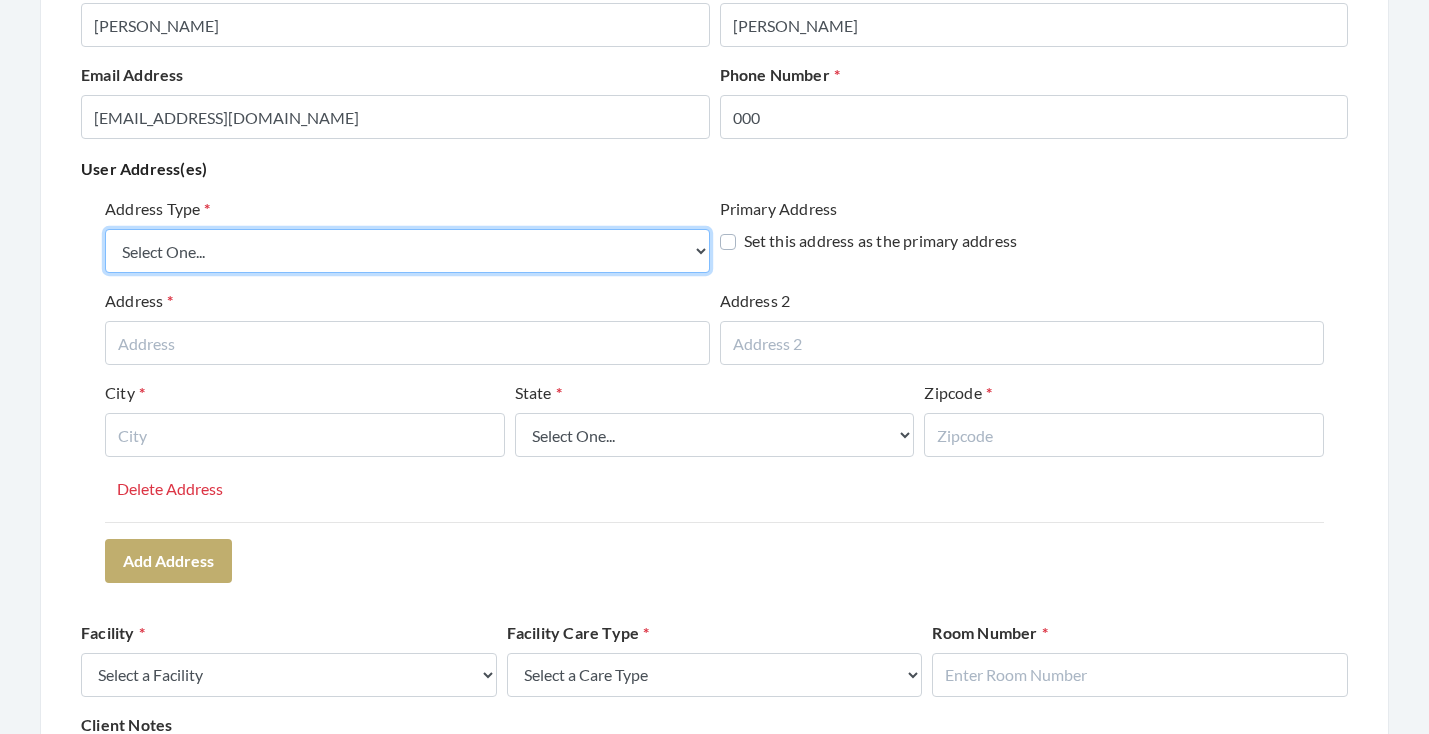 select on "billing" 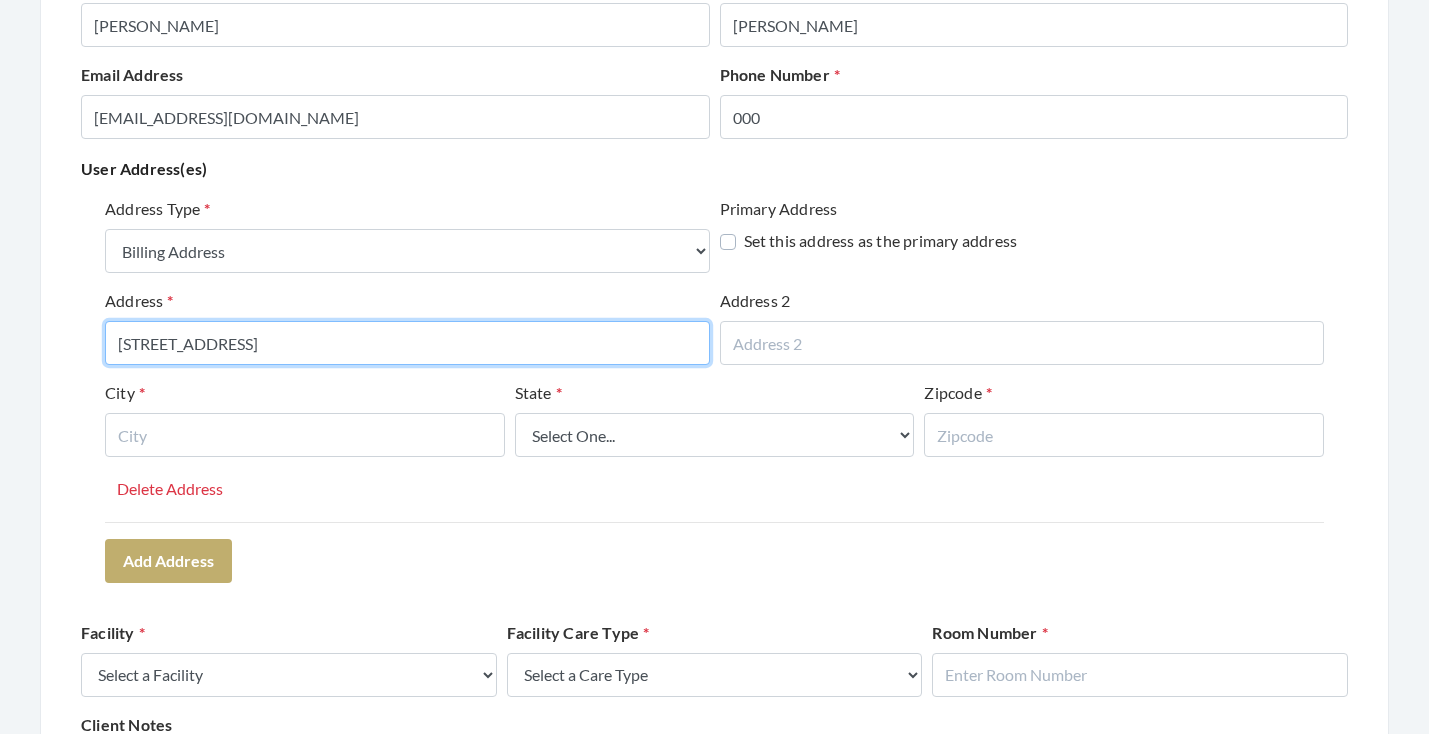 type on "250 GRANDE VIEW CIRCLE" 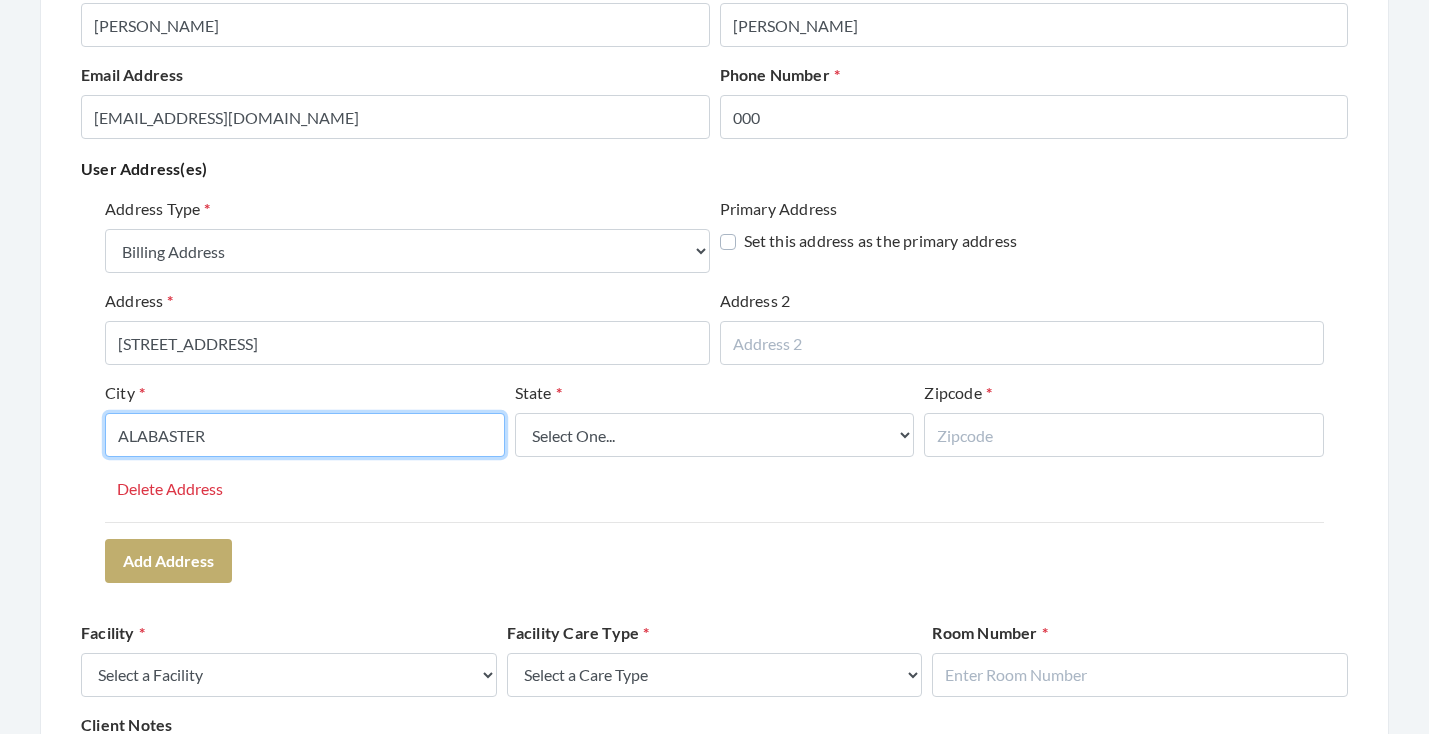 type on "ALABASTER" 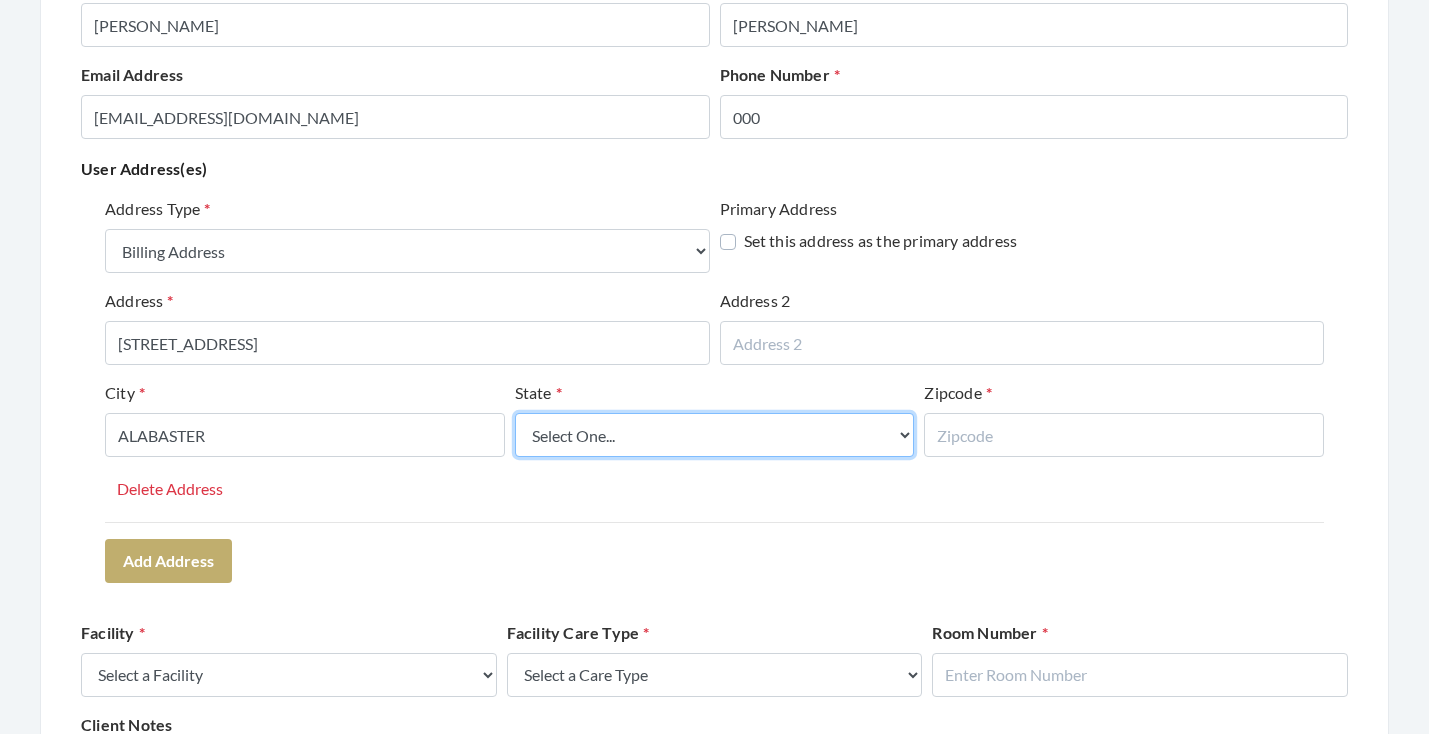 select on "al" 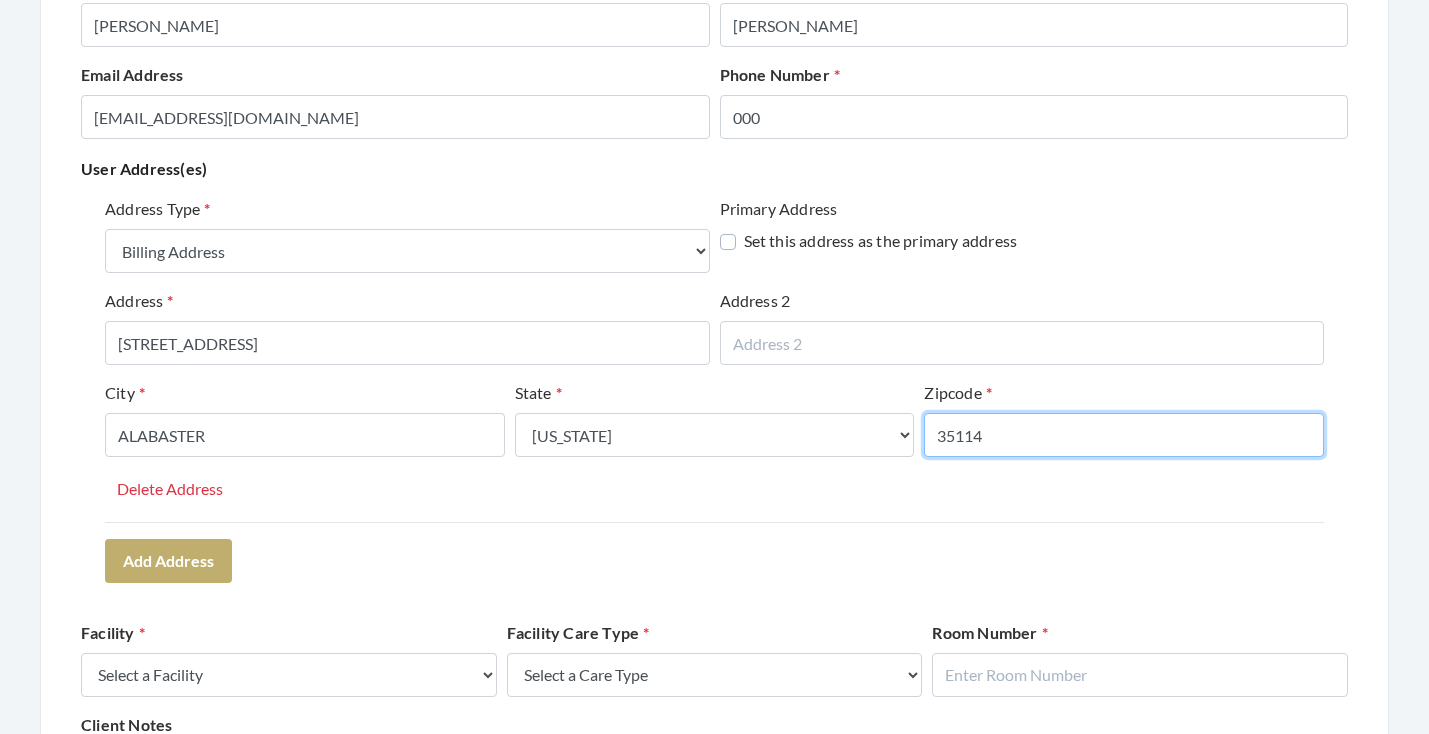 type on "35114" 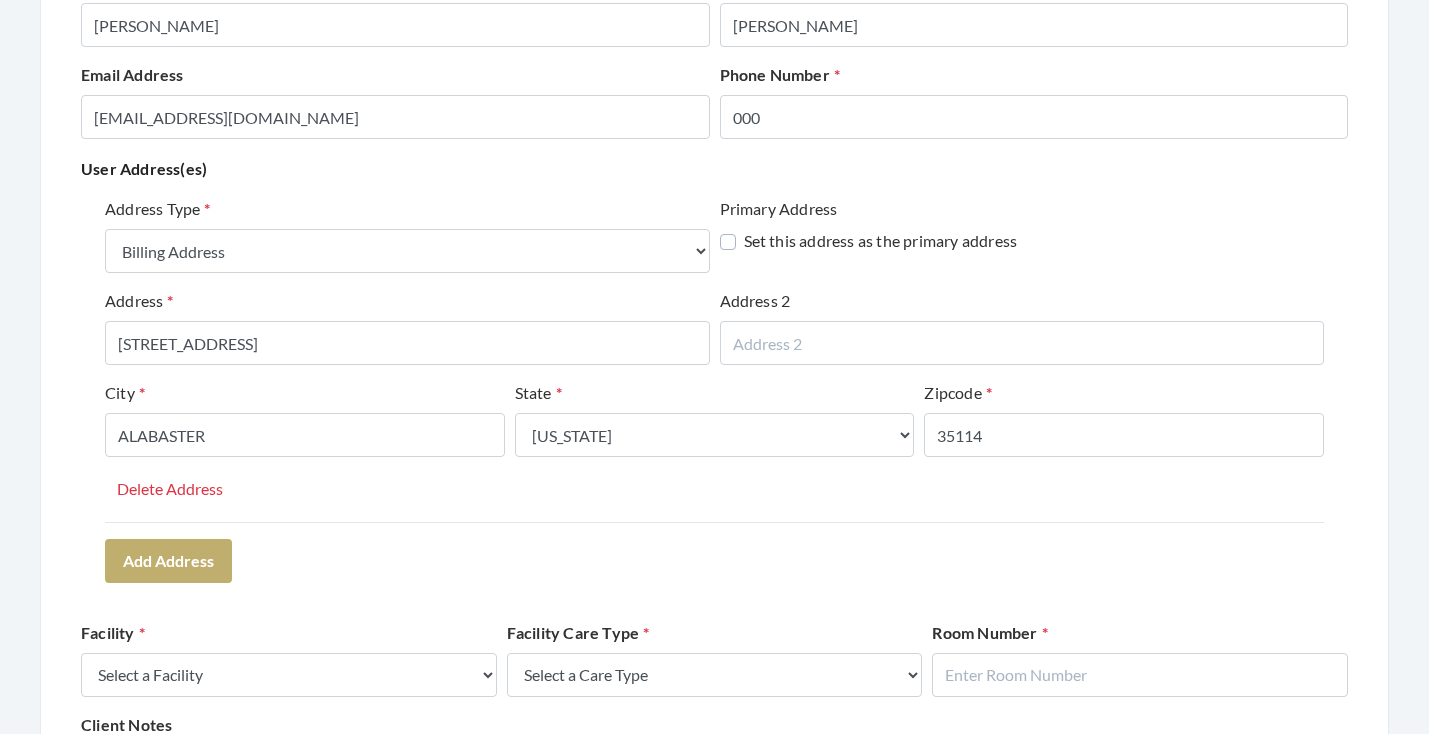 click on "Address Type   Select One...   Office Address   Home Address   Billing Address   Primary Address     Set this address as the primary address   Address   250 GRANDE VIEW CIRCLE   Address 2     City   ALABASTER   State   Select One...   Alabama   Alaska   American Samoa   Arizona   Arkansas   California   Colorado   Connecticut   Delaware   District Of Columbia   Federated States Of Micronesia   Florida   Georgia   Guam Gu   Hawaii   Idaho   Illinois   Indiana   Iowa   Kansas   Kentucky   Louisiana   Maine   Marshall Islands   Maryland   Massachusetts   Michigan   Minnesota   Mississippi   Missouri   Montana   Nebraska   Nevada   New Hampshire   New Jersey   New Mexico   New York   North Carolina   North Dakota   Northern Mariana Islands   Ohio   Oklahoma   Oregon   Palau   Pennsylvania   Puerto Rico   Rhode Island   South Carolina   South Dakota   Tennessee   Texas   Utah   Vermont   Virgin Islands   Virginia   Washington   West Virginia   Wisconsin   Wyoming   Zipcode   35114   Delete Address" at bounding box center [714, 359] 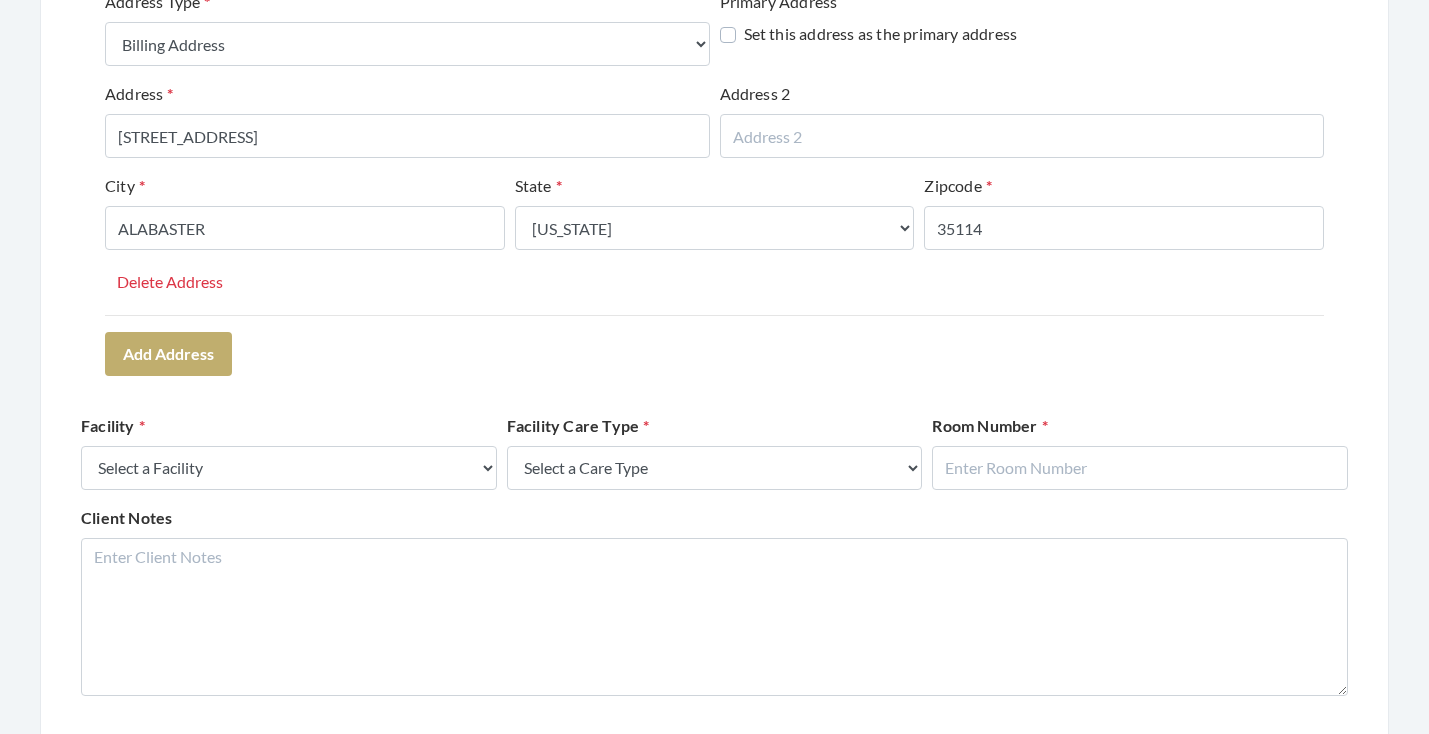 scroll, scrollTop: 583, scrollLeft: 0, axis: vertical 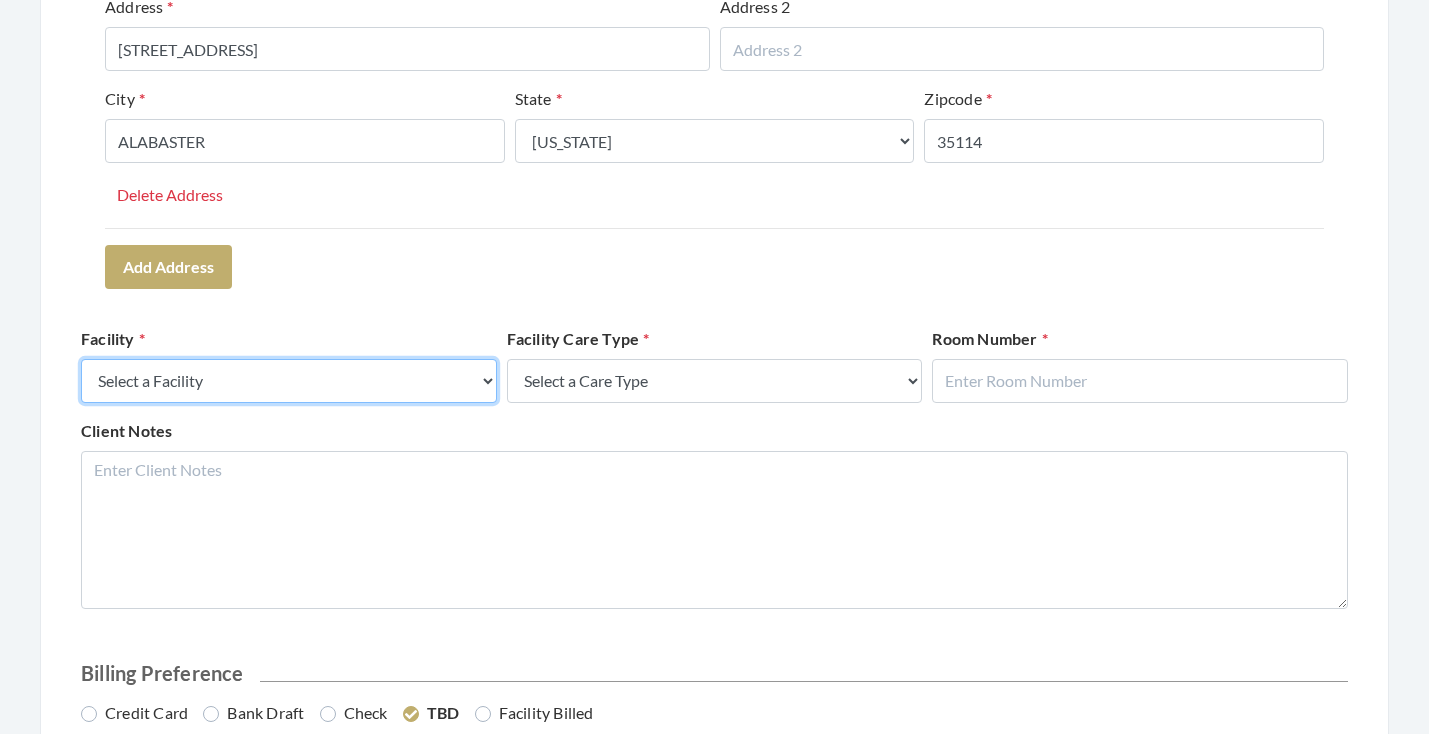 select on "41" 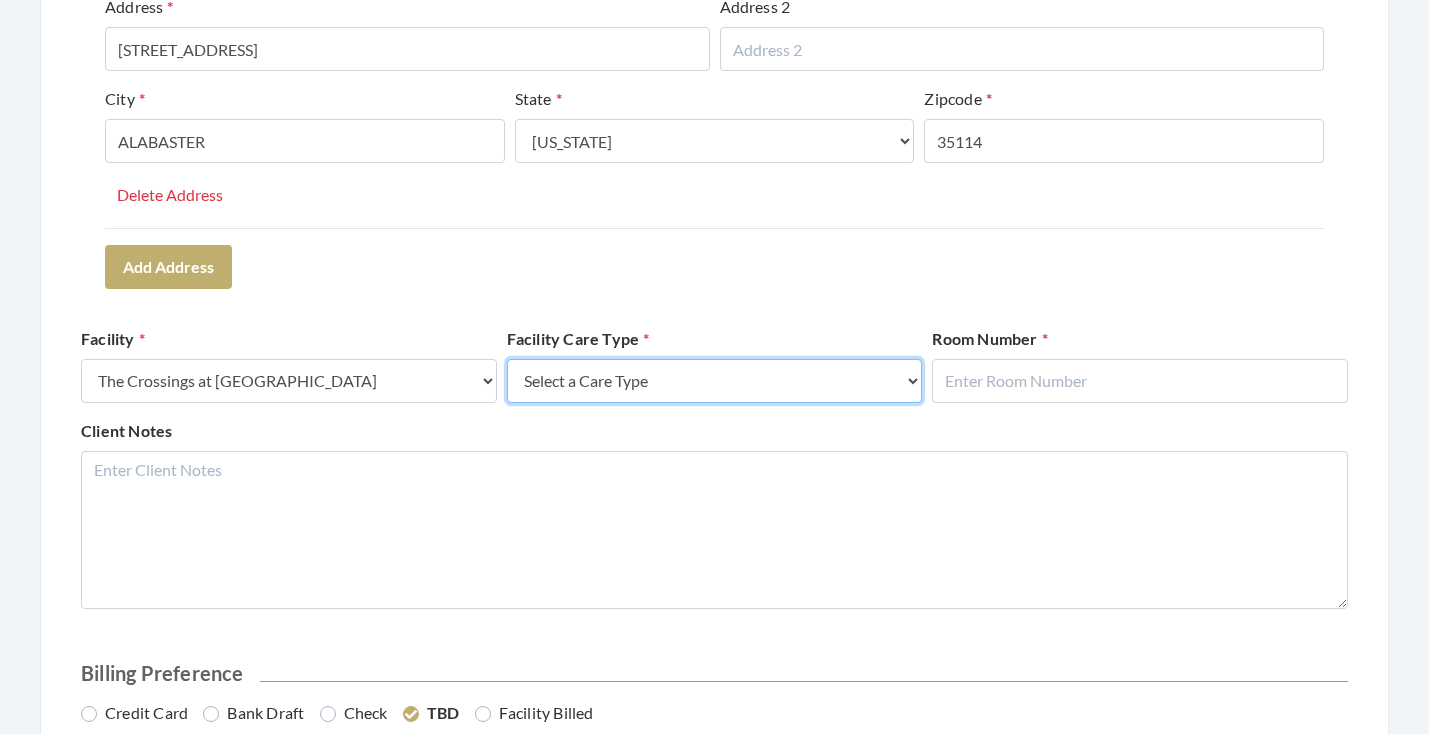 select on "4" 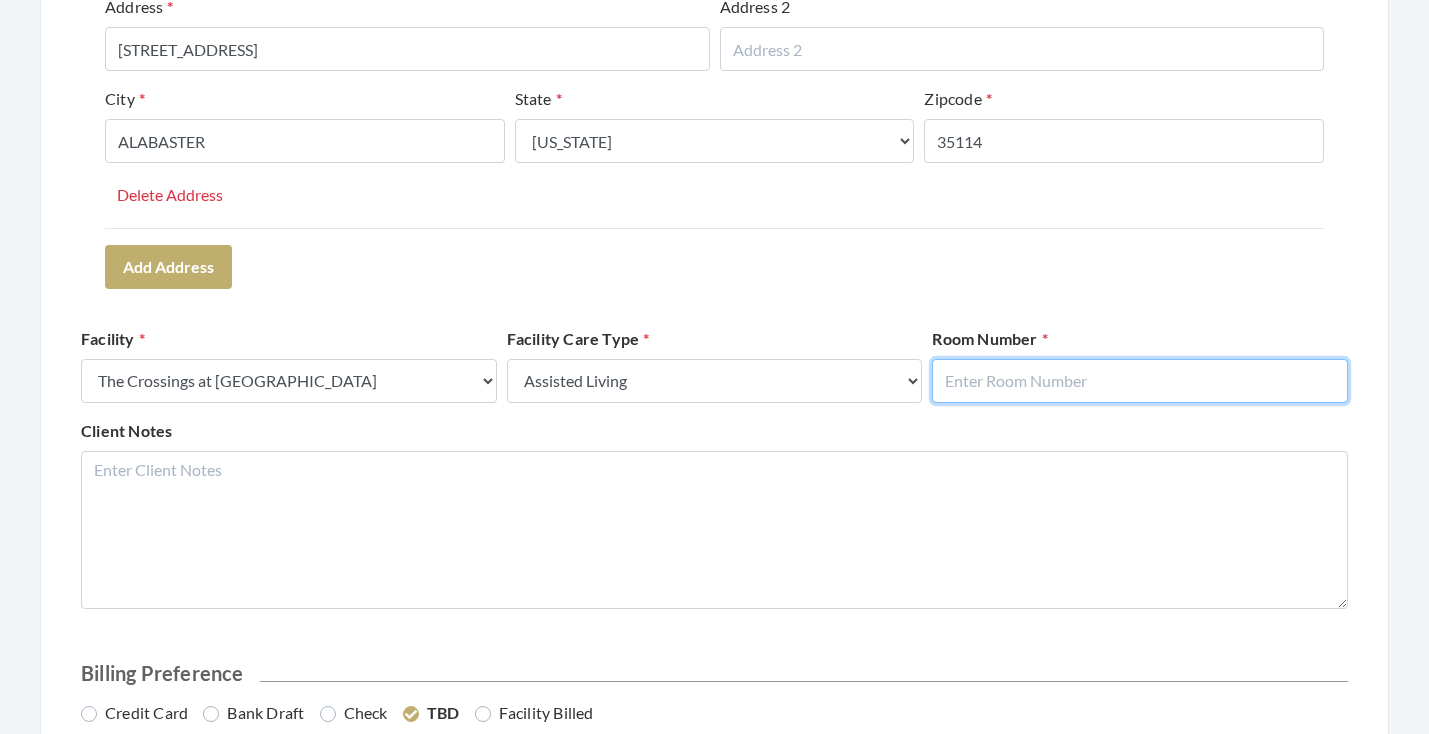 click at bounding box center [1140, 381] 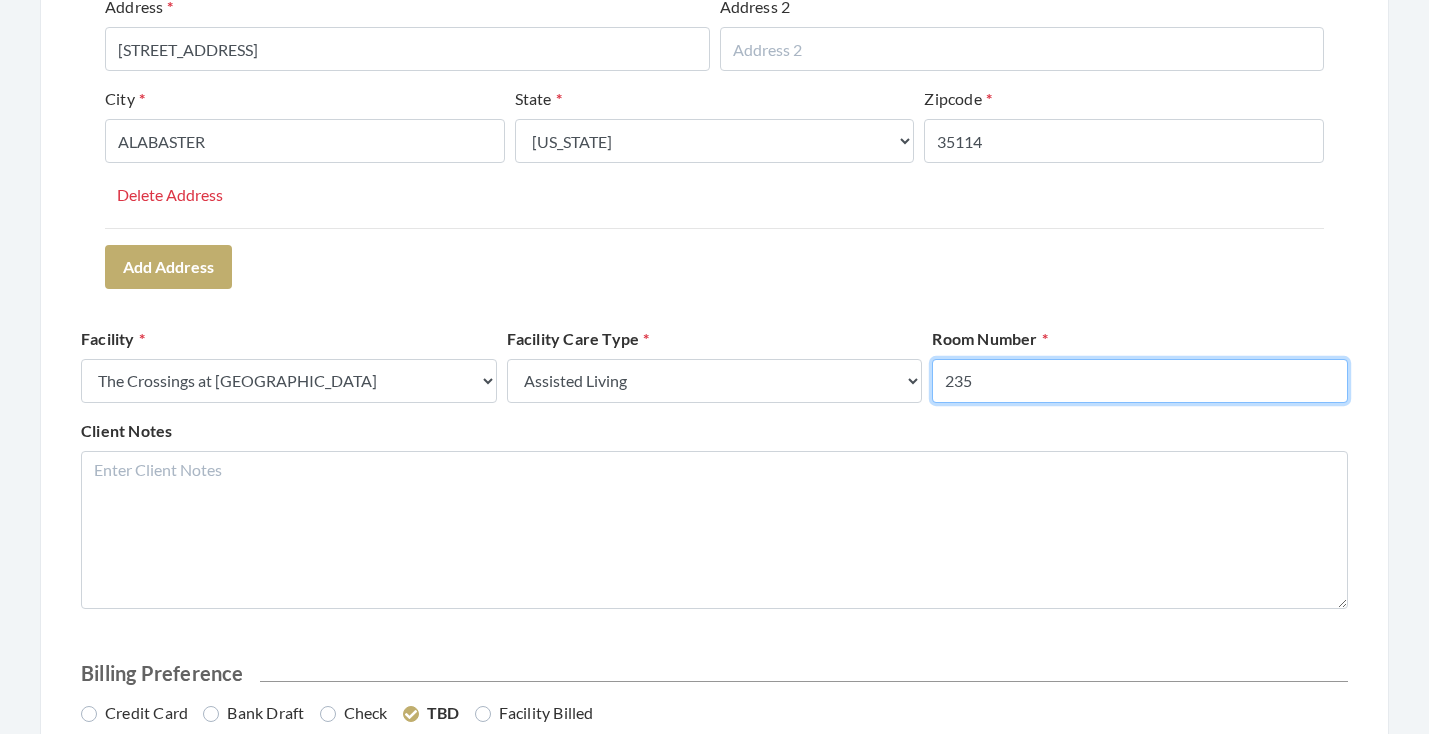 type on "235" 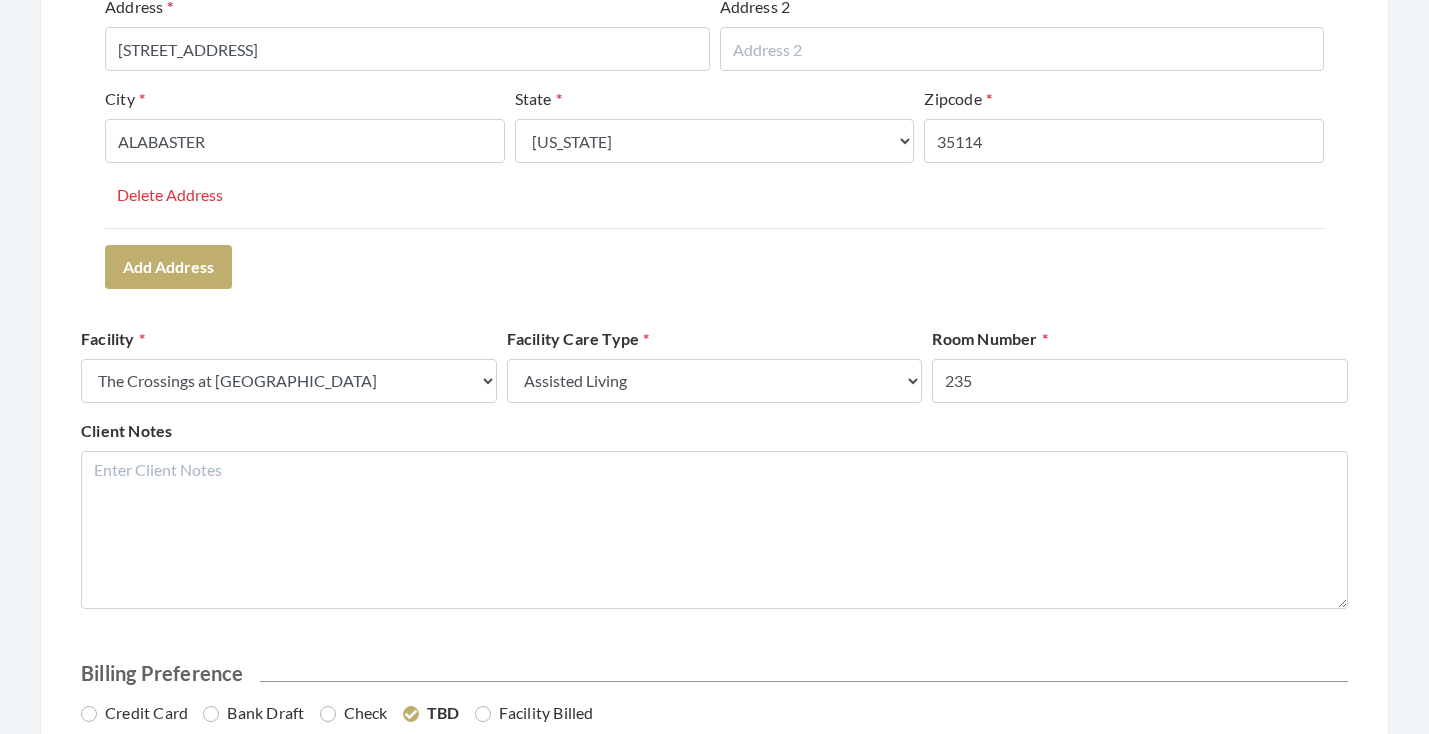 click on "Client Information     First Name   GEORGE   Last Name   MCINTYRE   Email Address   MARTHAEMMETT1@GMAIL.COM   Phone Number   000   User Address(es)     Address Type   Select One...   Office Address   Home Address   Billing Address   Primary Address     Set this address as the primary address   Address   250 GRANDE VIEW CIRCLE   Address 2     City   ALABASTER   State   Select One...   Alabama   Alaska   American Samoa   Arizona   Arkansas   California   Colorado   Connecticut   Delaware   District Of Columbia   Federated States Of Micronesia   Florida   Georgia   Guam Gu   Hawaii   Idaho   Illinois   Indiana   Iowa   Kansas   Kentucky   Louisiana   Maine   Marshall Islands   Maryland   Massachusetts   Michigan   Minnesota   Mississippi   Missouri   Montana   Nebraska   Nevada   New Hampshire   New Jersey   New Mexico   New York   North Carolina   North Dakota   Northern Mariana Islands   Ohio   Oklahoma   Oregon   Palau   Pennsylvania   Puerto Rico   Rhode Island   South Carolina   South Dakota   Tennessee" at bounding box center [714, 285] 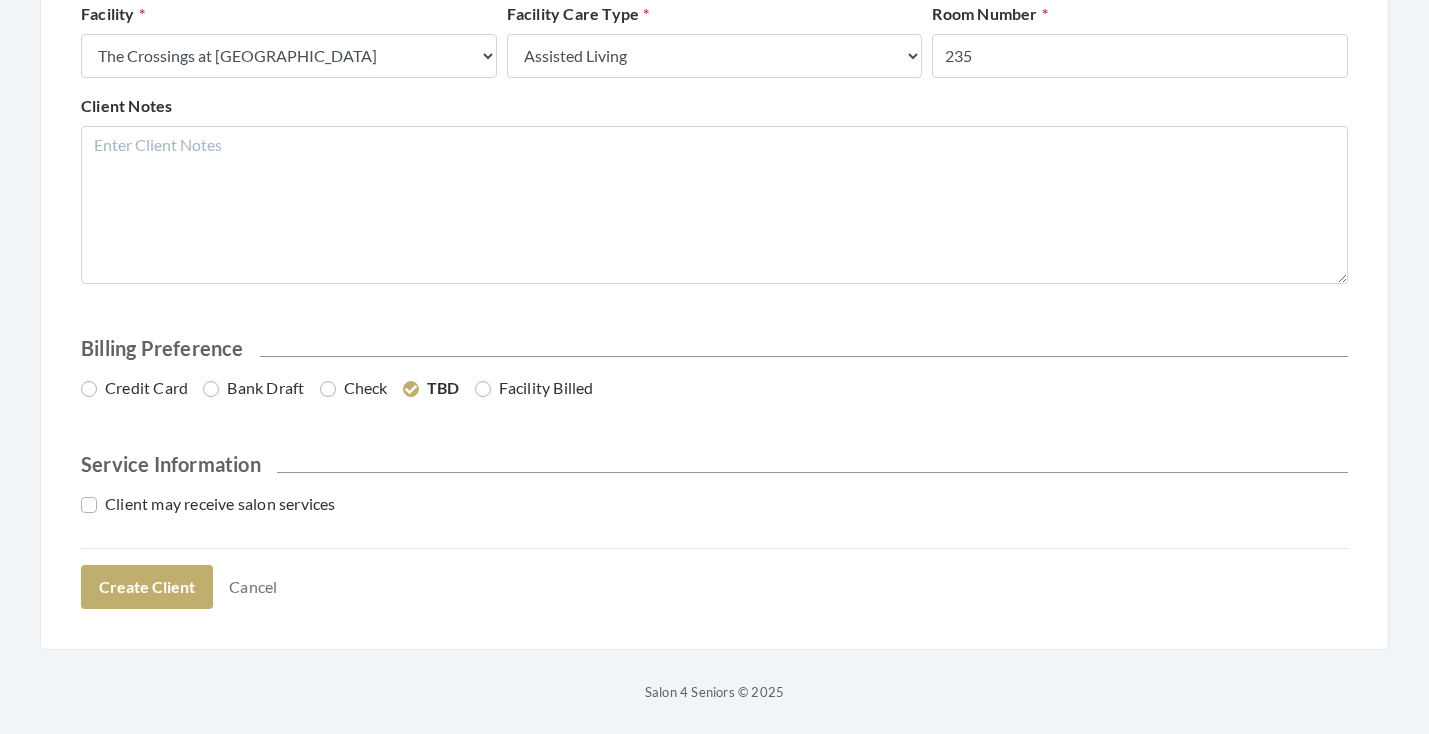 scroll, scrollTop: 907, scrollLeft: 0, axis: vertical 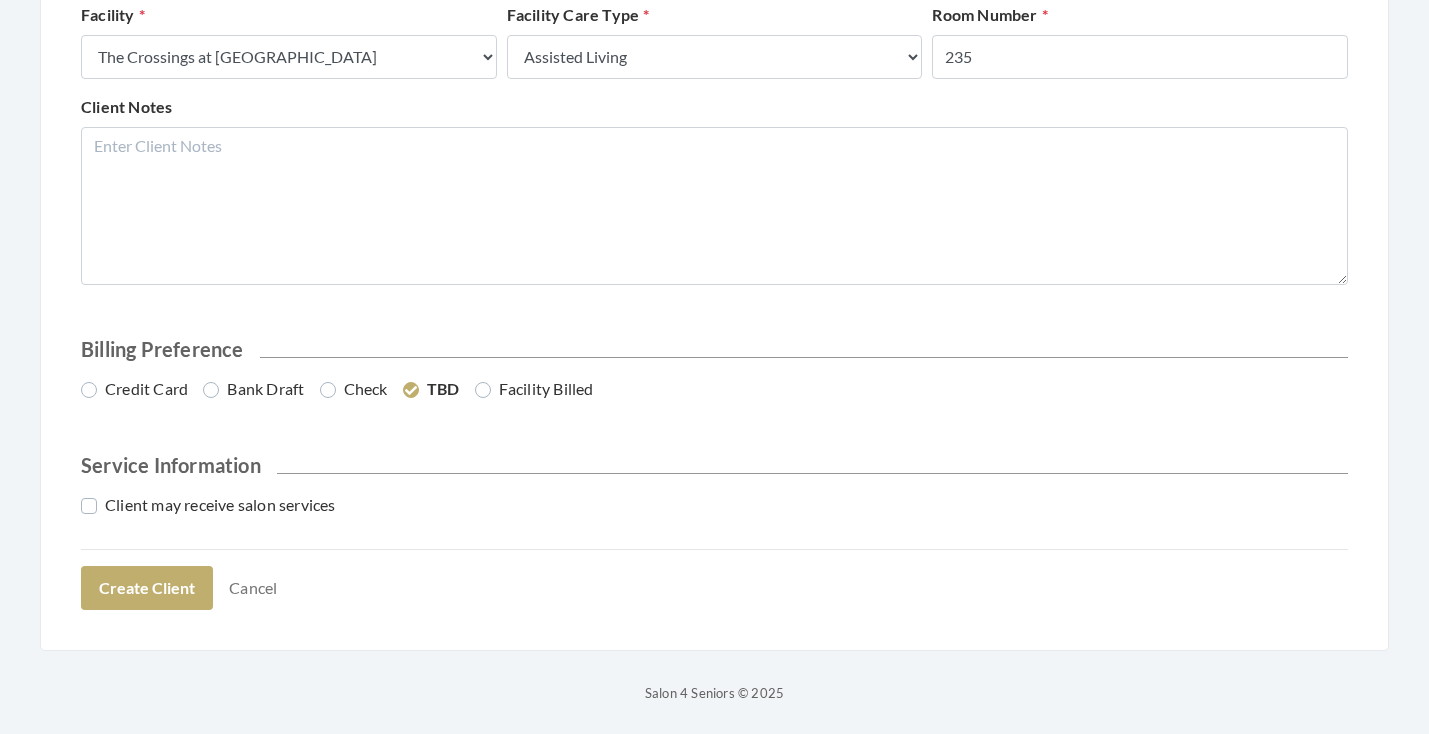 click on "Credit Card" at bounding box center [134, 389] 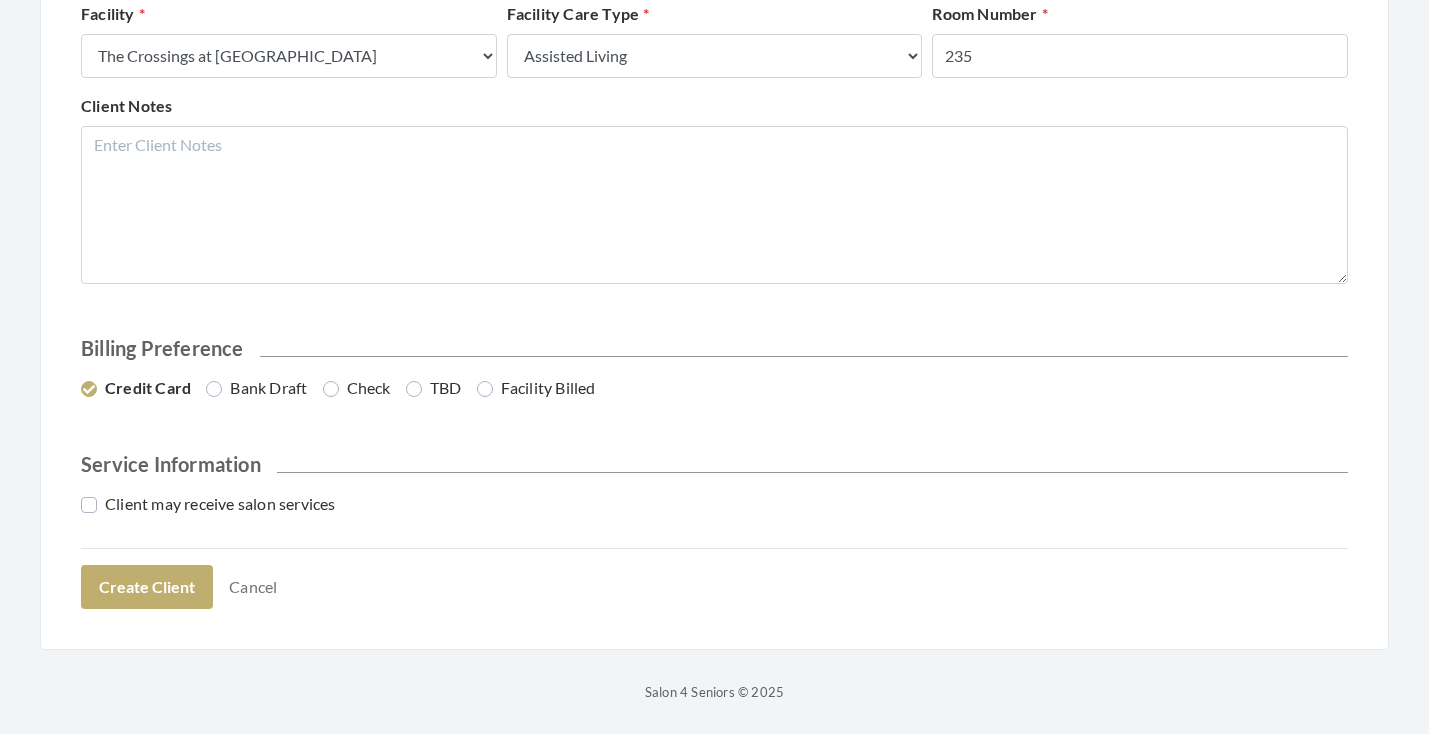 scroll, scrollTop: 907, scrollLeft: 0, axis: vertical 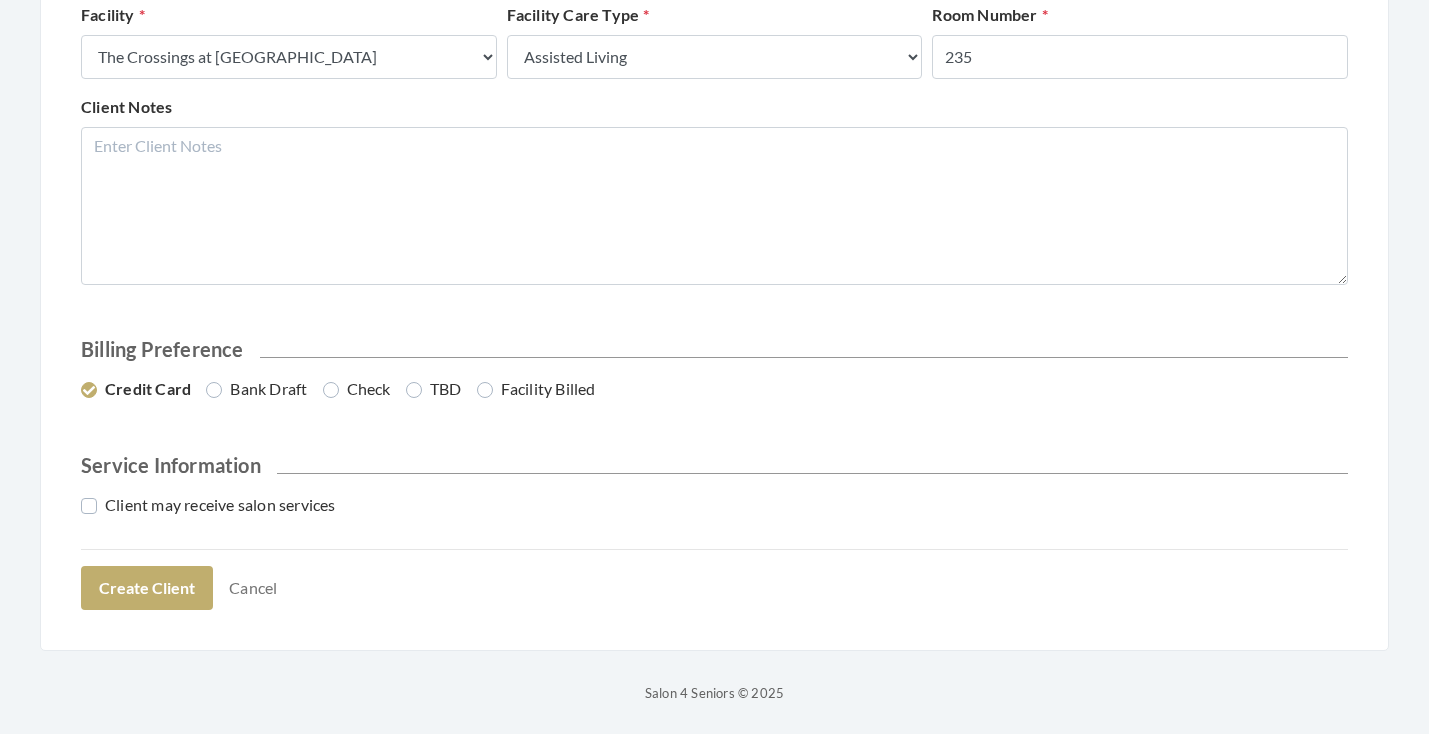 click on "Client may receive salon services" at bounding box center (208, 505) 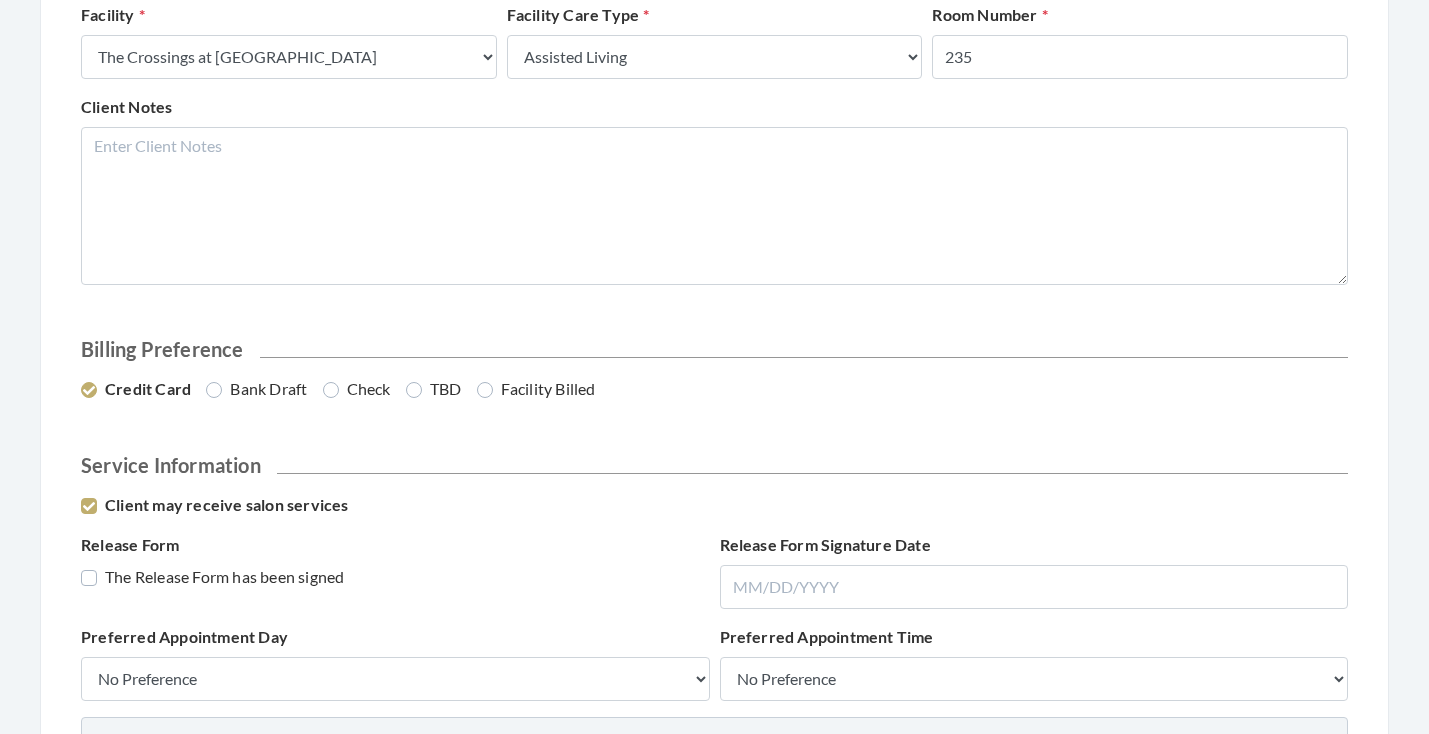 click on "The Release Form has been signed" at bounding box center (212, 577) 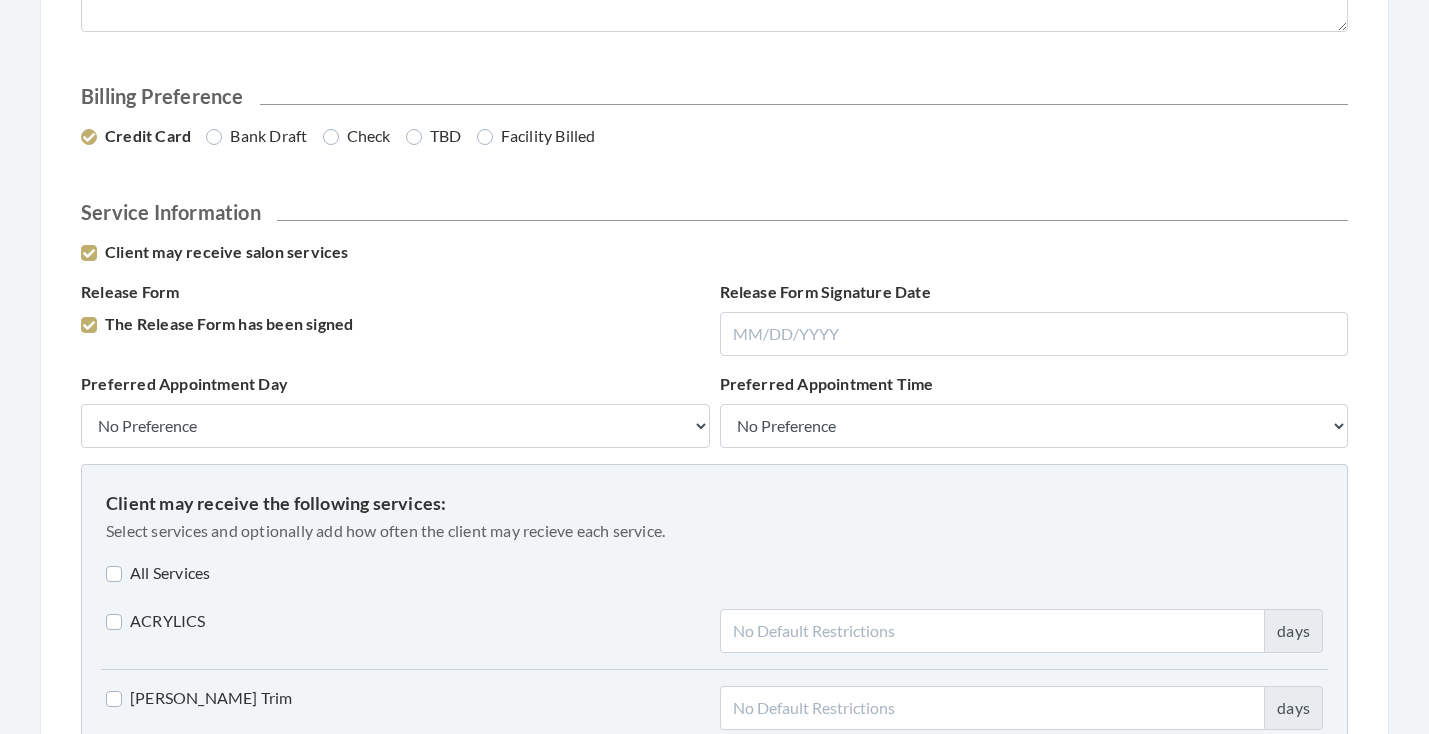 click on "All Services" at bounding box center (158, 573) 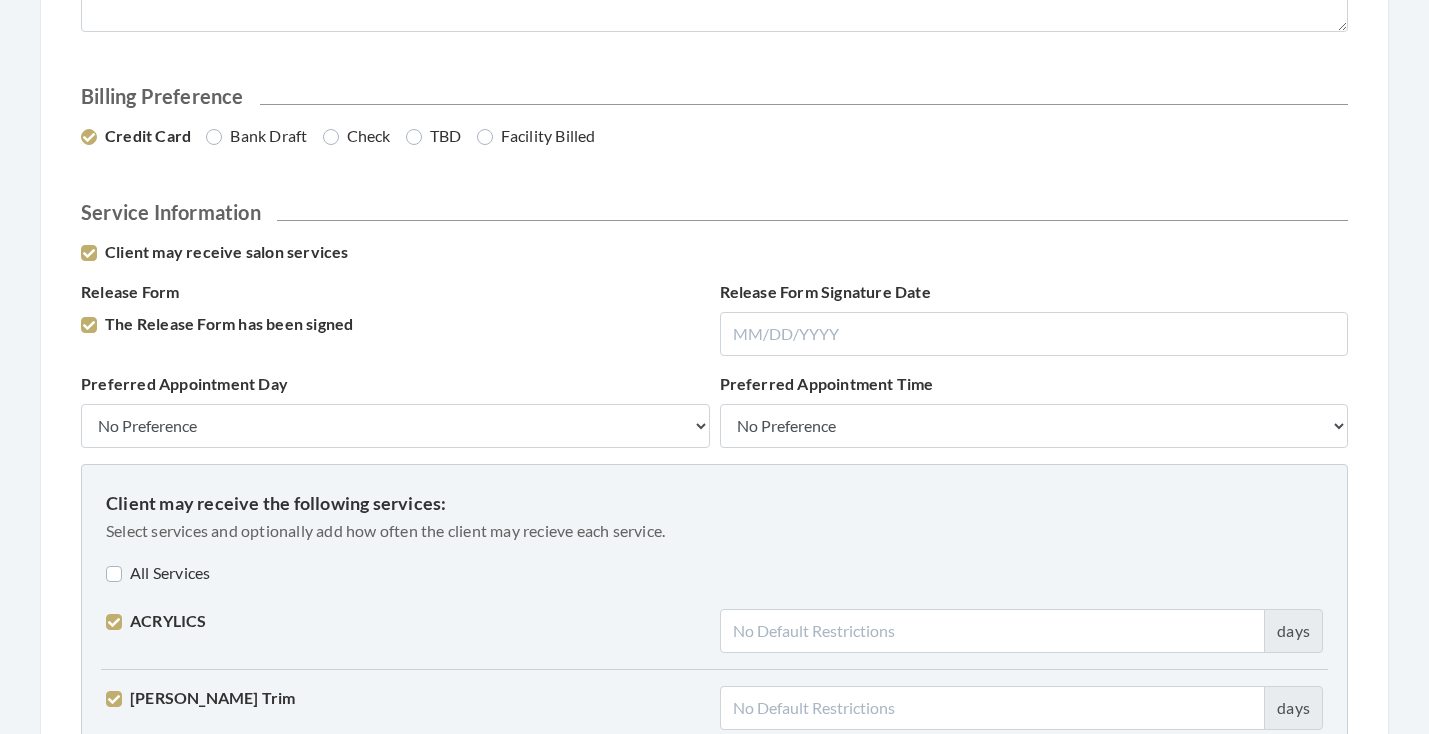 checkbox on "true" 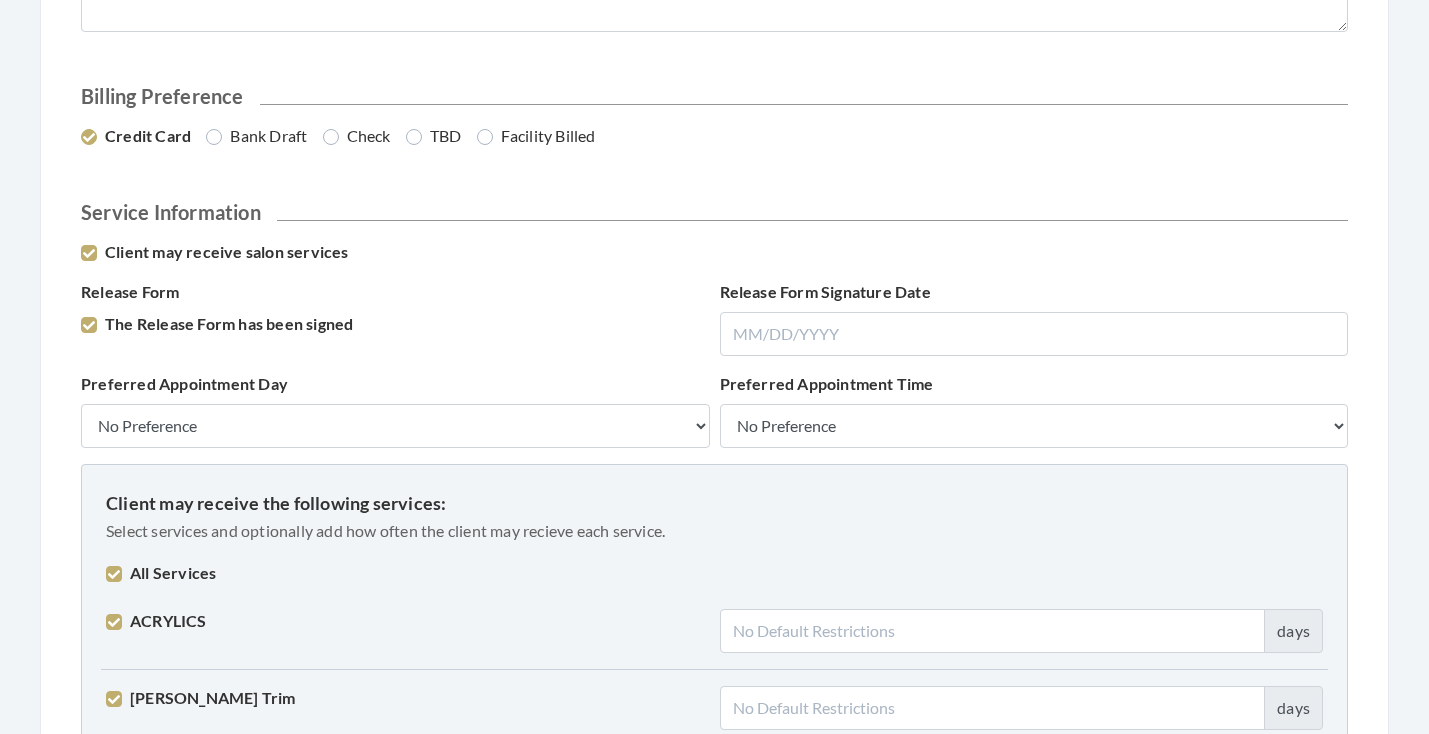 checkbox on "true" 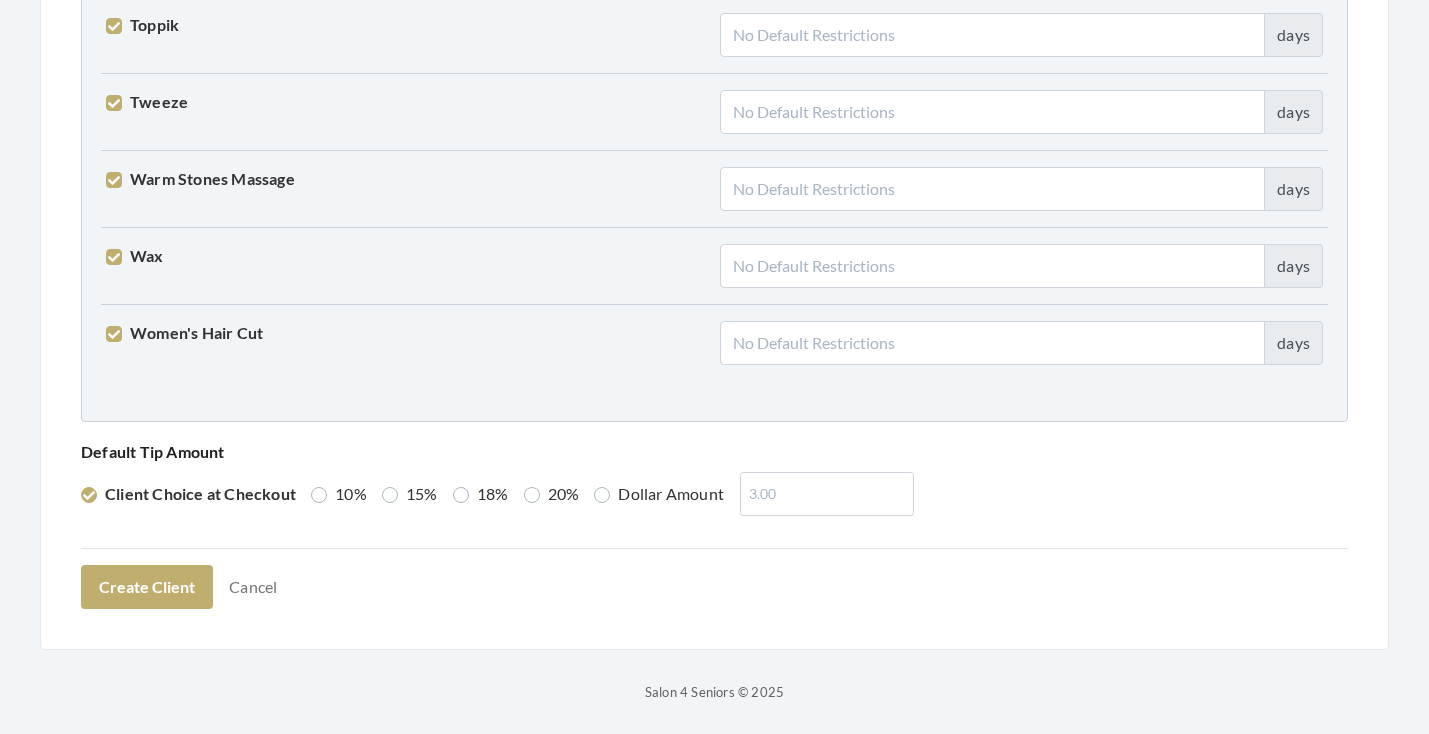 scroll, scrollTop: 5066, scrollLeft: 0, axis: vertical 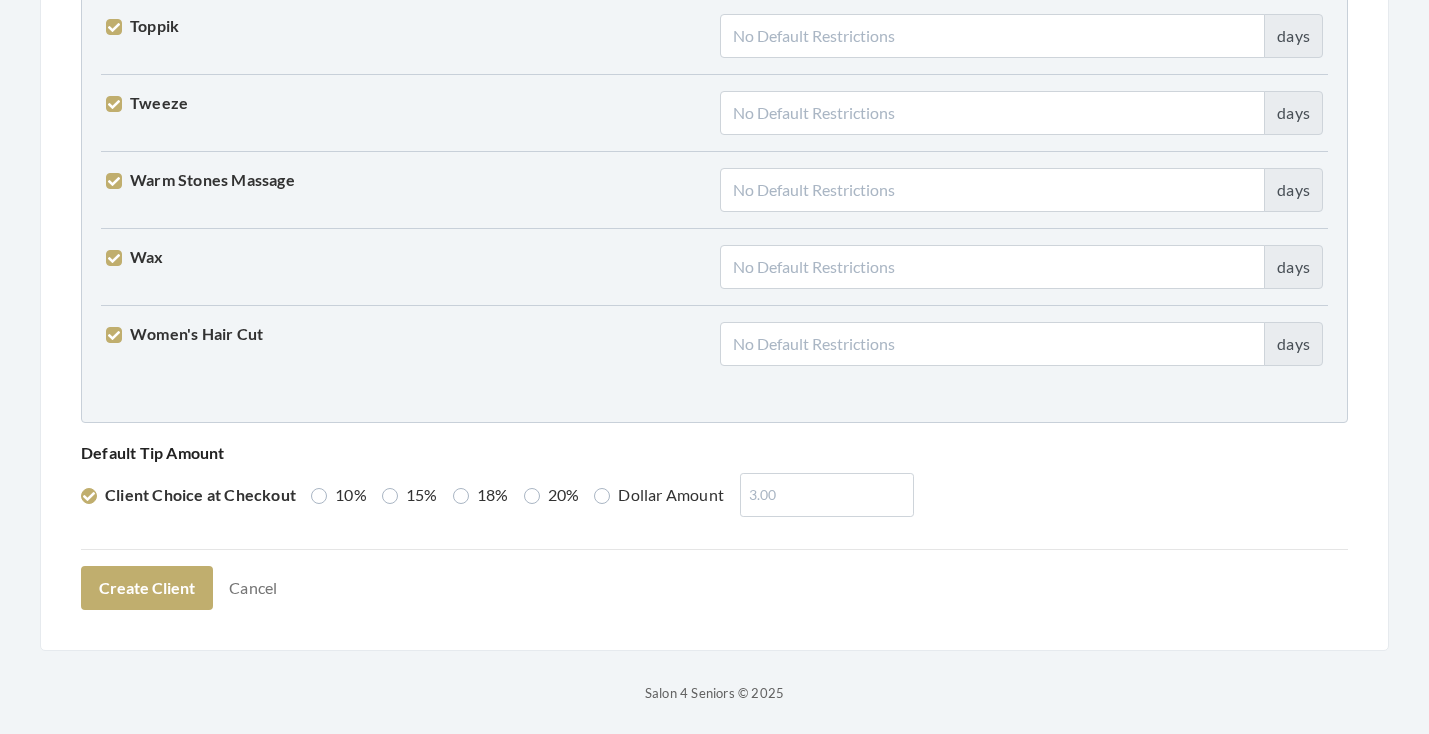 click on "18%" at bounding box center [481, 495] 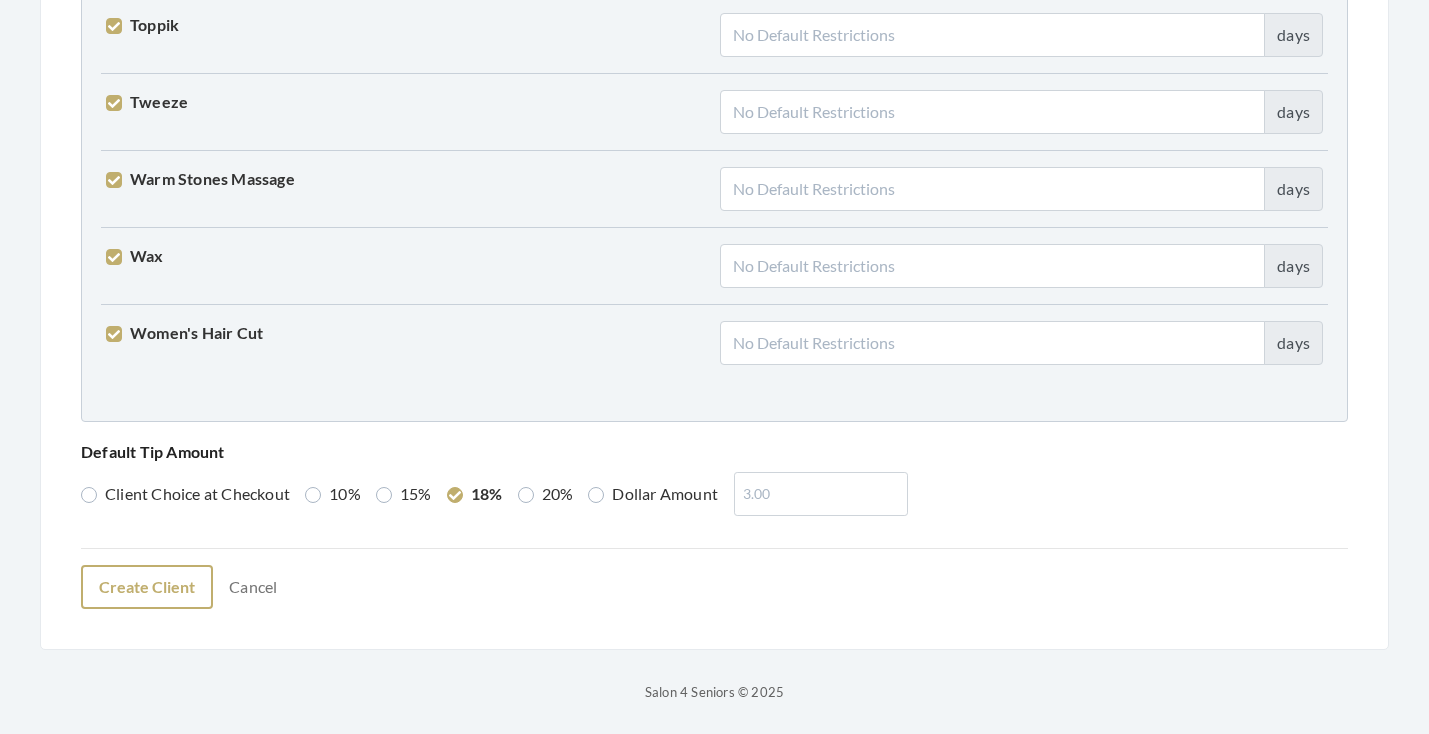 scroll, scrollTop: 5066, scrollLeft: 0, axis: vertical 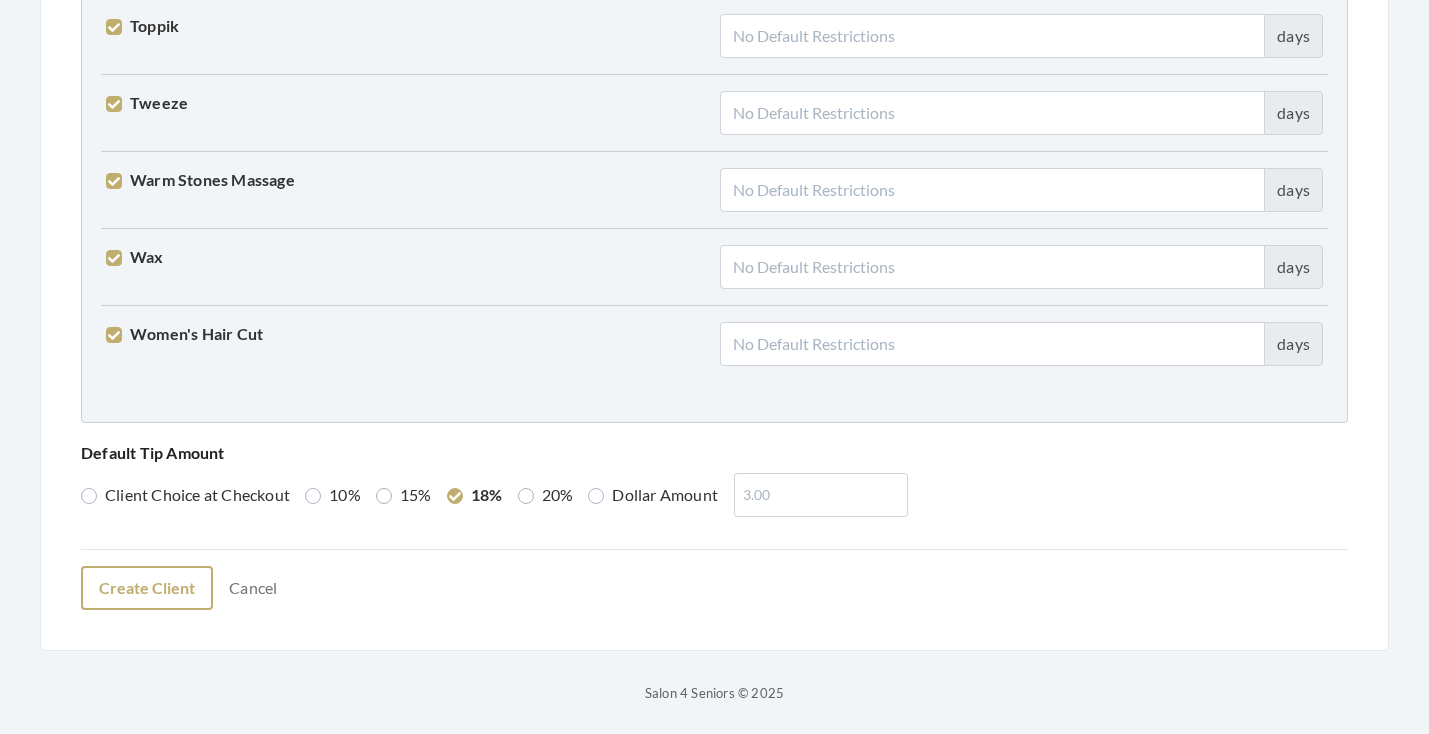 click on "Create Client" at bounding box center (147, 588) 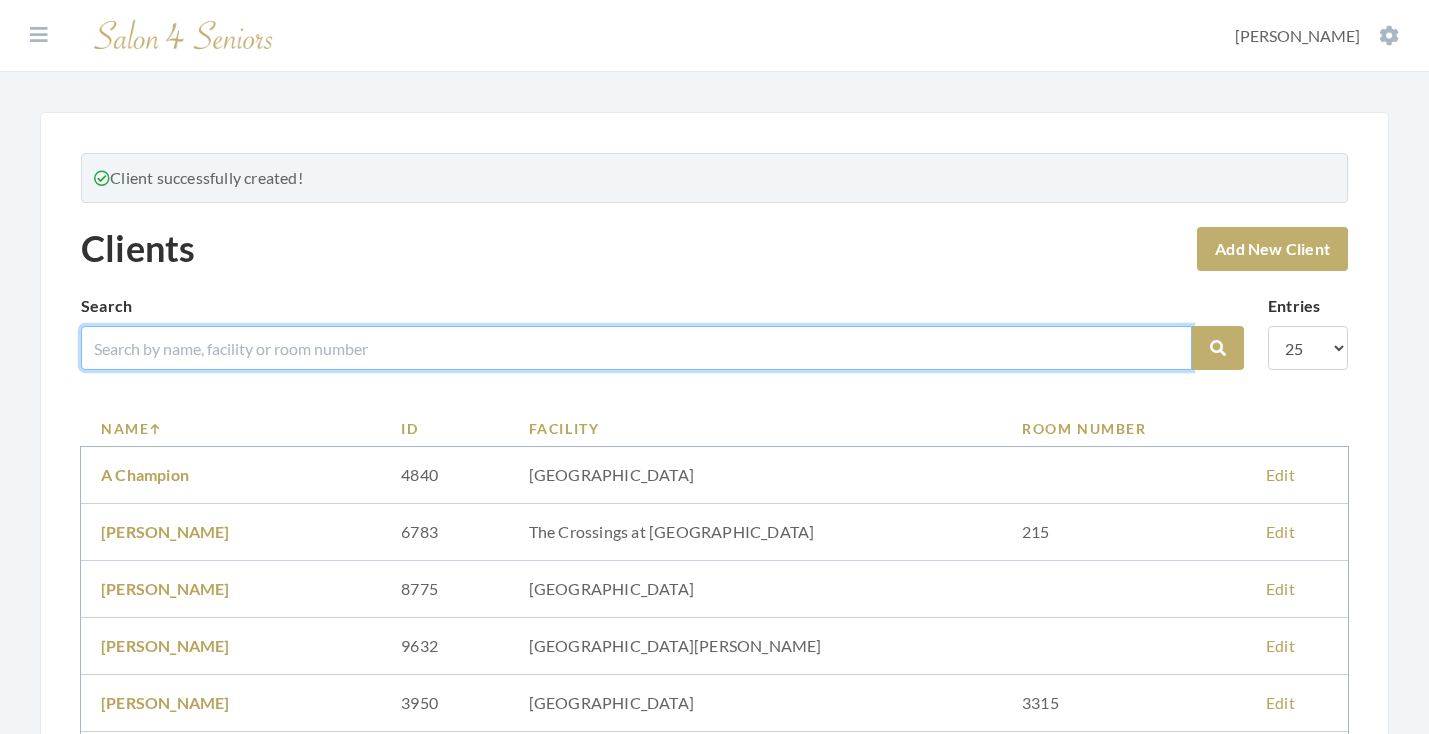 click at bounding box center (636, 348) 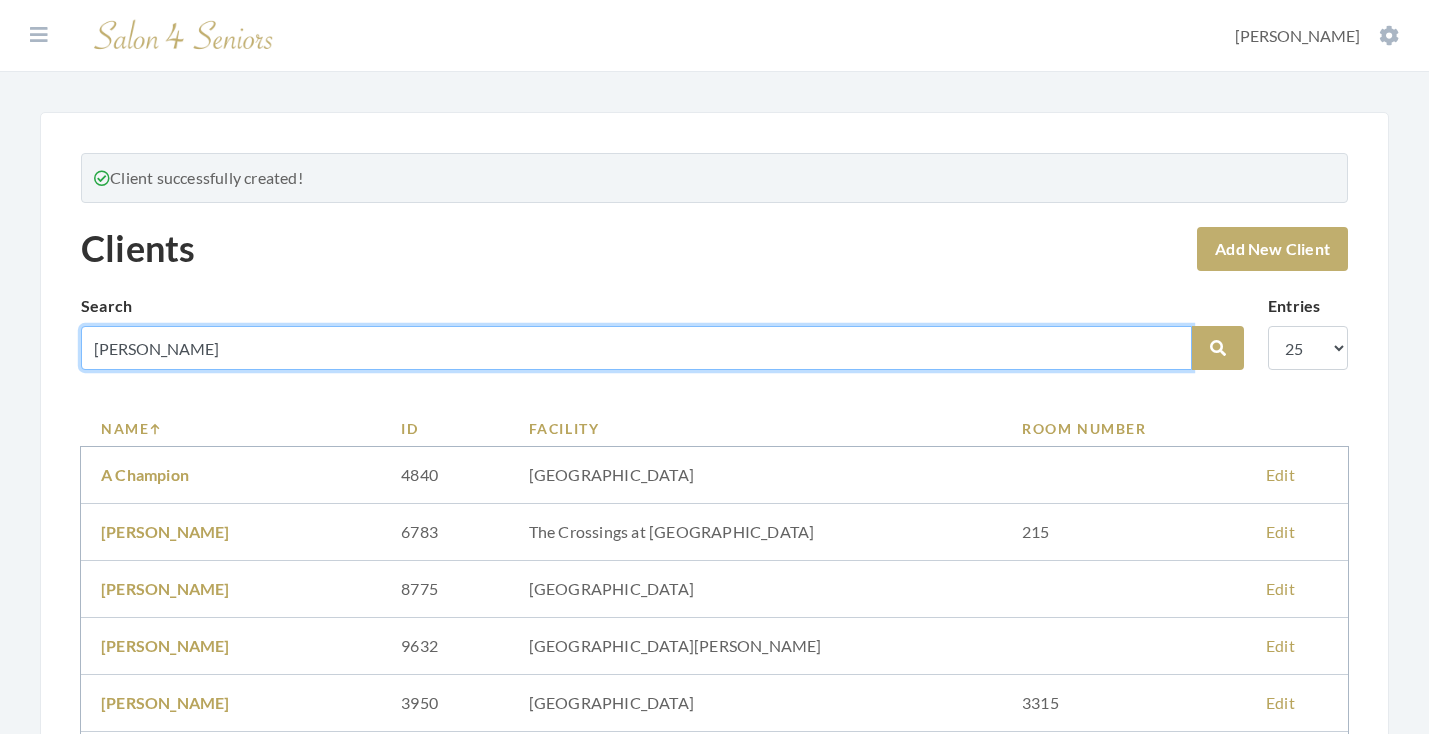 type on "[PERSON_NAME]" 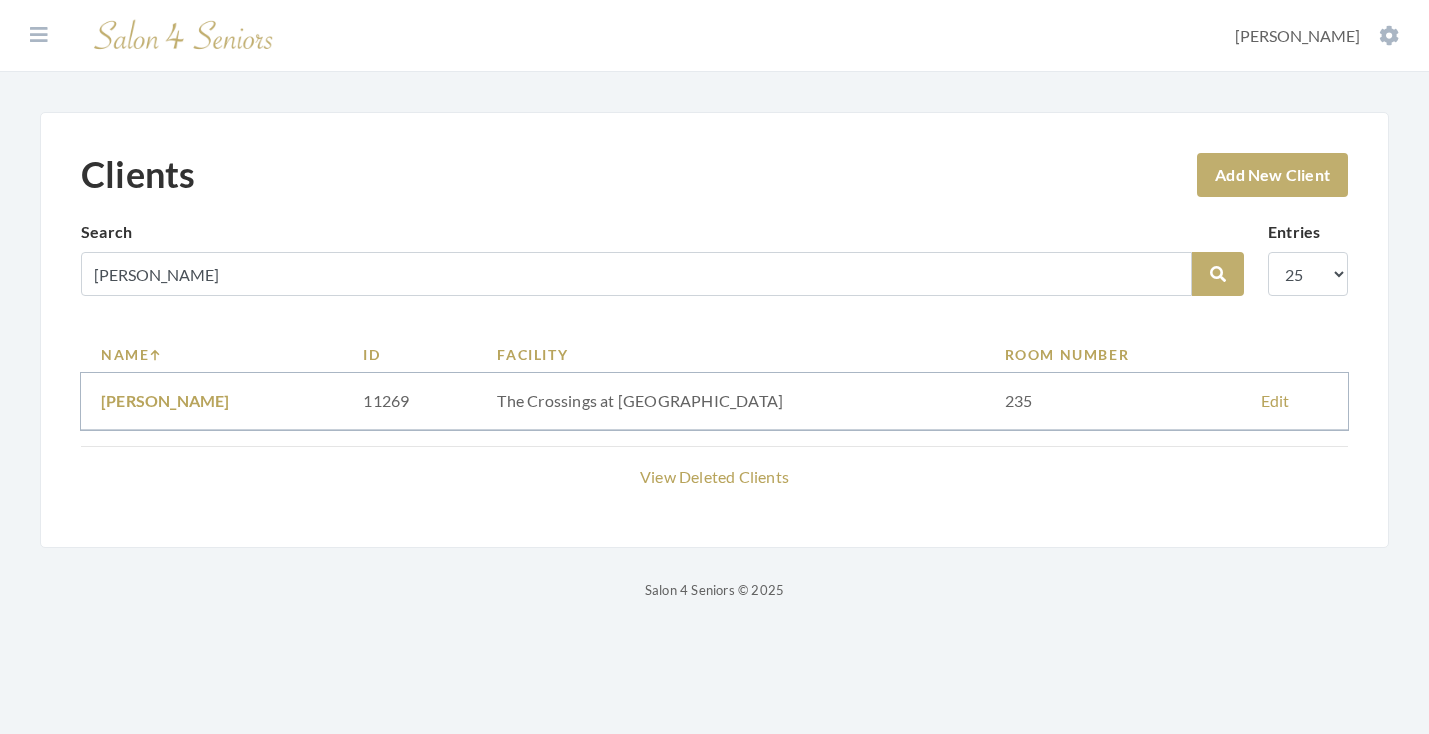 scroll, scrollTop: 0, scrollLeft: 0, axis: both 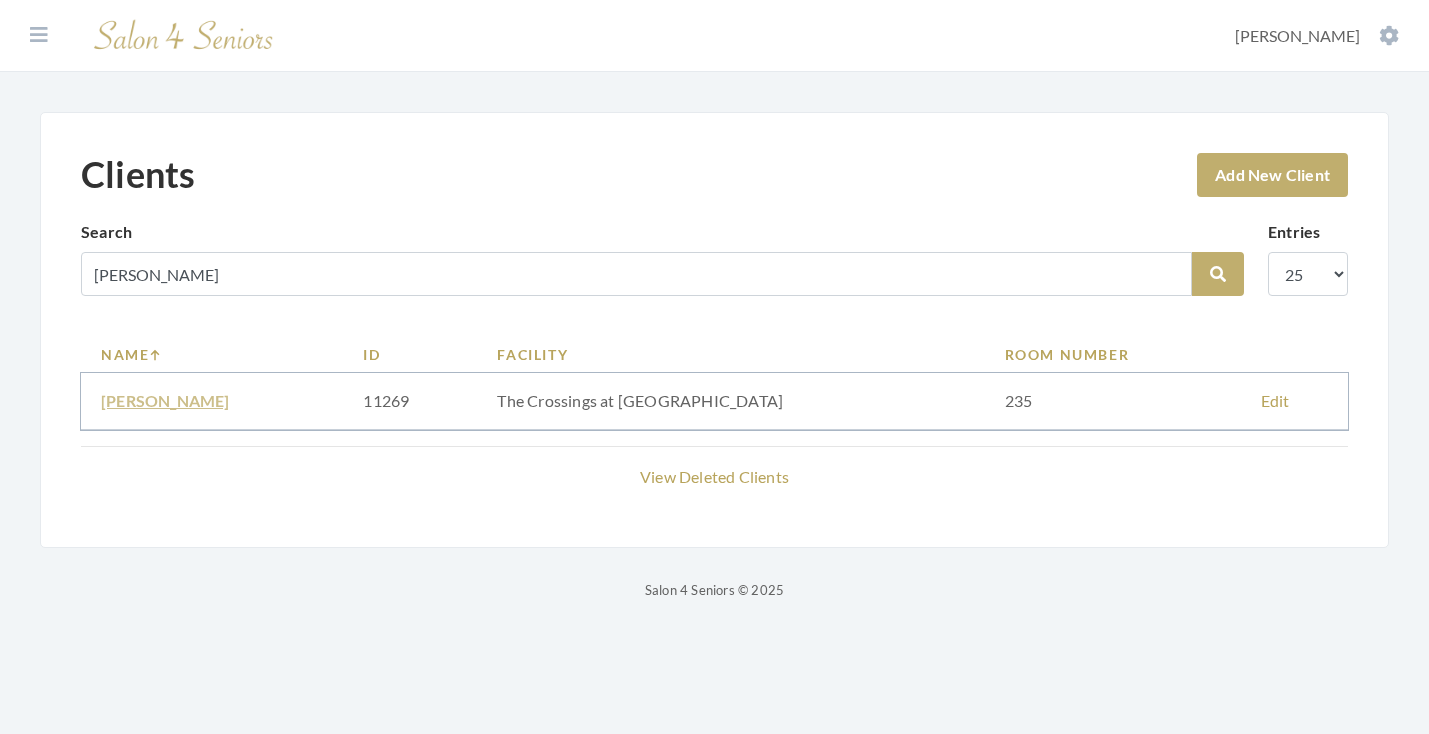 click on "[PERSON_NAME]" at bounding box center [165, 400] 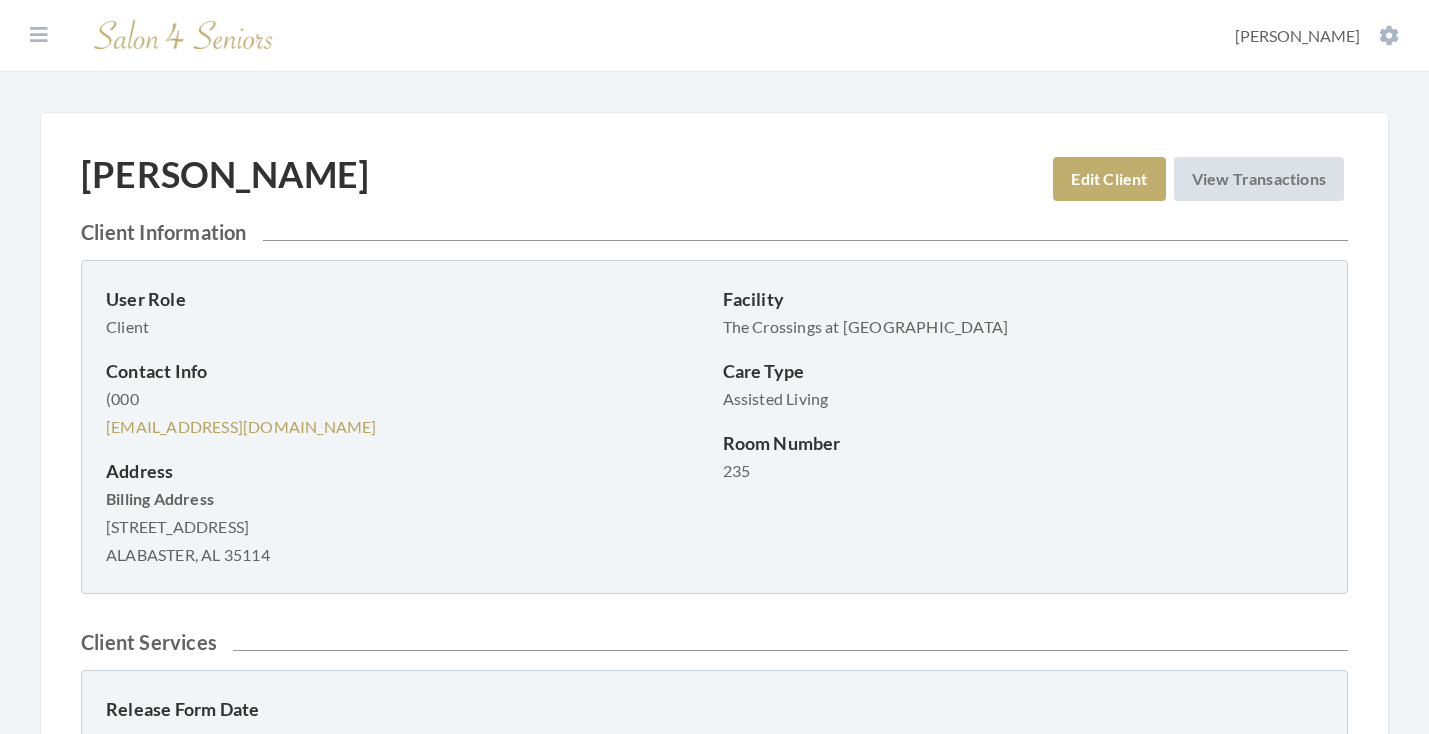 scroll, scrollTop: 0, scrollLeft: 0, axis: both 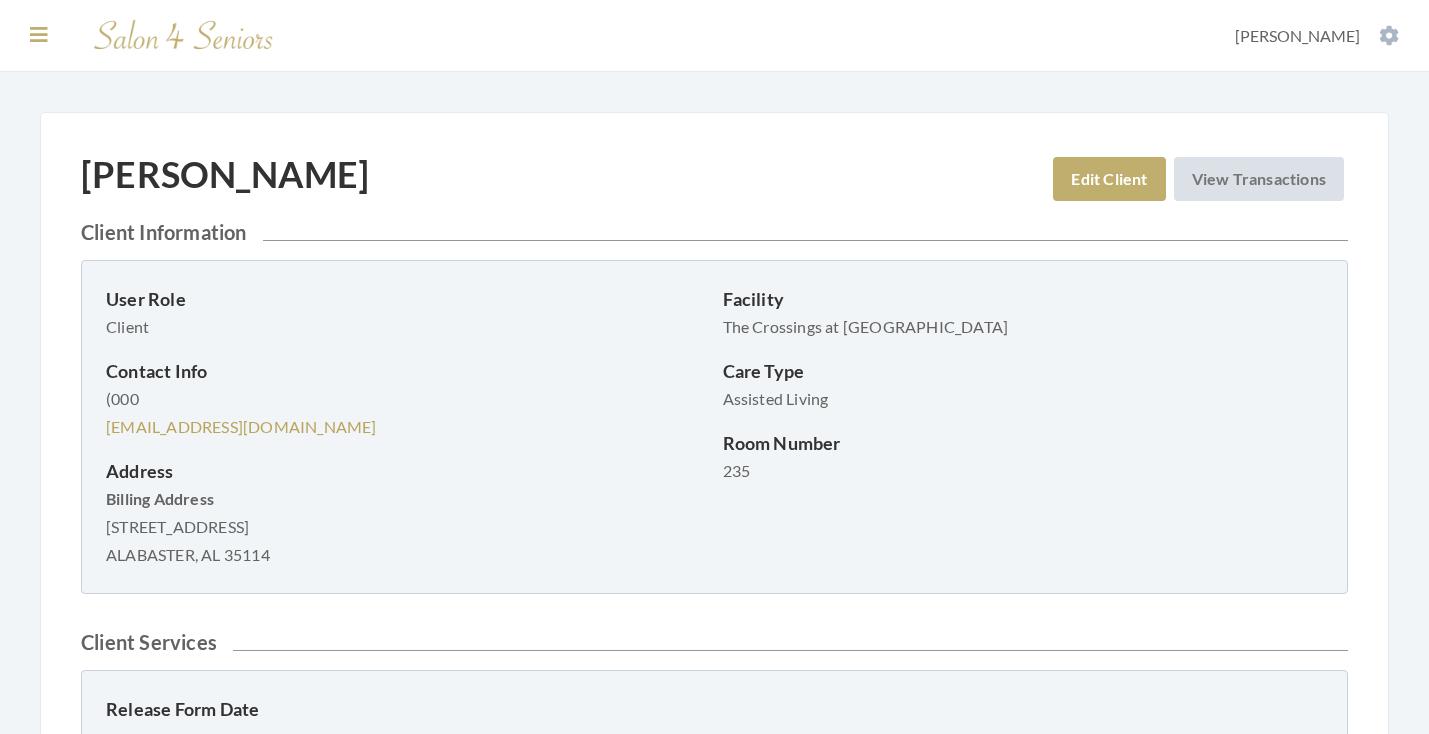 click at bounding box center (39, 35) 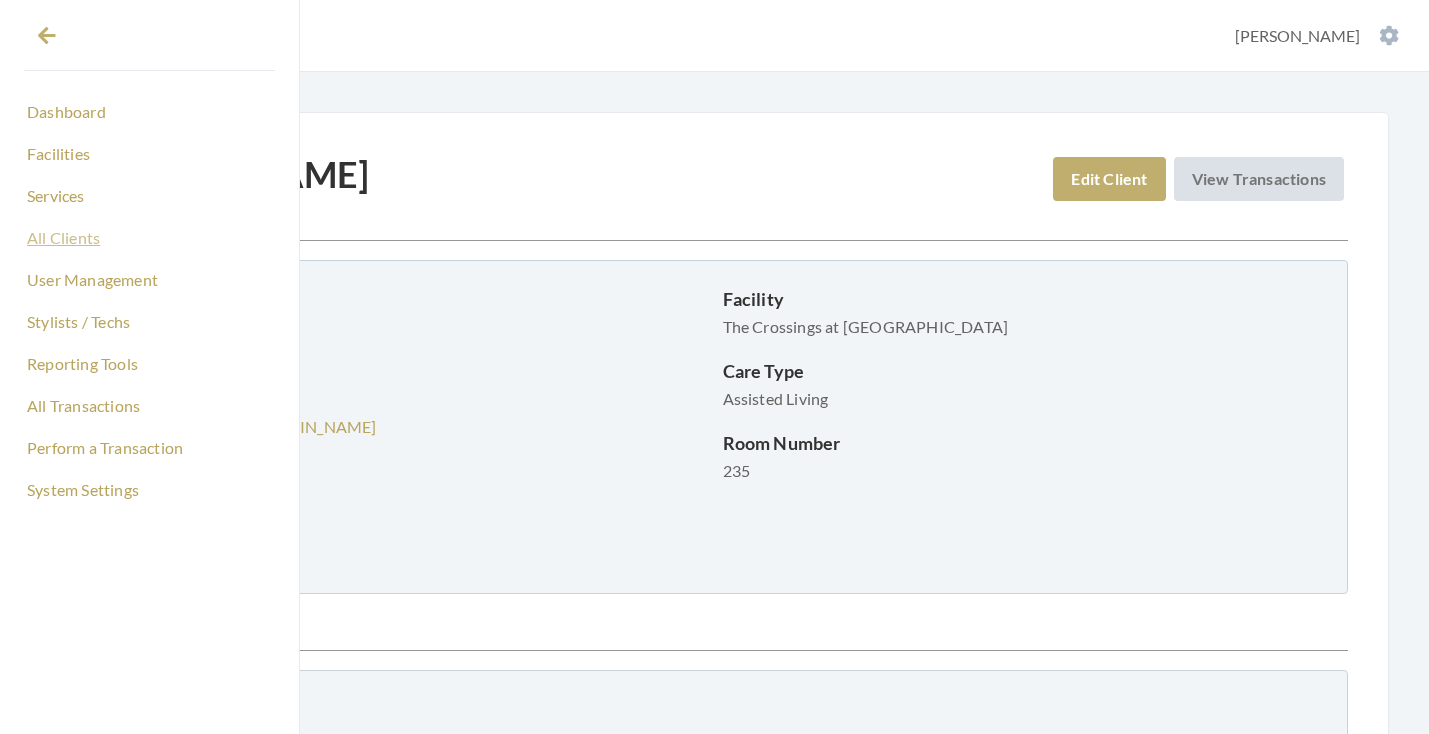 click on "All Clients" at bounding box center [149, 238] 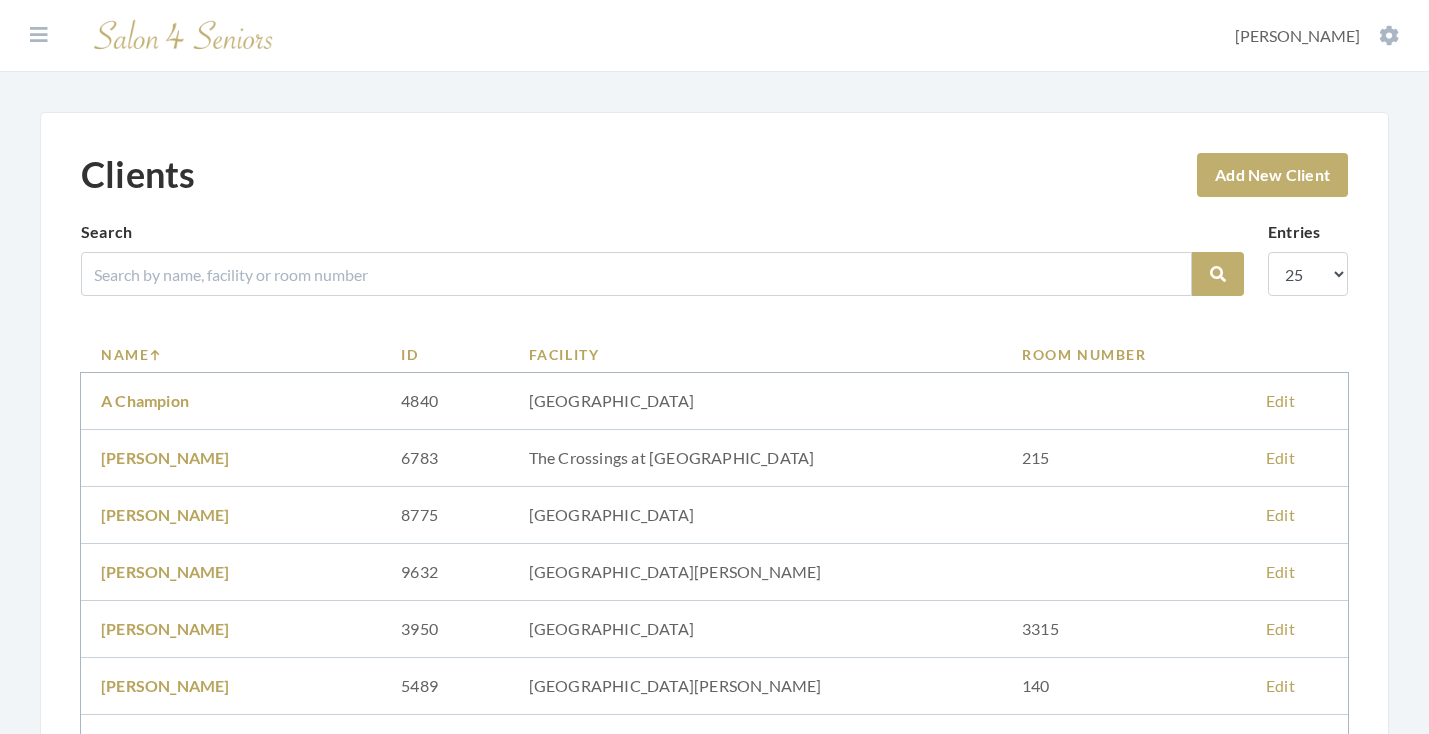 scroll, scrollTop: 0, scrollLeft: 0, axis: both 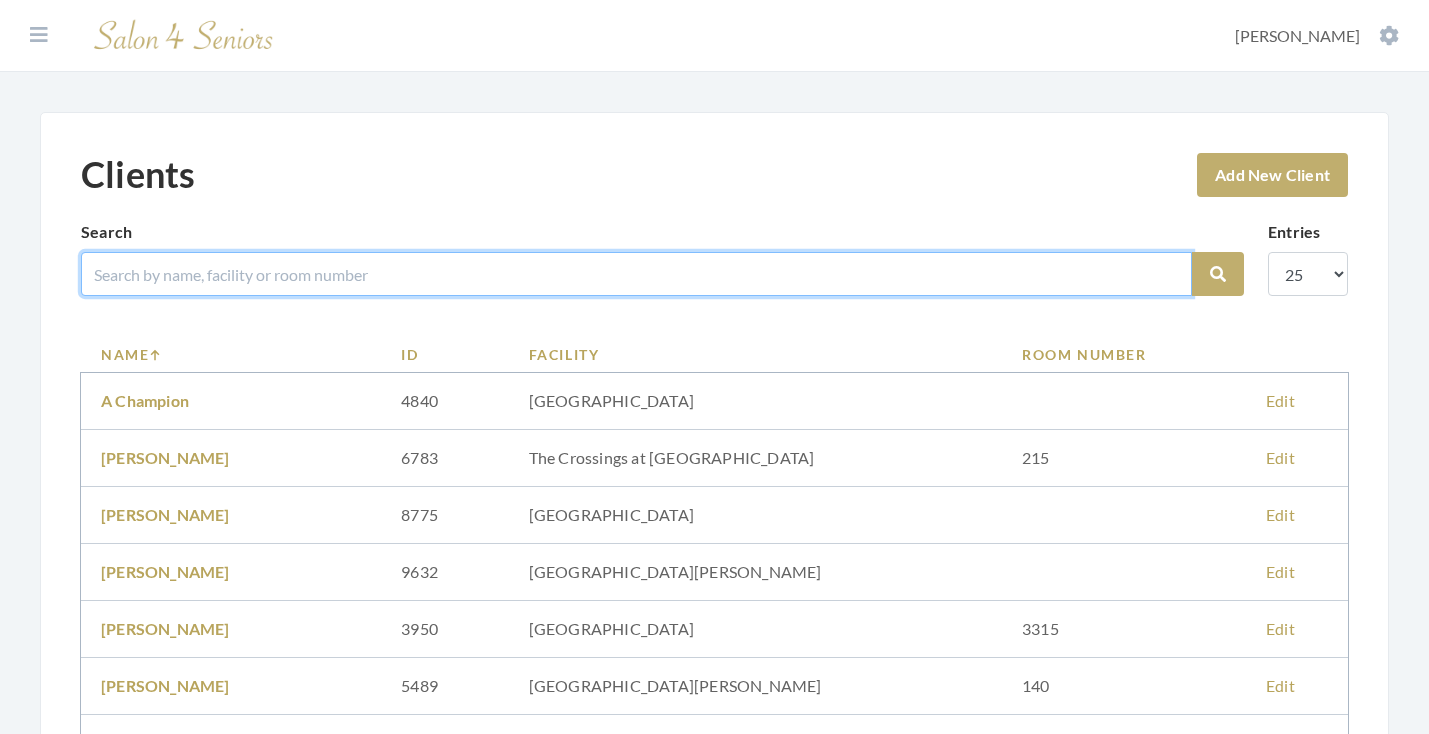 click at bounding box center [636, 274] 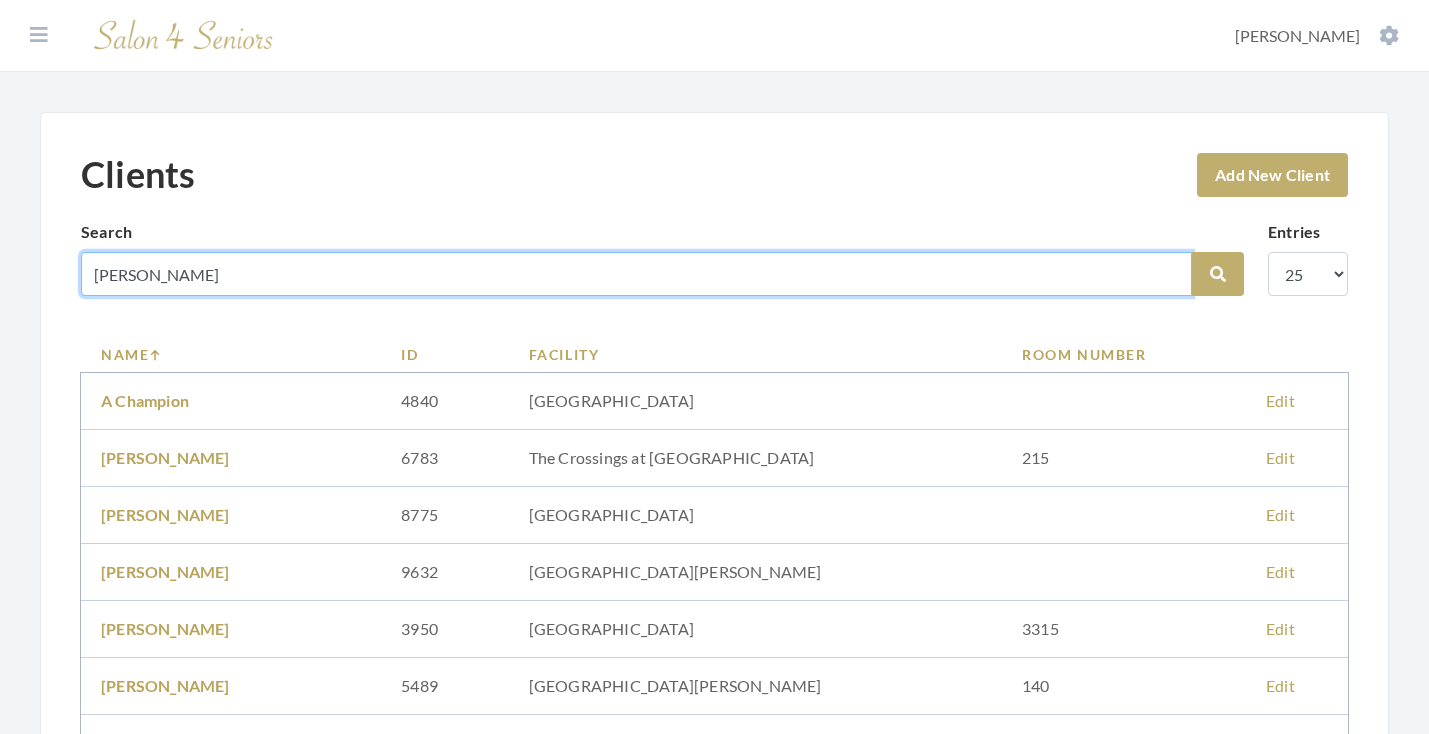 type on "[PERSON_NAME]" 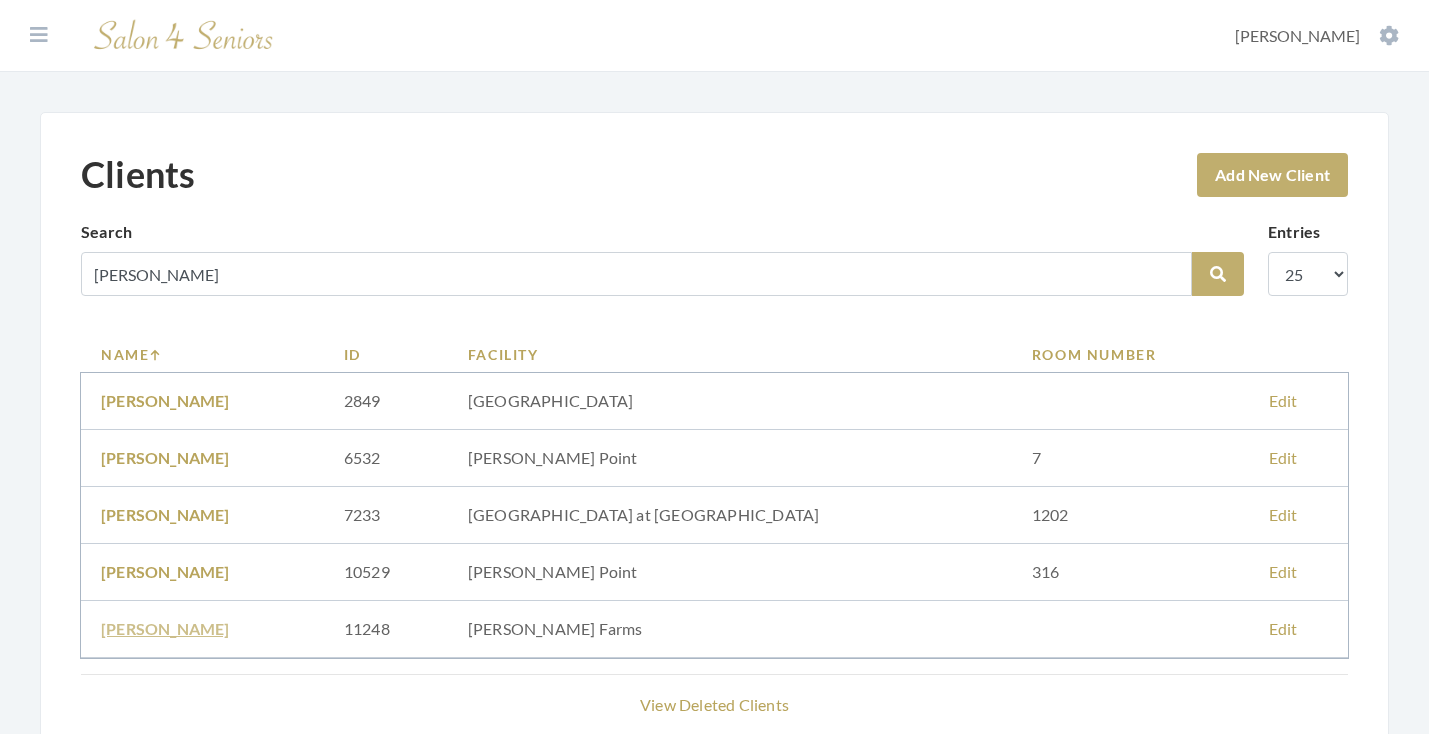 scroll, scrollTop: 109, scrollLeft: 0, axis: vertical 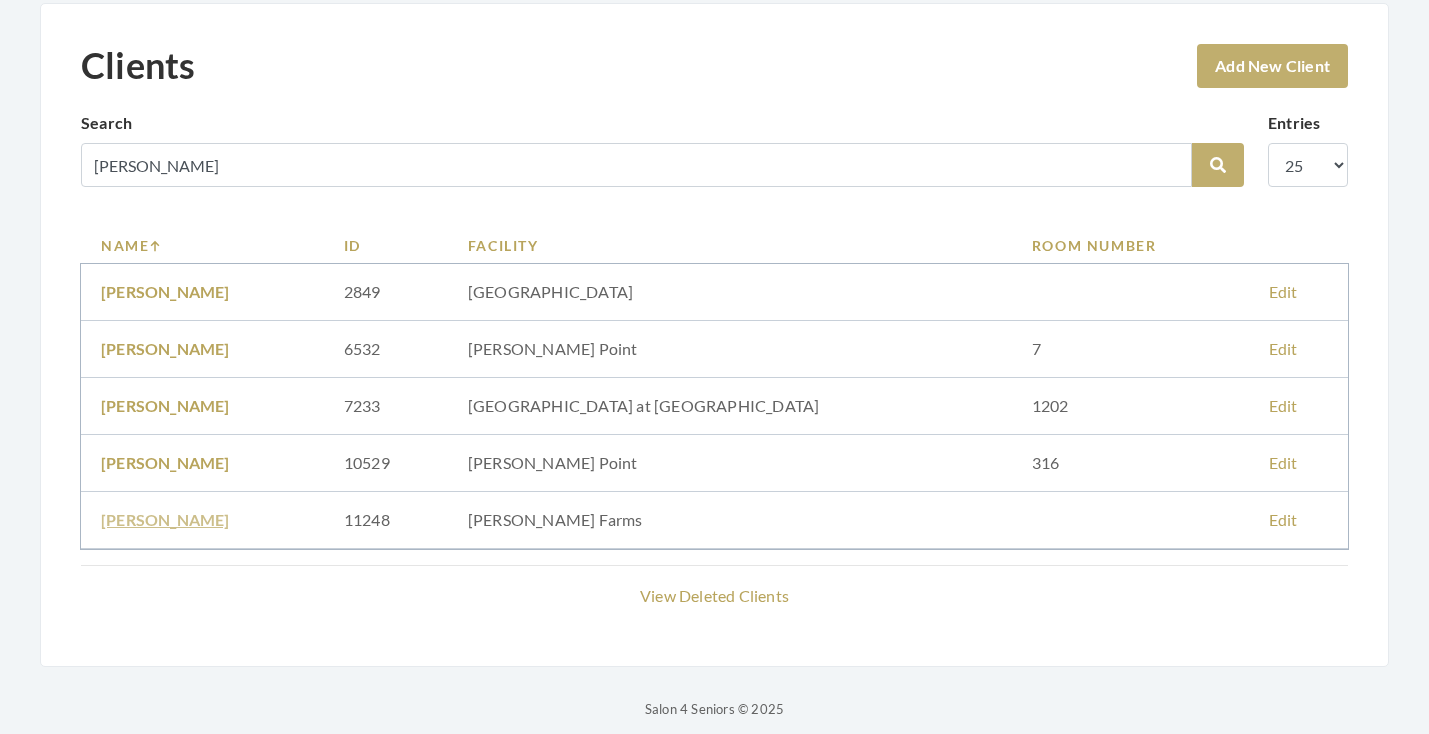 click on "[PERSON_NAME]" at bounding box center (165, 519) 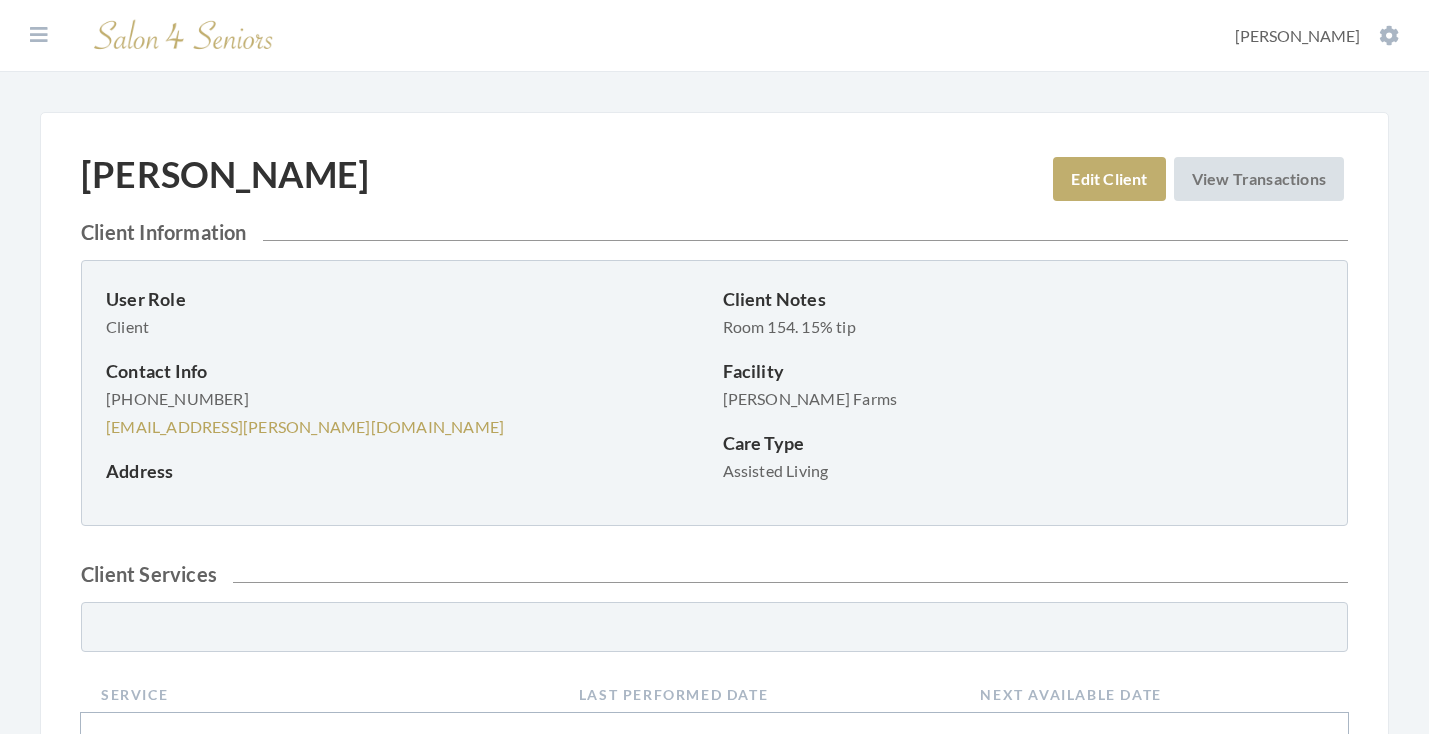scroll, scrollTop: 0, scrollLeft: 0, axis: both 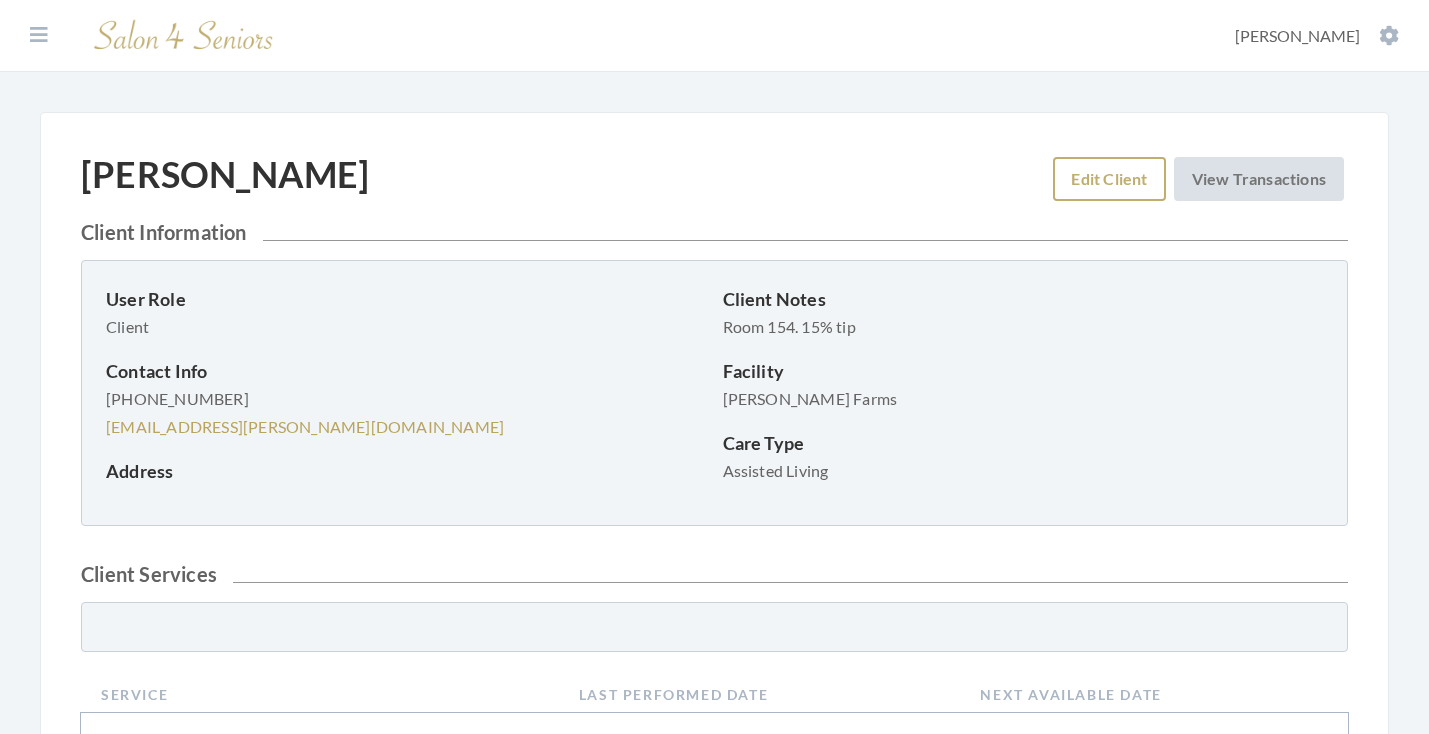click on "Edit Client" at bounding box center (1109, 179) 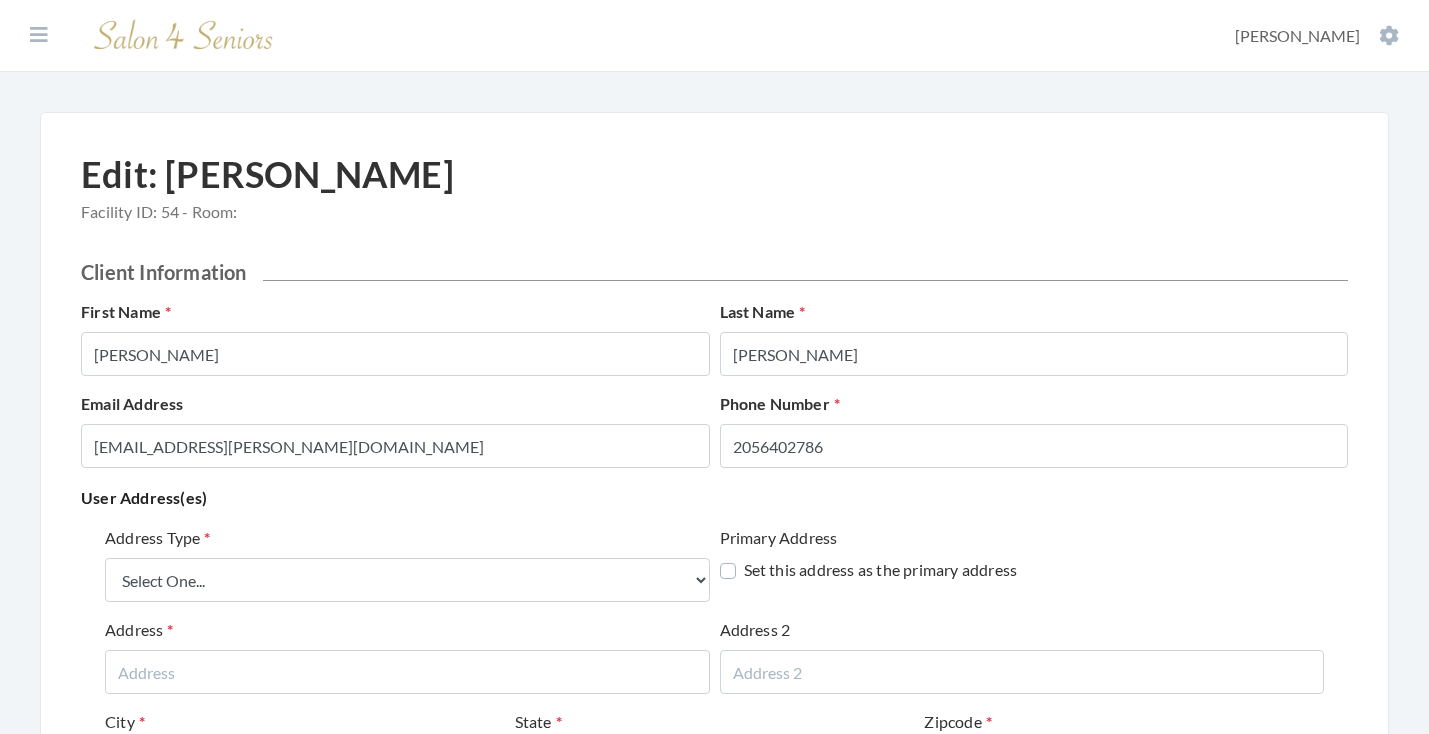 scroll, scrollTop: 0, scrollLeft: 0, axis: both 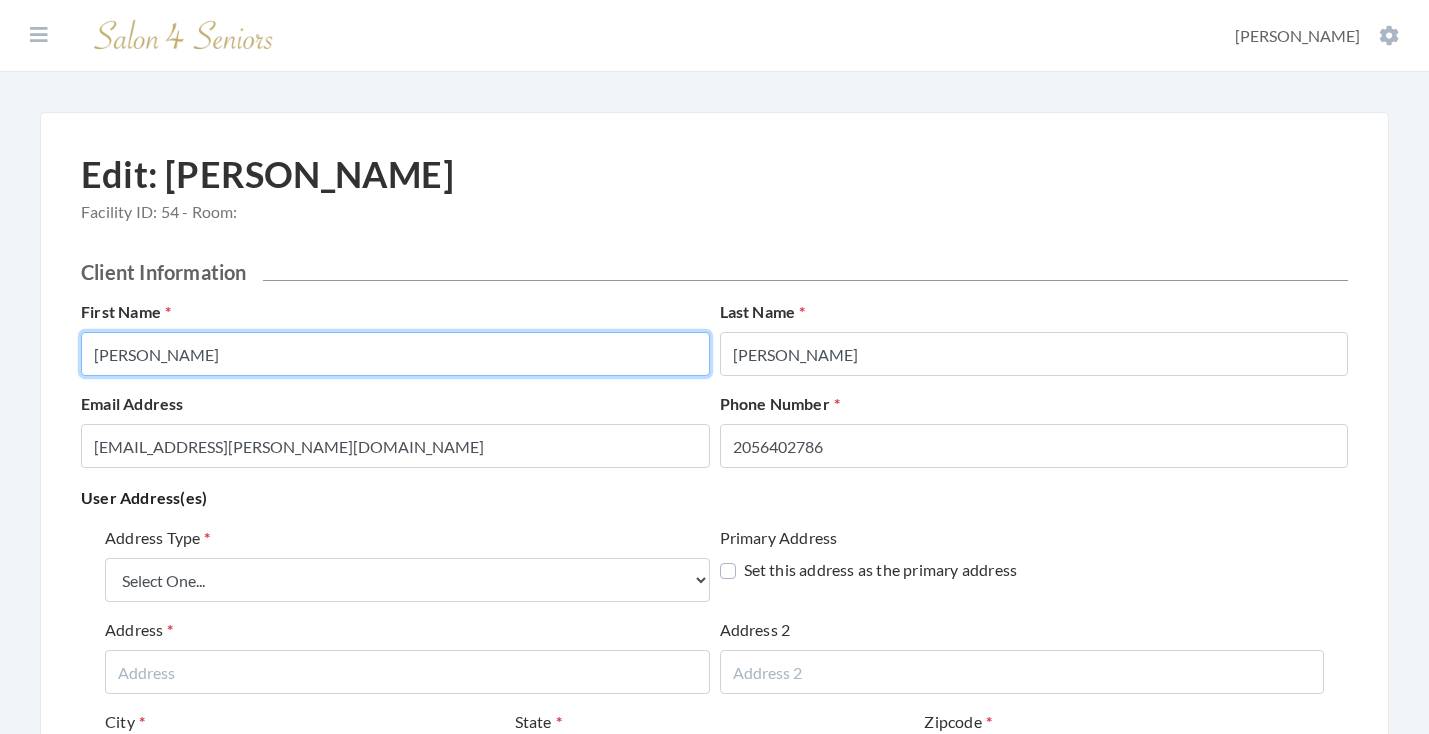 click on "[PERSON_NAME]" at bounding box center [395, 354] 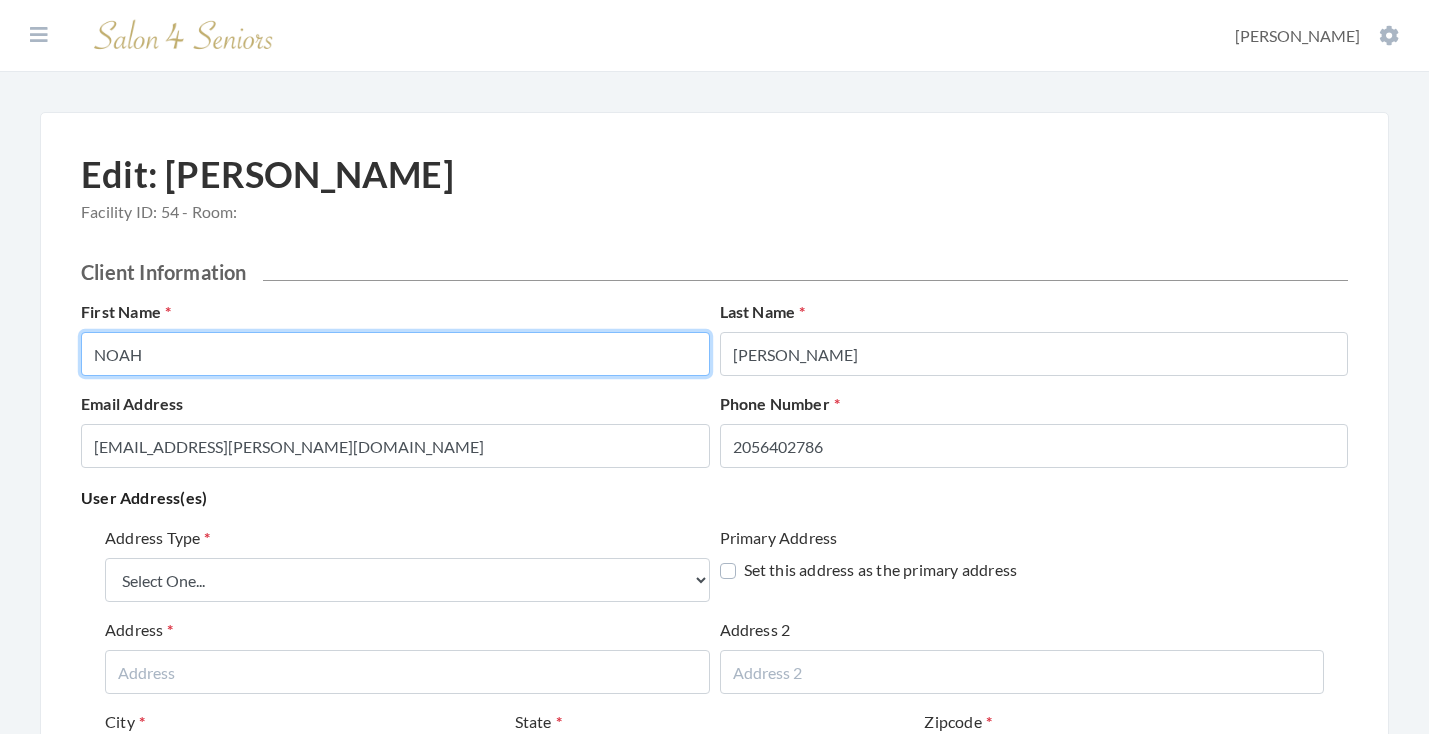 type on "NOAH" 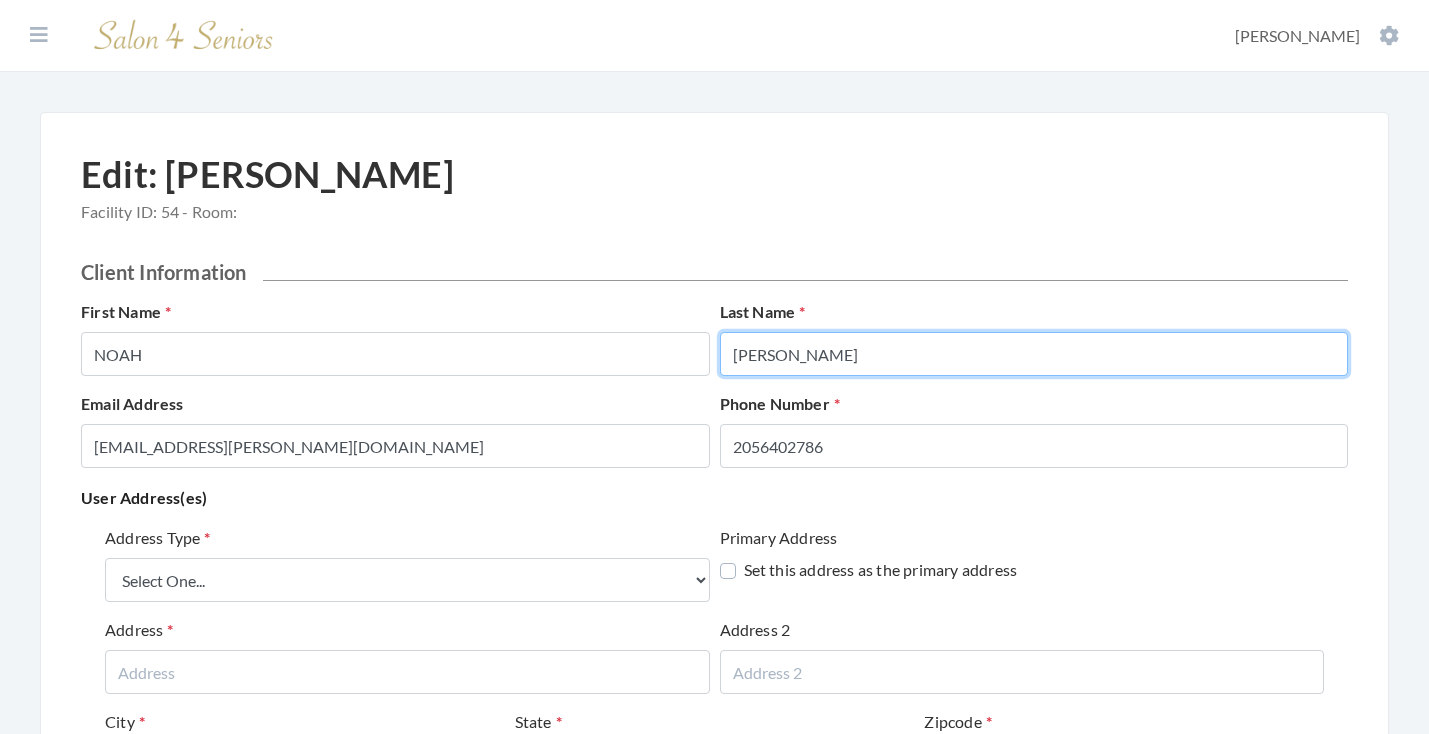 type on "[PERSON_NAME]" 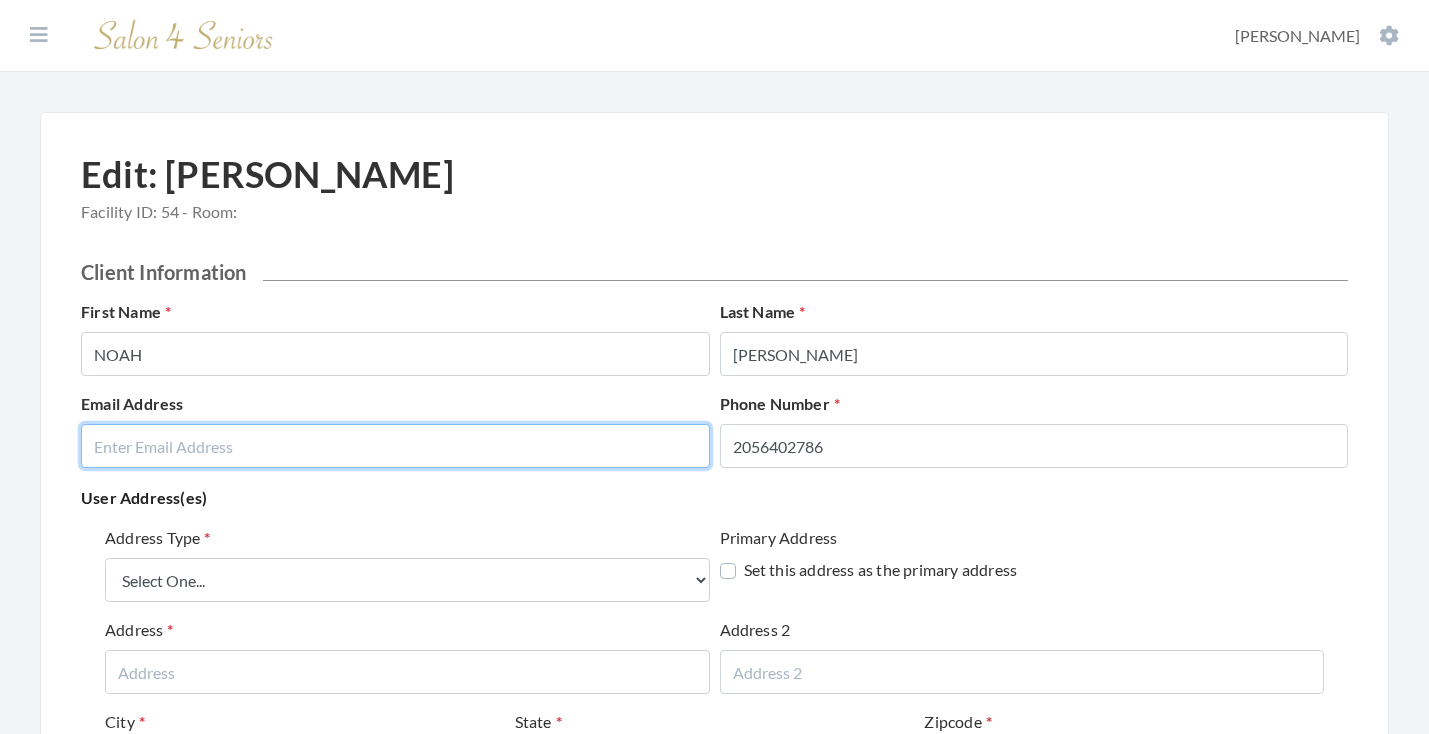 type 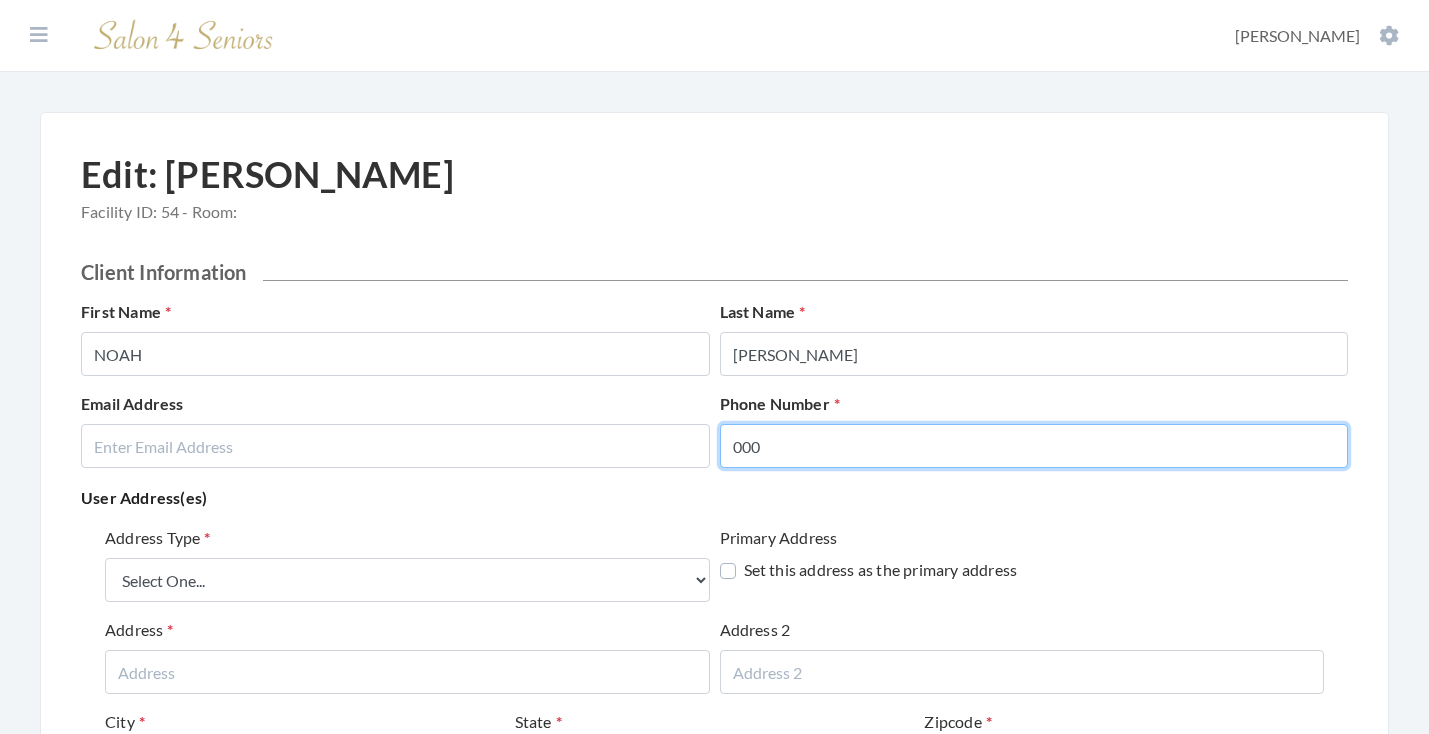 type on "000" 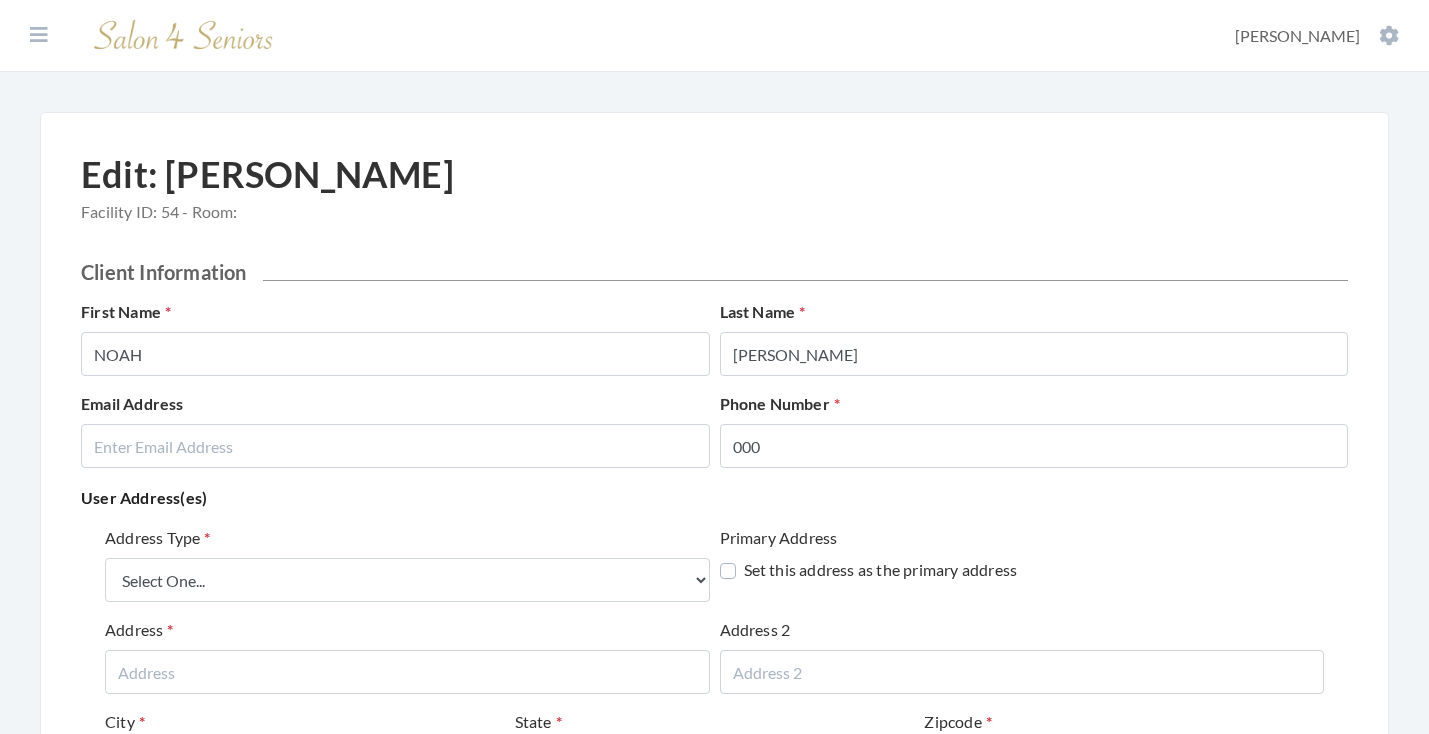 click on "User Address(es)" at bounding box center (714, 498) 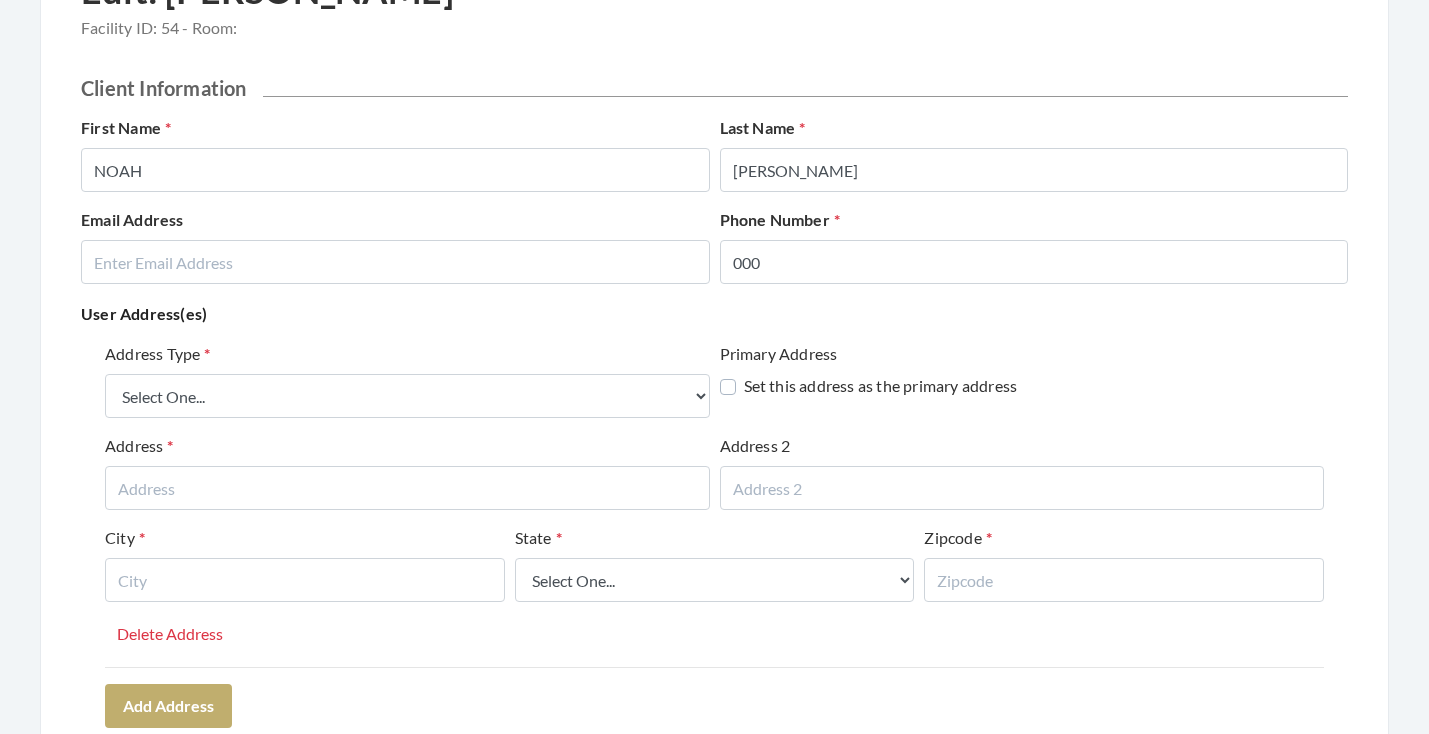 scroll, scrollTop: 189, scrollLeft: 0, axis: vertical 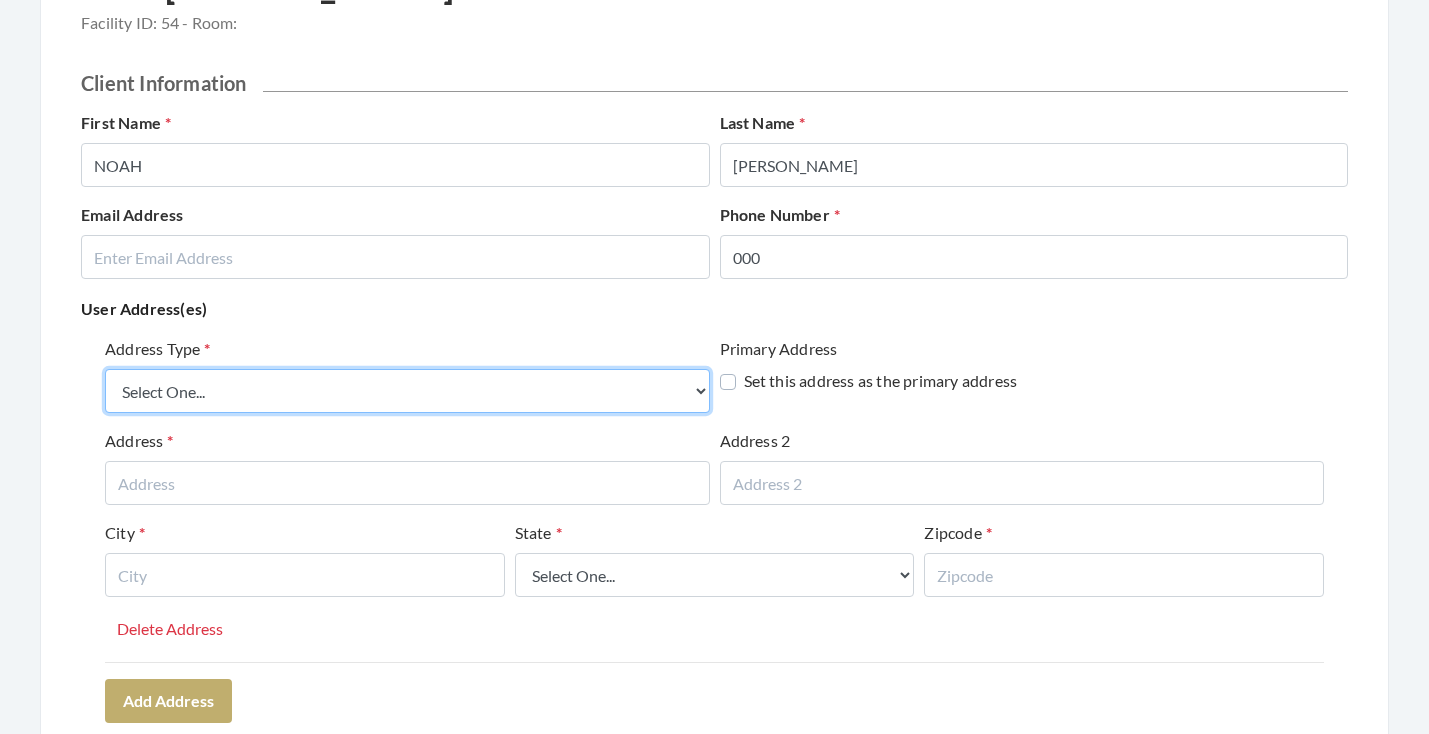 select on "billing" 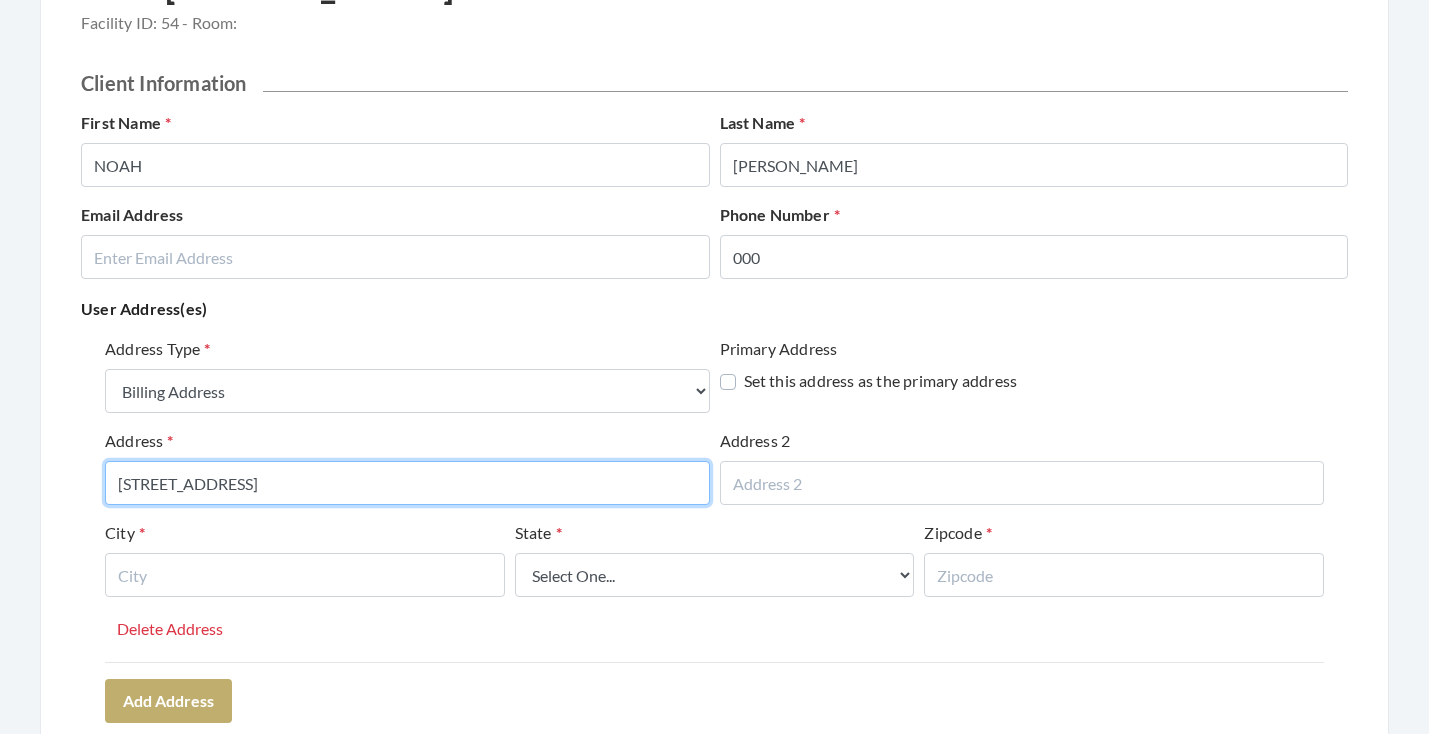 type on "[STREET_ADDRESS]" 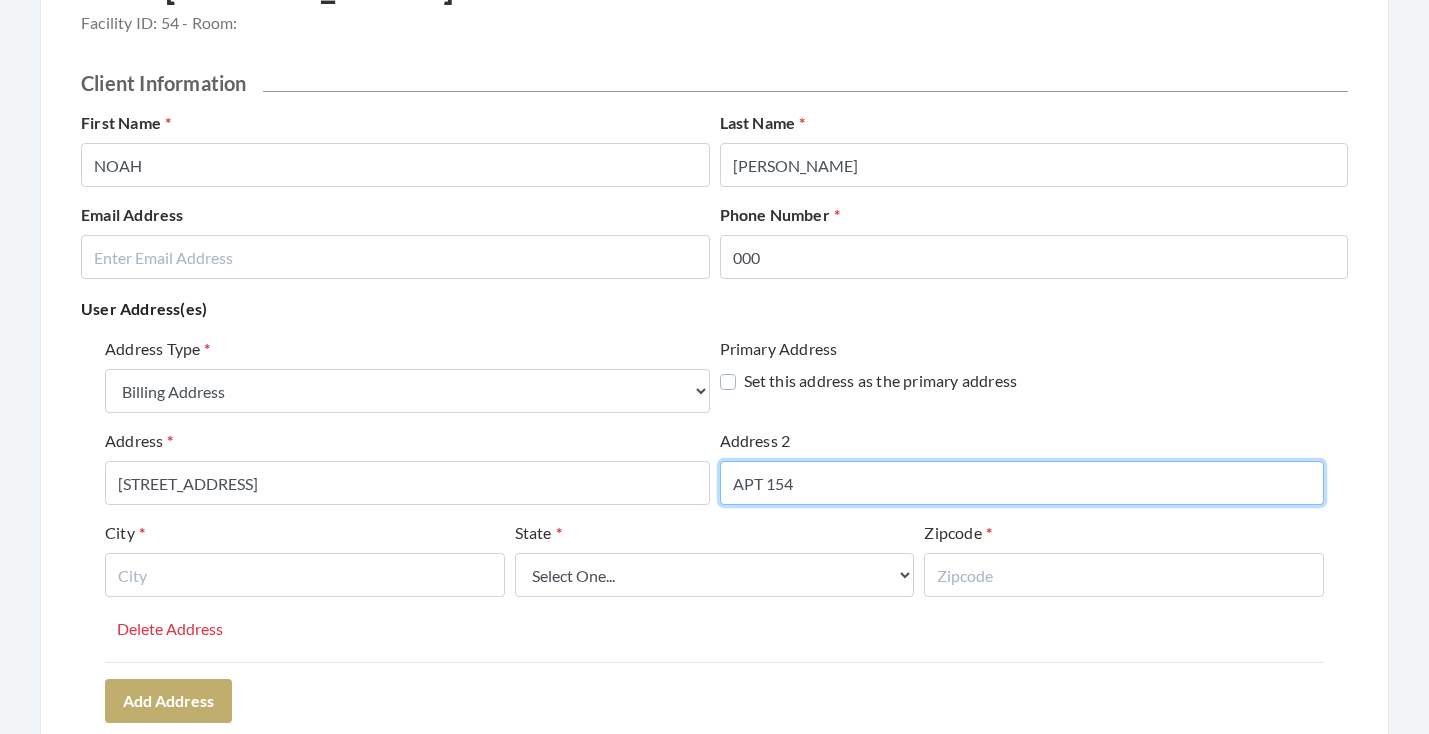 type on "APT 154" 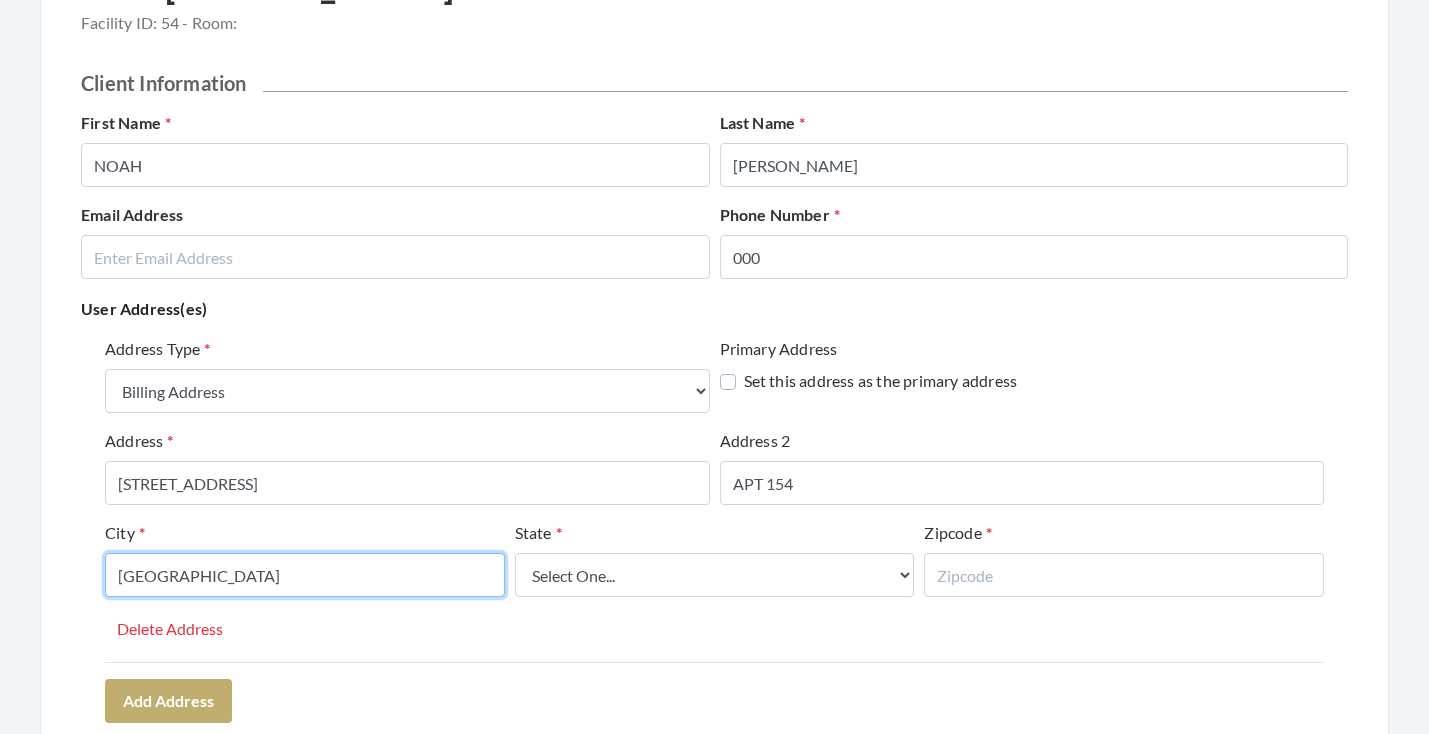 type on "HUNTSVILLE" 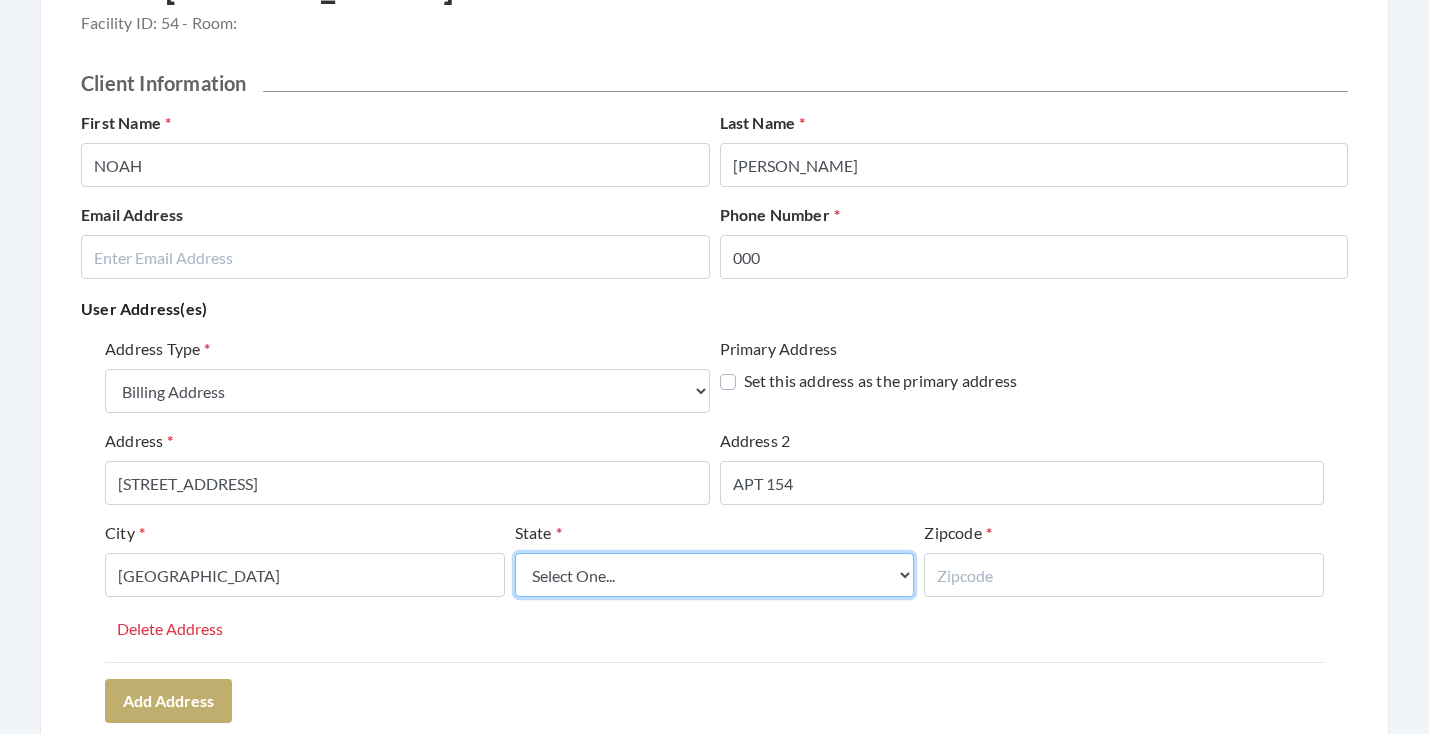 select on "al" 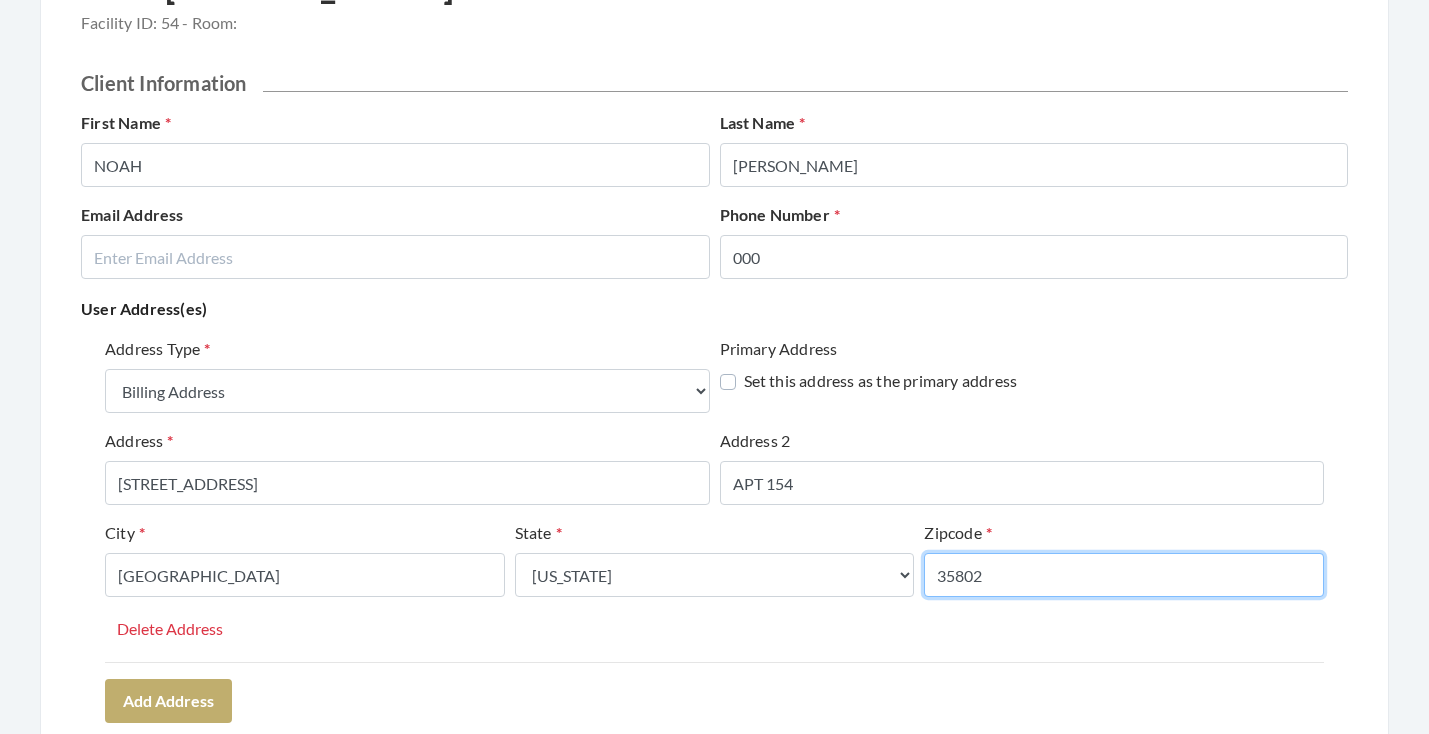 type on "35802" 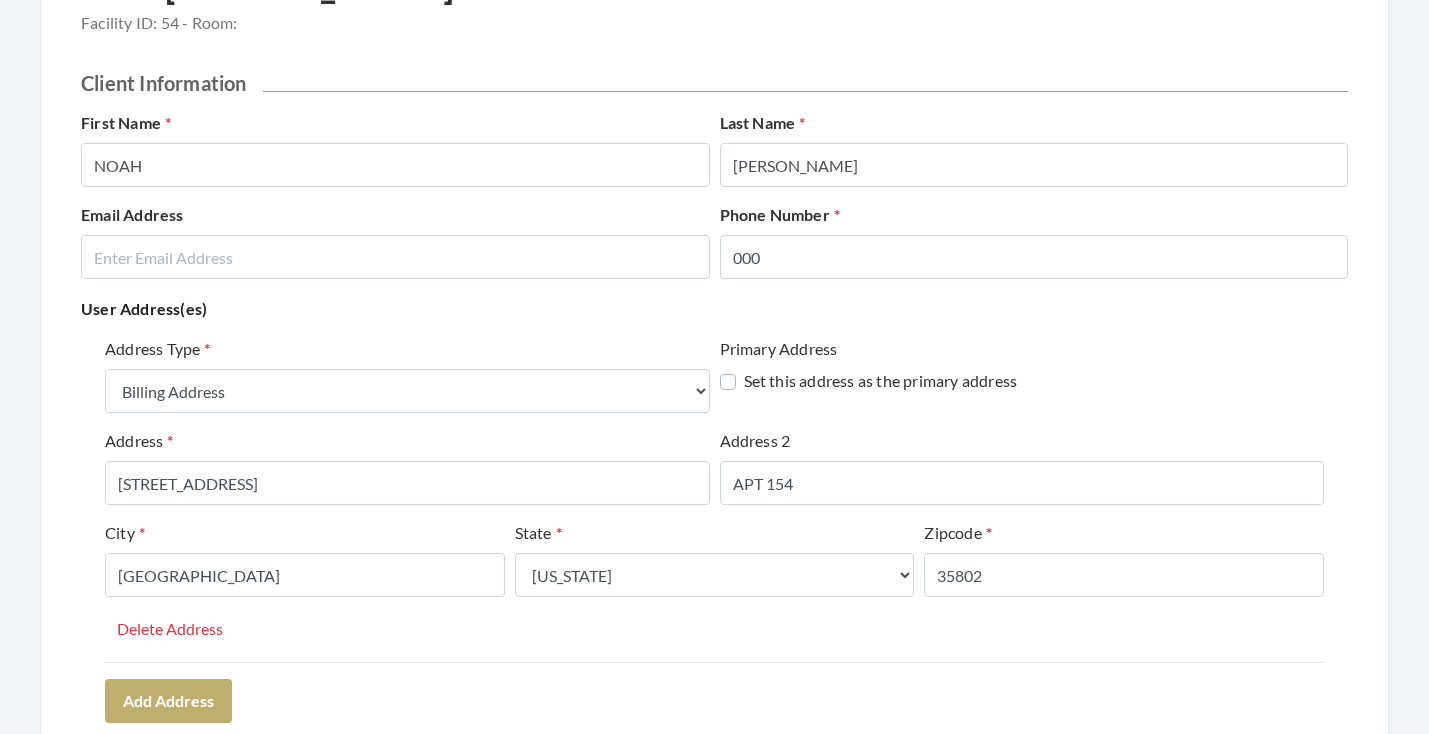 click on "Address Type   Select One...   Office Address   Home Address   Billing Address   Primary Address     Set this address as the primary address   Address   4670 BELLEWOOD DRIVE   Address 2   APT 154   City   HUNTSVILLE   State   Select One...   Alabama   Alaska   American Samoa   Arizona   Arkansas   California   Colorado   Connecticut   Delaware   District Of Columbia   Federated States Of Micronesia   Florida   Georgia   Guam Gu   Hawaii   Idaho   Illinois   Indiana   Iowa   Kansas   Kentucky   Louisiana   Maine   Marshall Islands   Maryland   Massachusetts   Michigan   Minnesota   Mississippi   Missouri   Montana   Nebraska   Nevada   New Hampshire   New Jersey   New Mexico   New York   North Carolina   North Dakota   Northern Mariana Islands   Ohio   Oklahoma   Oregon   Palau   Pennsylvania   Puerto Rico   Rhode Island   South Carolina   South Dakota   Tennessee   Texas   Utah   Vermont   Virgin Islands   Virginia   Washington   West Virginia   Wisconsin   Wyoming   Zipcode   35802   Delete Address" at bounding box center [714, 529] 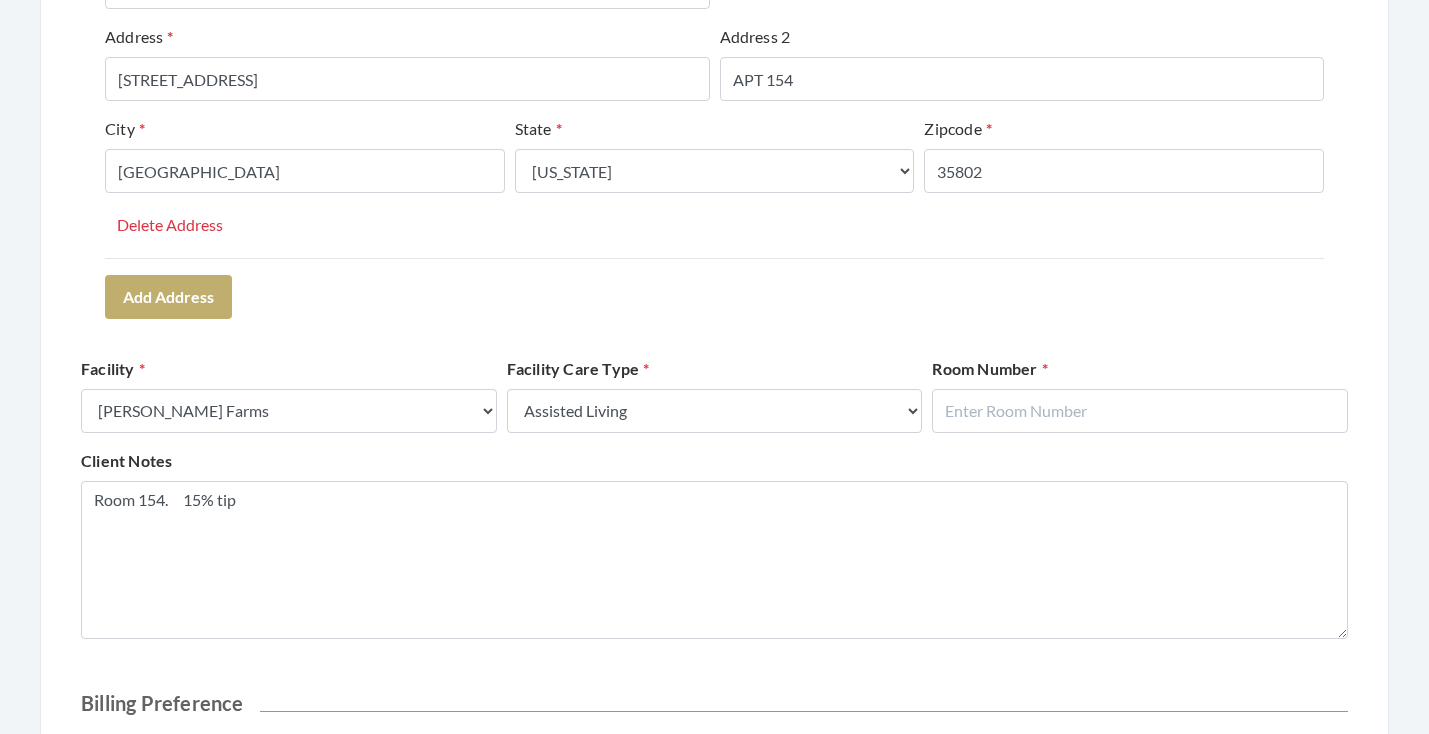scroll, scrollTop: 608, scrollLeft: 0, axis: vertical 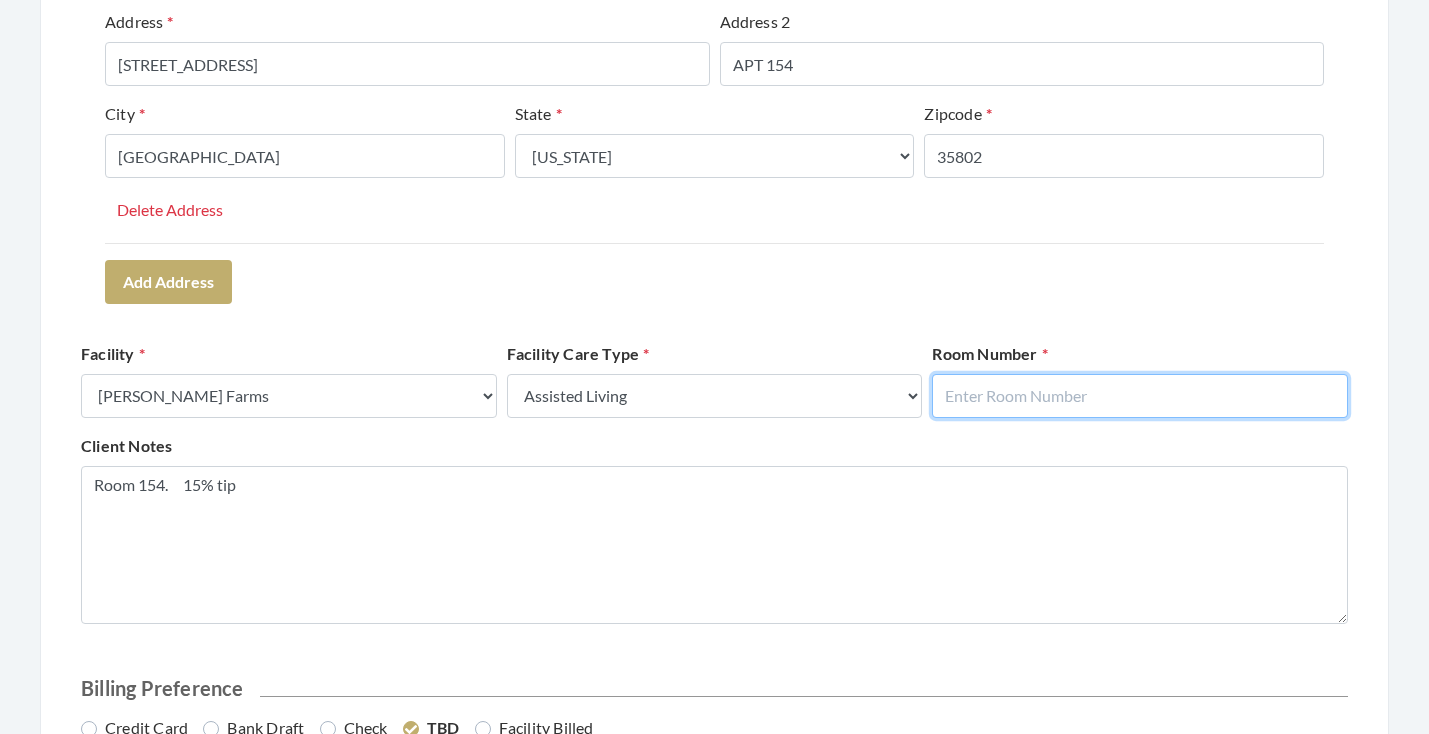 click at bounding box center [1140, 396] 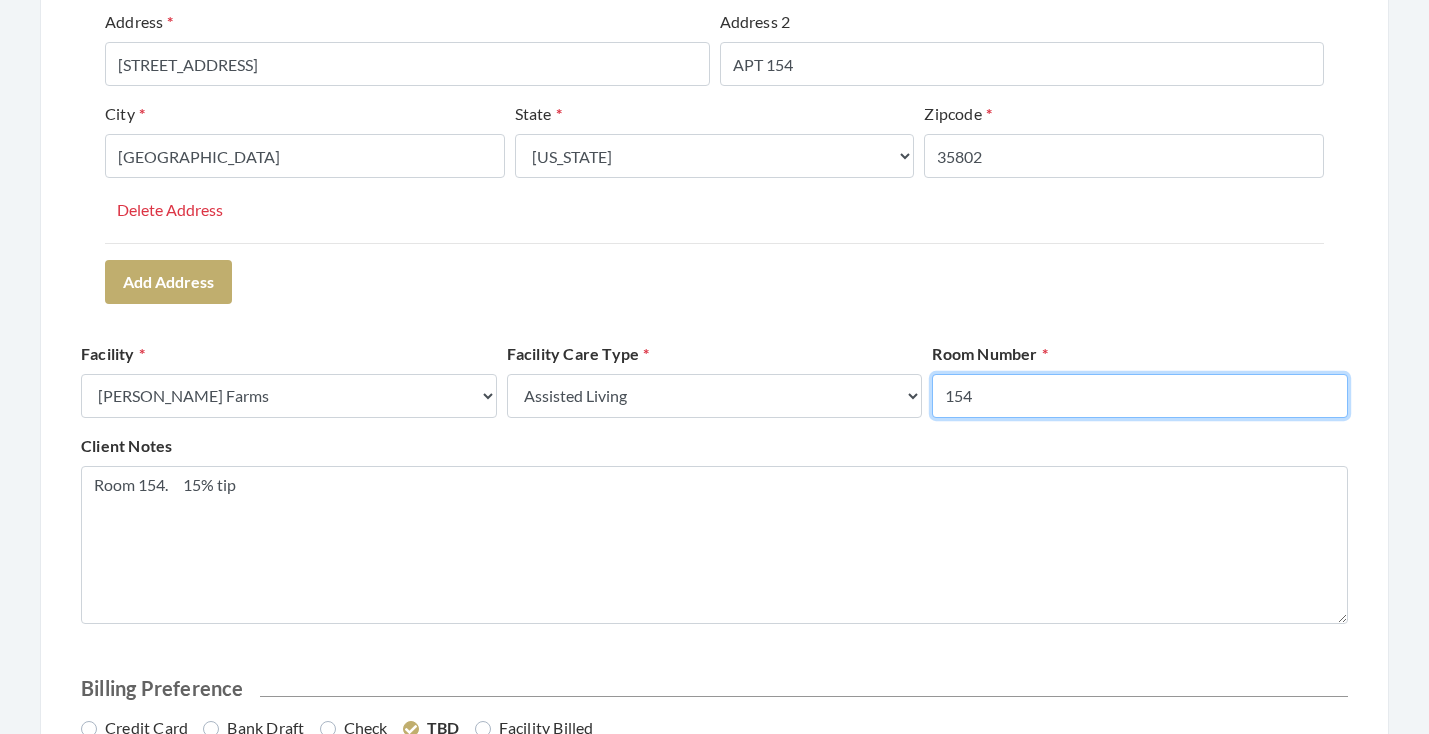 type on "154" 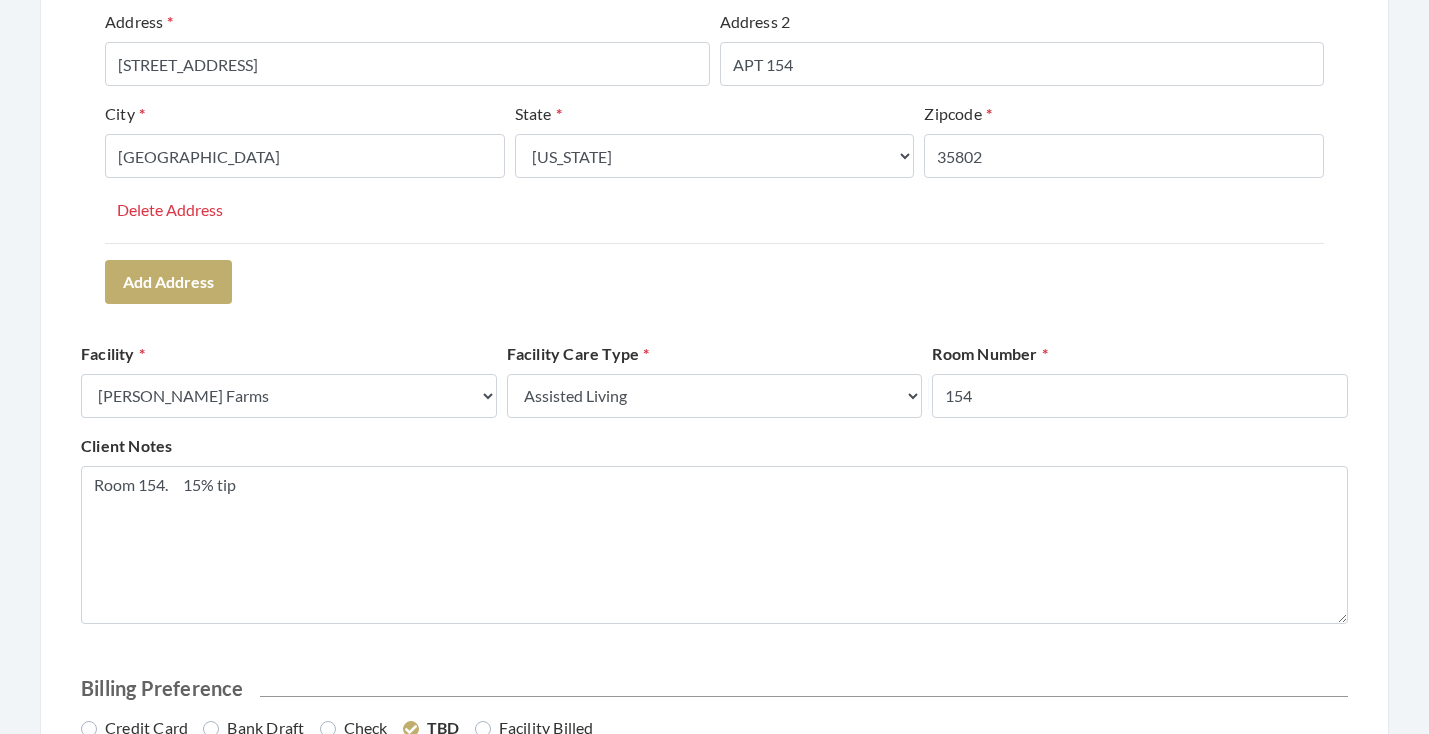 click on "Client Information     First Name   NOAH   Last Name   DUNCAN   Email Address     Phone Number   000   User Address(es)     Address Type   Select One...   Office Address   Home Address   Billing Address   Primary Address     Set this address as the primary address   Address   4670 BELLEWOOD DRIVE   Address 2   APT 154   City   HUNTSVILLE   State   Select One...   Alabama   Alaska   American Samoa   Arizona   Arkansas   California   Colorado   Connecticut   Delaware   District Of Columbia   Federated States Of Micronesia   Florida   Georgia   Guam Gu   Hawaii   Idaho   Illinois   Indiana   Iowa   Kansas   Kentucky   Louisiana   Maine   Marshall Islands   Maryland   Massachusetts   Michigan   Minnesota   Mississippi   Missouri   Montana   Nebraska   Nevada   New Hampshire   New Jersey   New Mexico   New York   North Carolina   North Dakota   Northern Mariana Islands   Ohio   Oklahoma   Oregon   Palau   Pennsylvania   Puerto Rico   Rhode Island   South Carolina   South Dakota   Tennessee   Texas   Utah" at bounding box center (714, 2349) 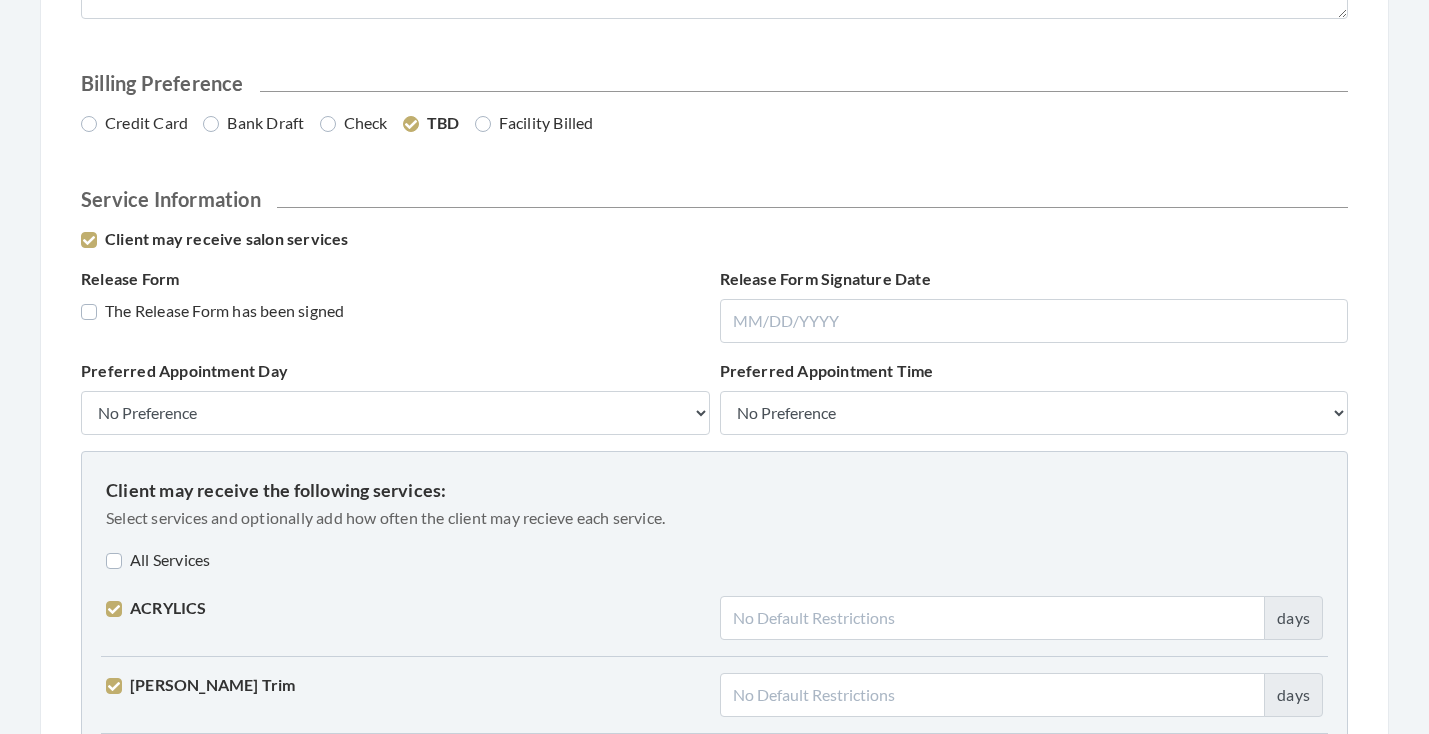 scroll, scrollTop: 1228, scrollLeft: 0, axis: vertical 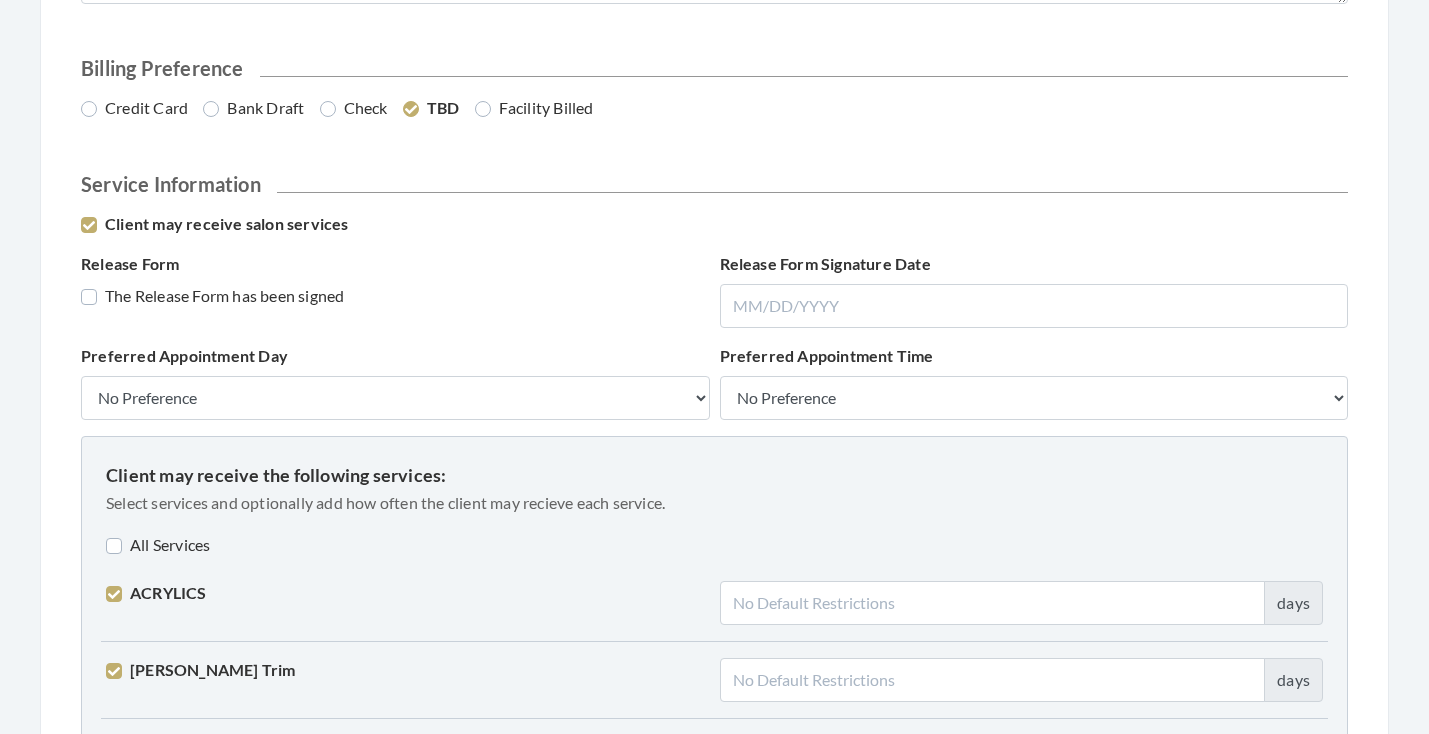 click on "Bank Draft" at bounding box center [253, 108] 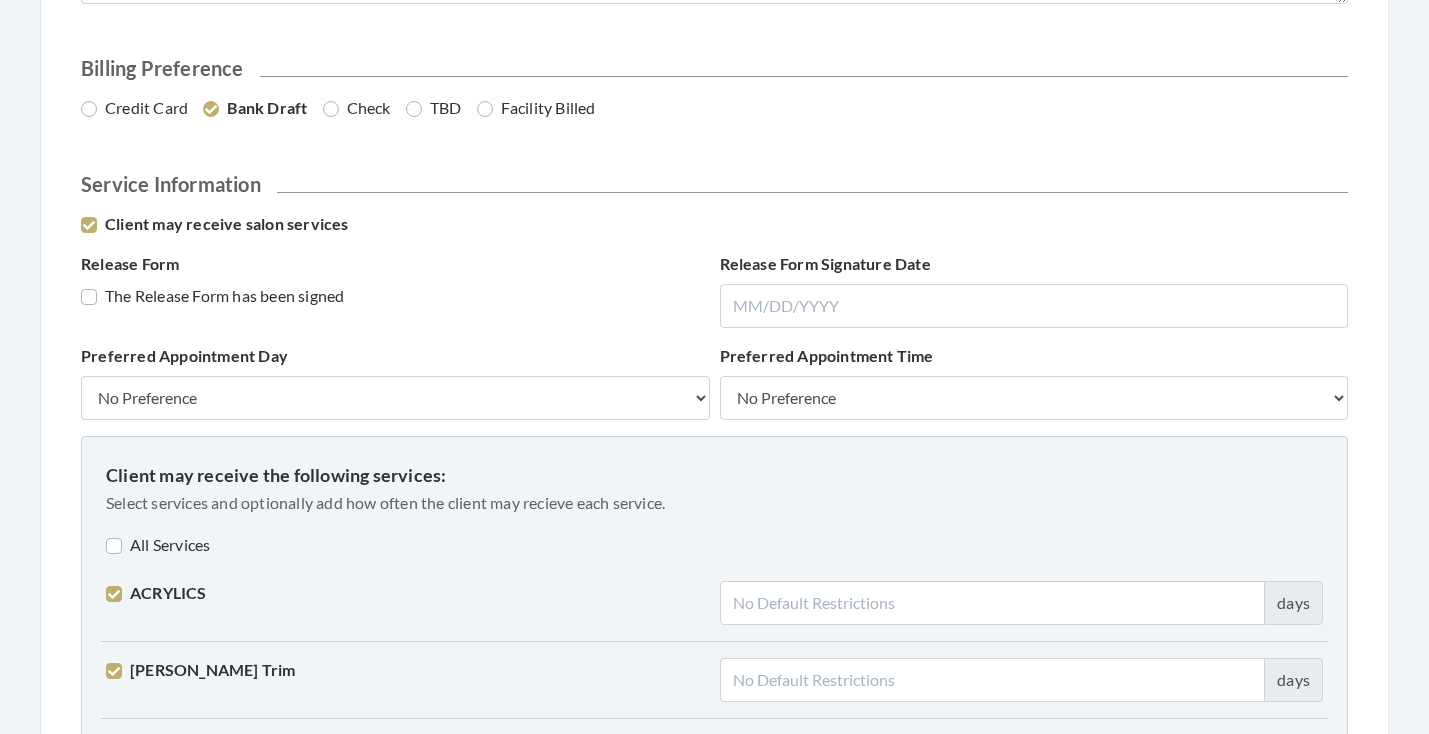 click on "The Release Form has been signed" at bounding box center (212, 296) 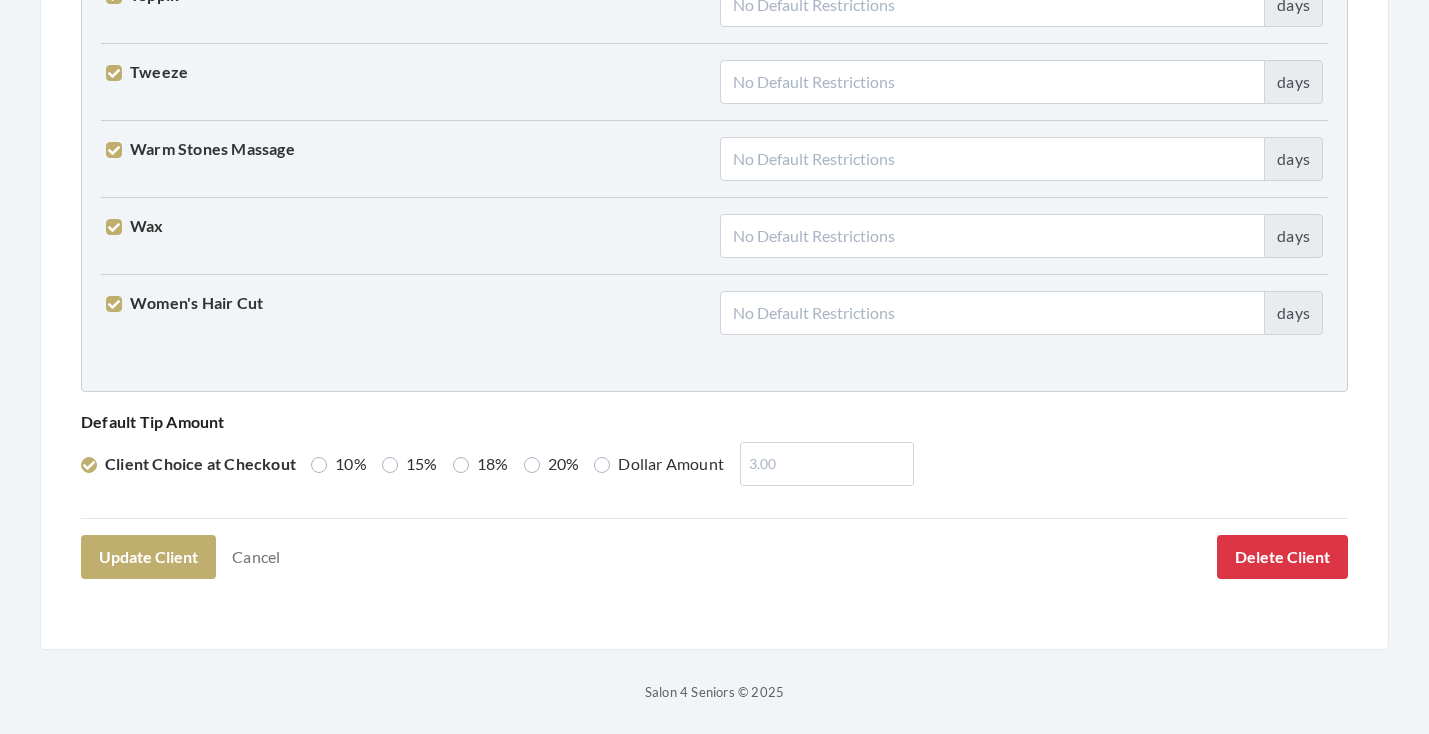 scroll, scrollTop: 5136, scrollLeft: 0, axis: vertical 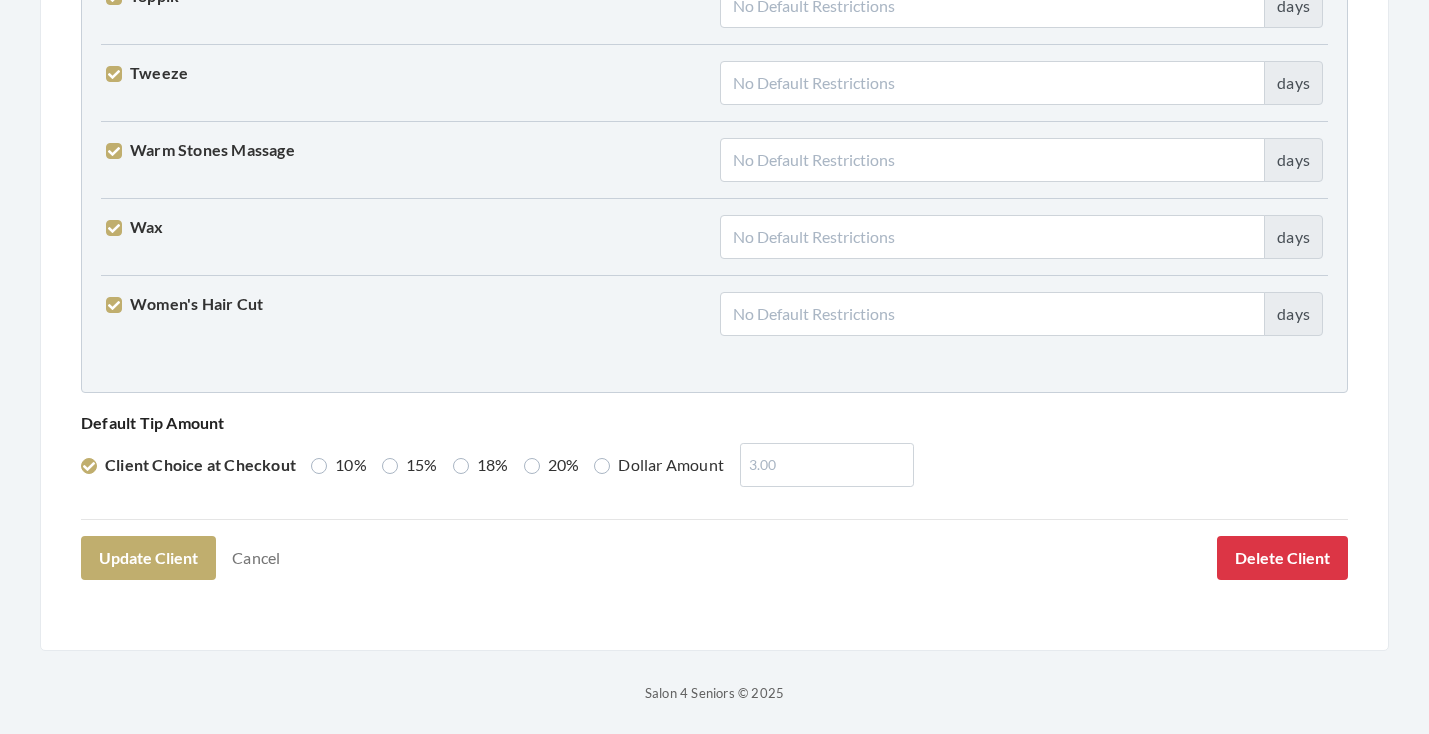 click on "15%" at bounding box center (410, 465) 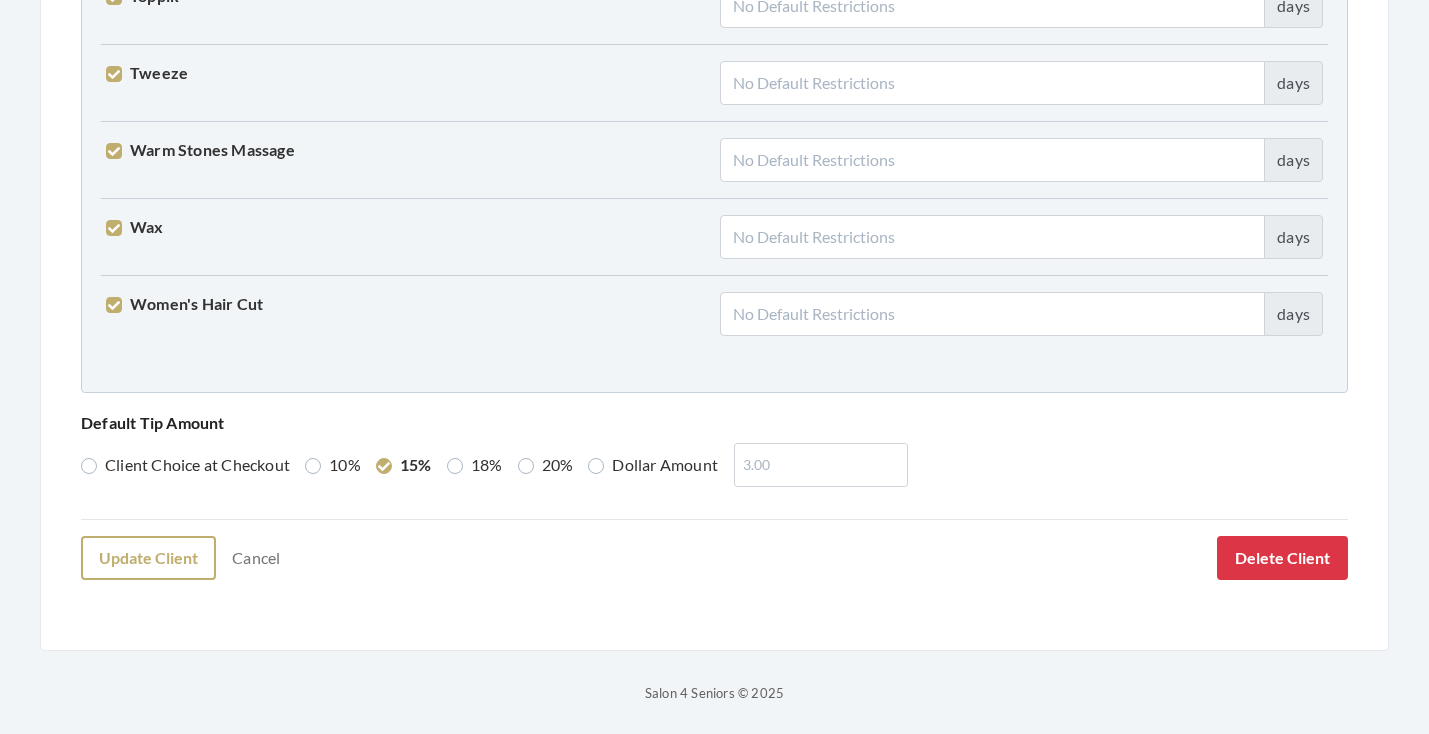 click on "Update Client" at bounding box center [148, 558] 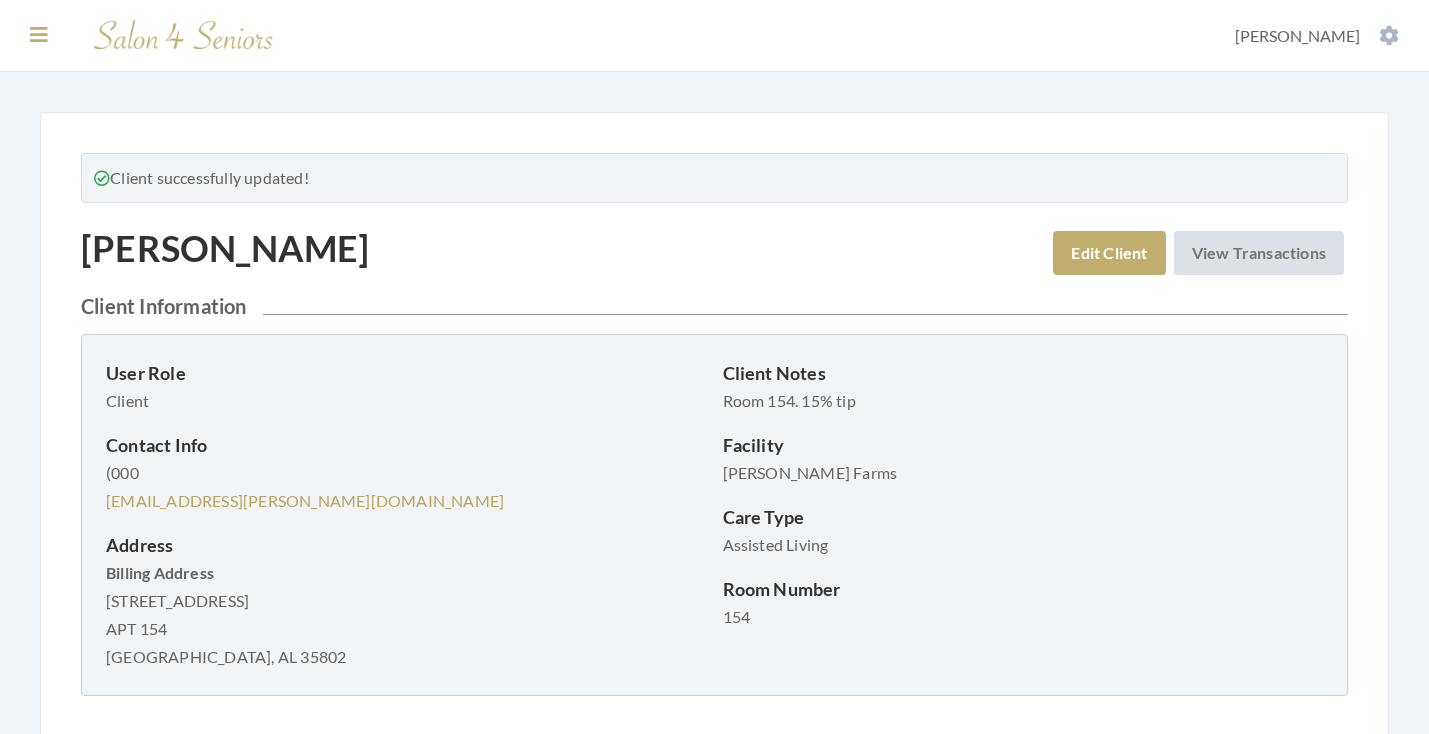 scroll, scrollTop: 0, scrollLeft: 0, axis: both 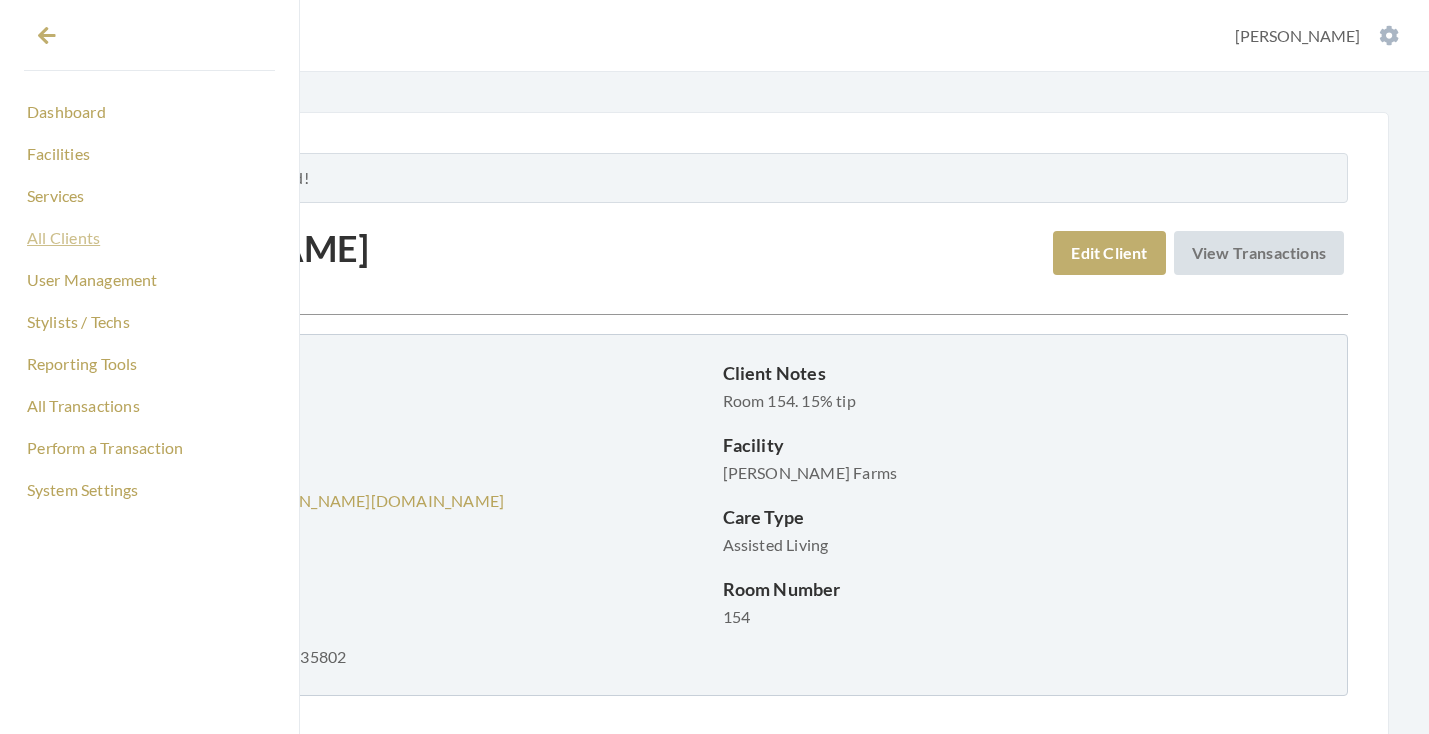 click on "All Clients" at bounding box center (149, 238) 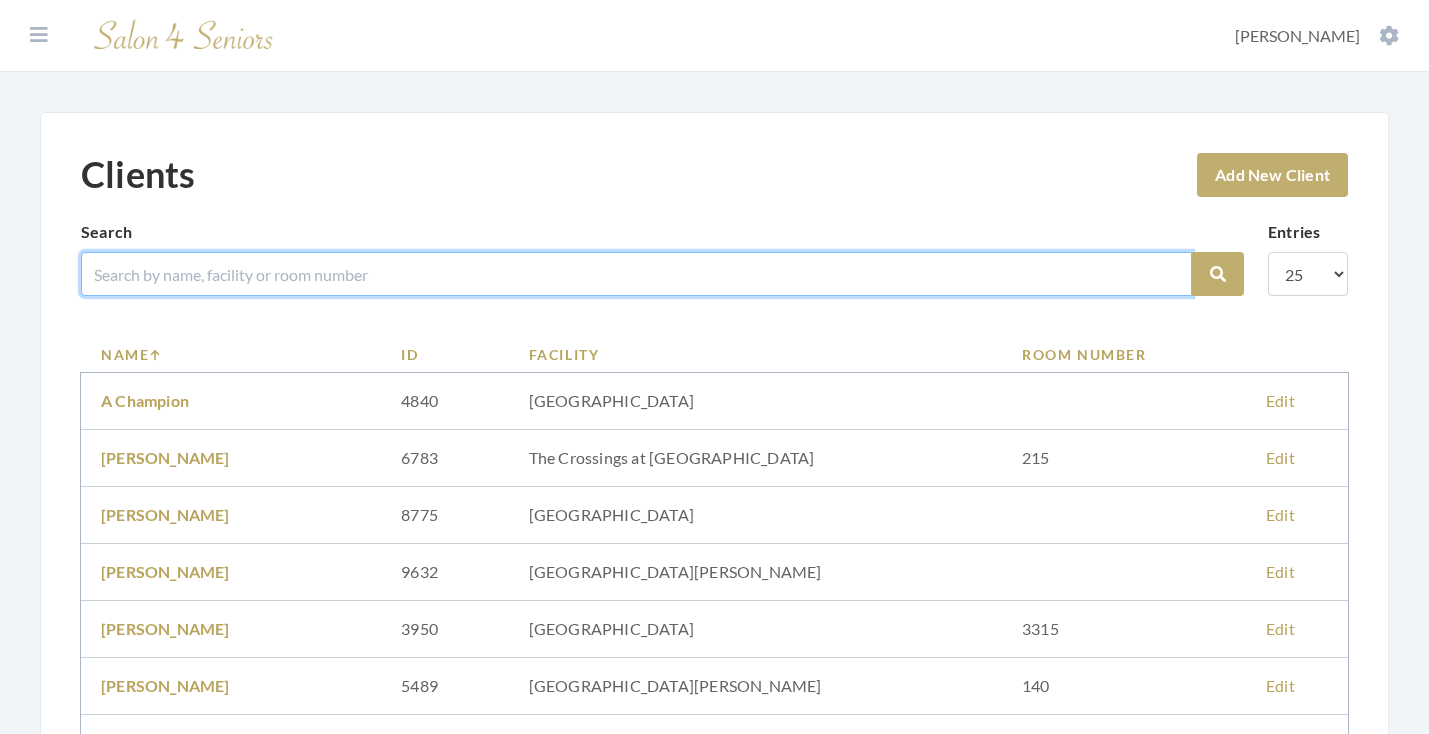 click at bounding box center [636, 274] 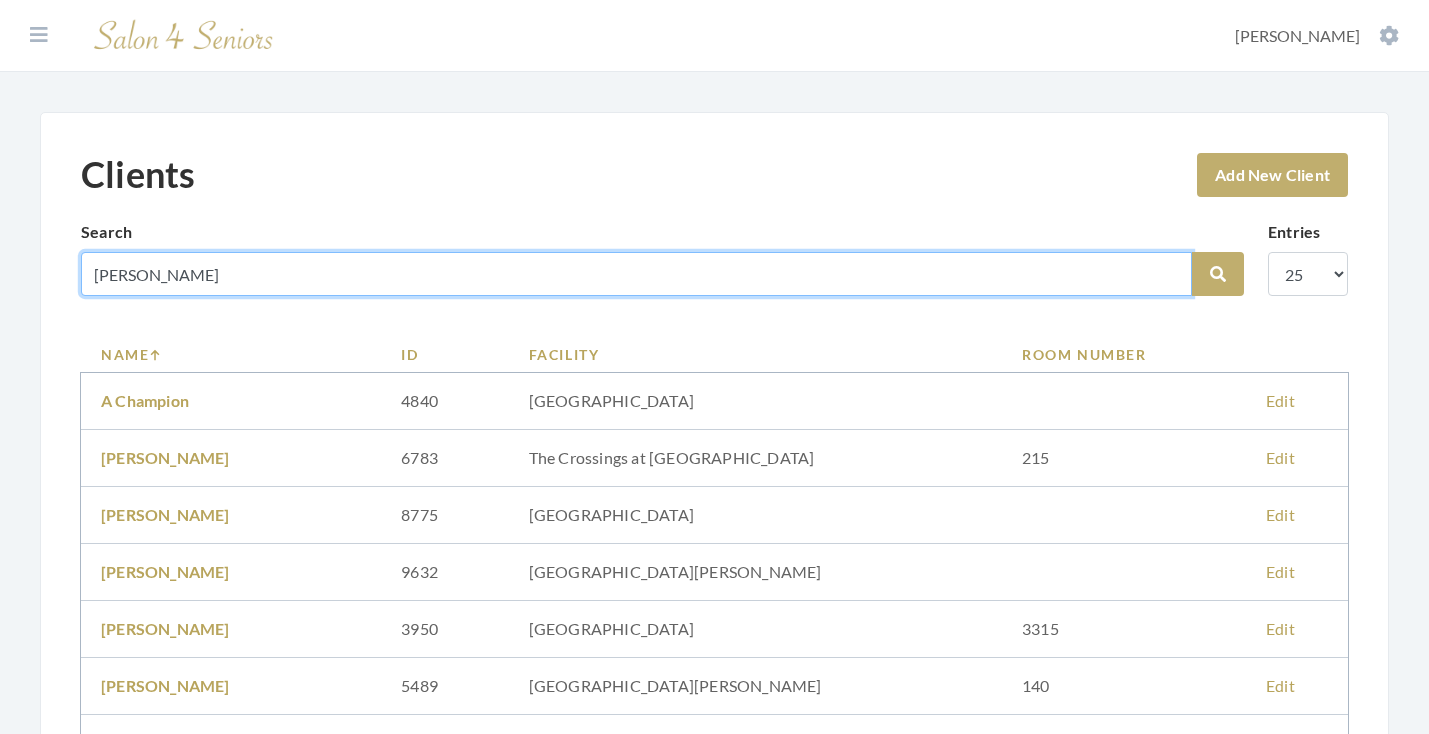 type on "[PERSON_NAME]" 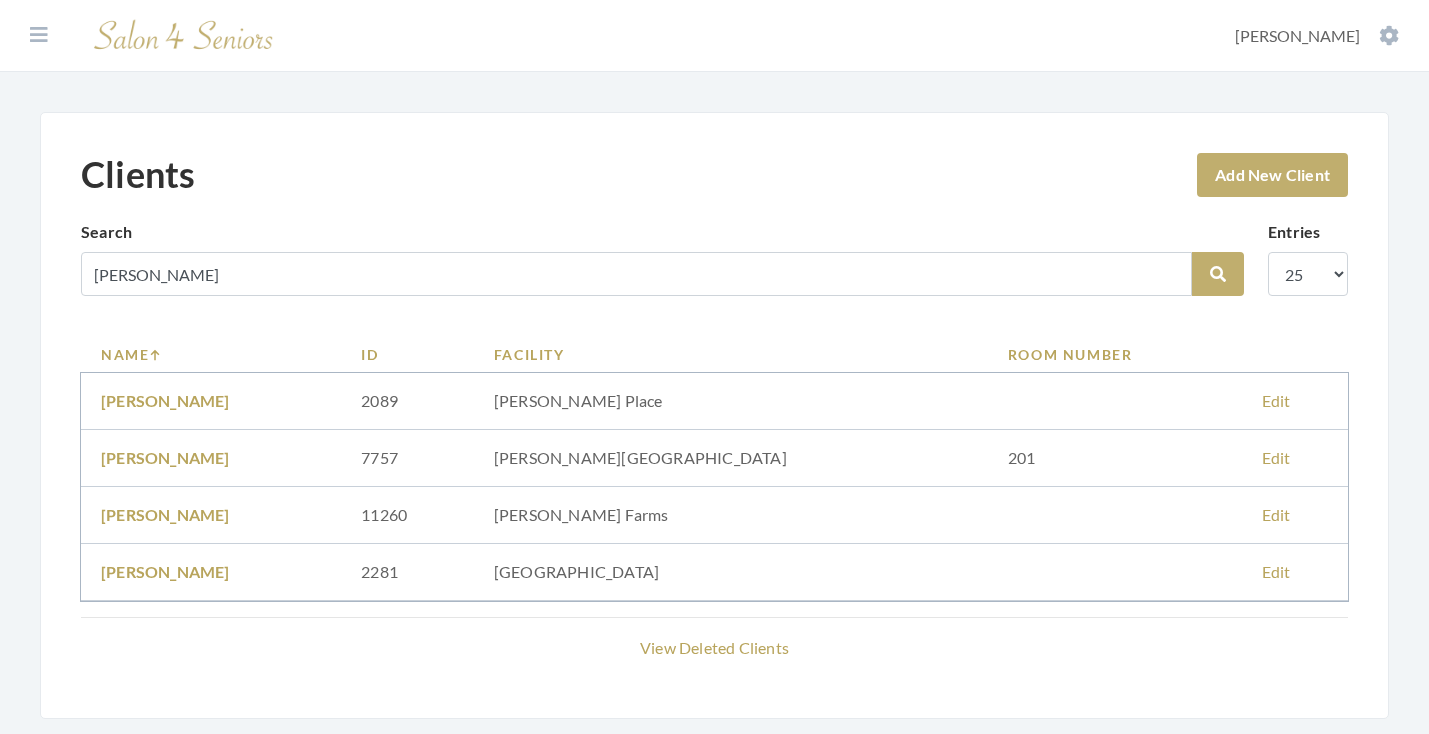 scroll, scrollTop: 0, scrollLeft: 0, axis: both 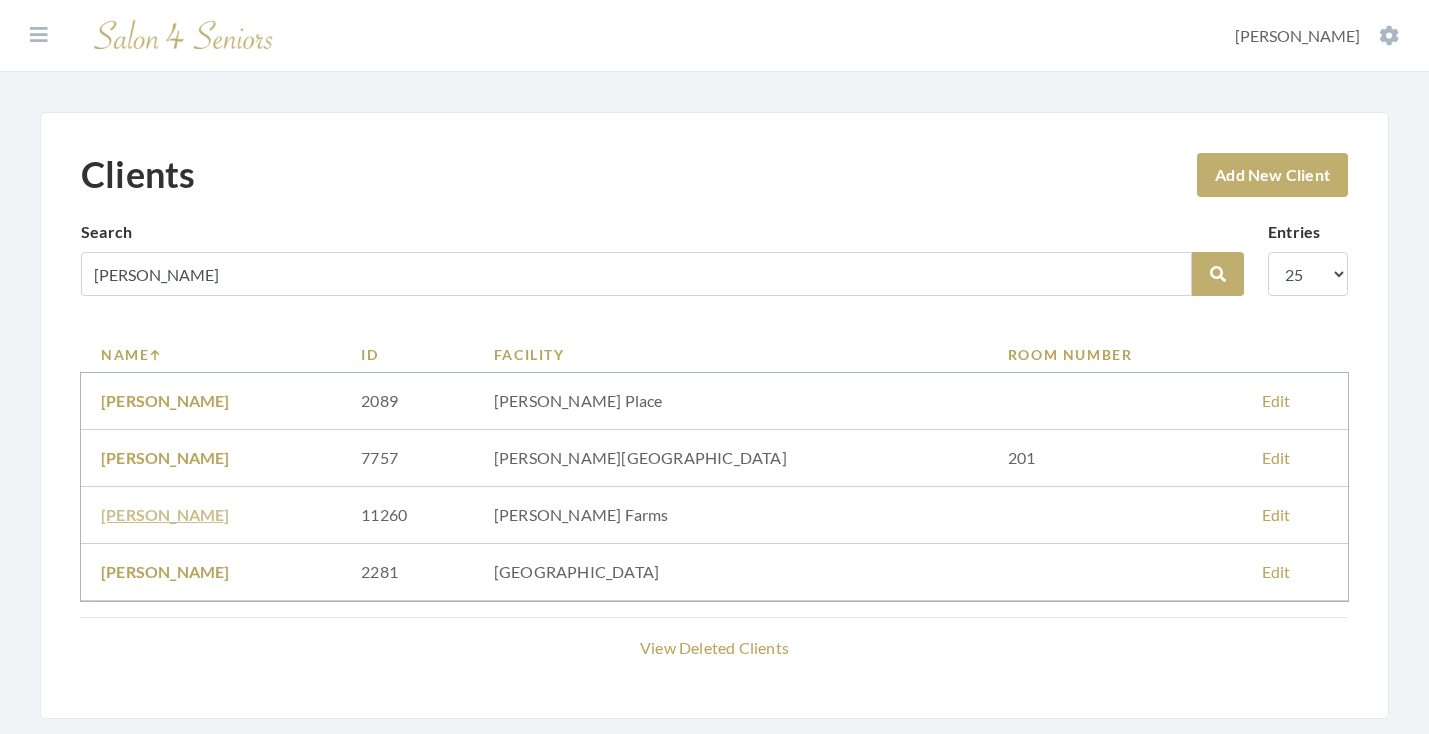 click on "[PERSON_NAME]" at bounding box center [165, 514] 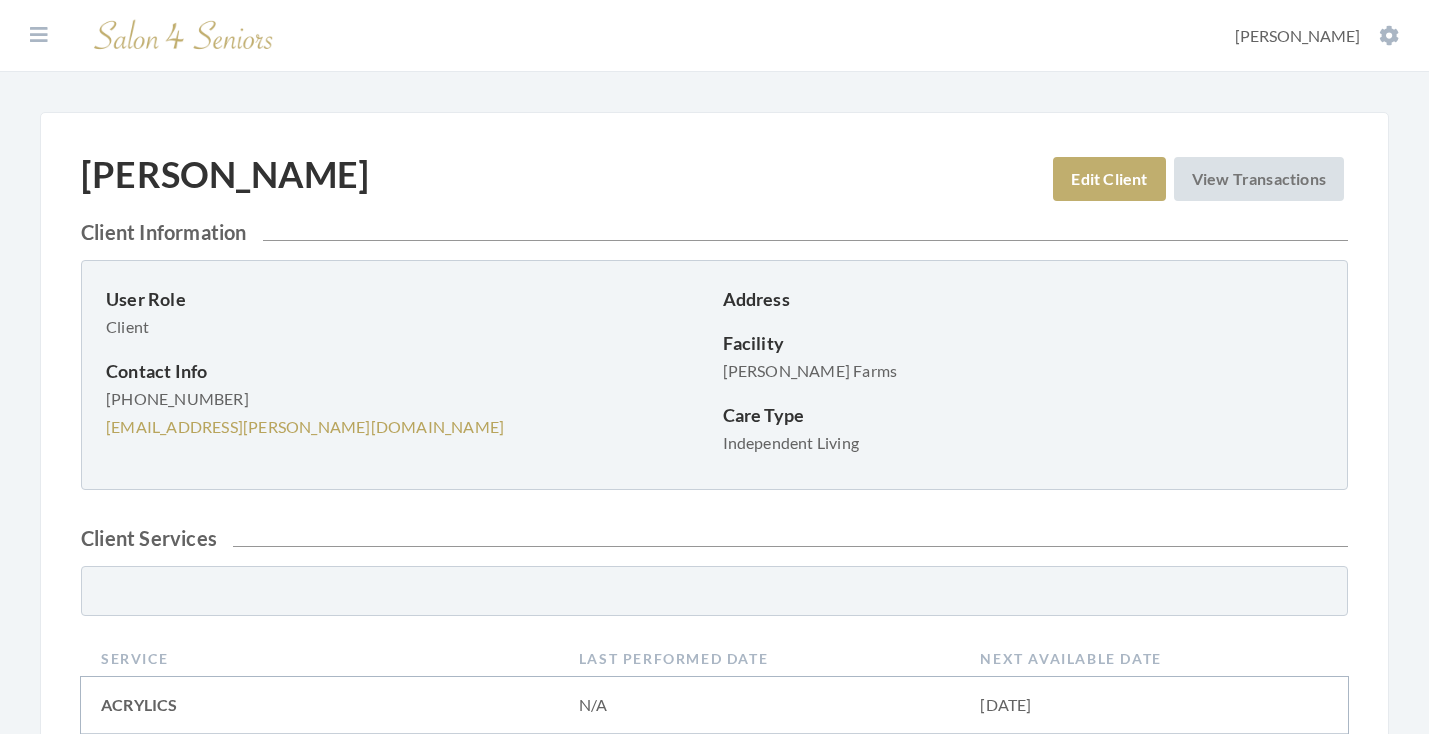 scroll, scrollTop: 0, scrollLeft: 0, axis: both 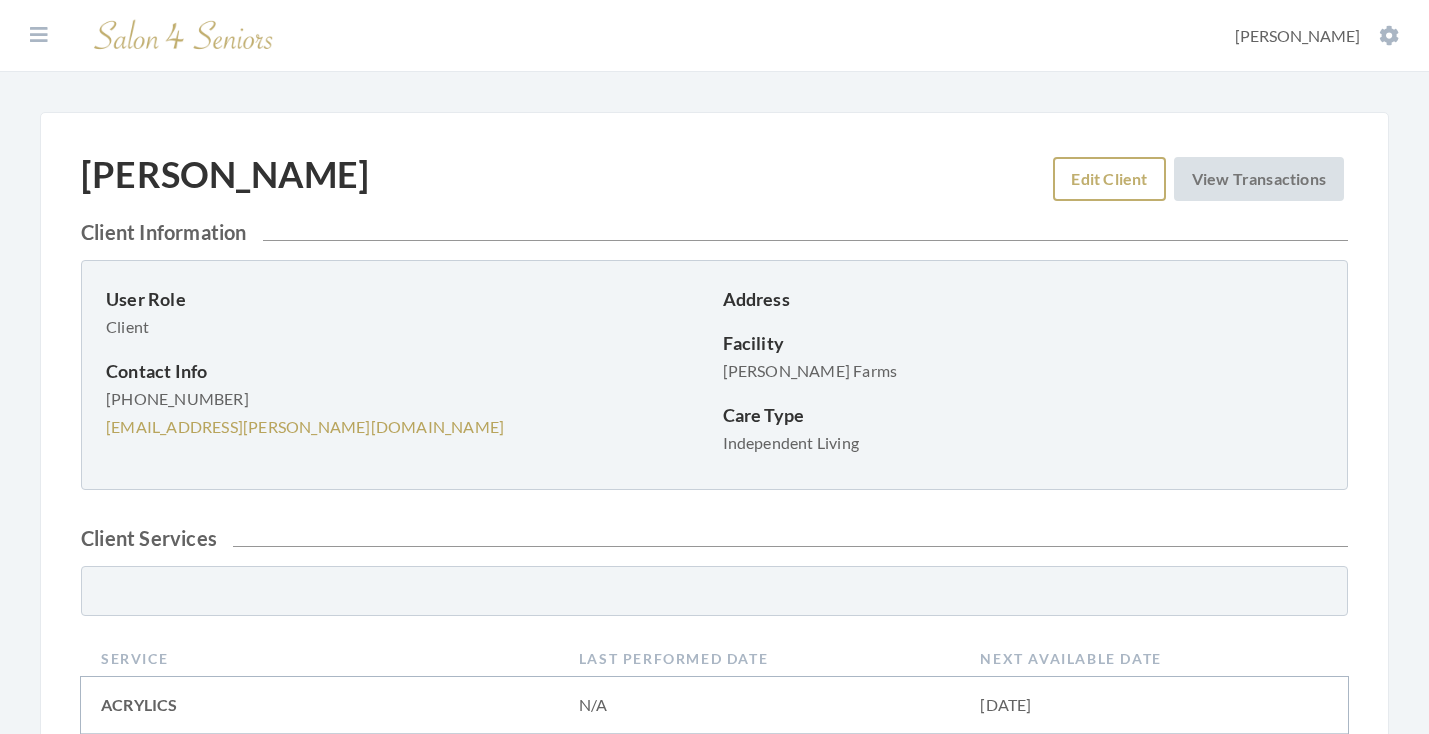 click on "Edit Client" at bounding box center [1109, 179] 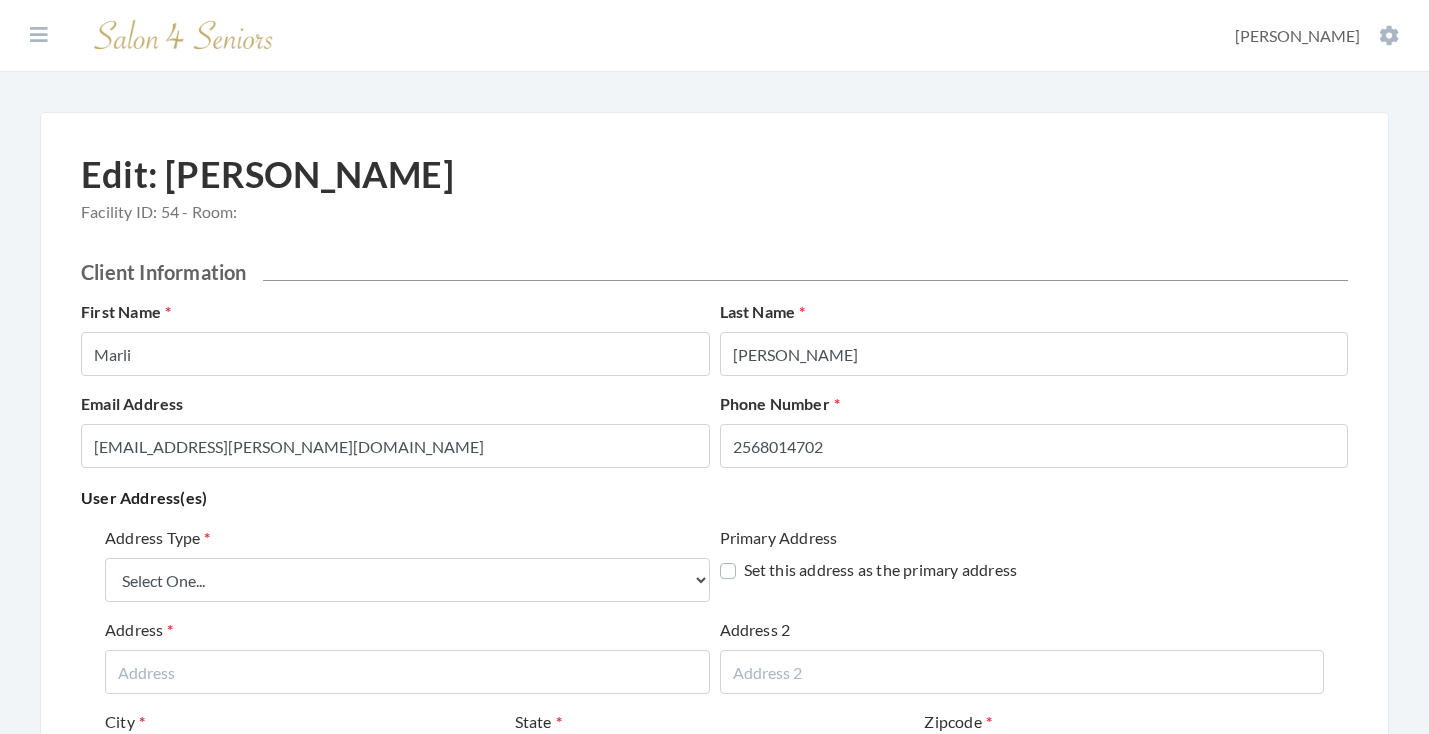 scroll, scrollTop: 0, scrollLeft: 0, axis: both 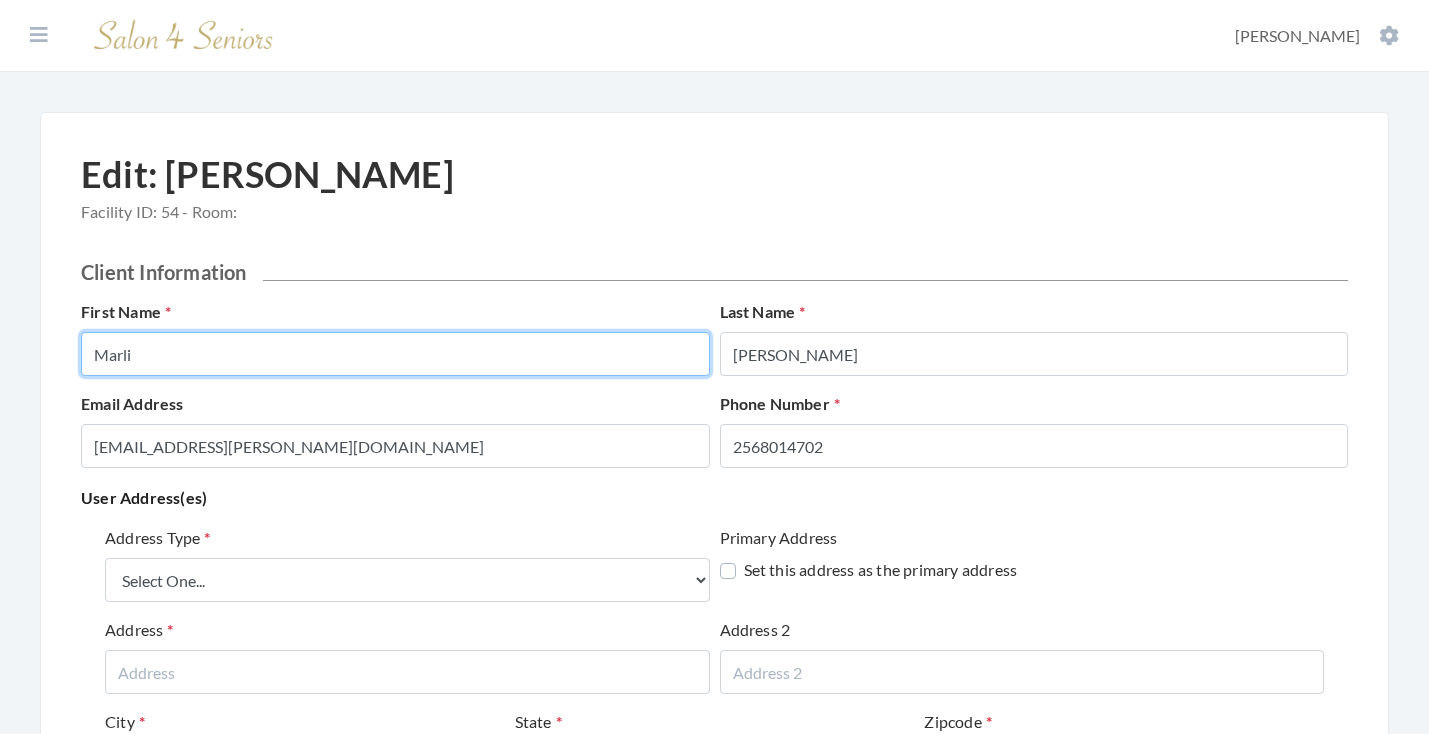 click on "Marli" at bounding box center (395, 354) 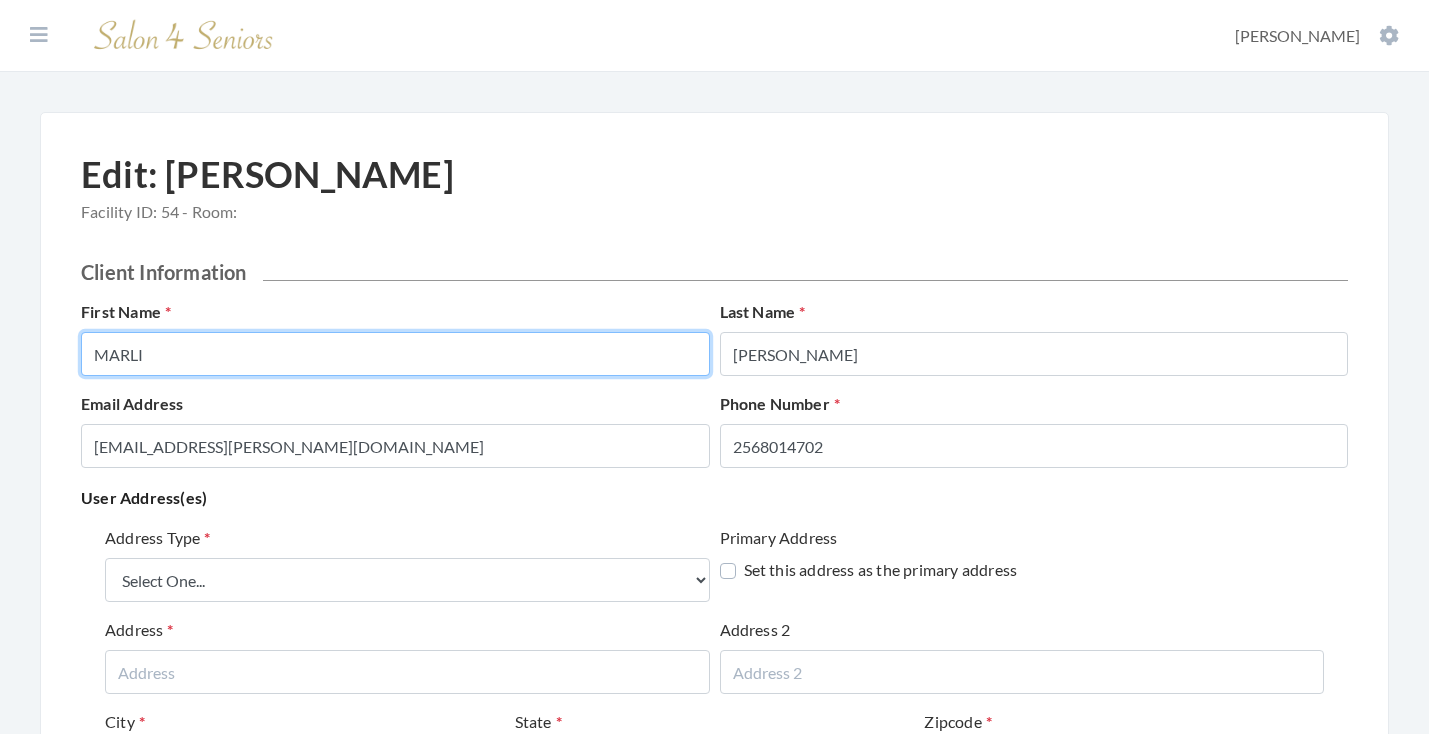 type on "MARLI" 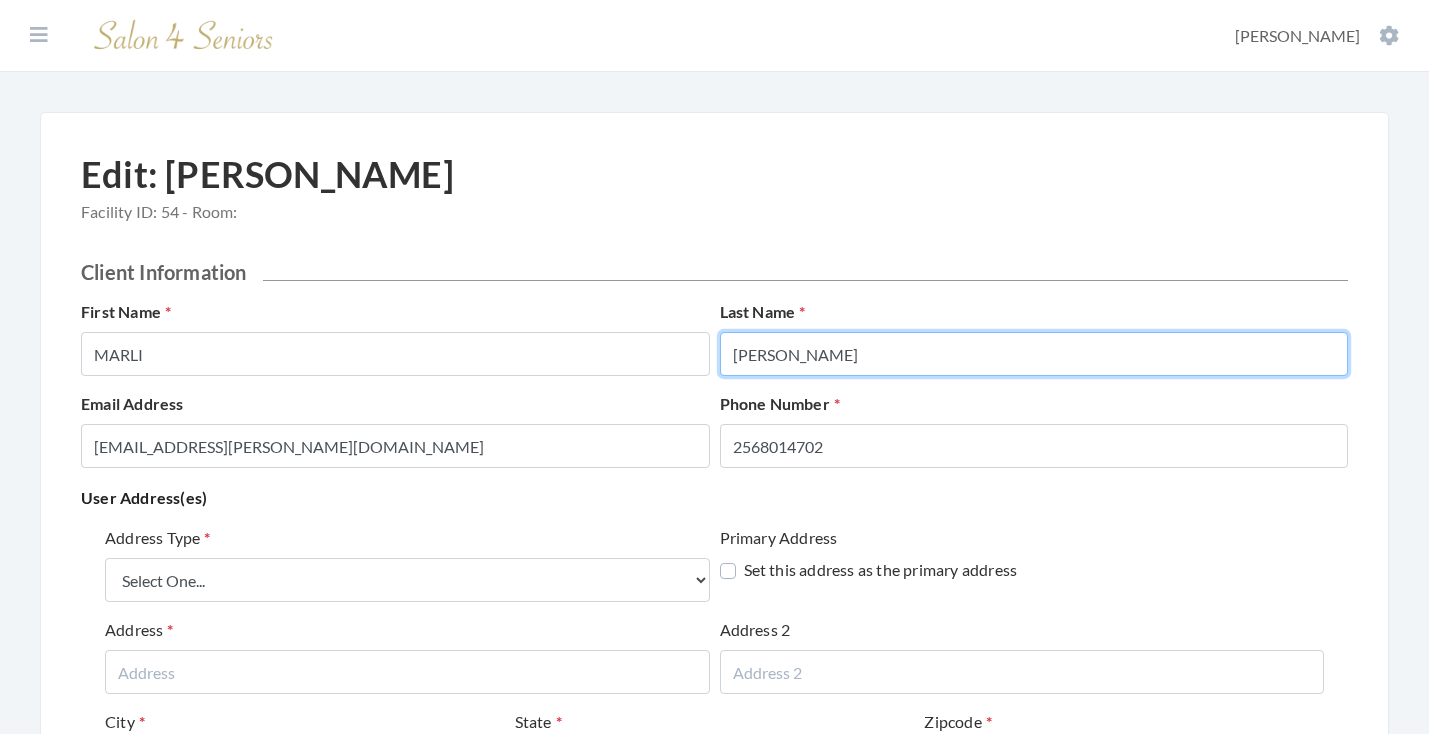 type on "ARTHUR" 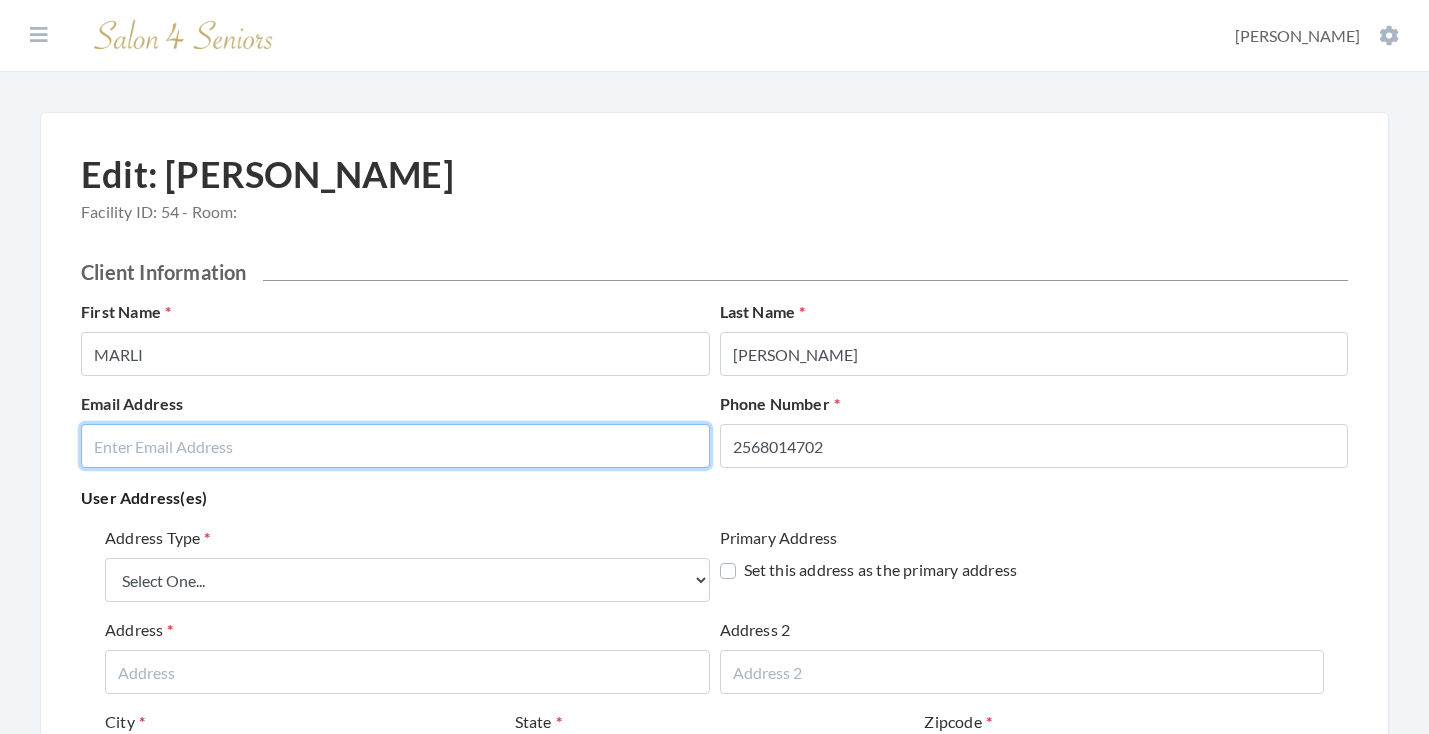 type 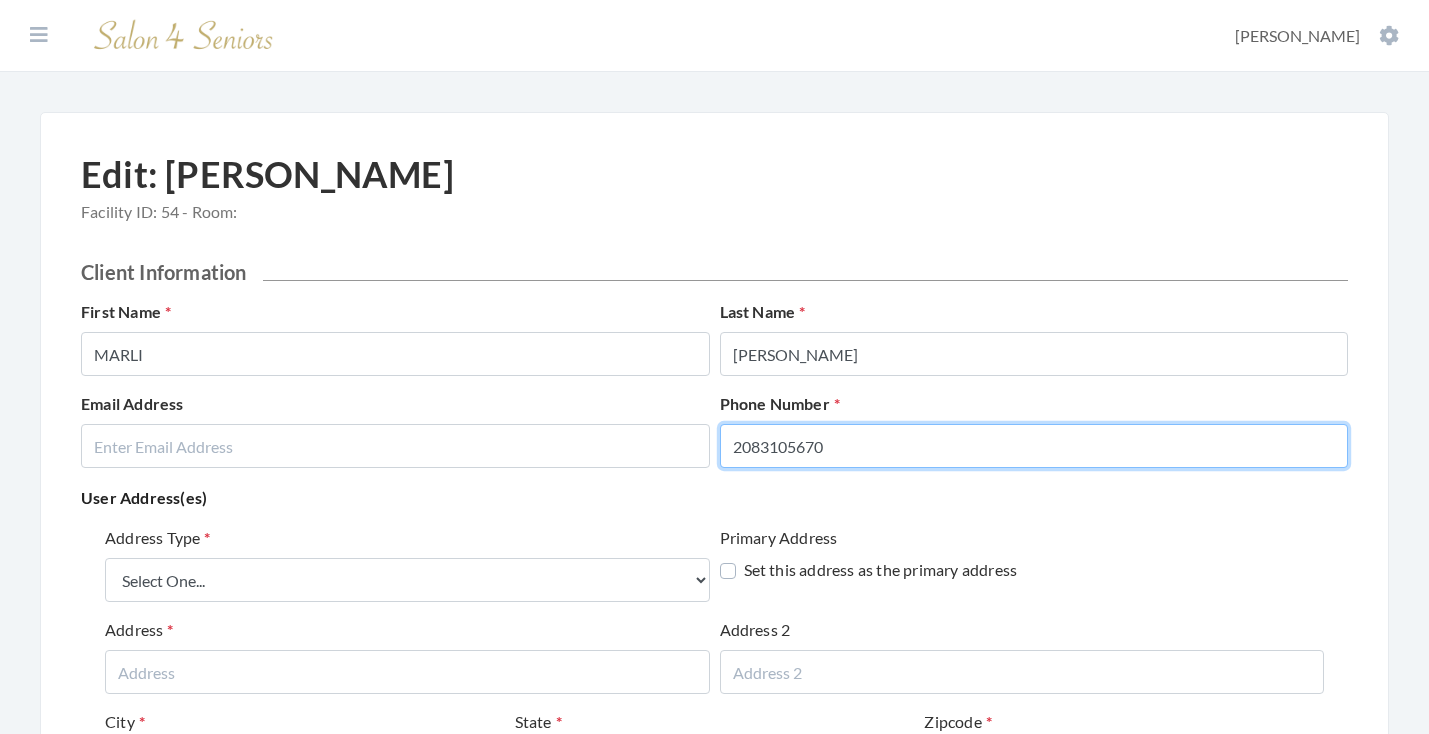 type on "2083105670" 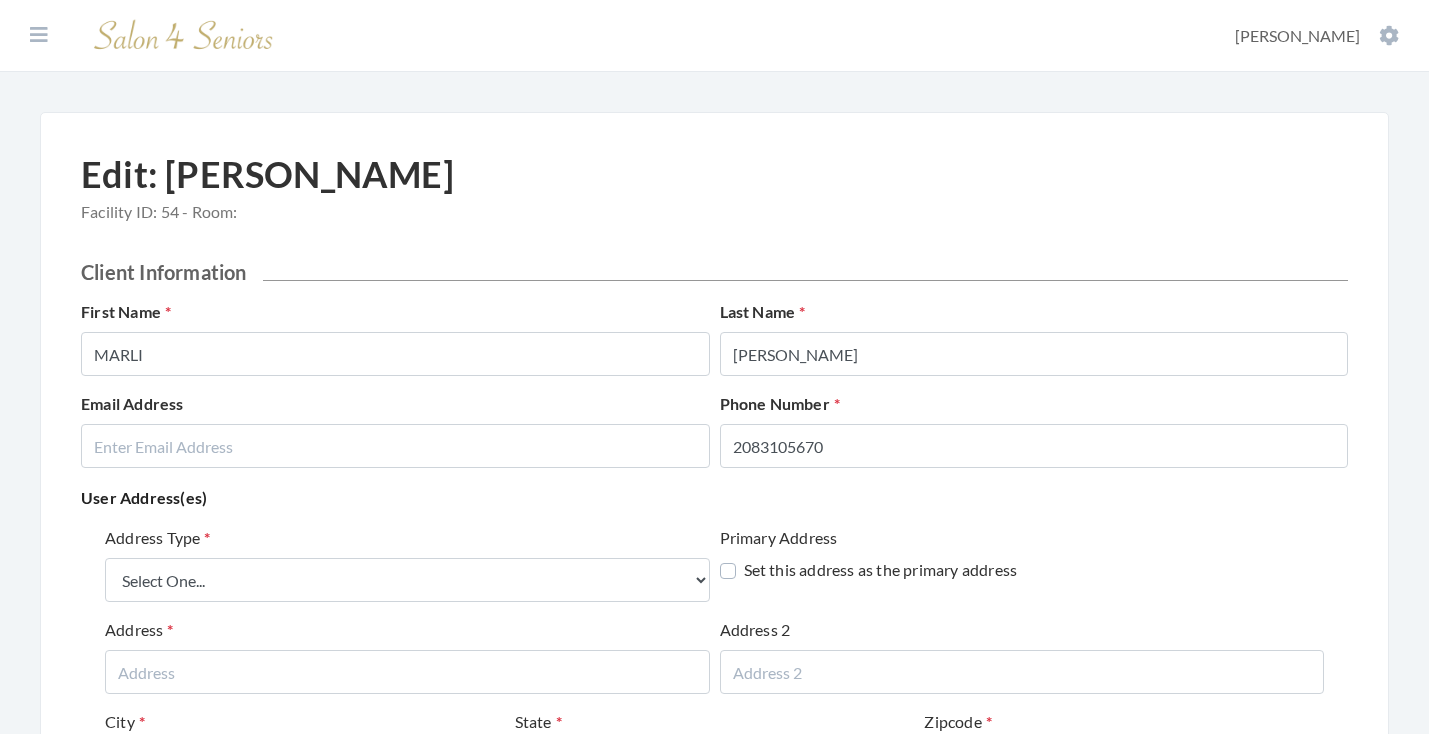 click on "Address Type   Select One...   Office Address   Home Address   Billing Address" at bounding box center [407, 564] 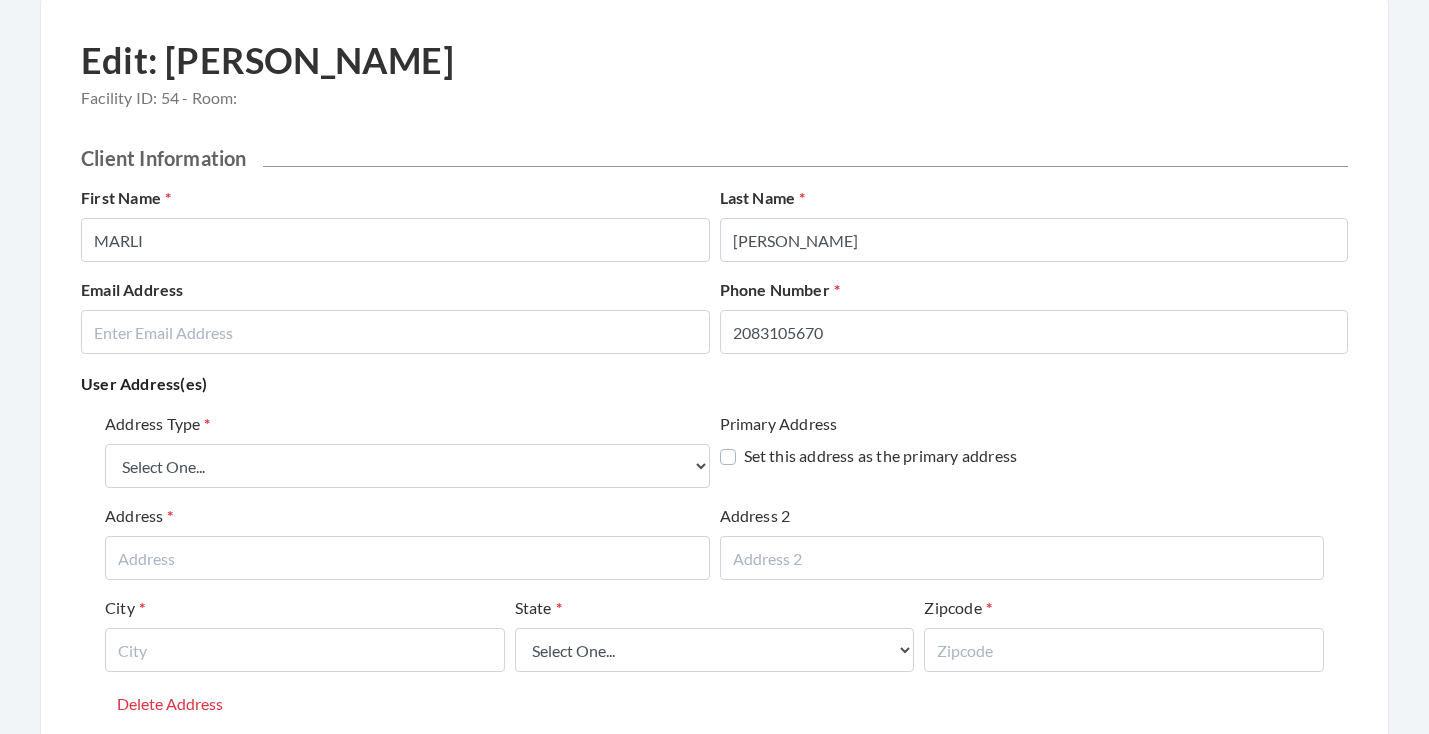 scroll, scrollTop: 155, scrollLeft: 0, axis: vertical 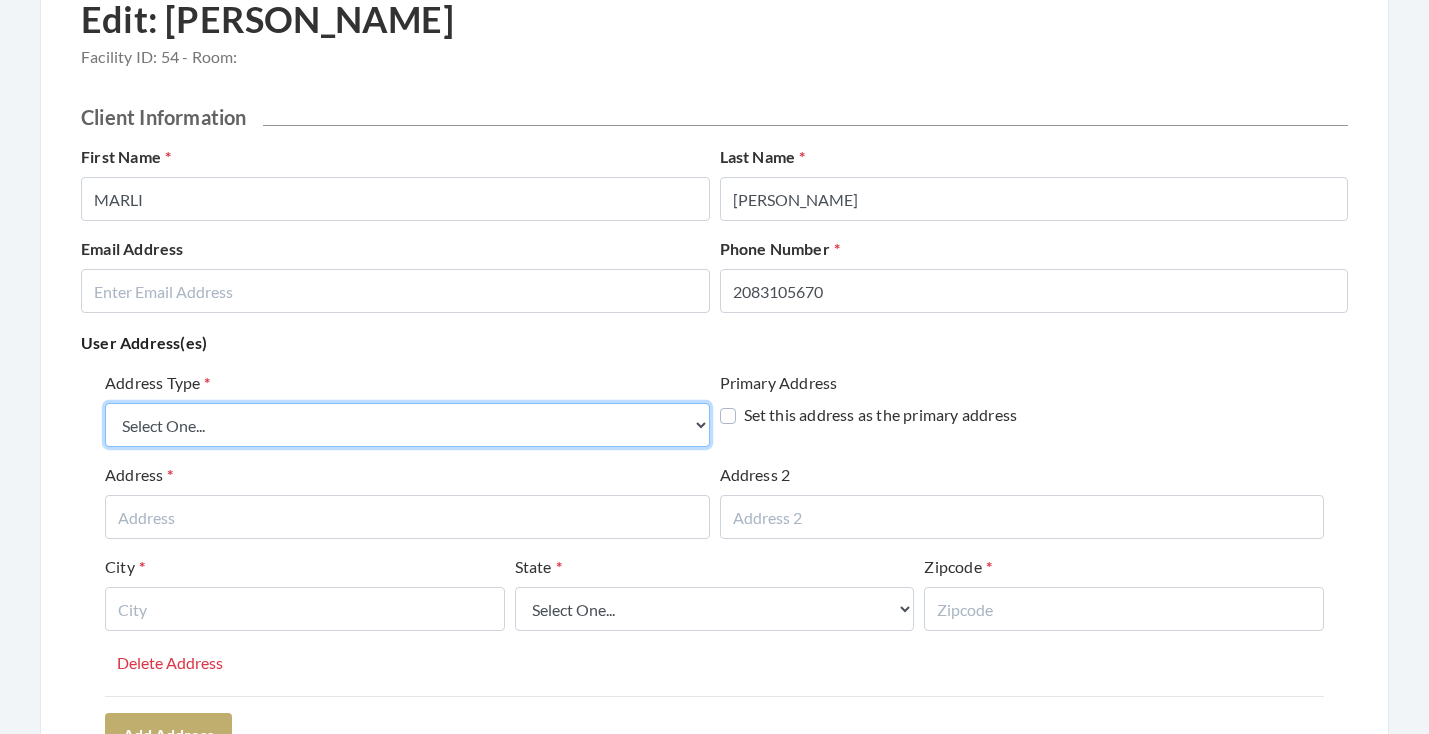 select on "billing" 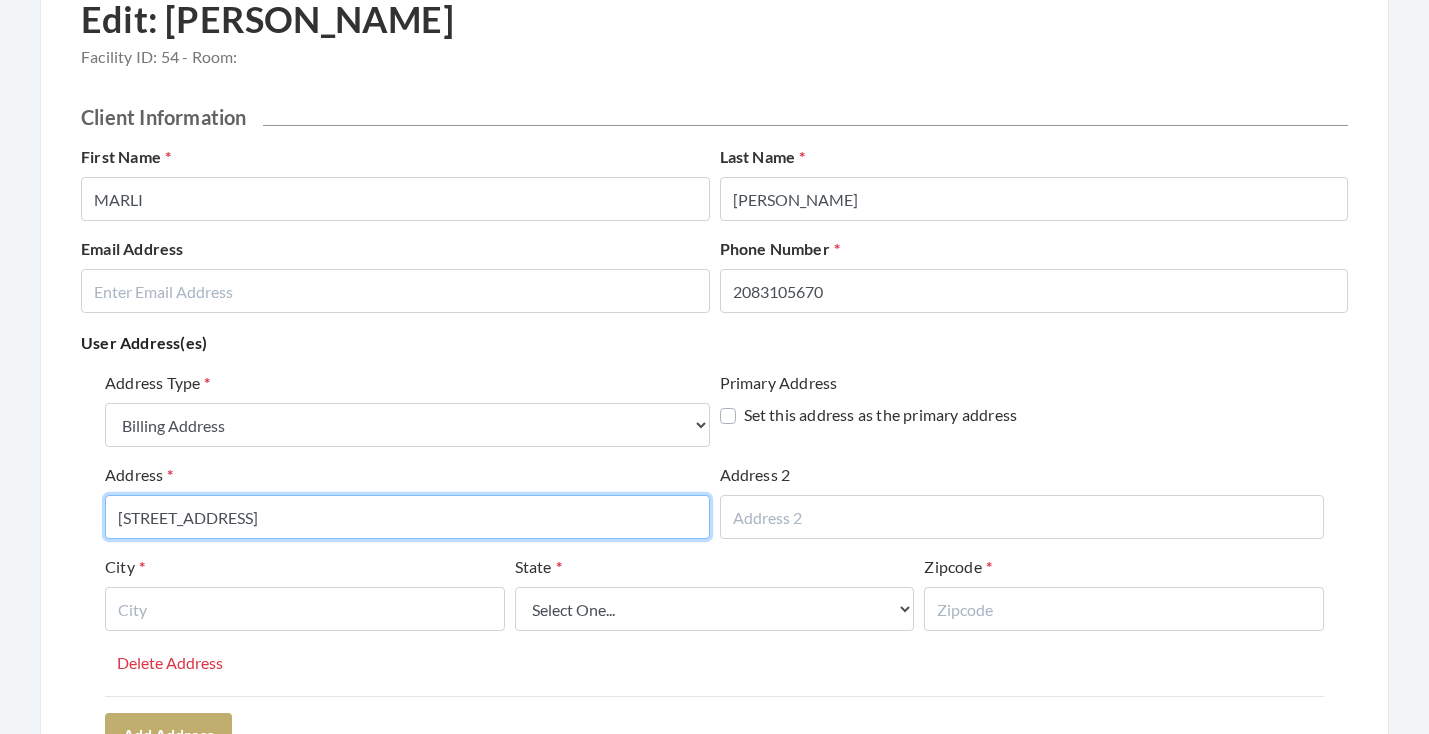 type on "[STREET_ADDRESS]" 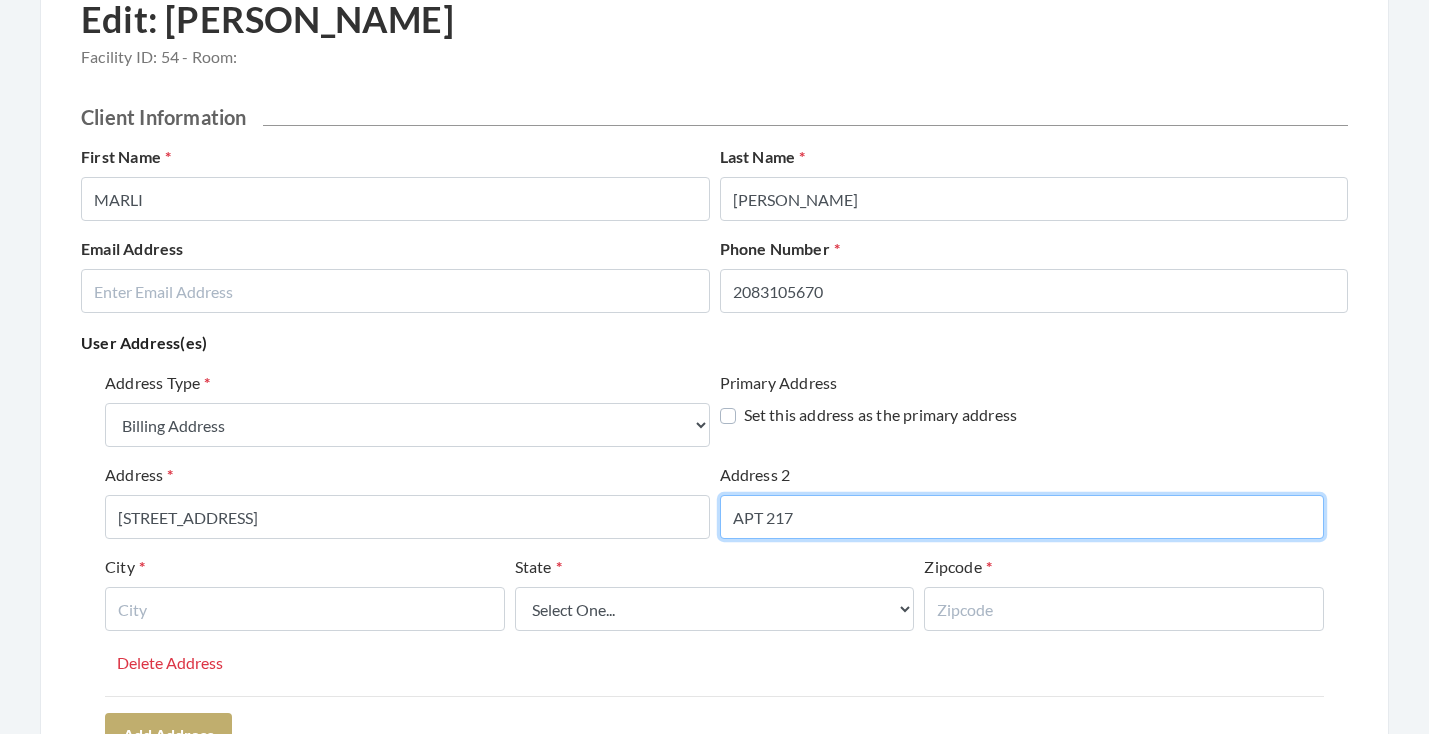 type on "APT 217" 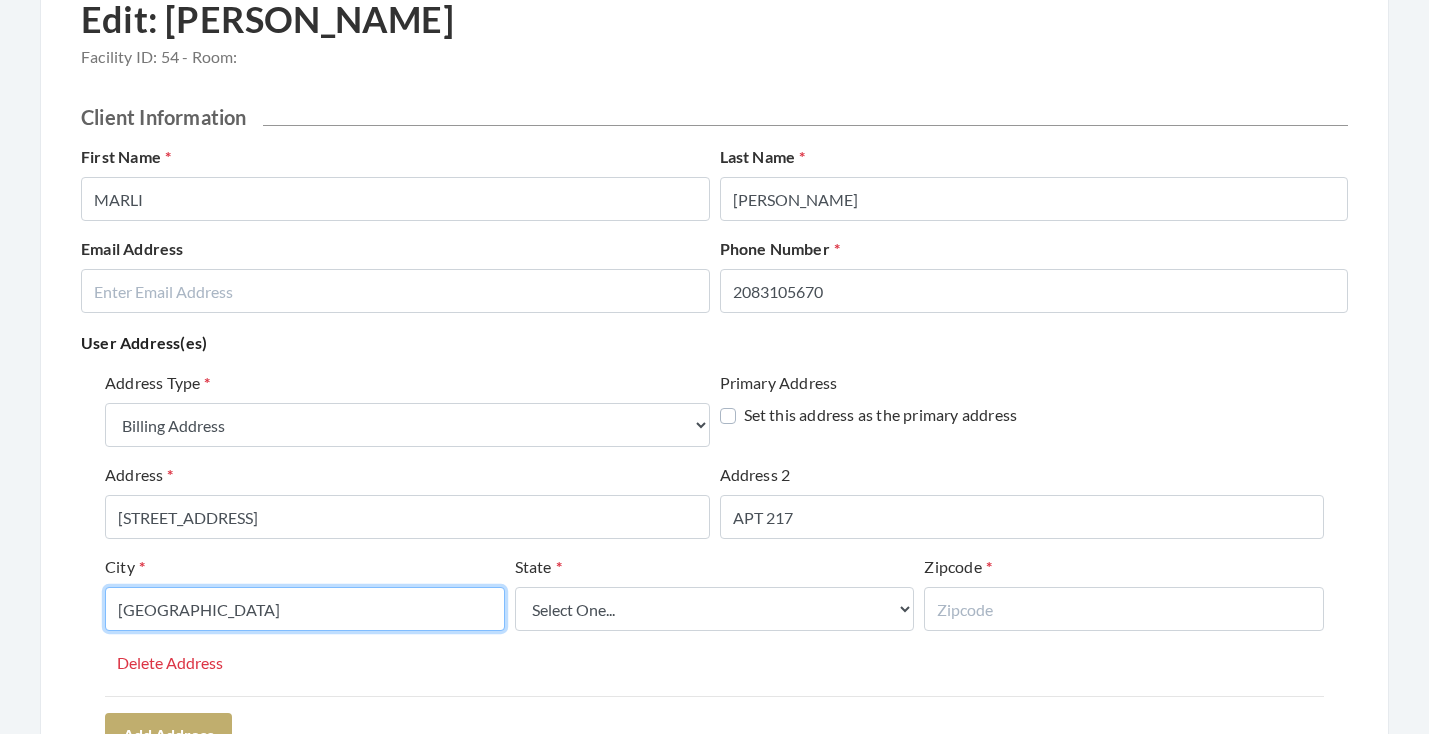 type on "[GEOGRAPHIC_DATA]" 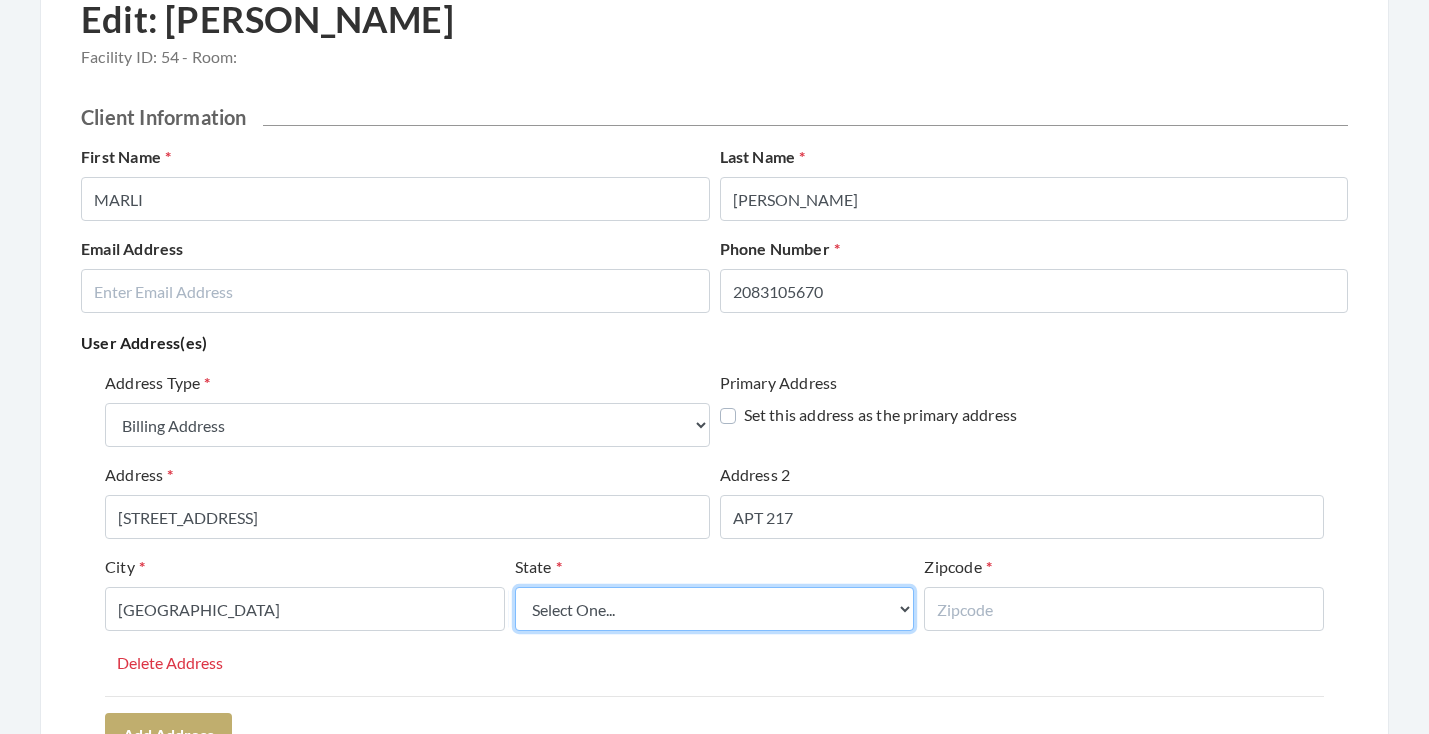 select on "al" 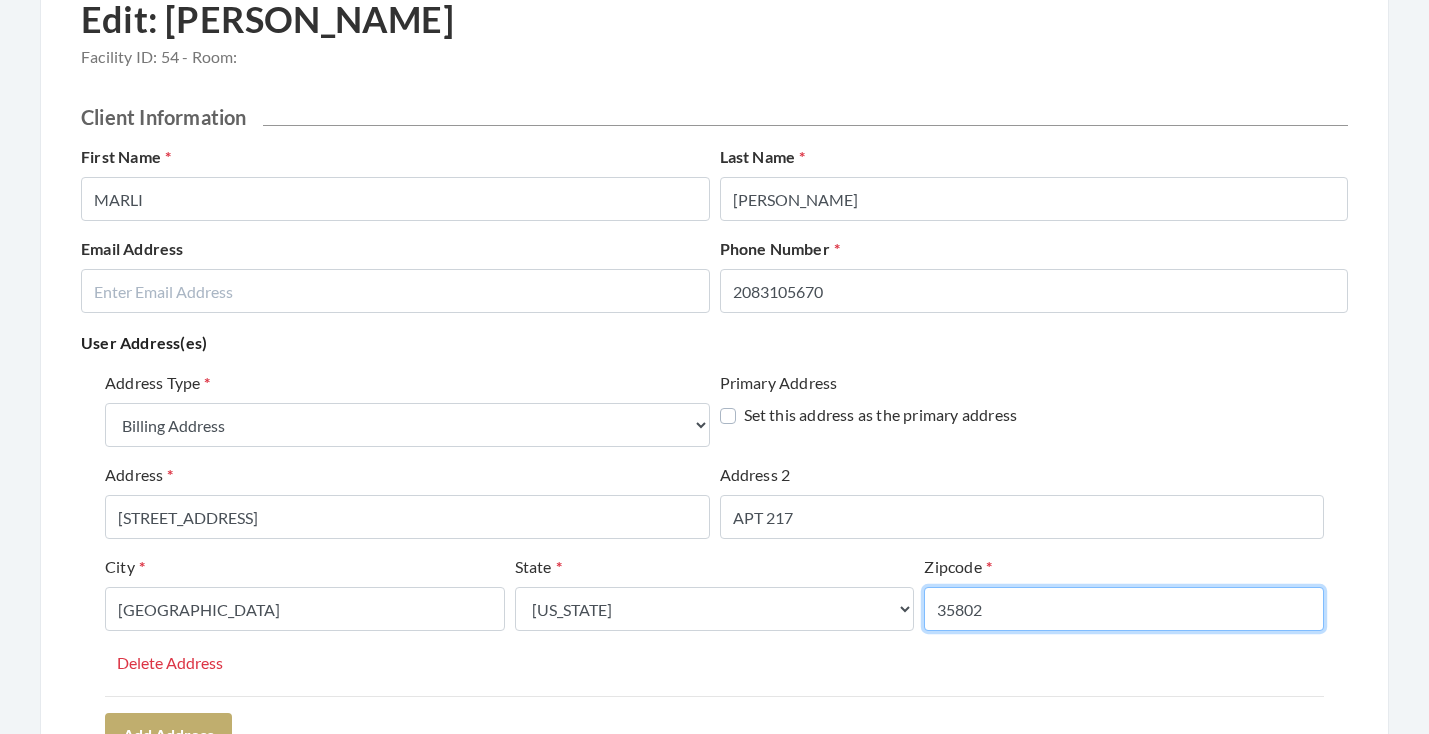 type on "35802" 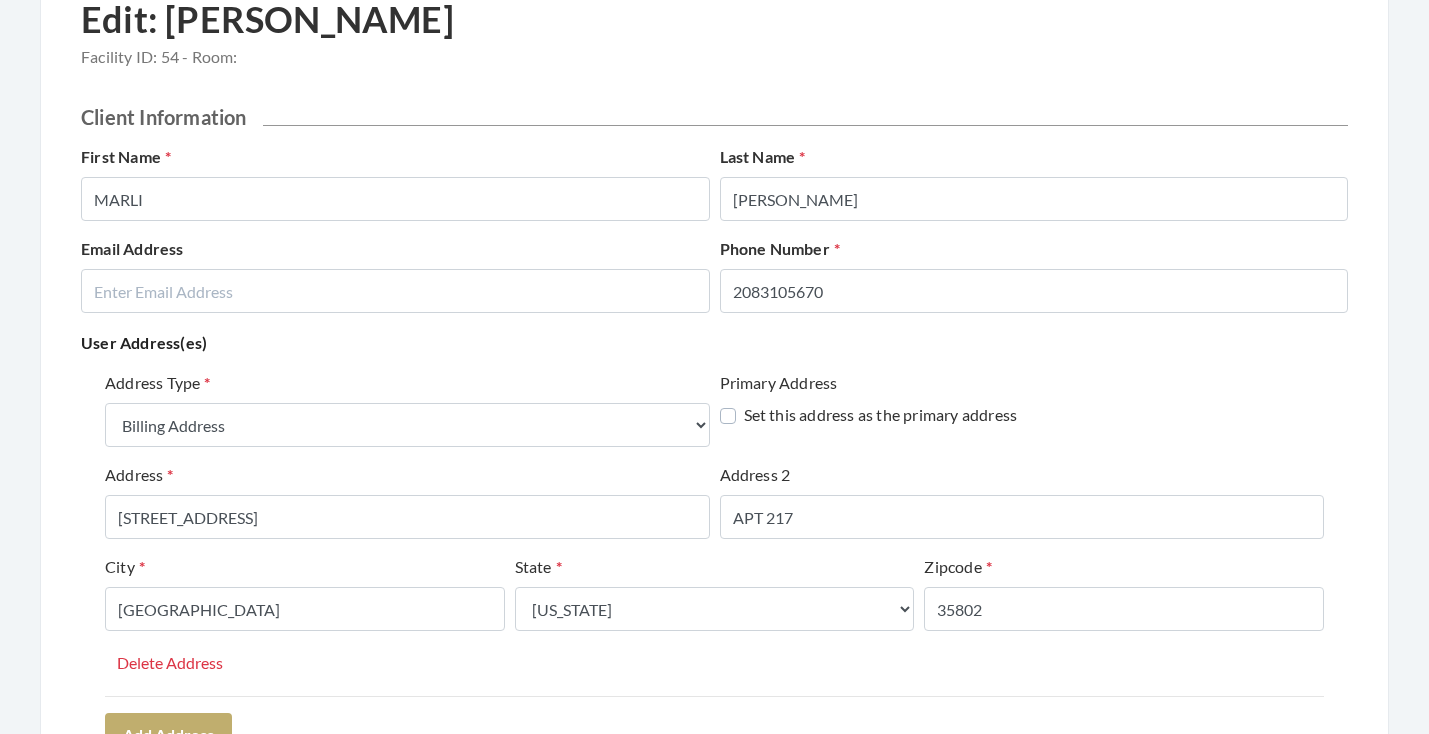click on "Address Type   Select One...   Office Address   Home Address   Billing Address   Primary Address     Set this address as the primary address   Address   4670 BELLEWOOD DRIVE   Address 2   APT 217   City   HUNTSVILLE   State   Select One...   Alabama   Alaska   American Samoa   Arizona   Arkansas   California   Colorado   Connecticut   Delaware   District Of Columbia   Federated States Of Micronesia   Florida   Georgia   Guam Gu   Hawaii   Idaho   Illinois   Indiana   Iowa   Kansas   Kentucky   Louisiana   Maine   Marshall Islands   Maryland   Massachusetts   Michigan   Minnesota   Mississippi   Missouri   Montana   Nebraska   Nevada   New Hampshire   New Jersey   New Mexico   New York   North Carolina   North Dakota   Northern Mariana Islands   Ohio   Oklahoma   Oregon   Palau   Pennsylvania   Puerto Rico   Rhode Island   South Carolina   South Dakota   Tennessee   Texas   Utah   Vermont   Virgin Islands   Virginia   Washington   West Virginia   Wisconsin   Wyoming   Zipcode   35802   Delete Address" at bounding box center (714, 533) 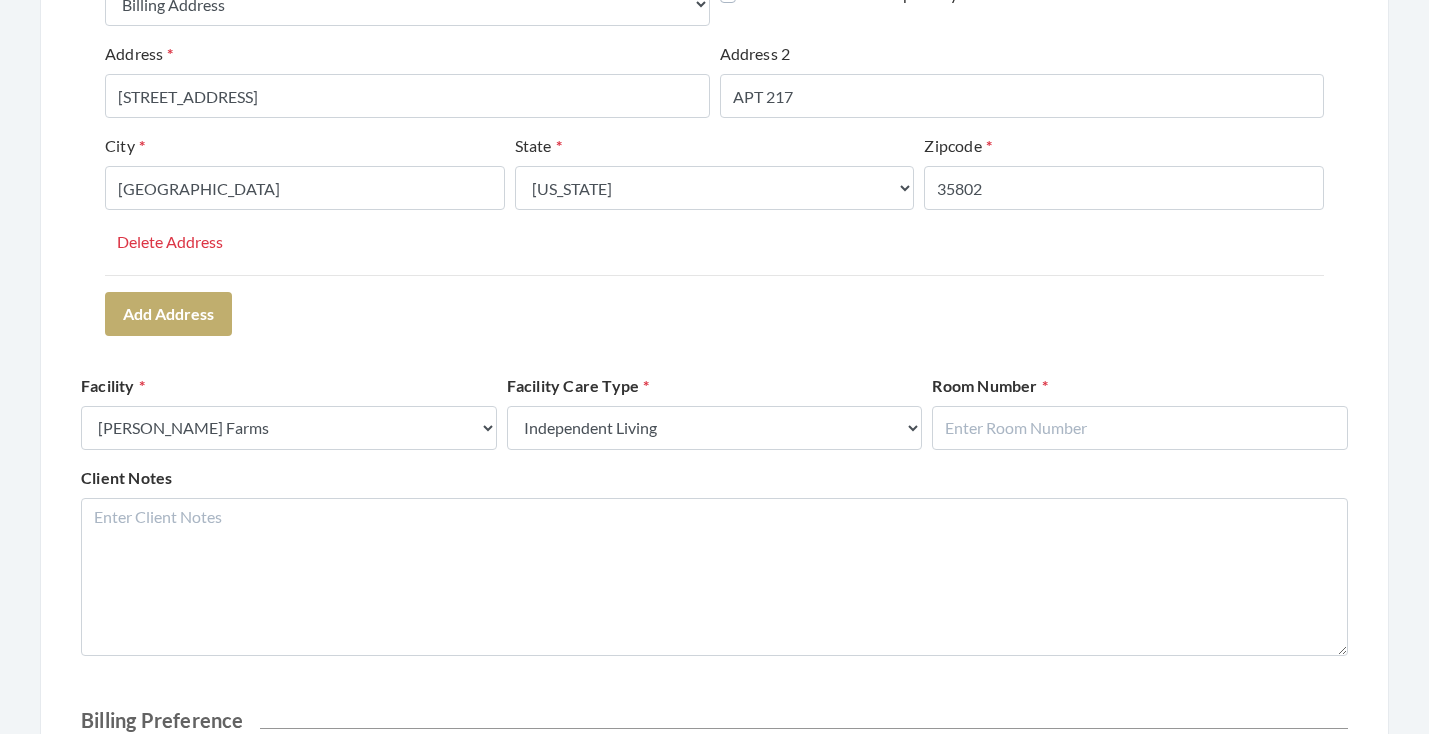 scroll, scrollTop: 672, scrollLeft: 0, axis: vertical 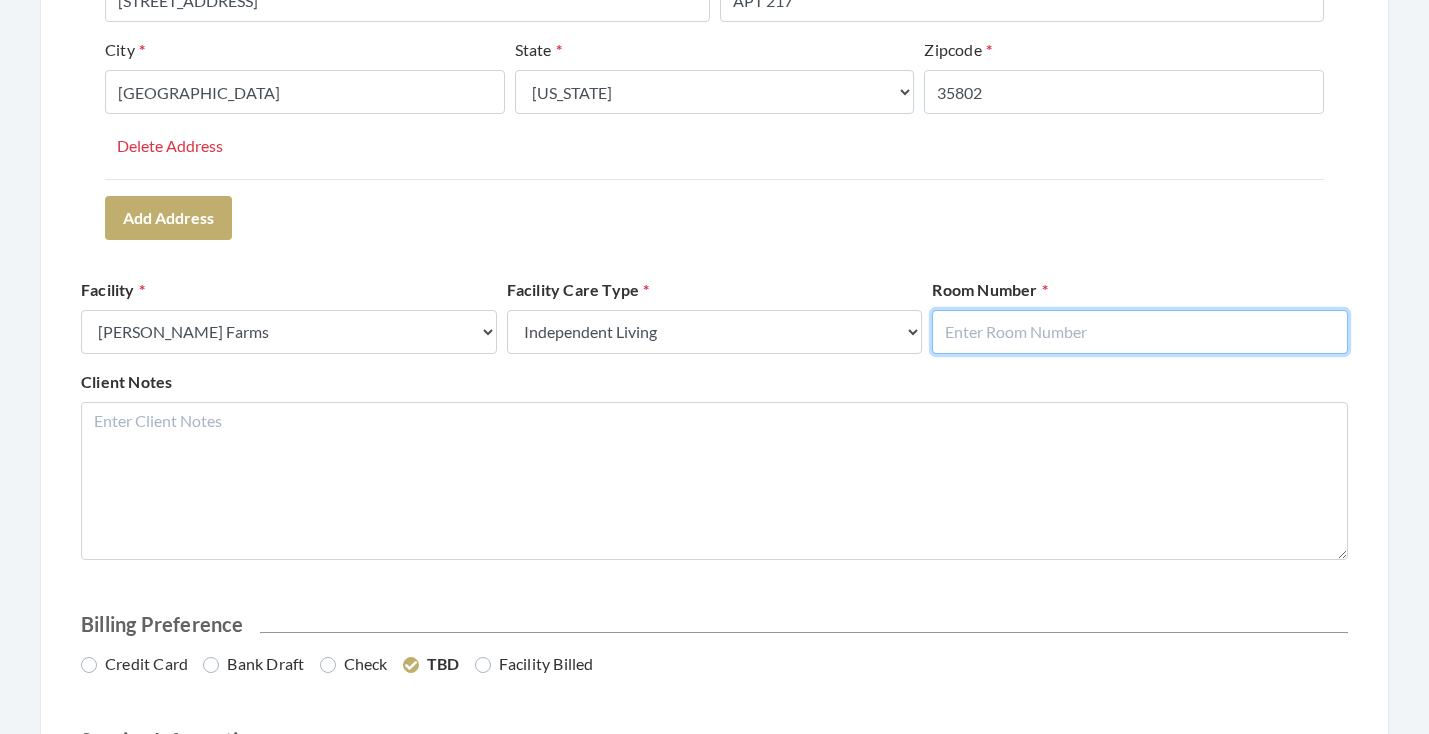 click at bounding box center [1140, 332] 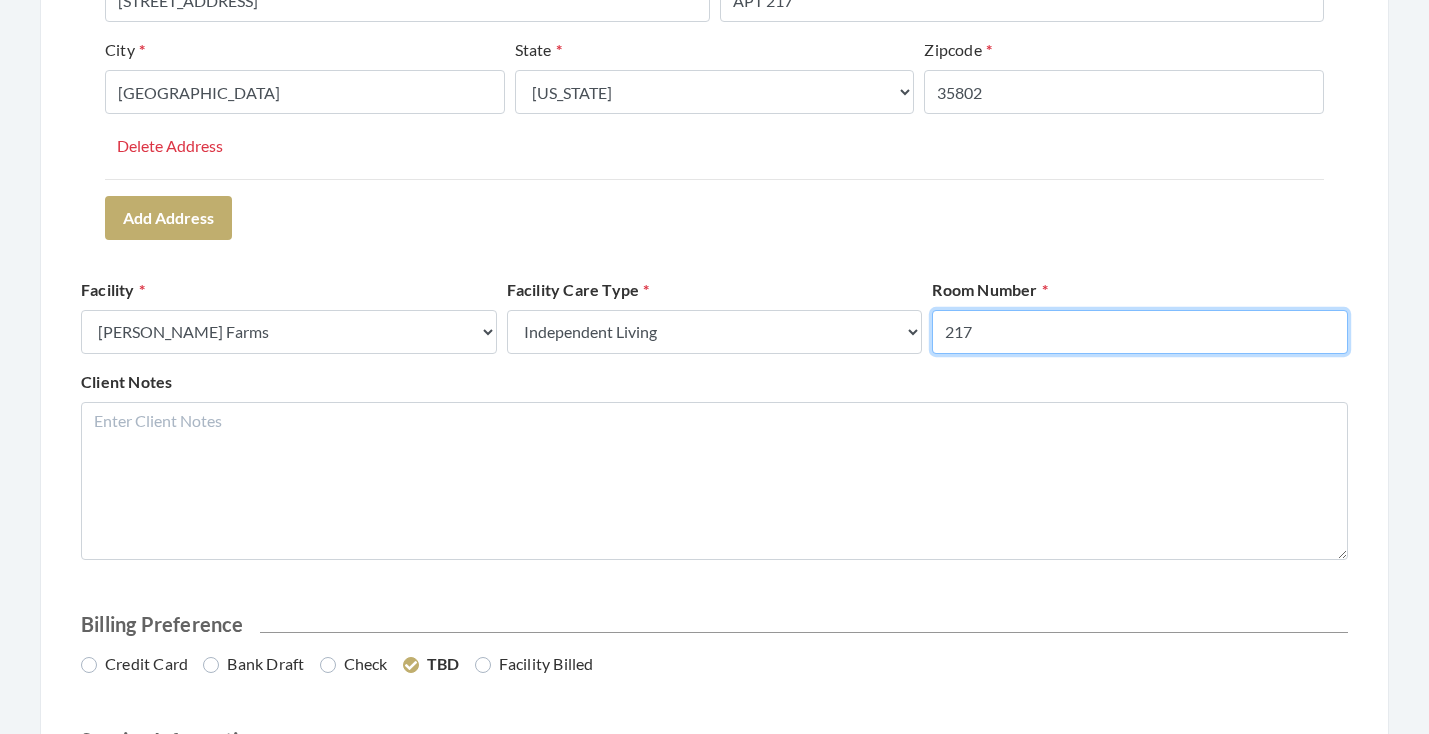 type on "217" 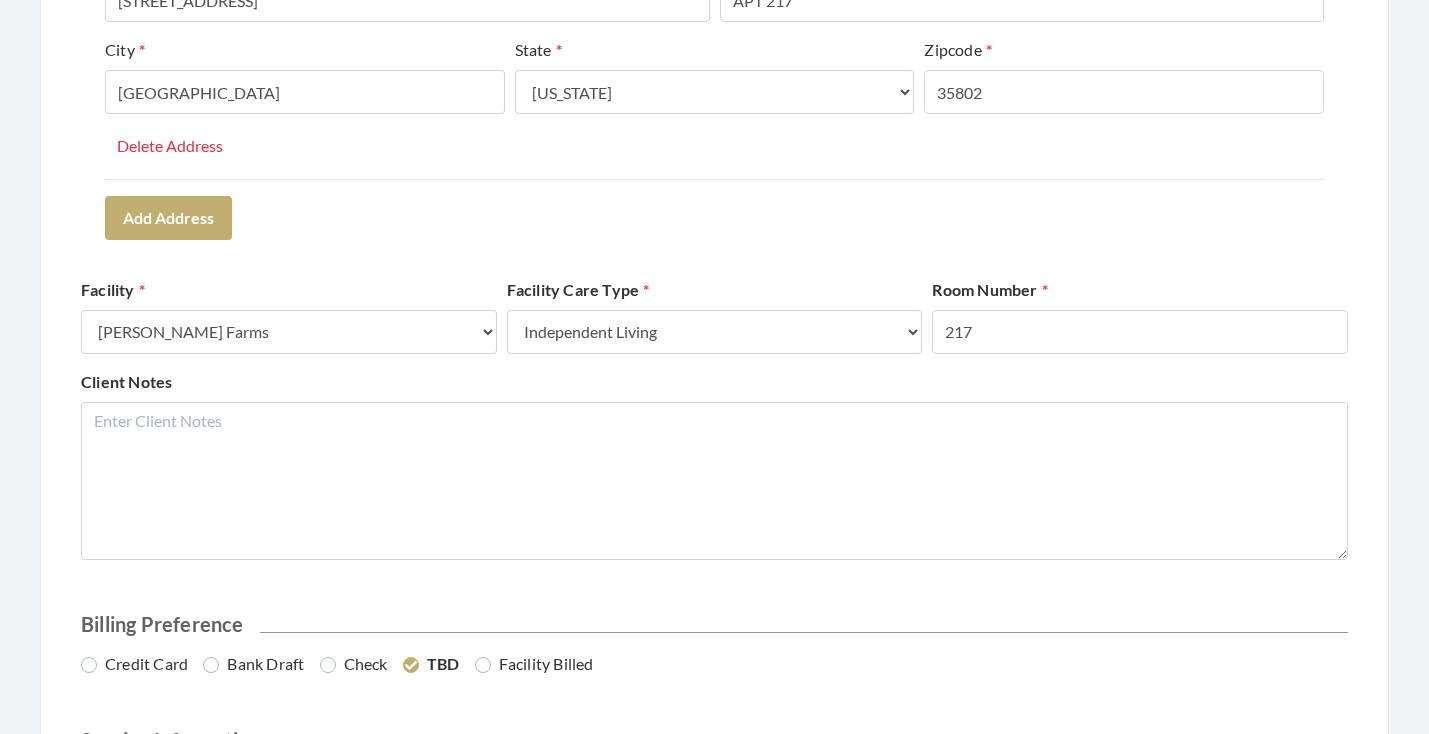click on "Client Information     First Name   MARLI   Last Name   ARTHUR   Email Address     Phone Number   2083105670   User Address(es)     Address Type   Select One...   Office Address   Home Address   Billing Address   Primary Address     Set this address as the primary address   Address   4670 BELLEWOOD DRIVE   Address 2   APT 217   City   HUNTSVILLE   State   Select One...   Alabama   Alaska   American Samoa   Arizona   Arkansas   California   Colorado   Connecticut   Delaware   District Of Columbia   Federated States Of Micronesia   Florida   Georgia   Guam Gu   Hawaii   Idaho   Illinois   Indiana   Iowa   Kansas   Kentucky   Louisiana   Maine   Marshall Islands   Maryland   Massachusetts   Michigan   Minnesota   Mississippi   Missouri   Montana   Nebraska   Nevada   New Hampshire   New Jersey   New Mexico   New York   North Carolina   North Dakota   Northern Mariana Islands   Ohio   Oklahoma   Oregon   Palau   Pennsylvania   Puerto Rico   Rhode Island   South Carolina   South Dakota   Tennessee   Texas" at bounding box center (714, 2285) 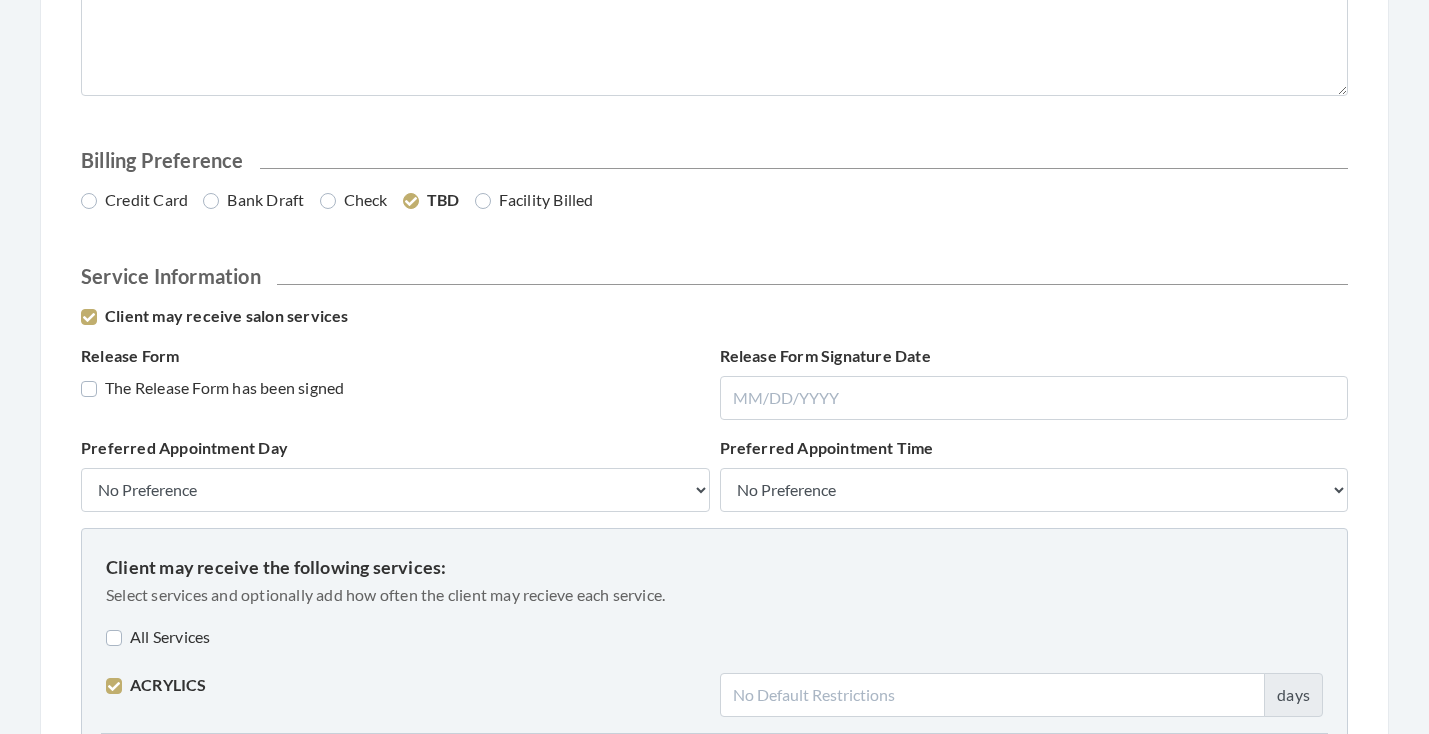 scroll, scrollTop: 1139, scrollLeft: 0, axis: vertical 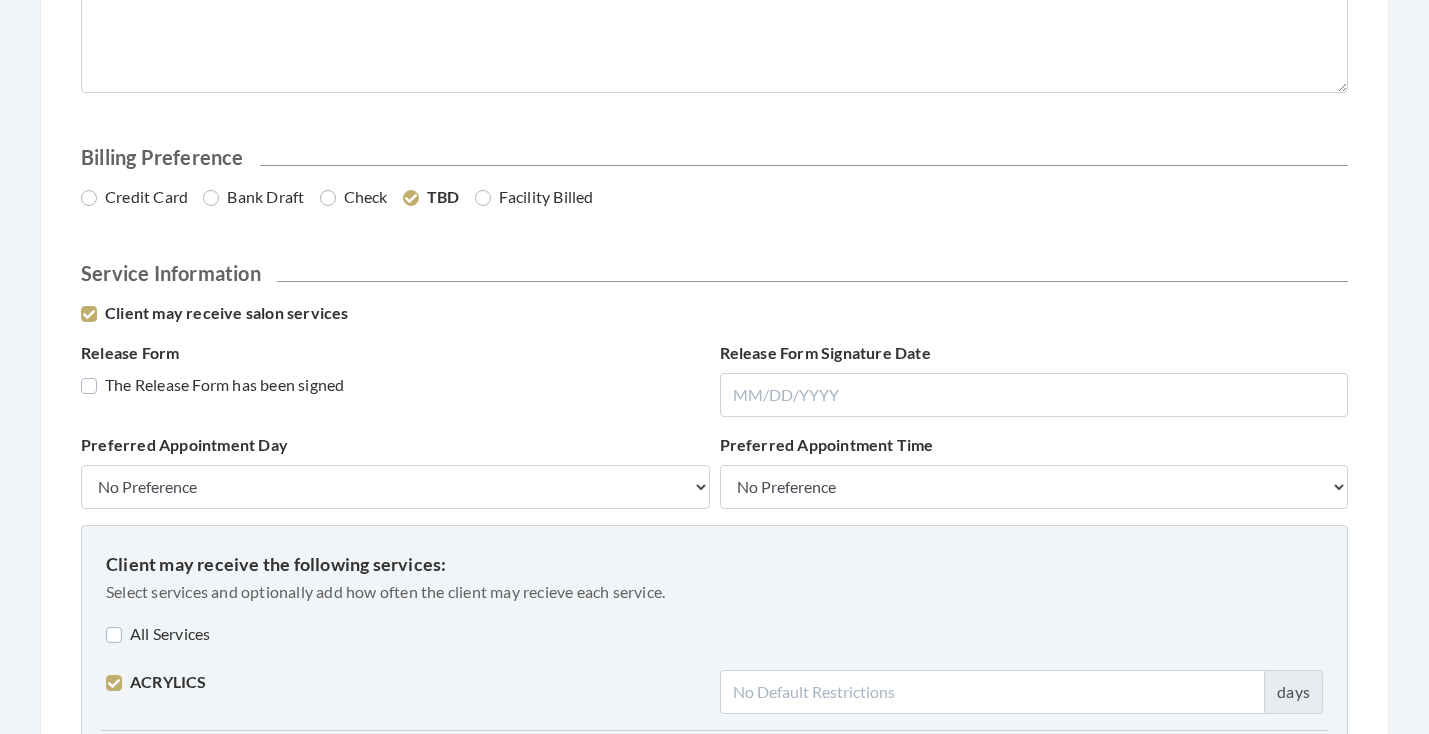 click on "Bank Draft" at bounding box center (253, 197) 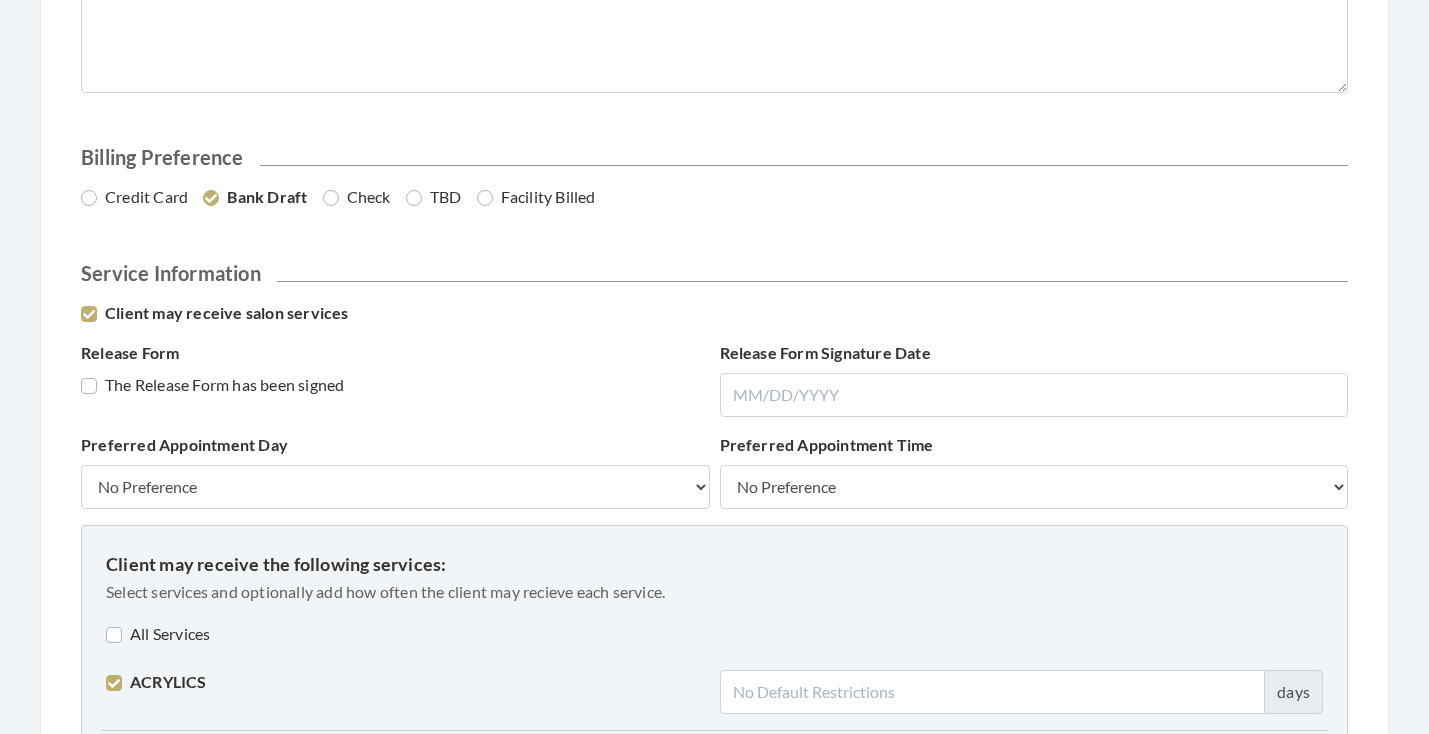 click on "The Release Form has been signed" at bounding box center [212, 385] 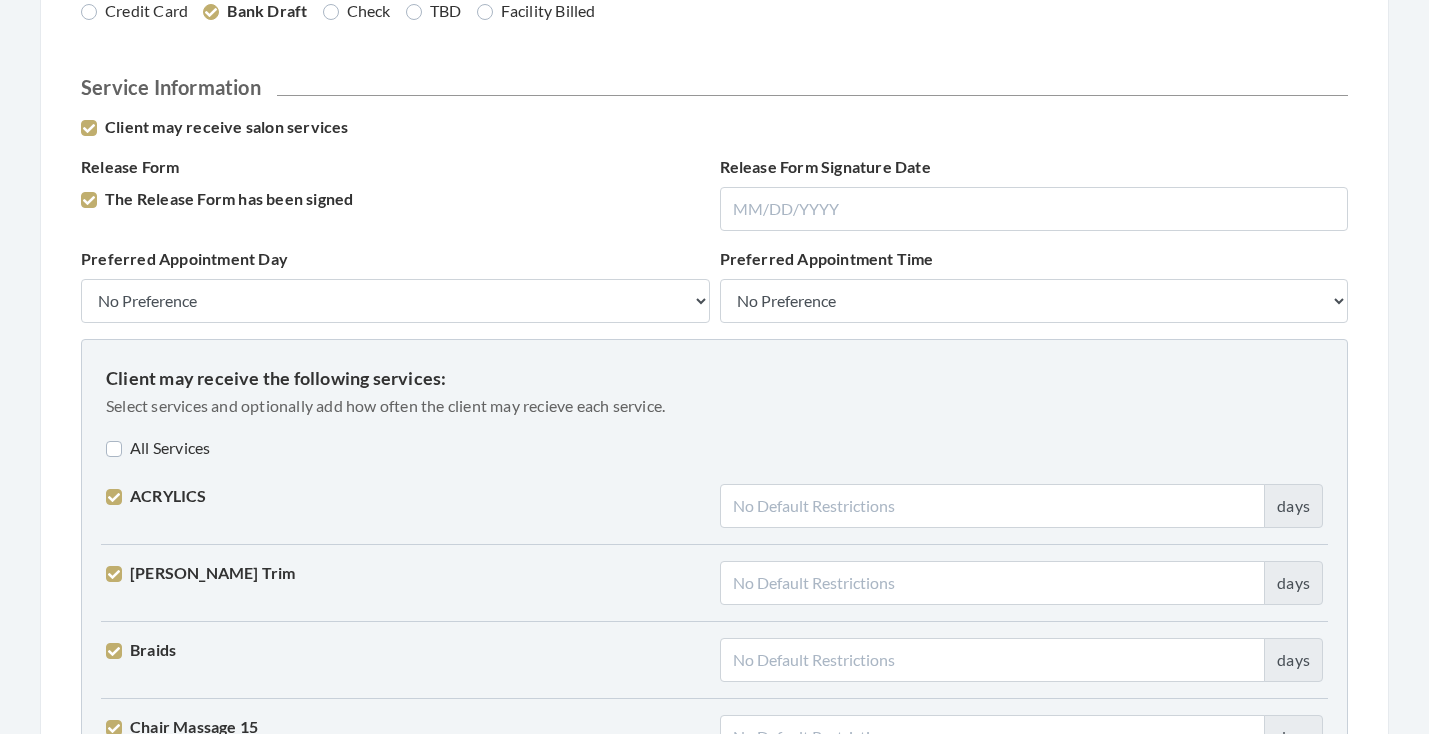 scroll, scrollTop: 1327, scrollLeft: 0, axis: vertical 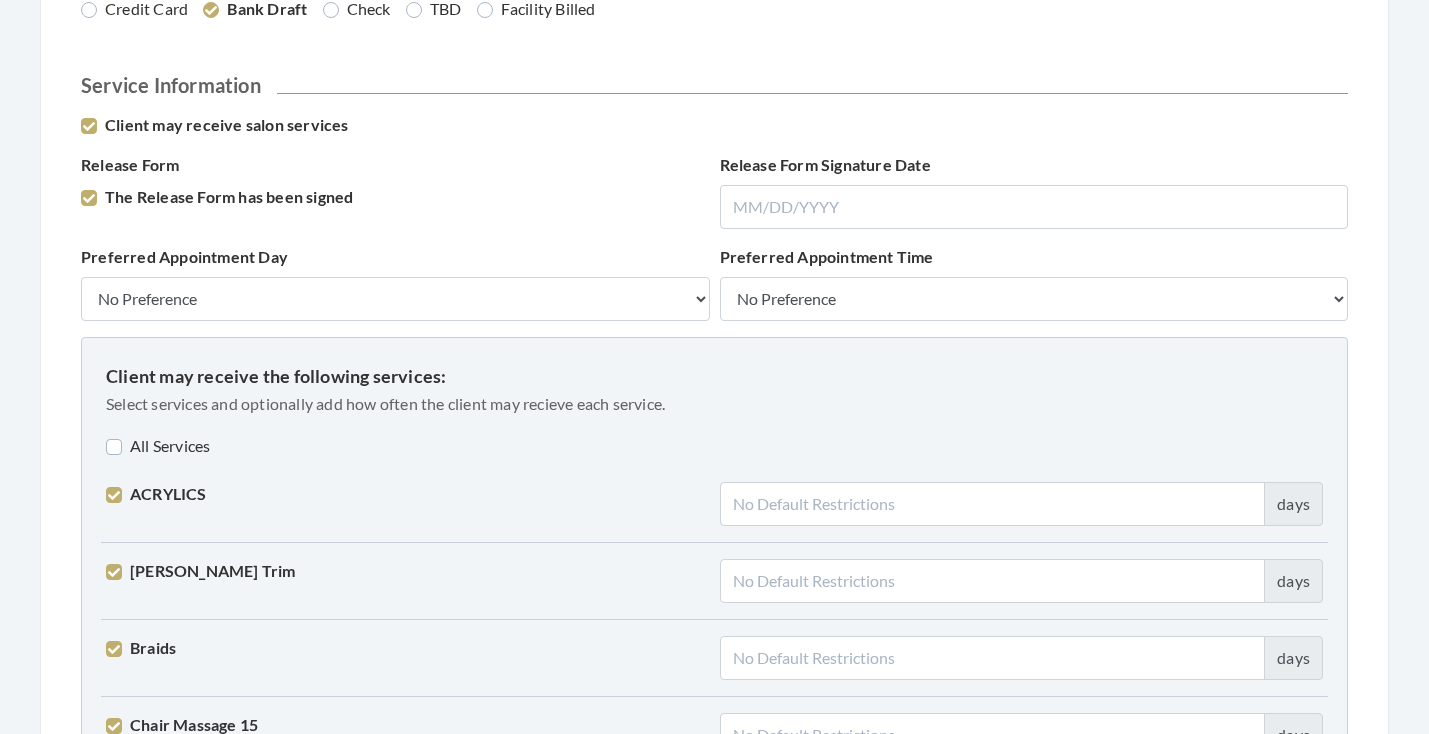 click on "All Services" at bounding box center (158, 446) 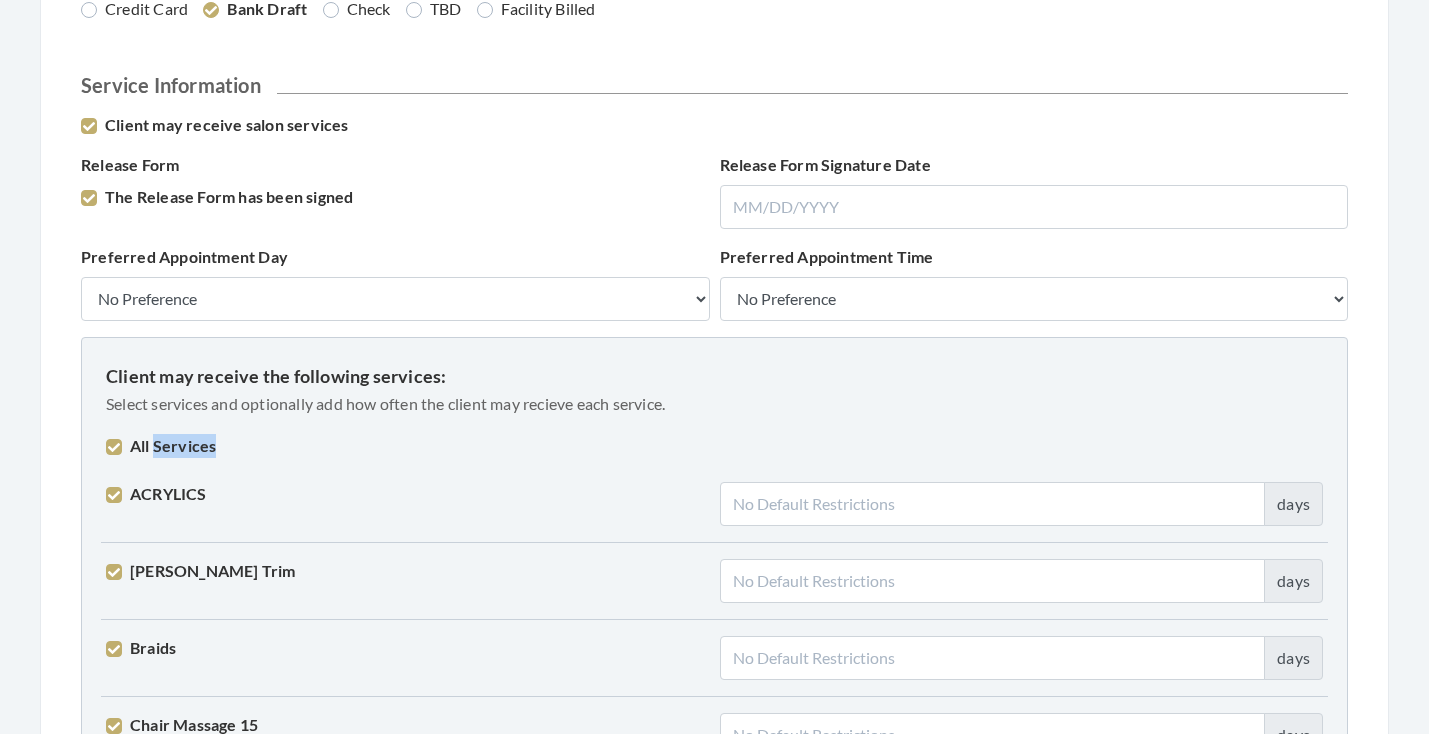 click on "All Services" at bounding box center (161, 446) 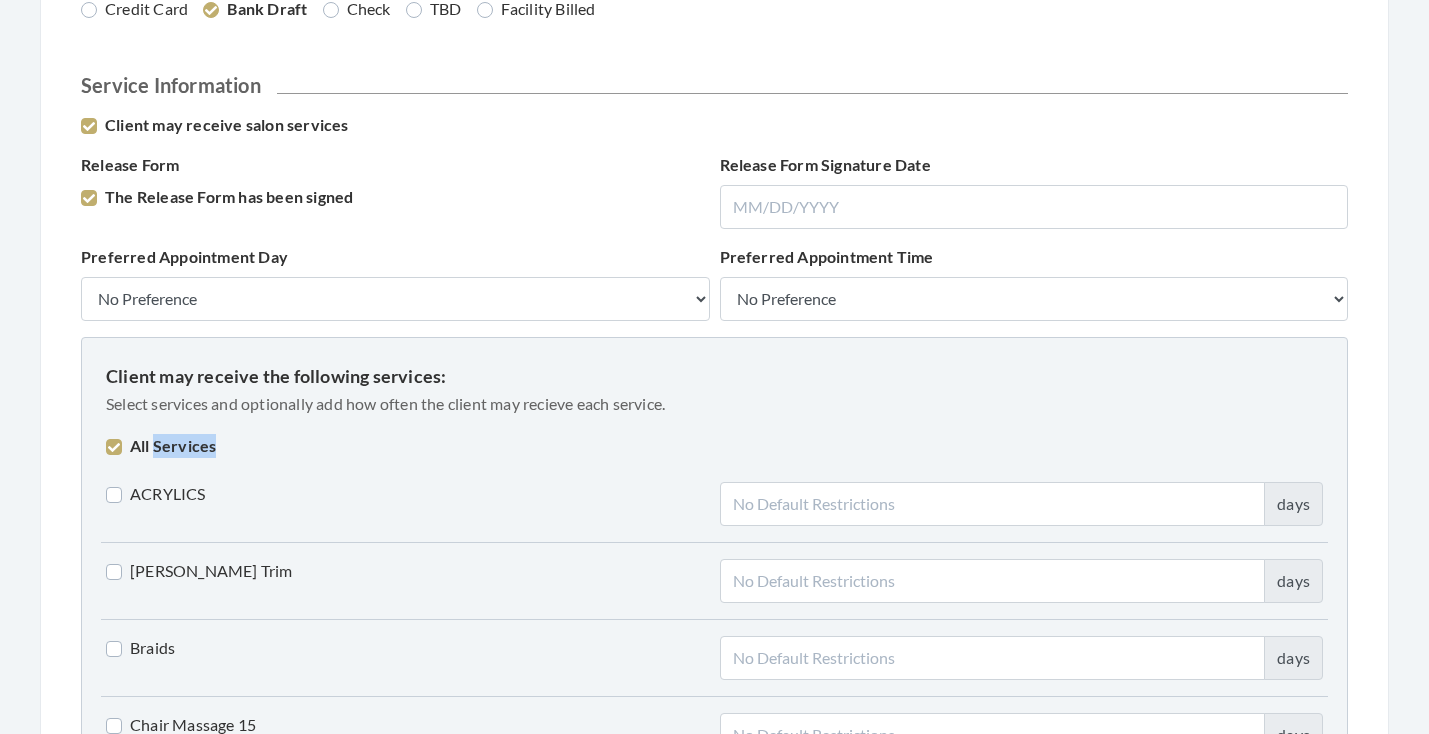 checkbox on "false" 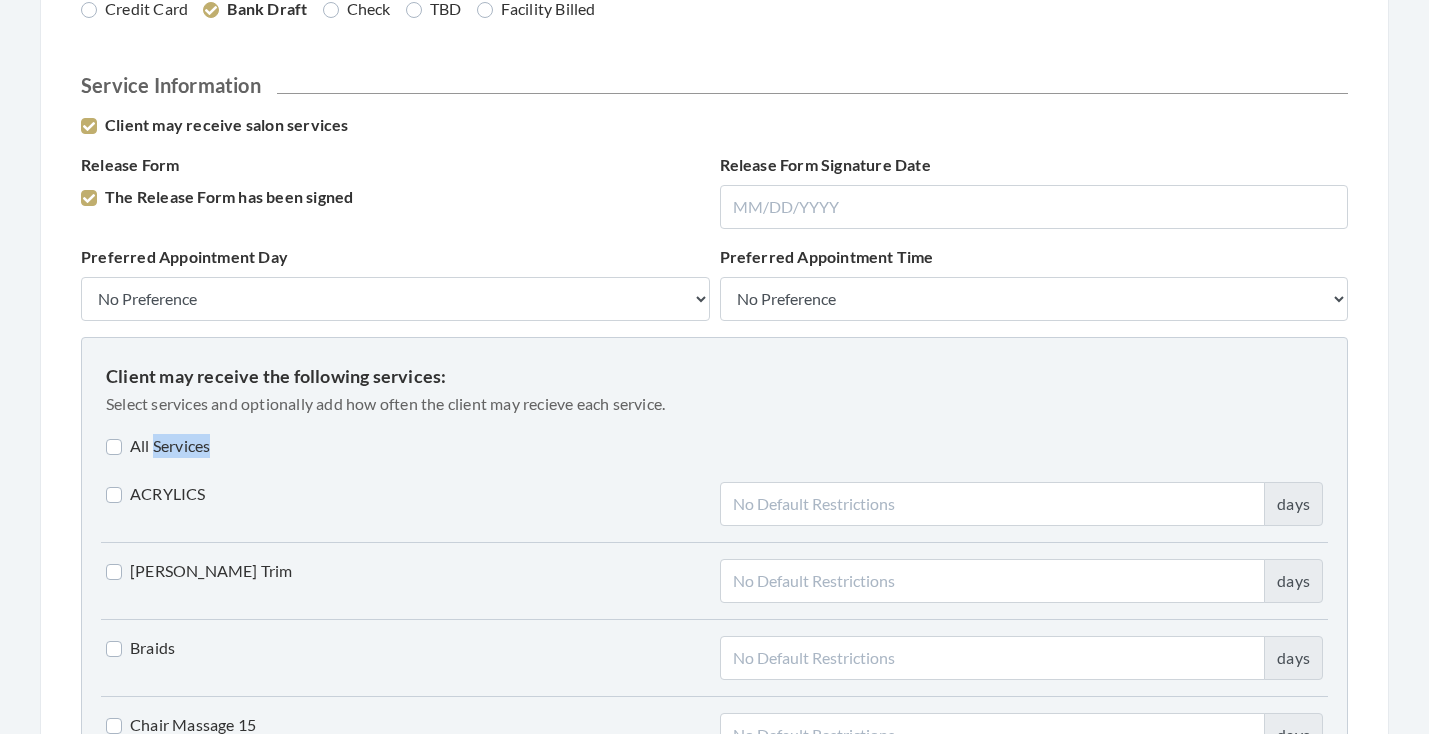 checkbox on "false" 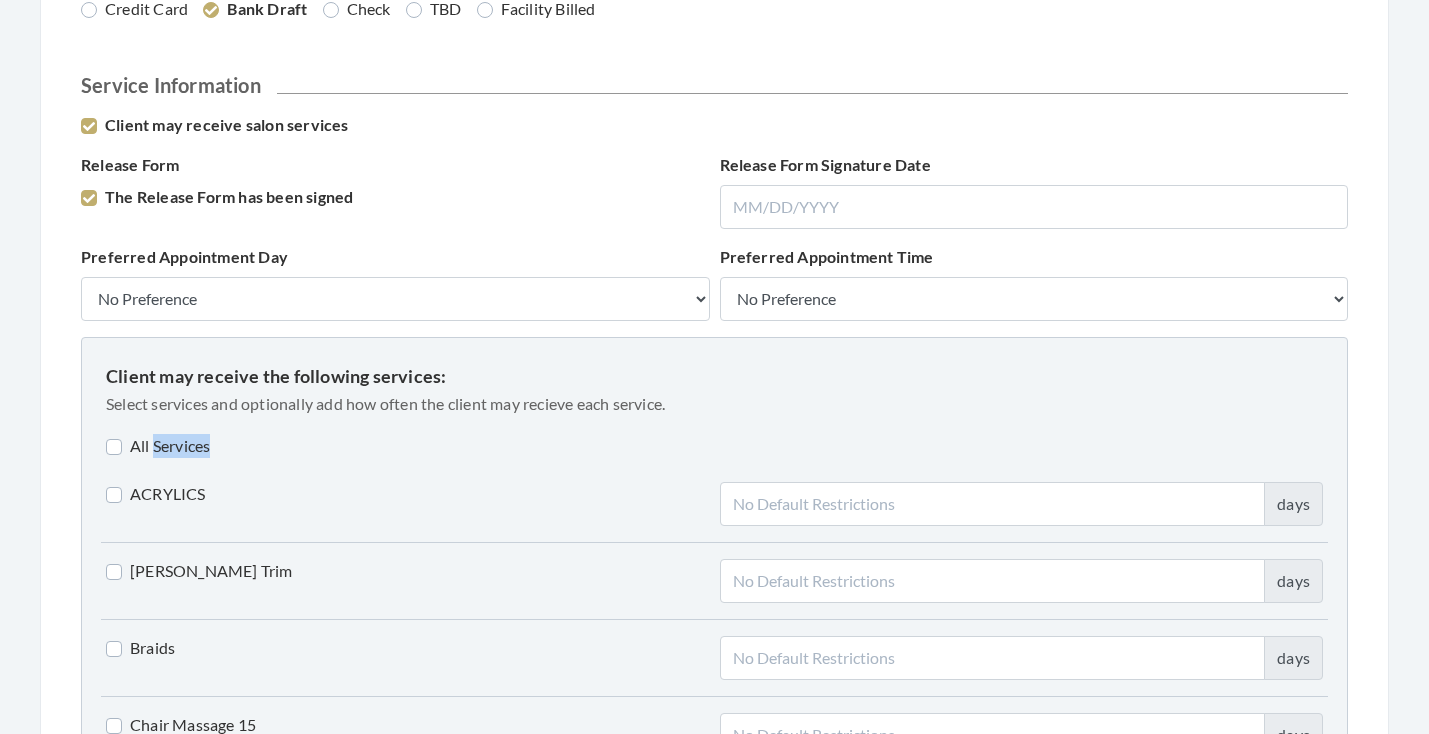 click on "All Services" at bounding box center (714, 446) 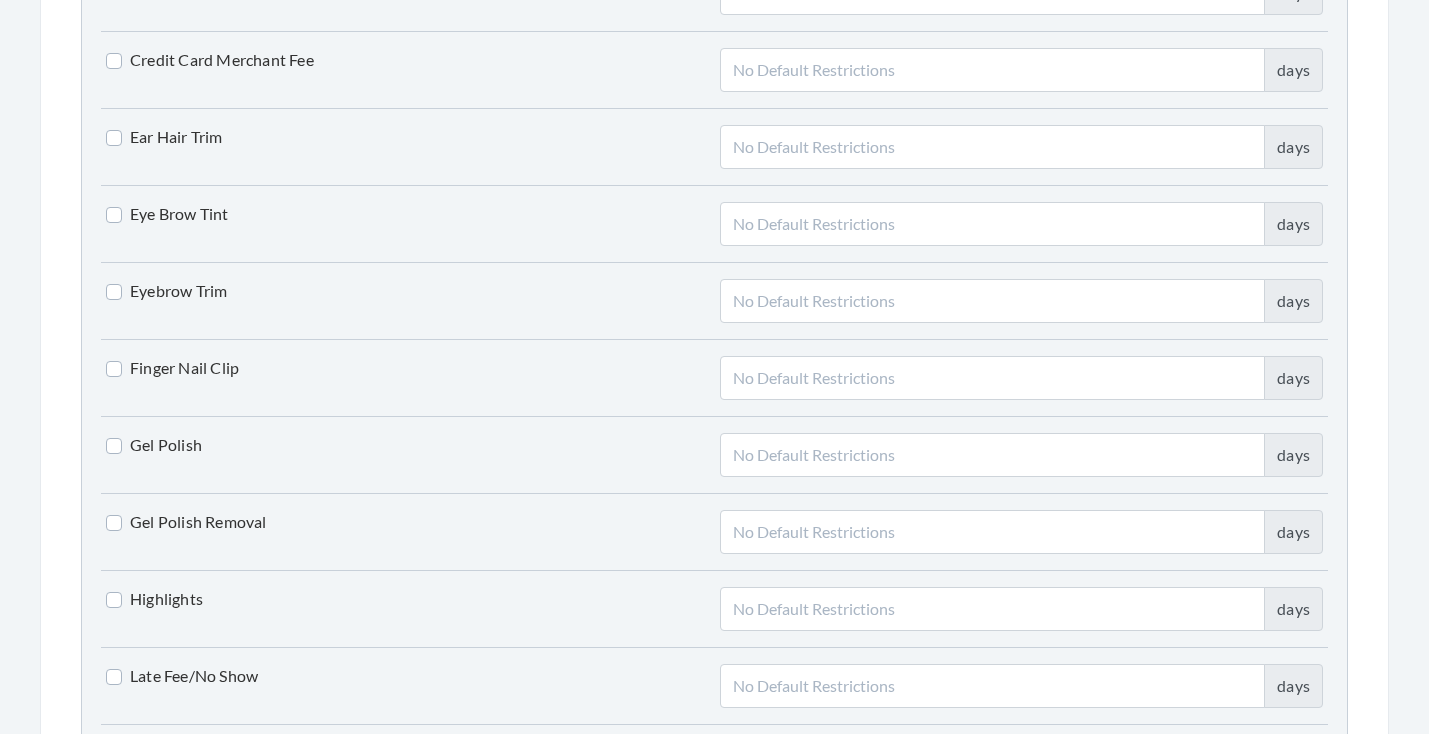scroll, scrollTop: 2706, scrollLeft: 0, axis: vertical 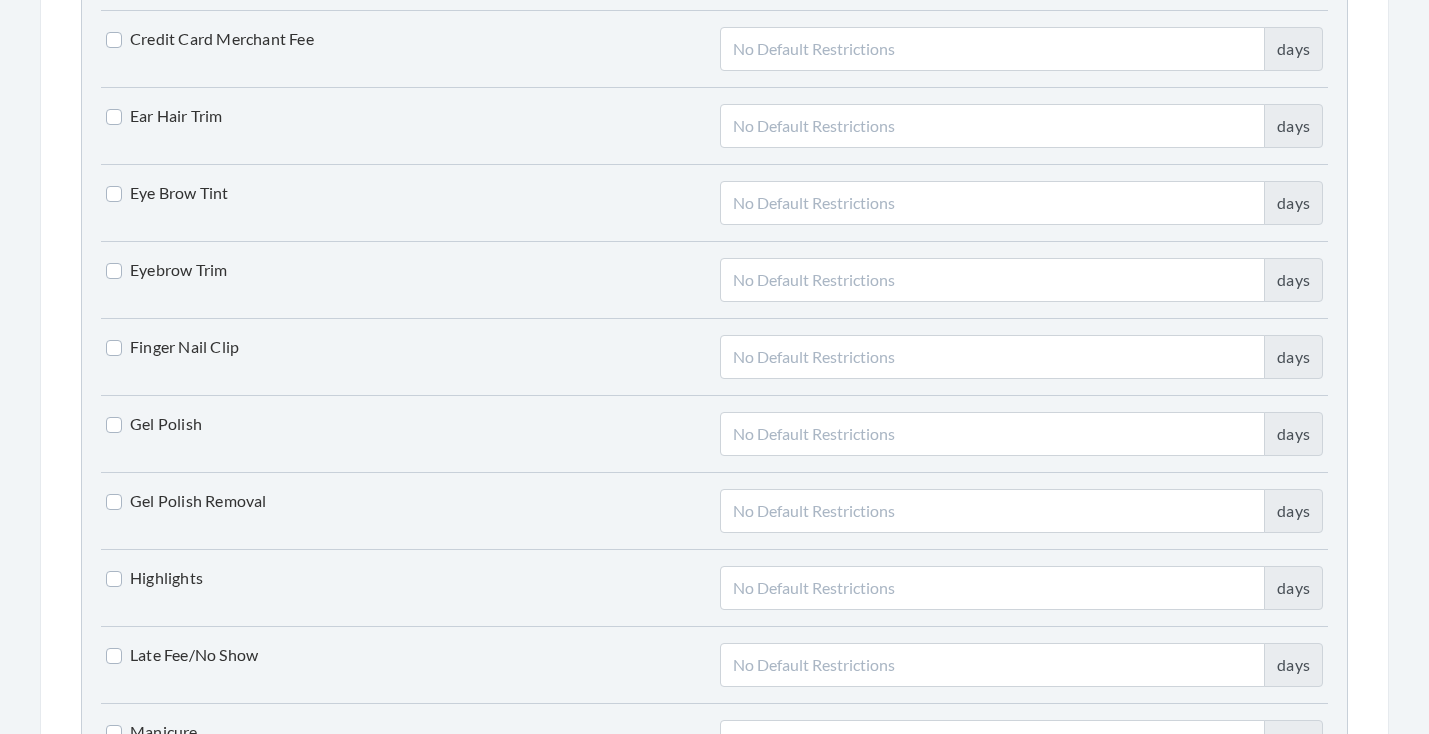 click on "Finger Nail Clip" at bounding box center [172, 347] 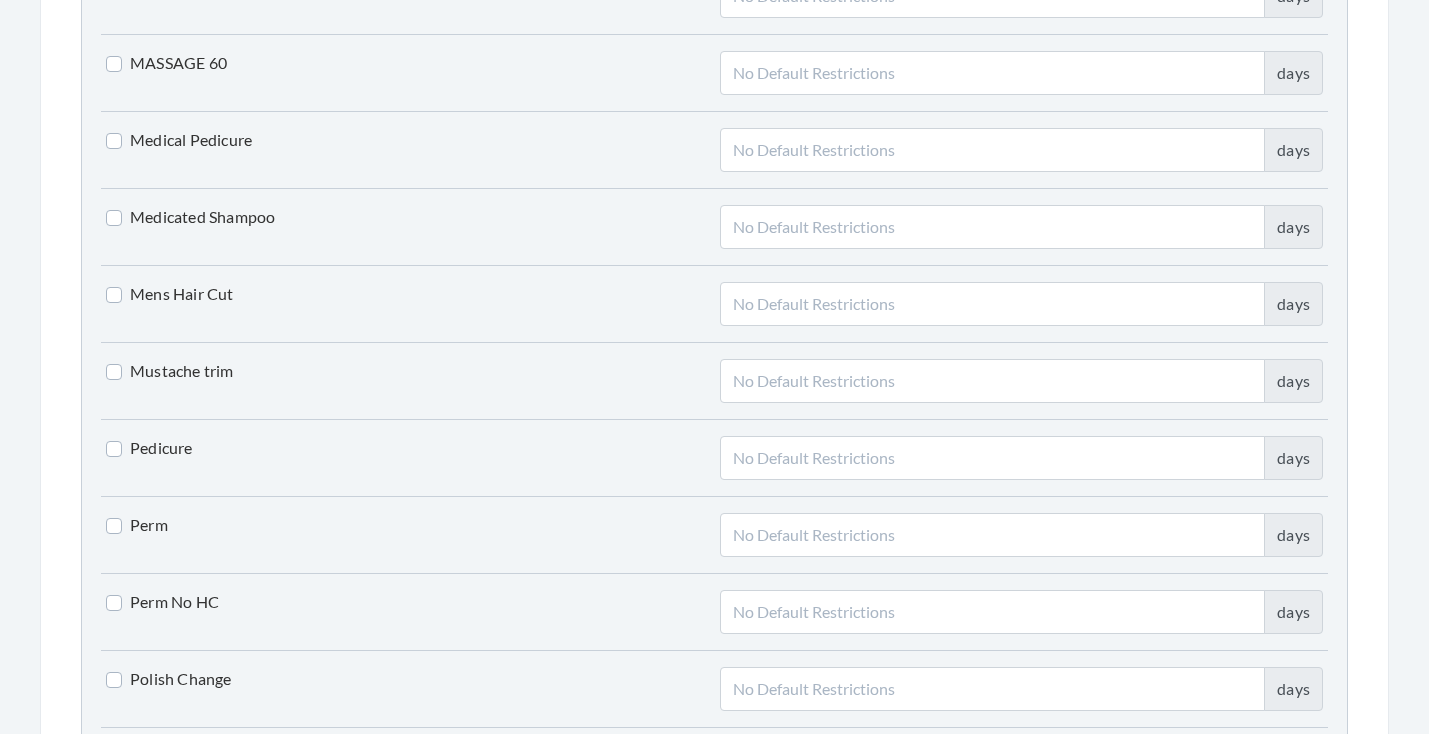 scroll, scrollTop: 3559, scrollLeft: 0, axis: vertical 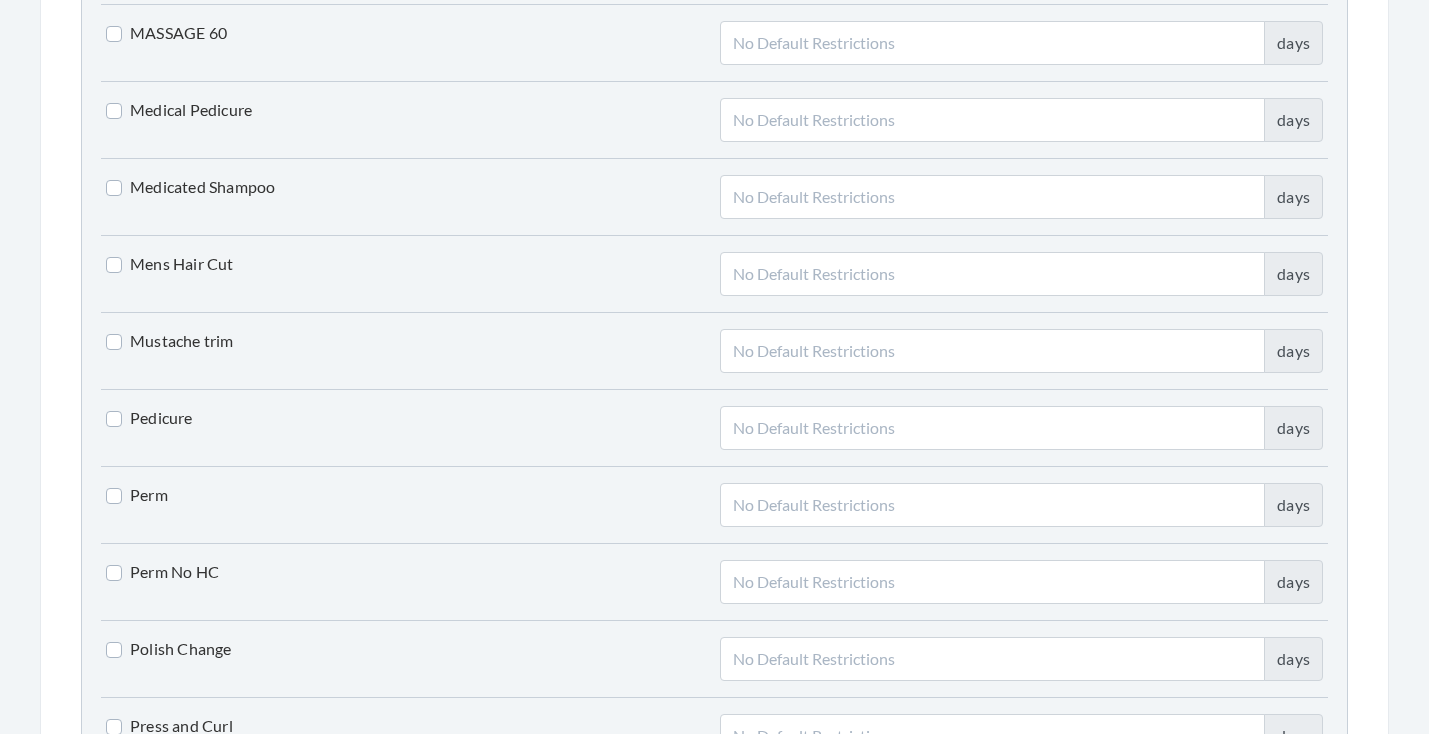 click on "Pedicure" at bounding box center (149, 418) 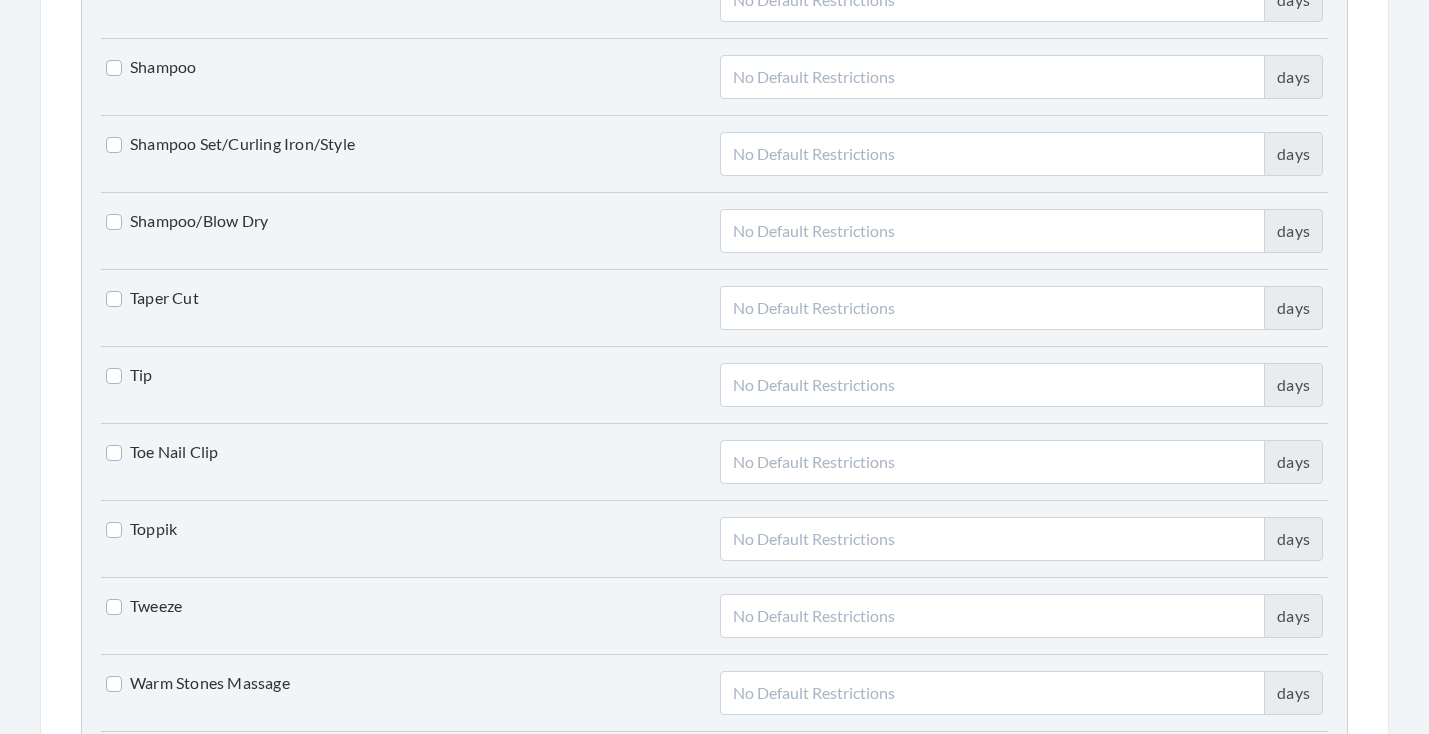 click on "Toe Nail Clip" at bounding box center [162, 452] 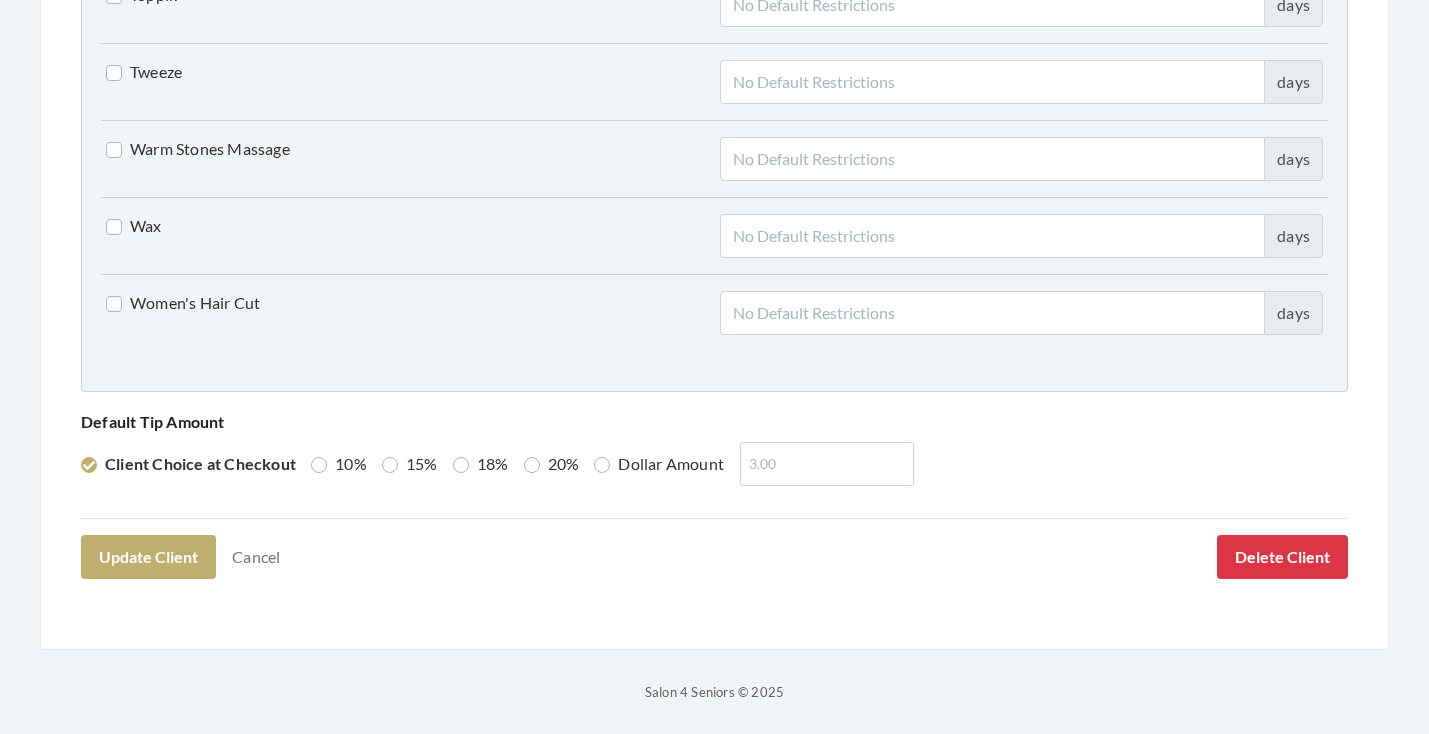 scroll, scrollTop: 5136, scrollLeft: 0, axis: vertical 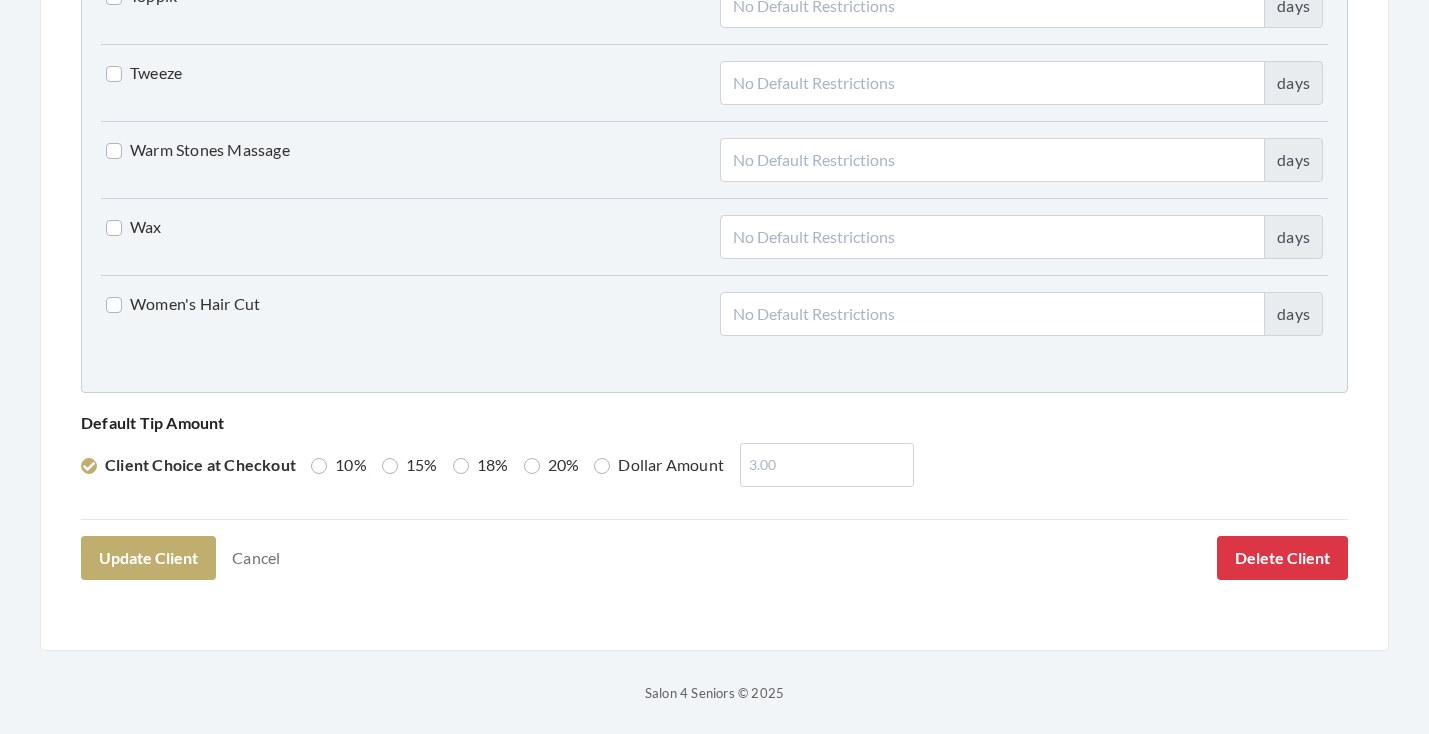 click on "10%" at bounding box center (339, 465) 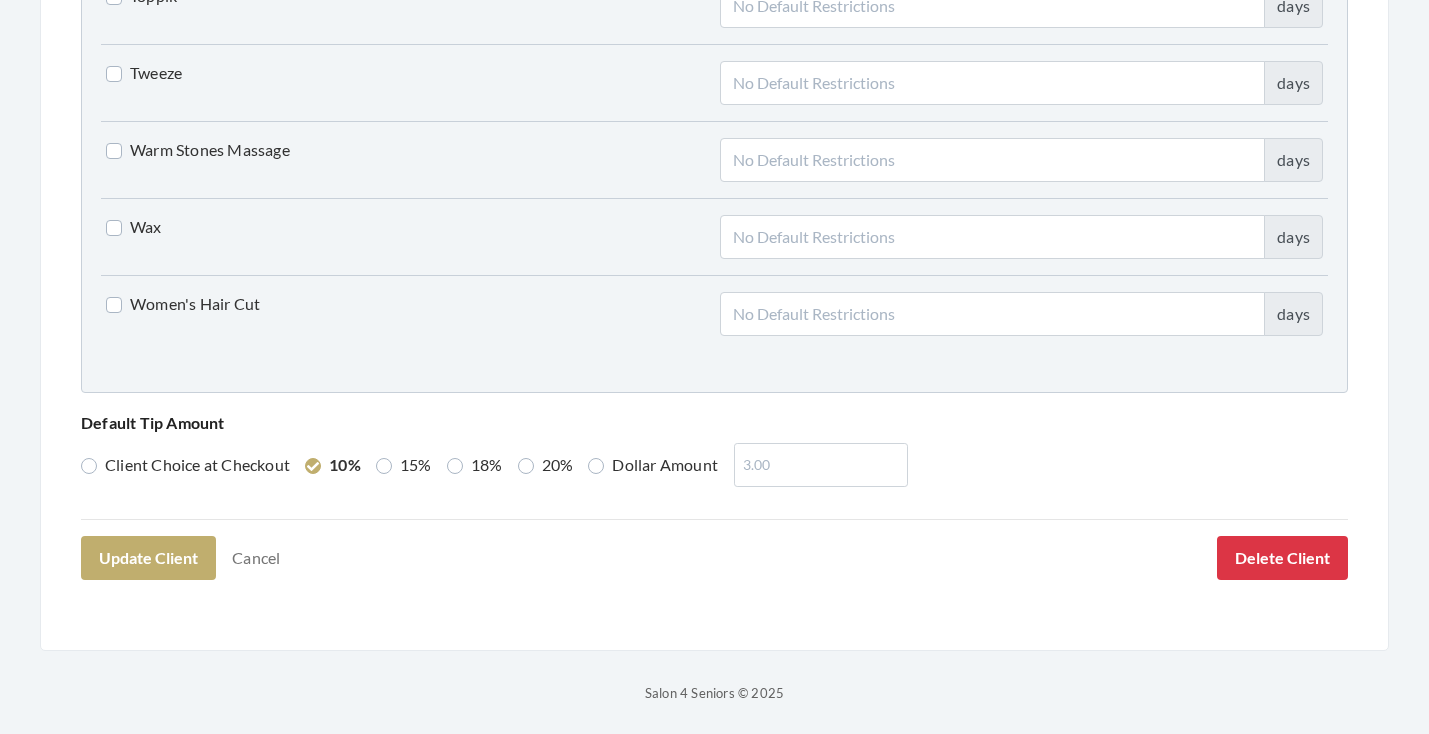 click on "15%" at bounding box center [404, 465] 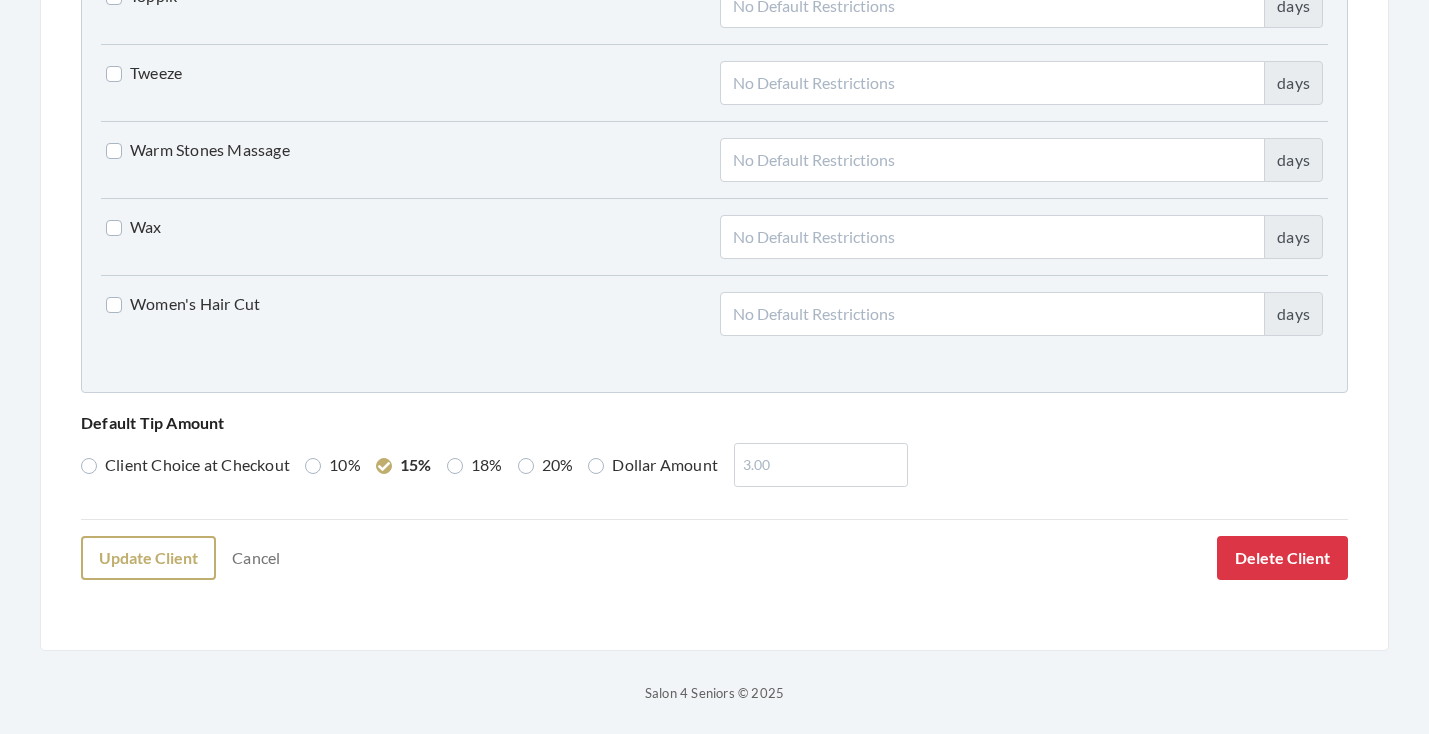 click on "Update Client" at bounding box center (148, 558) 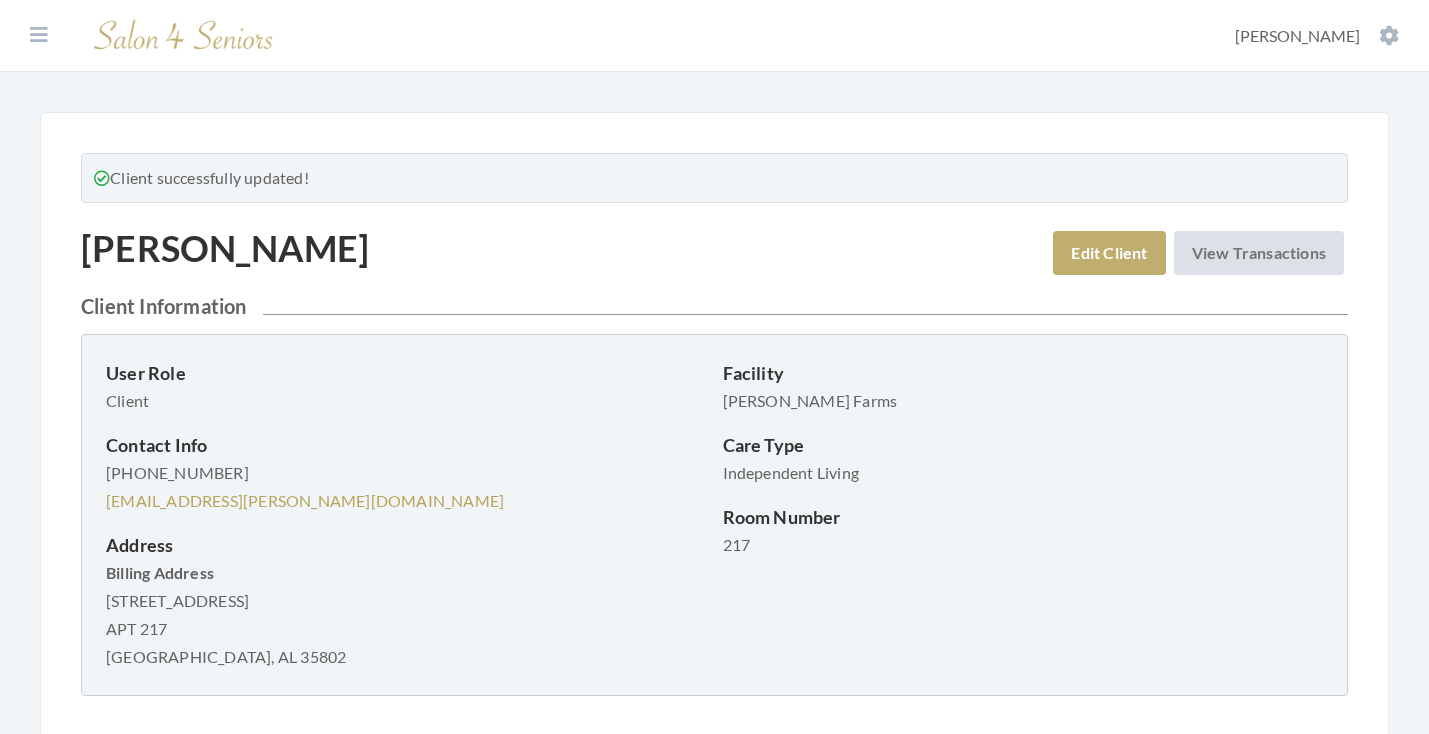 scroll, scrollTop: 0, scrollLeft: 0, axis: both 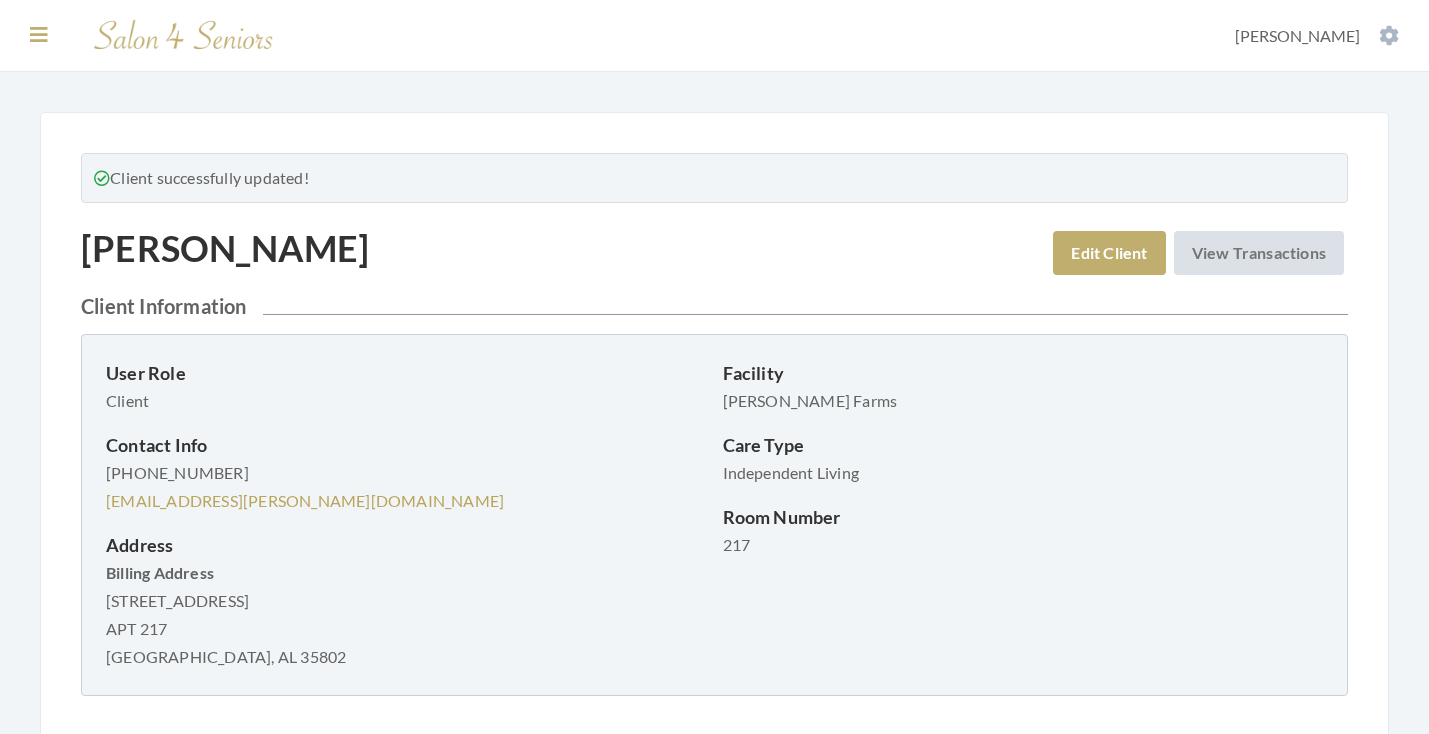 click at bounding box center [39, 35] 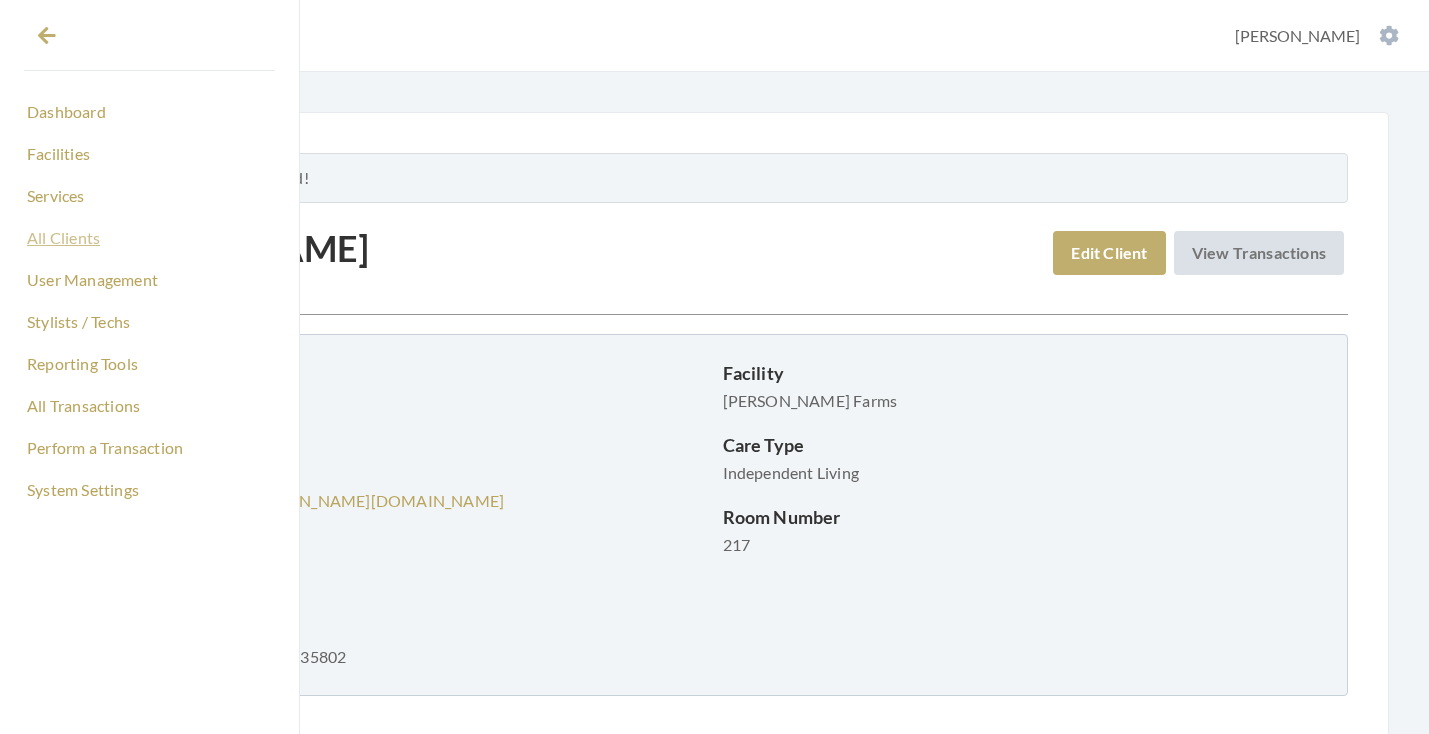 click on "All Clients" at bounding box center [149, 238] 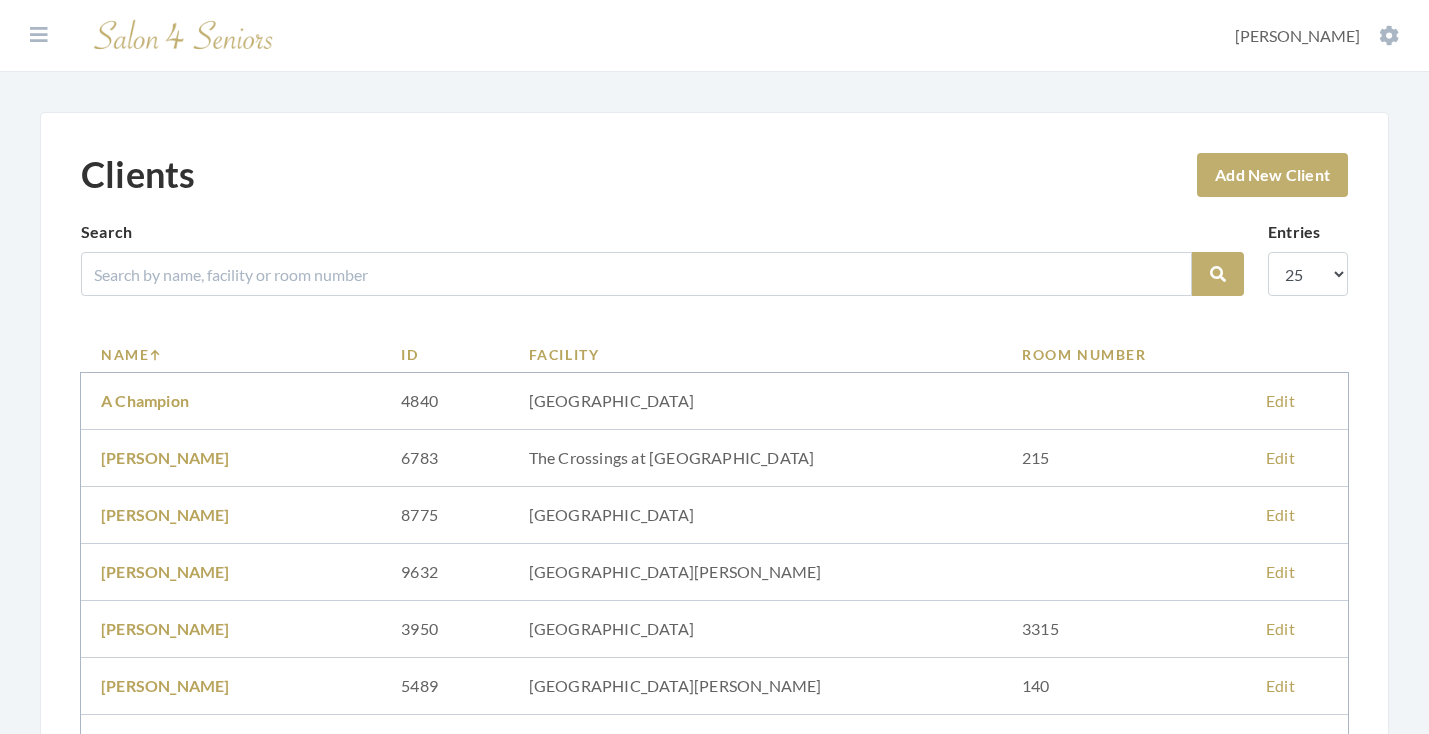 scroll, scrollTop: 0, scrollLeft: 0, axis: both 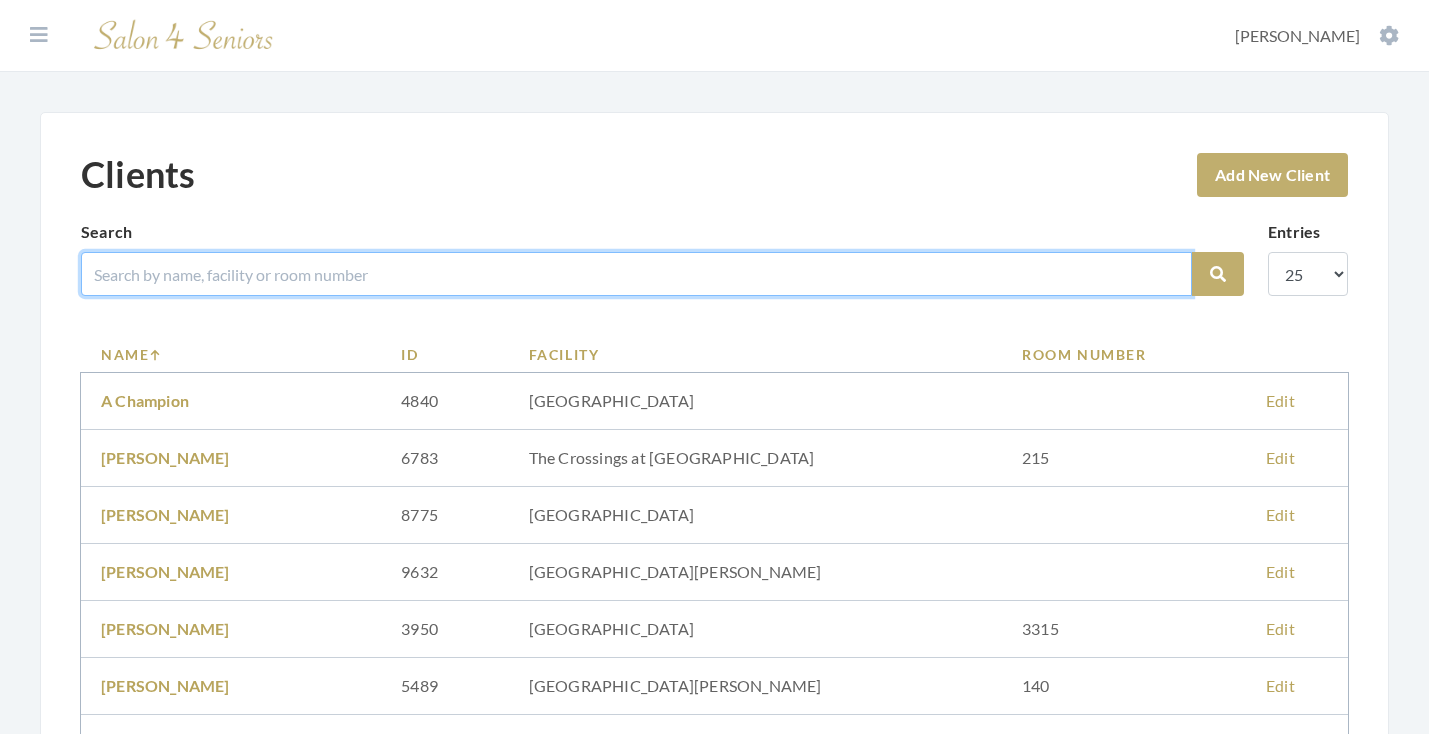 click at bounding box center [636, 274] 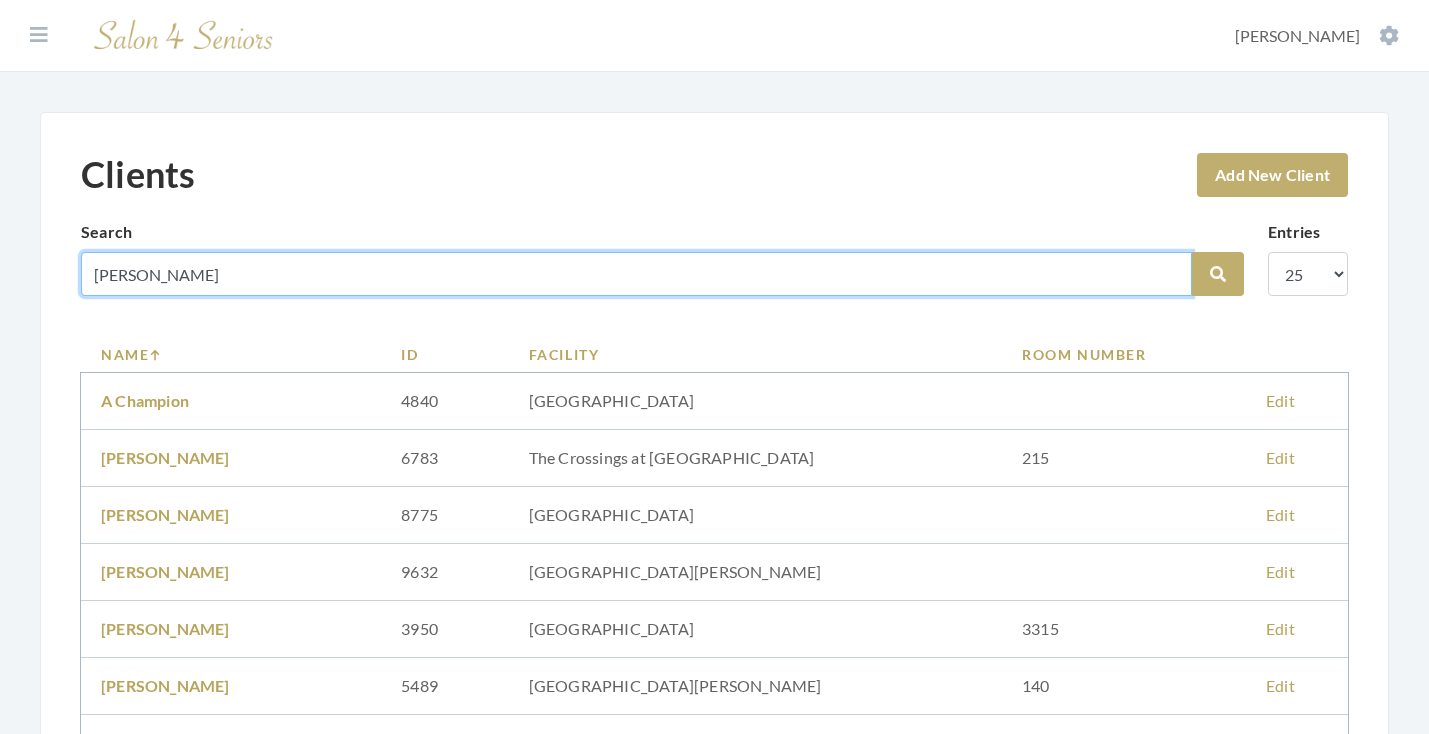 type on "[PERSON_NAME]" 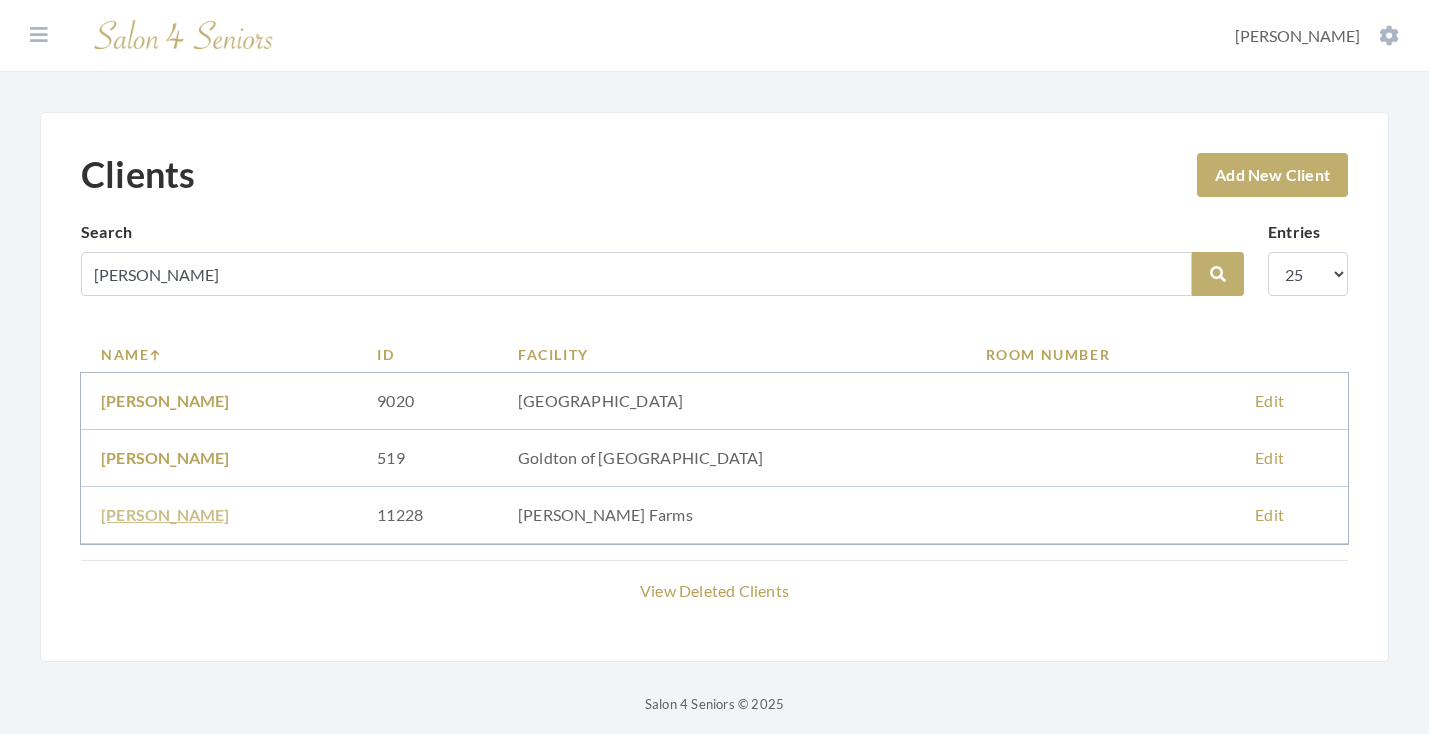 scroll, scrollTop: 12, scrollLeft: 0, axis: vertical 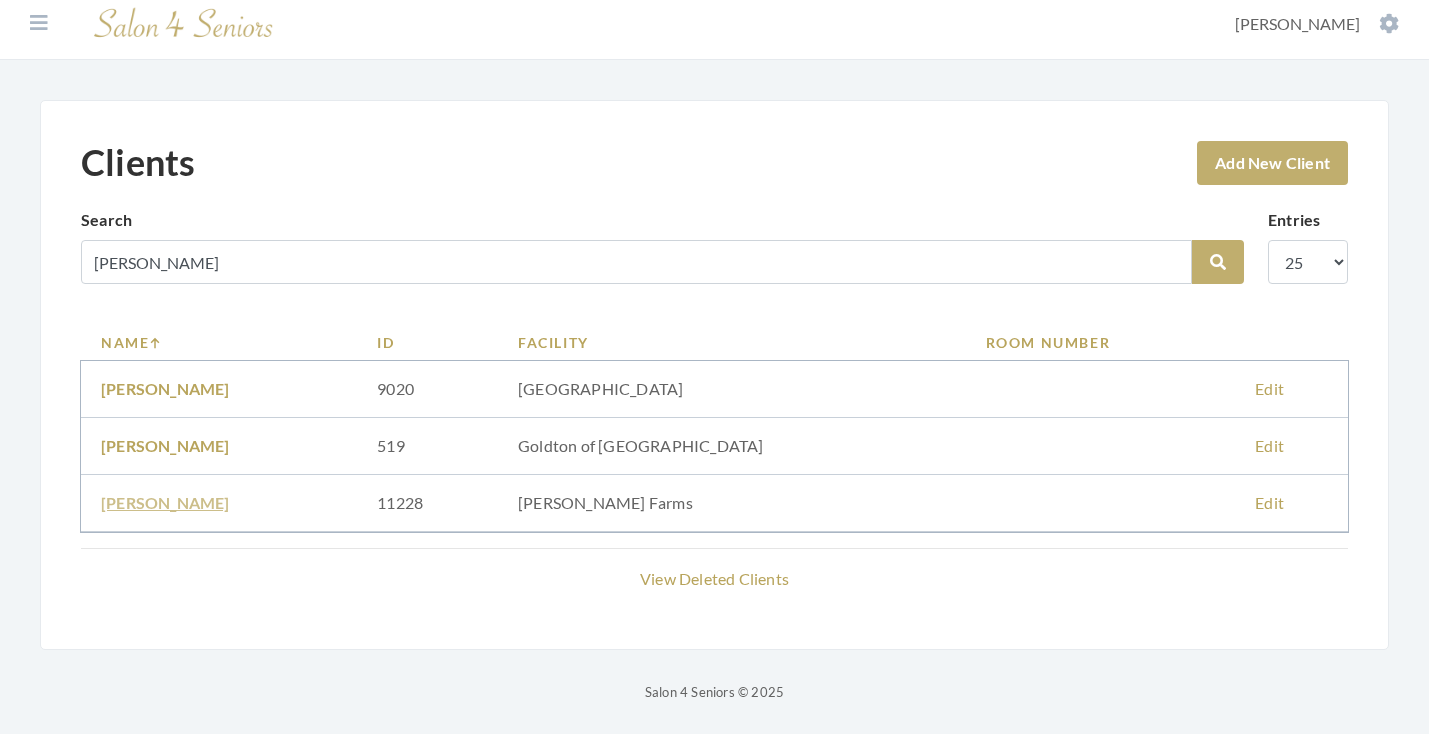 click on "[PERSON_NAME]" at bounding box center (165, 502) 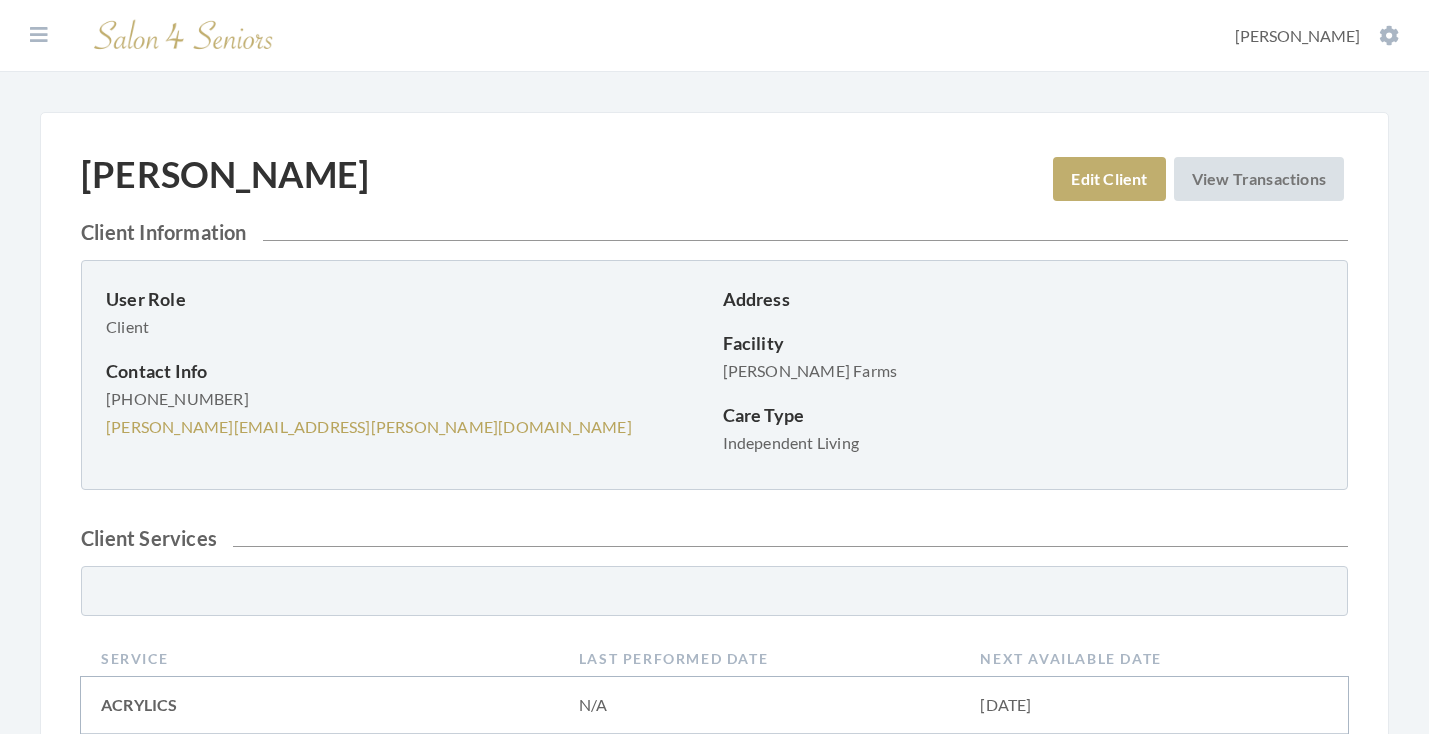 scroll, scrollTop: 0, scrollLeft: 0, axis: both 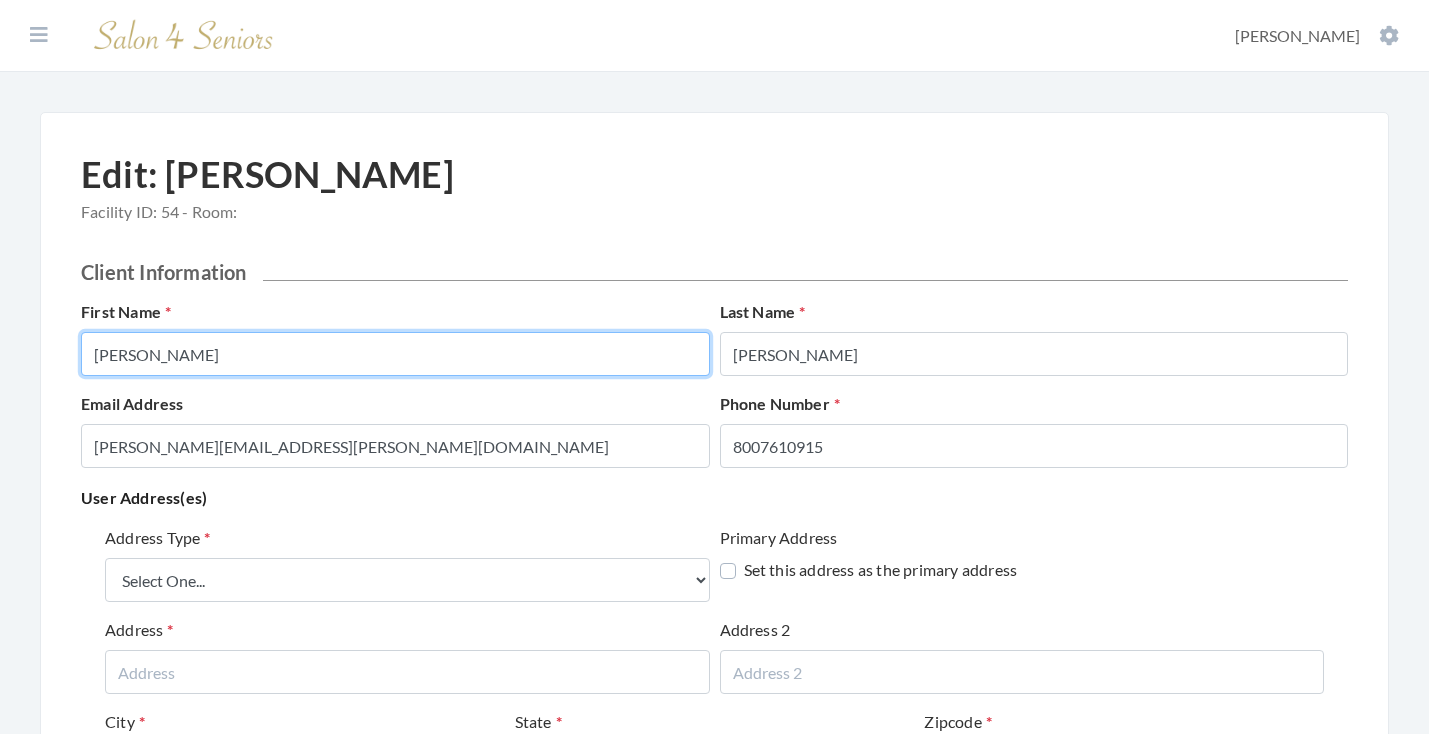 click on "Jimmy" at bounding box center (395, 354) 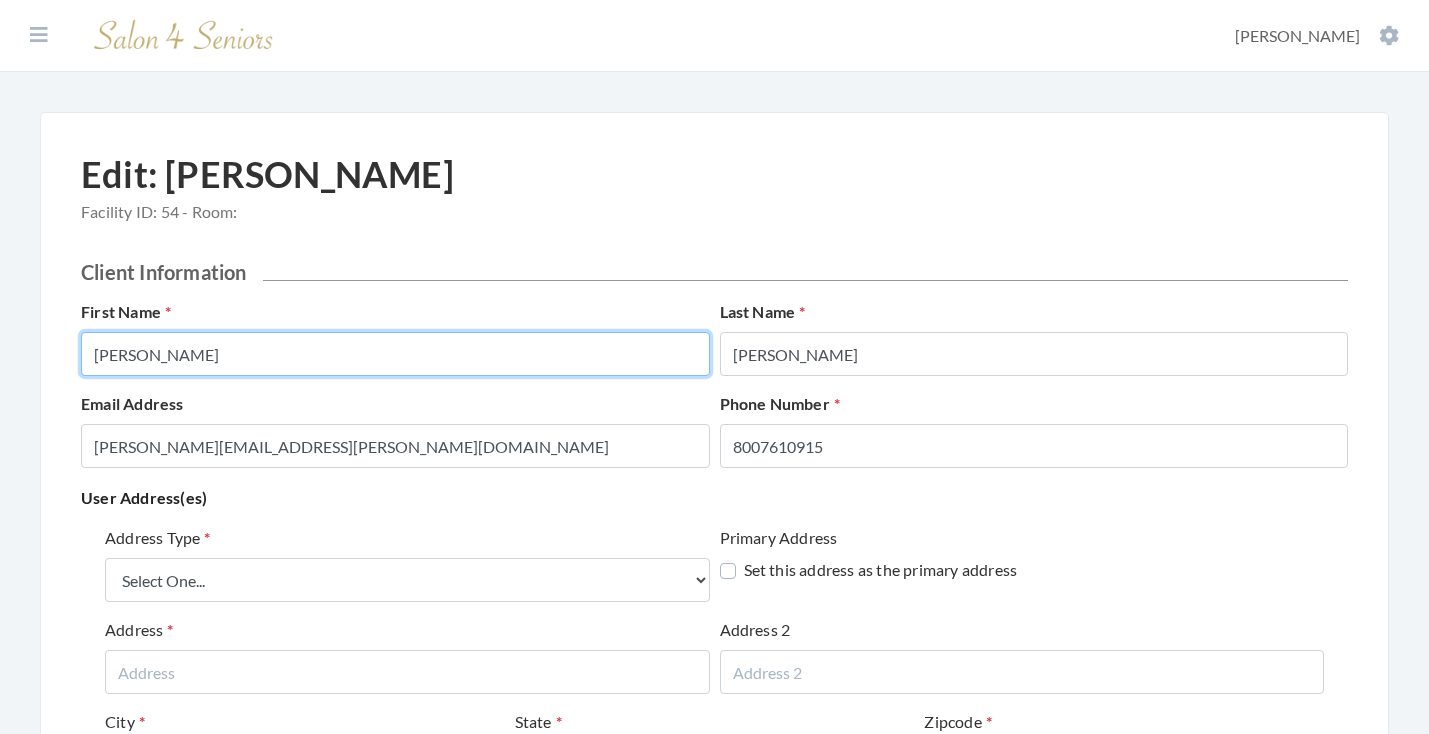 type on "JIMMY" 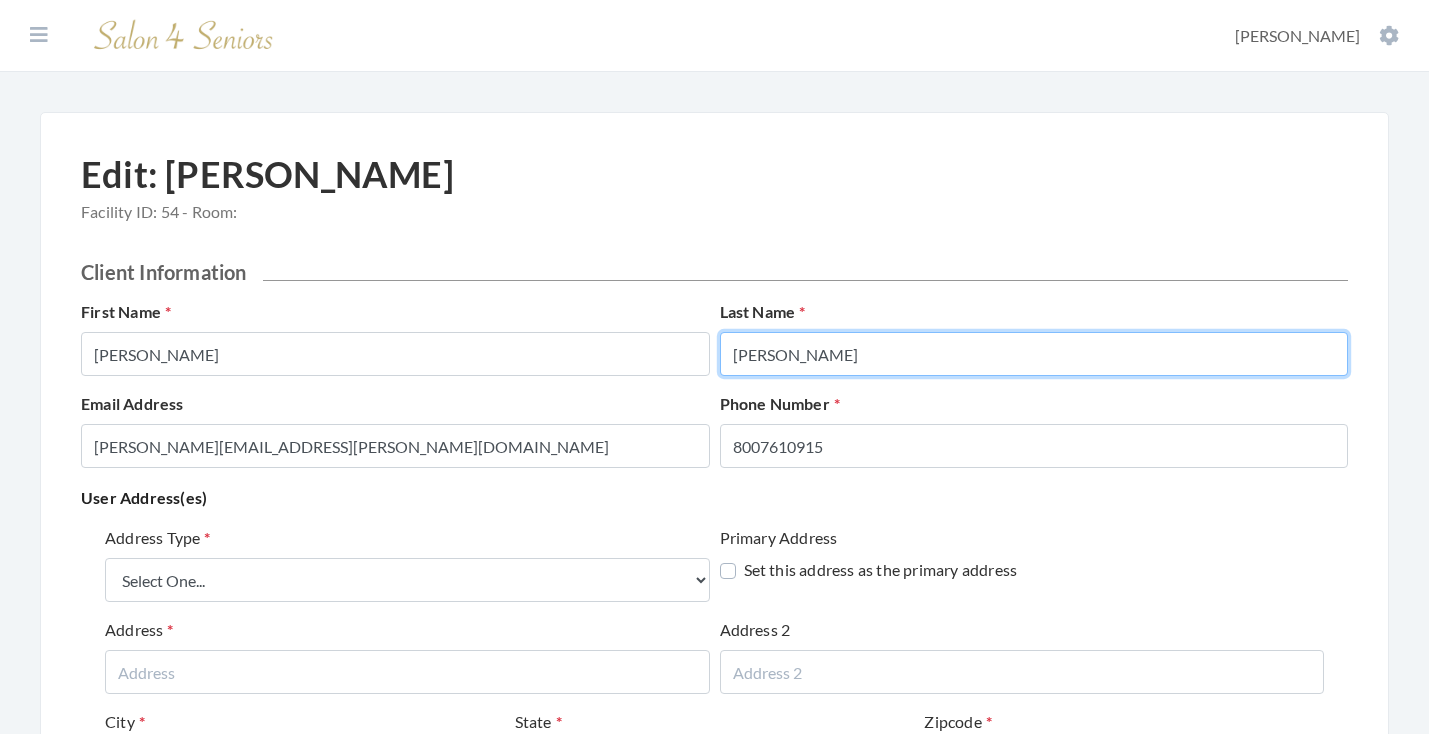type on "CHANDLER" 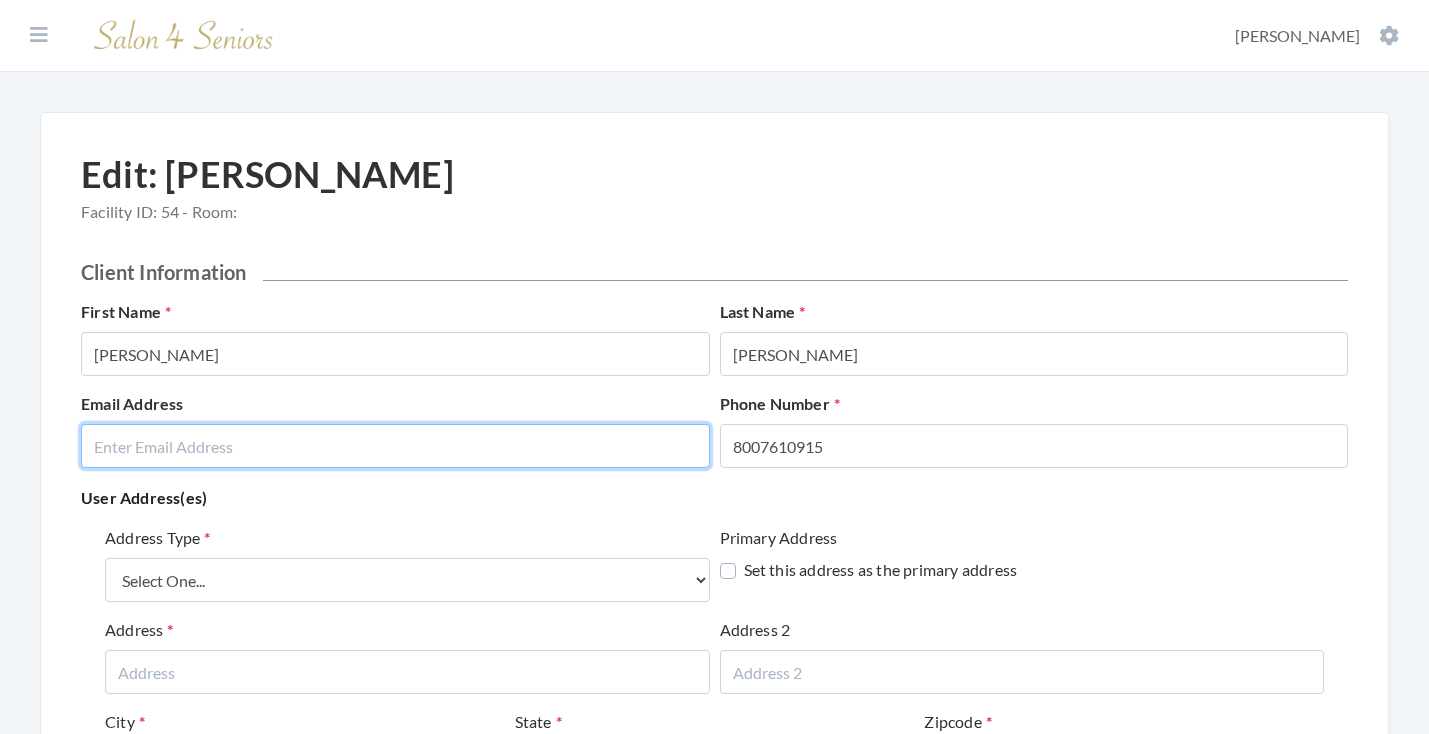type 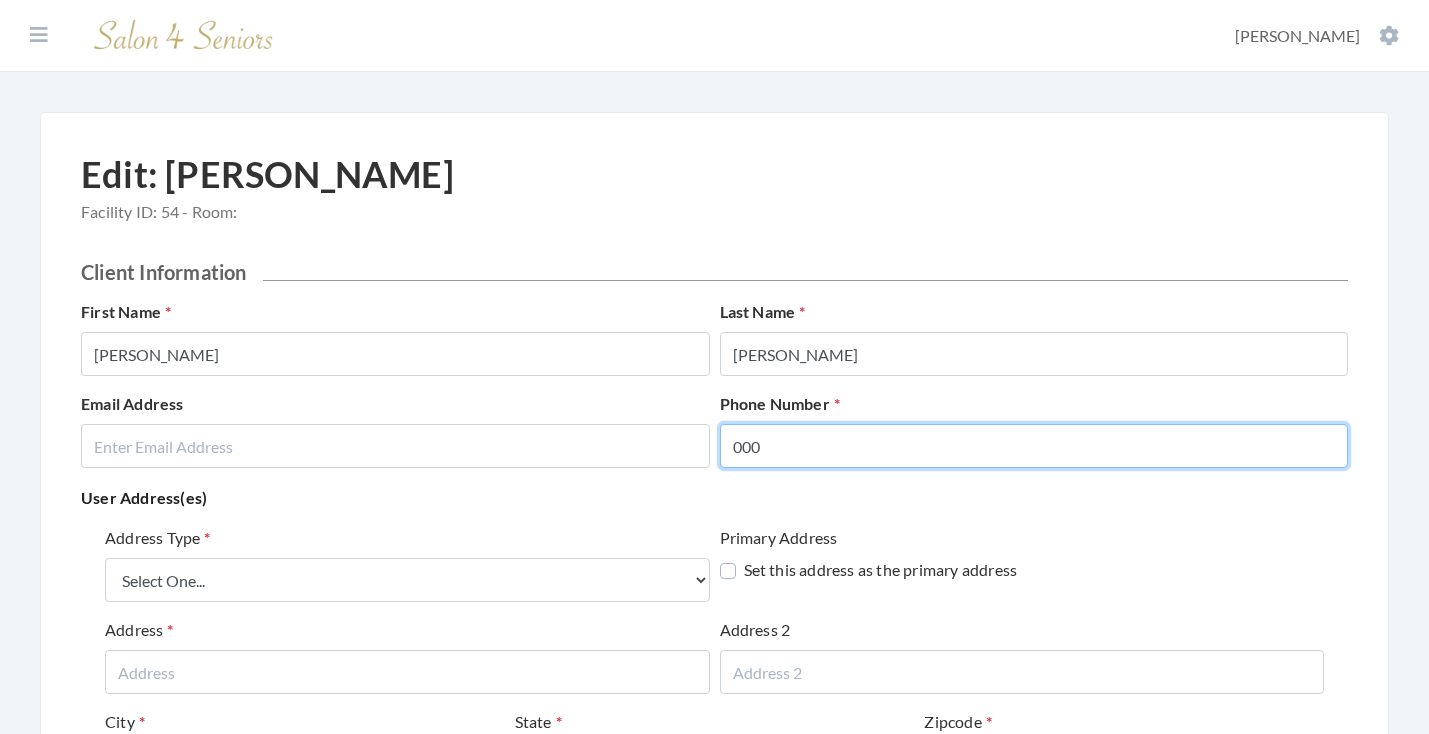 type on "000" 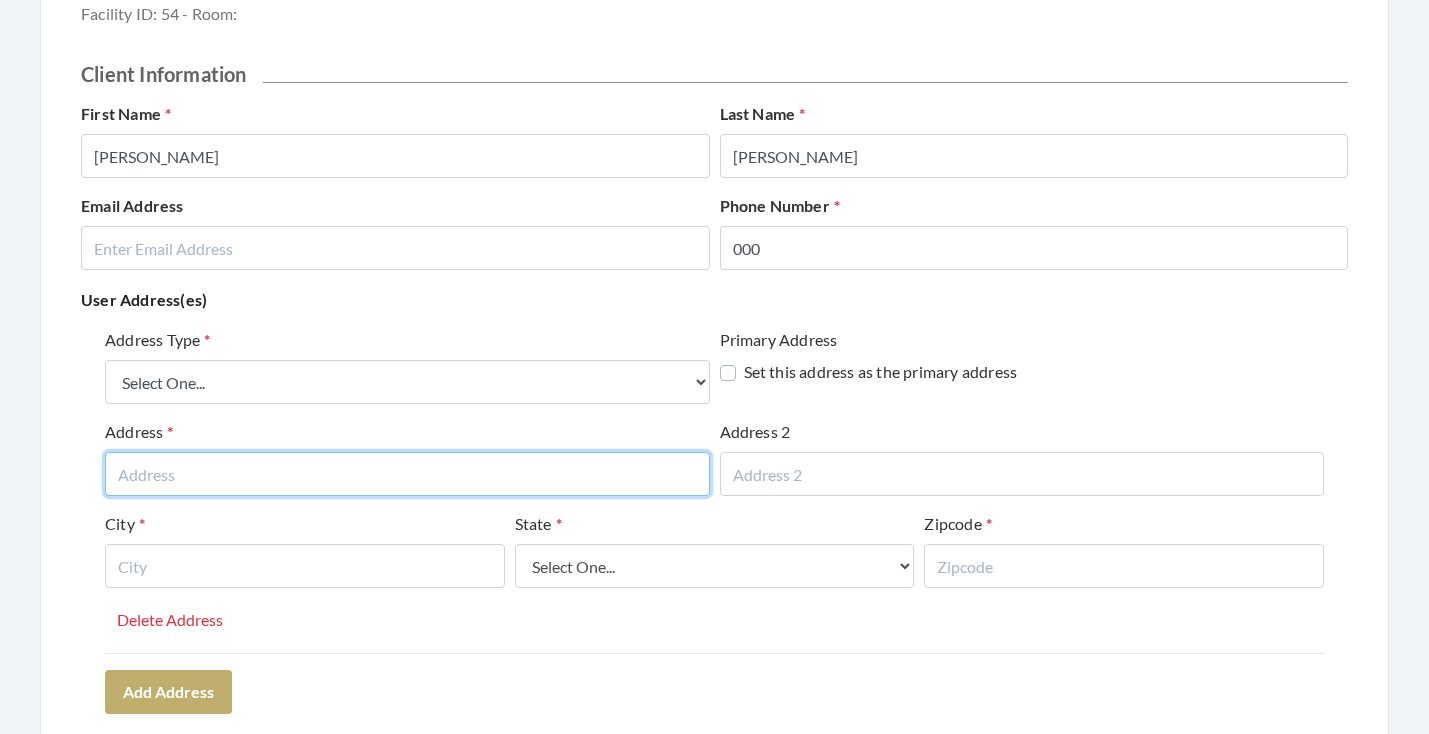 scroll, scrollTop: 220, scrollLeft: 0, axis: vertical 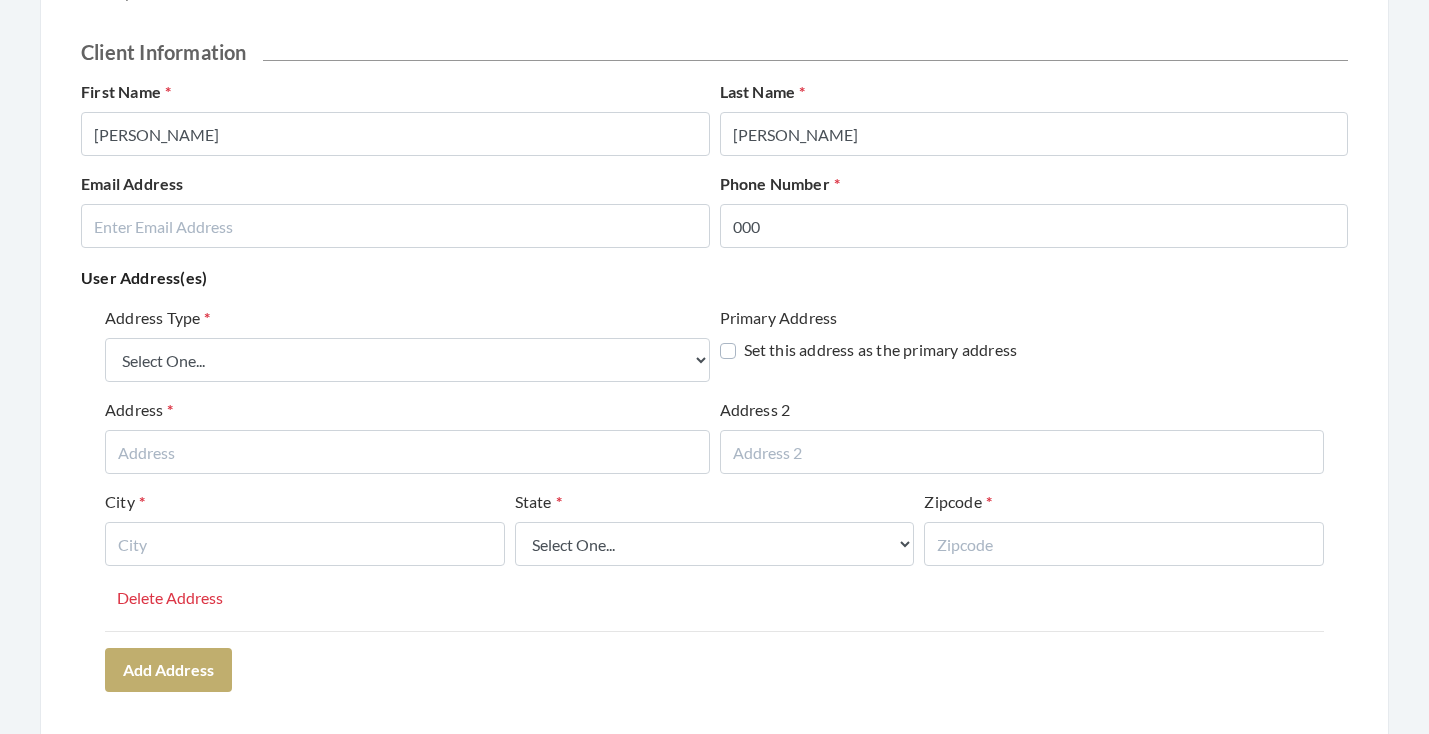 click on "Address Type   Select One...   Office Address   Home Address   Billing Address" at bounding box center [407, 344] 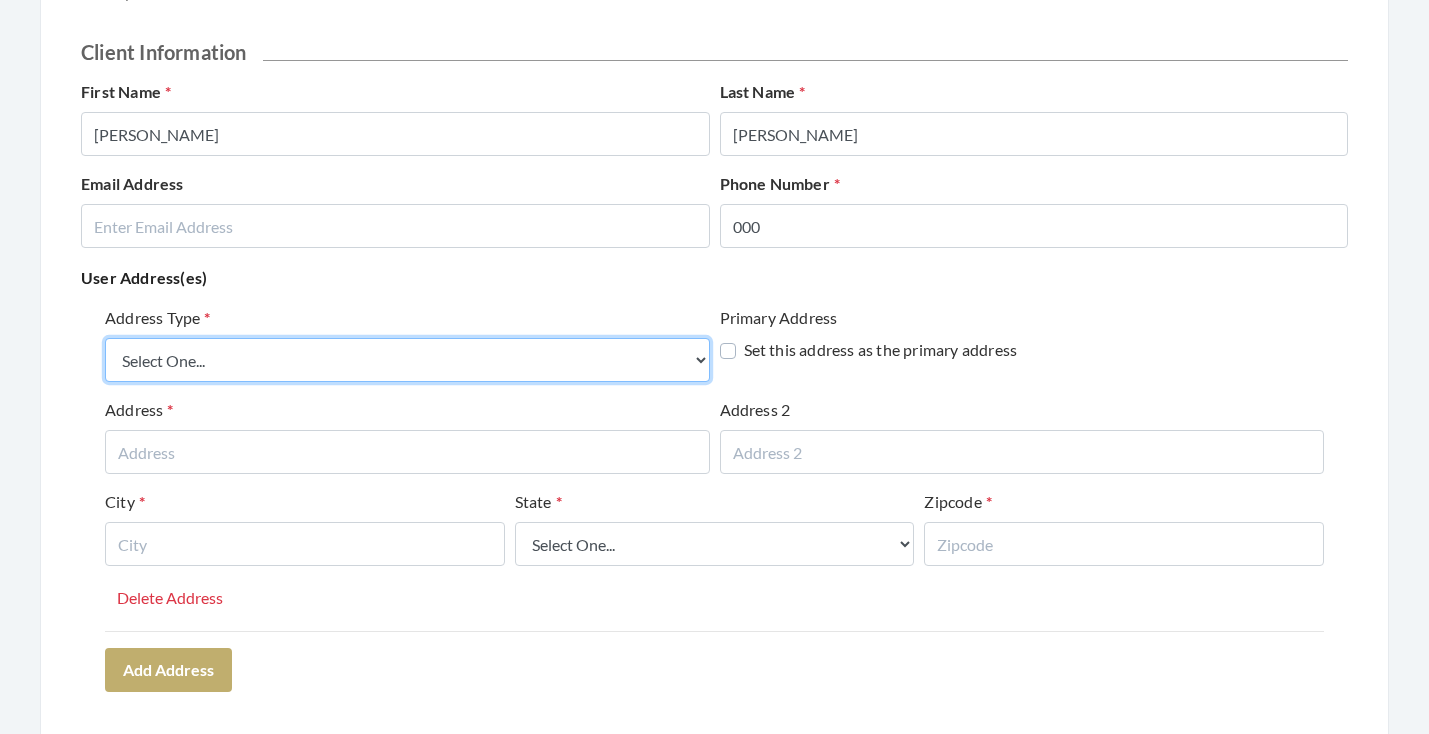 select on "billing" 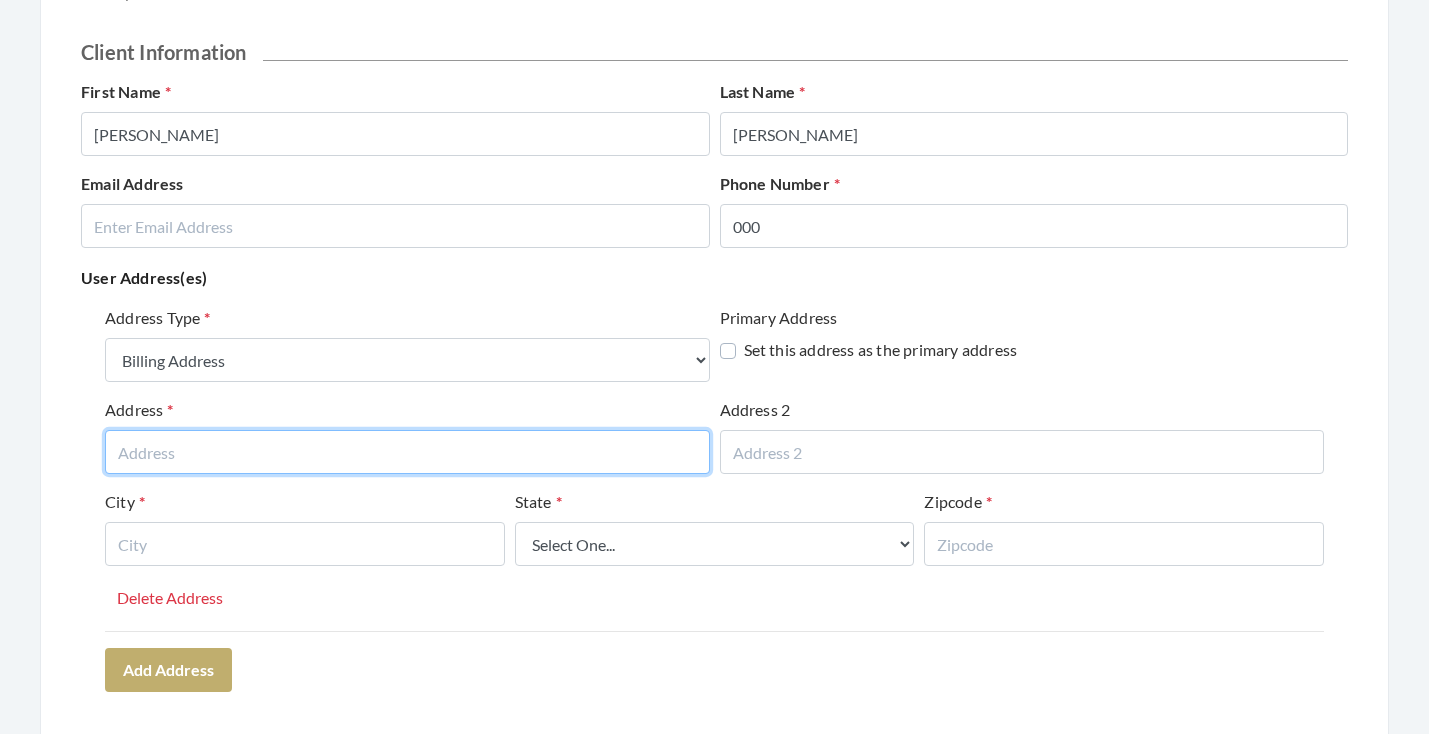 click at bounding box center [407, 452] 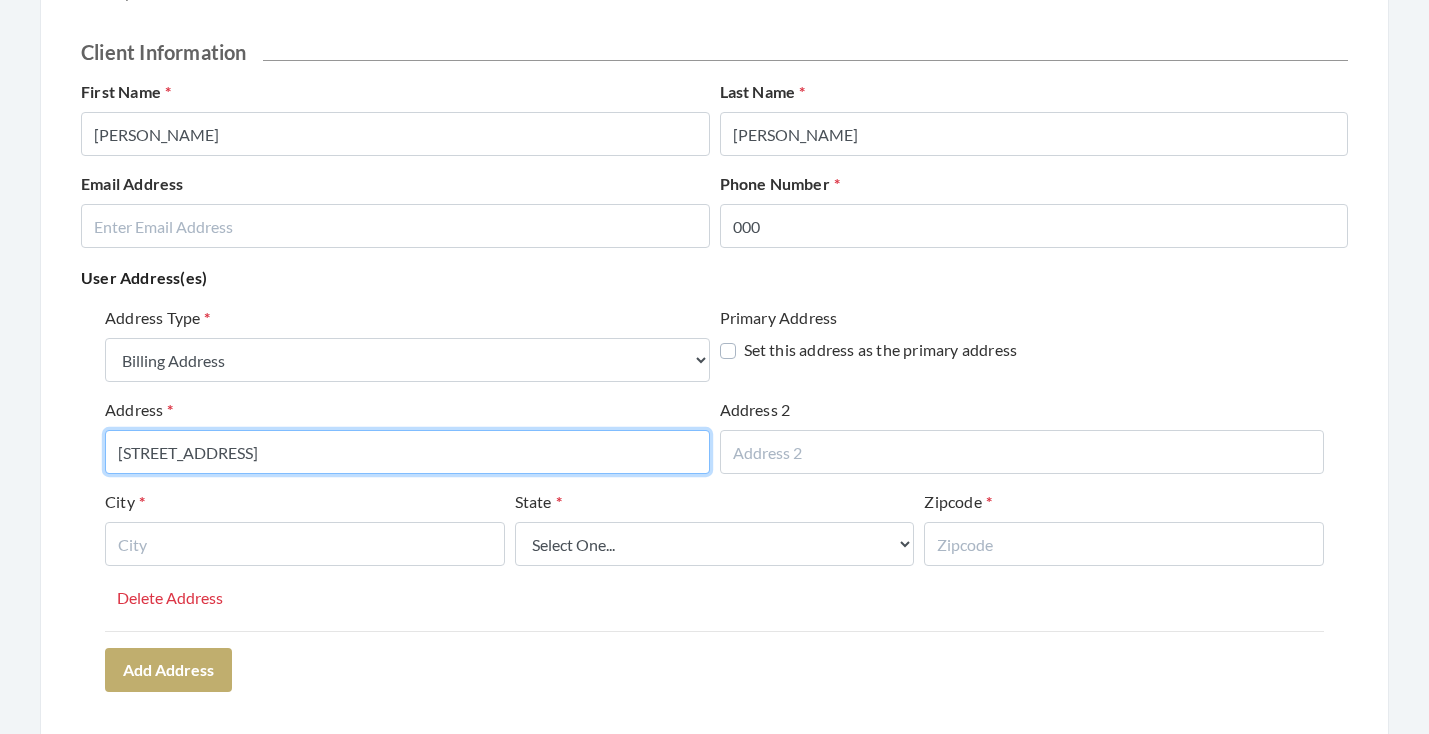 click on "4670 BELLEWOOD DRIVE" at bounding box center (407, 452) 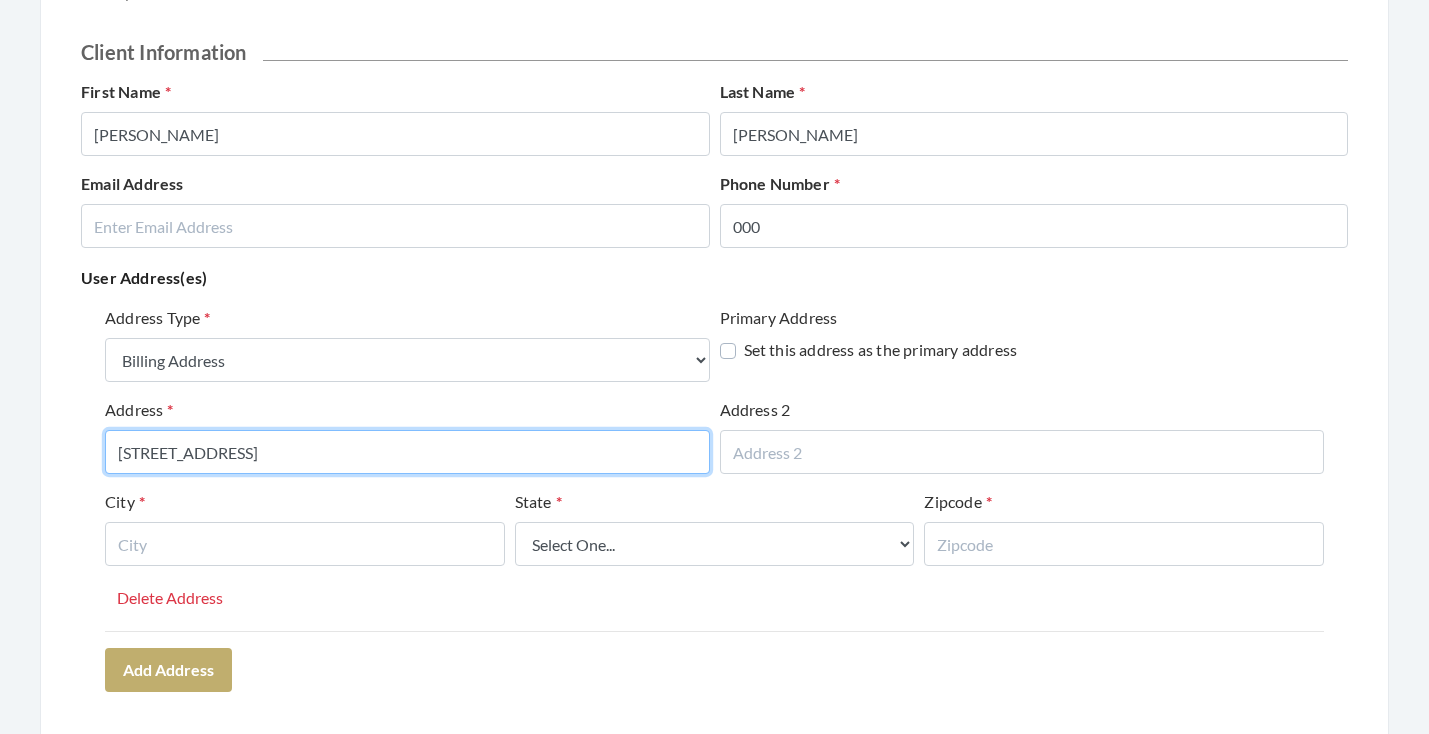 type on "[STREET_ADDRESS]" 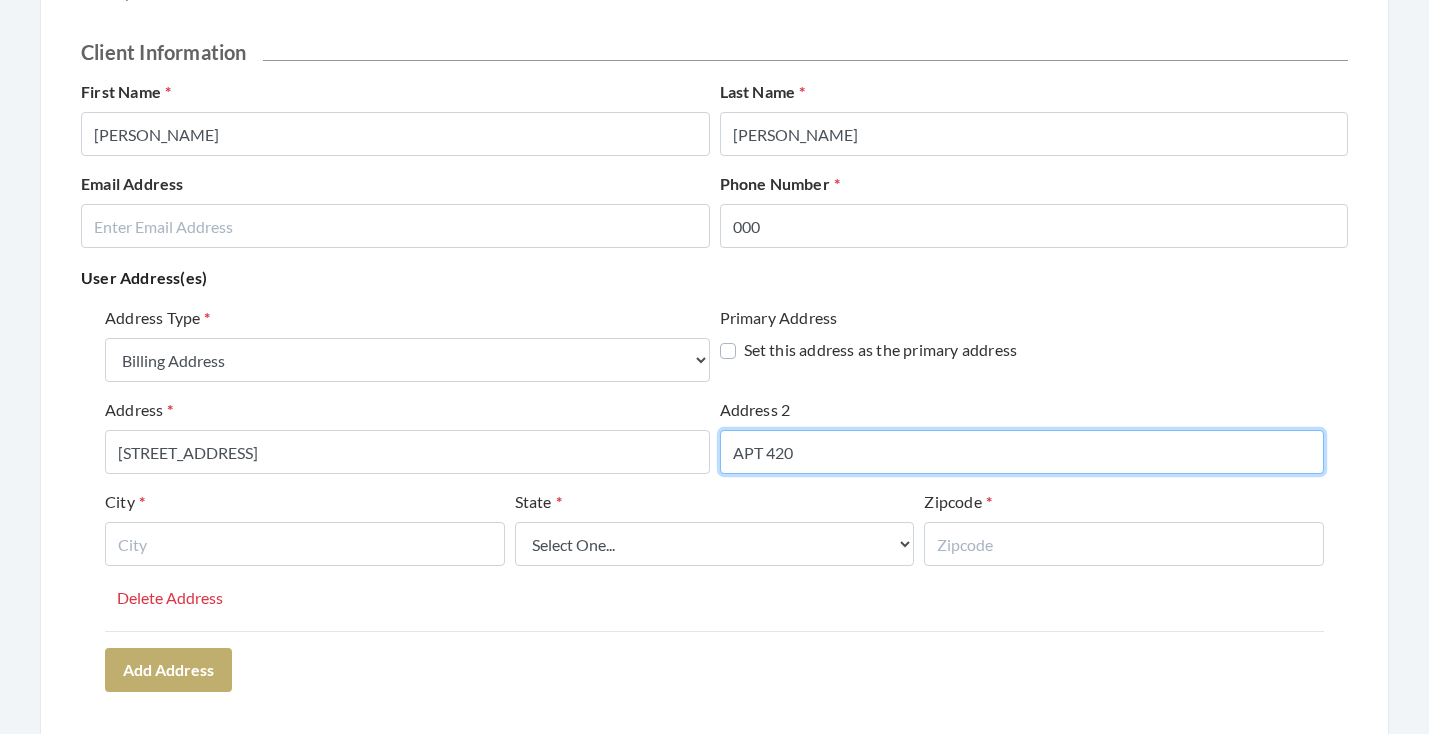type on "APT 420" 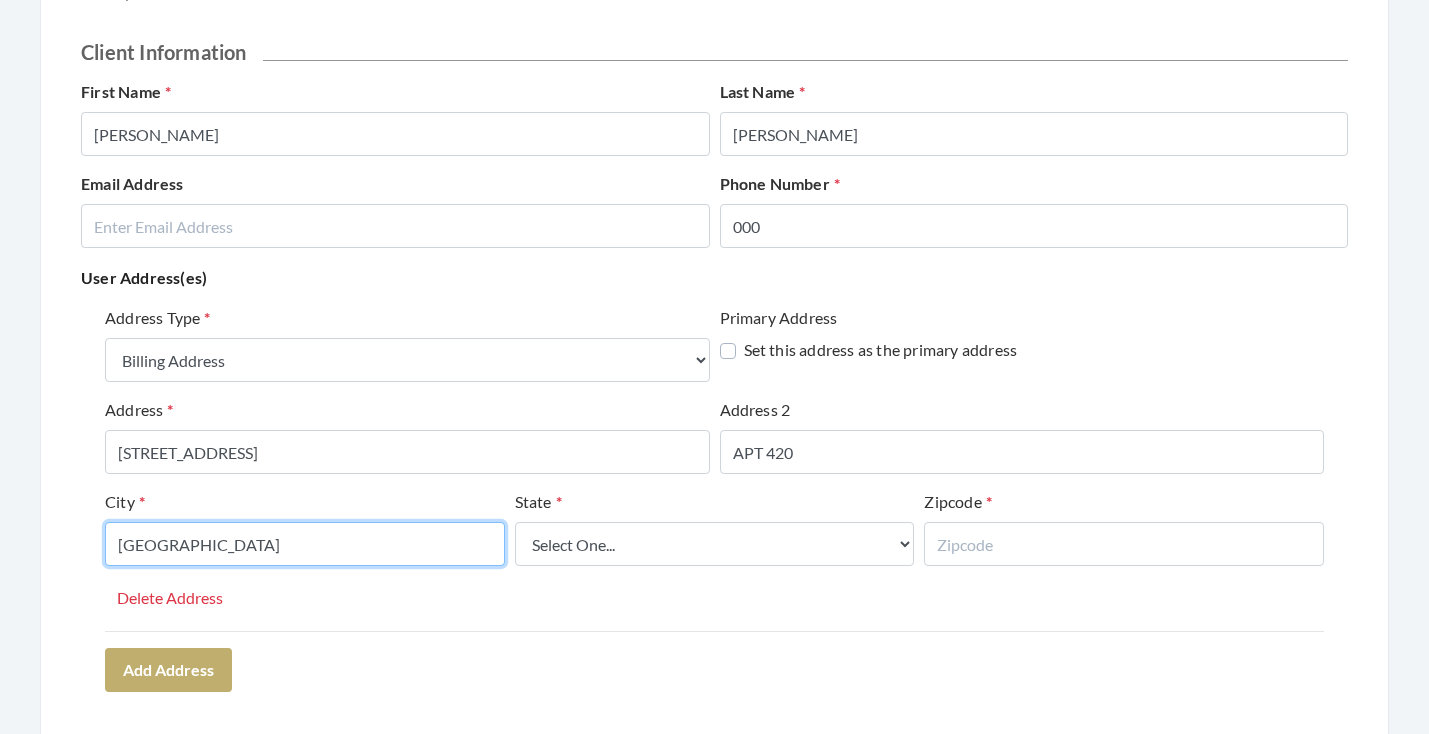 type on "HUNTSVILLE" 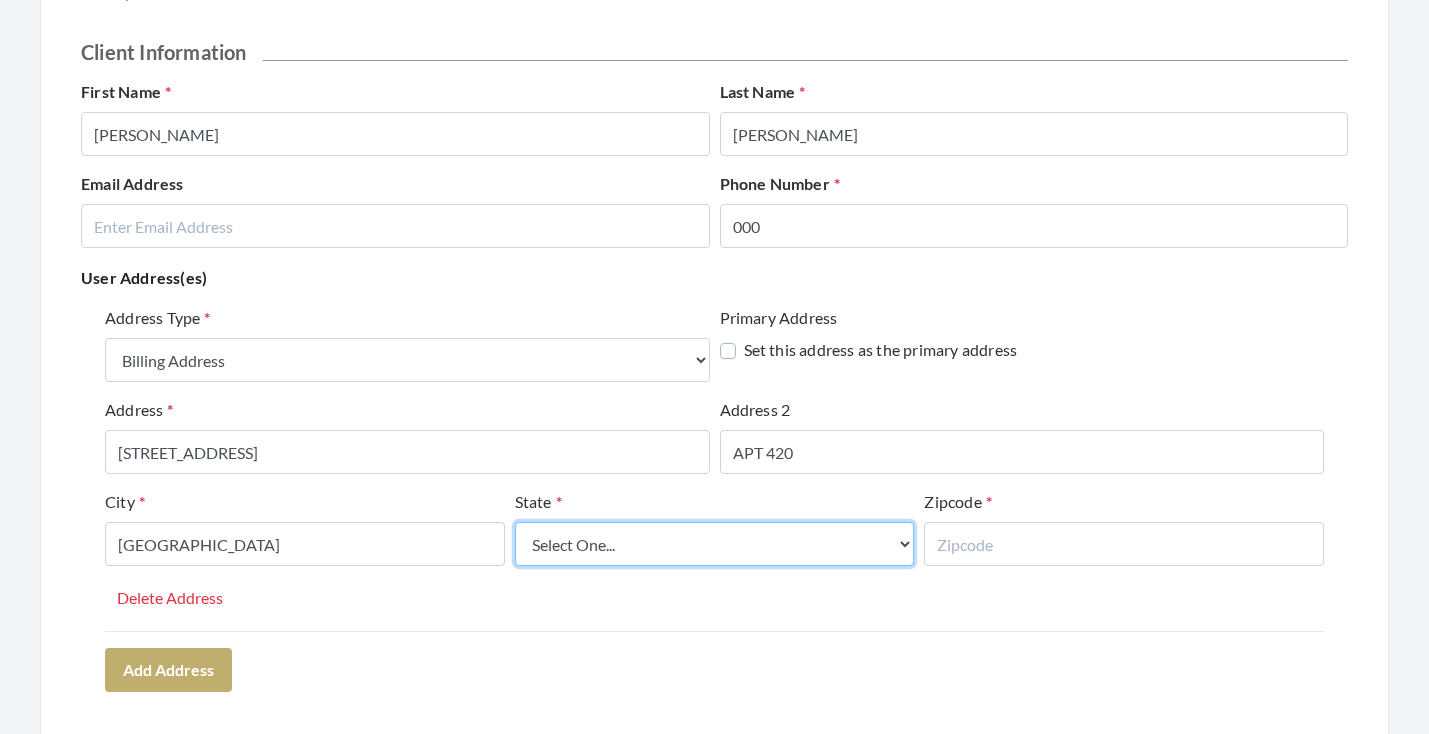 select on "al" 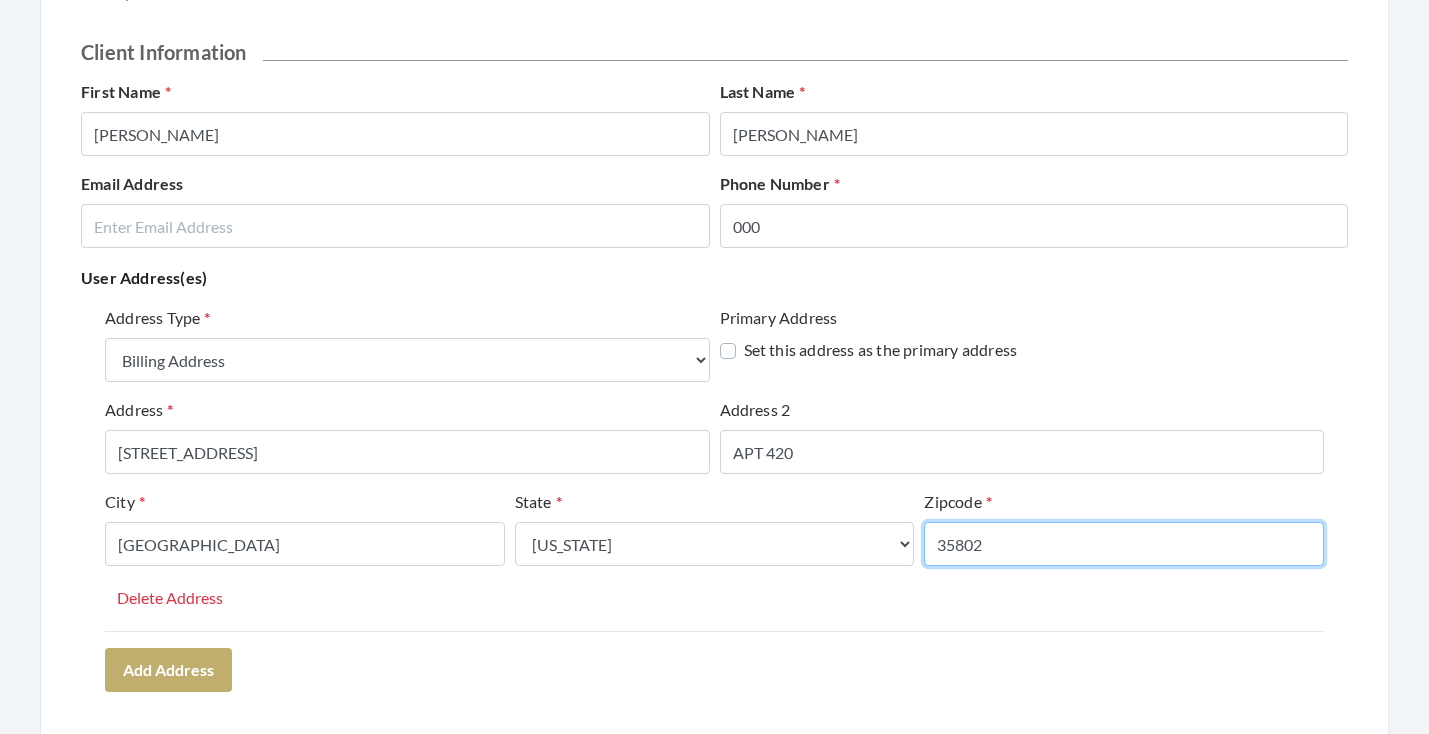 type on "35802" 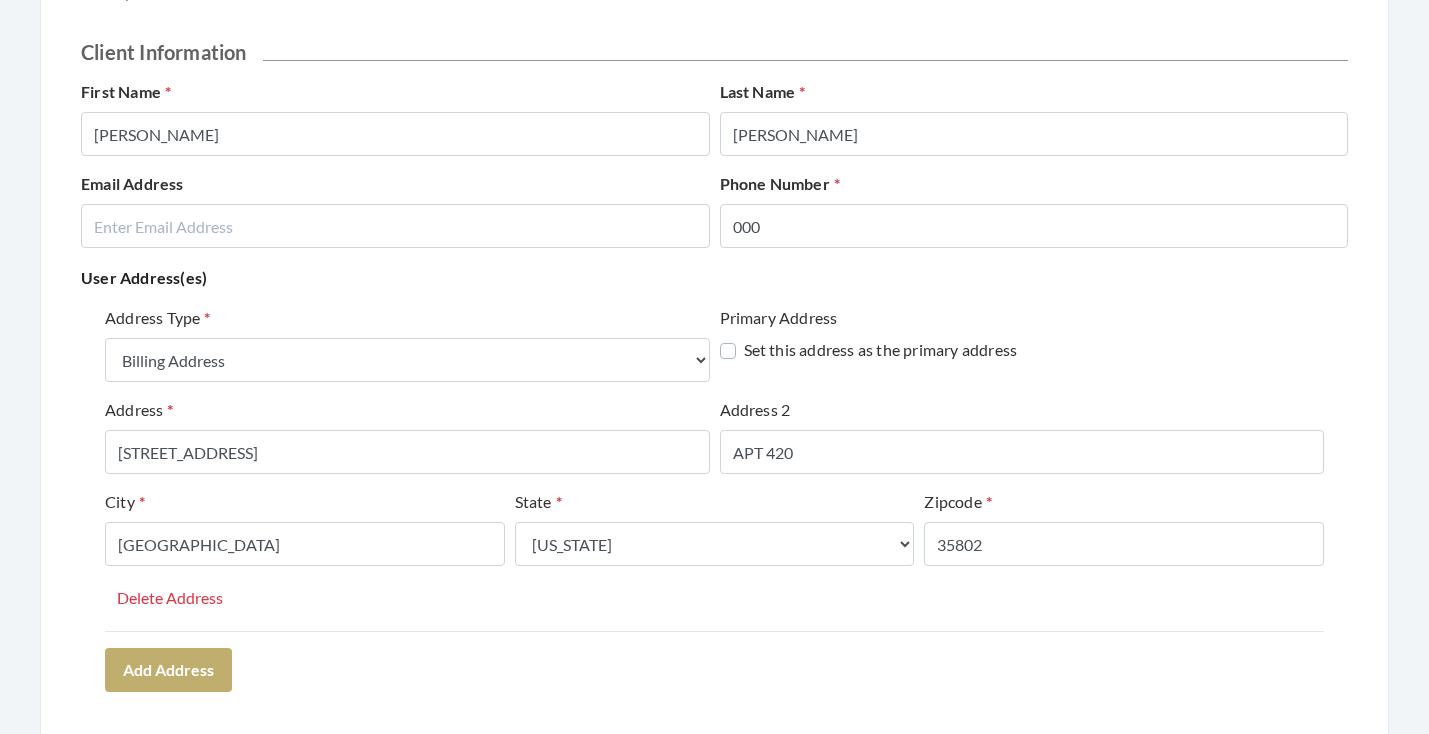 click on "Address Type   Select One...   Office Address   Home Address   Billing Address   Primary Address     Set this address as the primary address   Address   4670 BELLEWOOD DRIVE SE   Address 2   APT 420   City   HUNTSVILLE   State   Select One...   Alabama   Alaska   American Samoa   Arizona   Arkansas   California   Colorado   Connecticut   Delaware   District Of Columbia   Federated States Of Micronesia   Florida   Georgia   Guam Gu   Hawaii   Idaho   Illinois   Indiana   Iowa   Kansas   Kentucky   Louisiana   Maine   Marshall Islands   Maryland   Massachusetts   Michigan   Minnesota   Mississippi   Missouri   Montana   Nebraska   Nevada   New Hampshire   New Jersey   New Mexico   New York   North Carolina   North Dakota   Northern Mariana Islands   Ohio   Oklahoma   Oregon   Palau   Pennsylvania   Puerto Rico   Rhode Island   South Carolina   South Dakota   Tennessee   Texas   Utah   Vermont   Virgin Islands   Virginia   Washington   West Virginia   Wisconsin   Wyoming   Zipcode   35802   Delete Address" at bounding box center (714, 498) 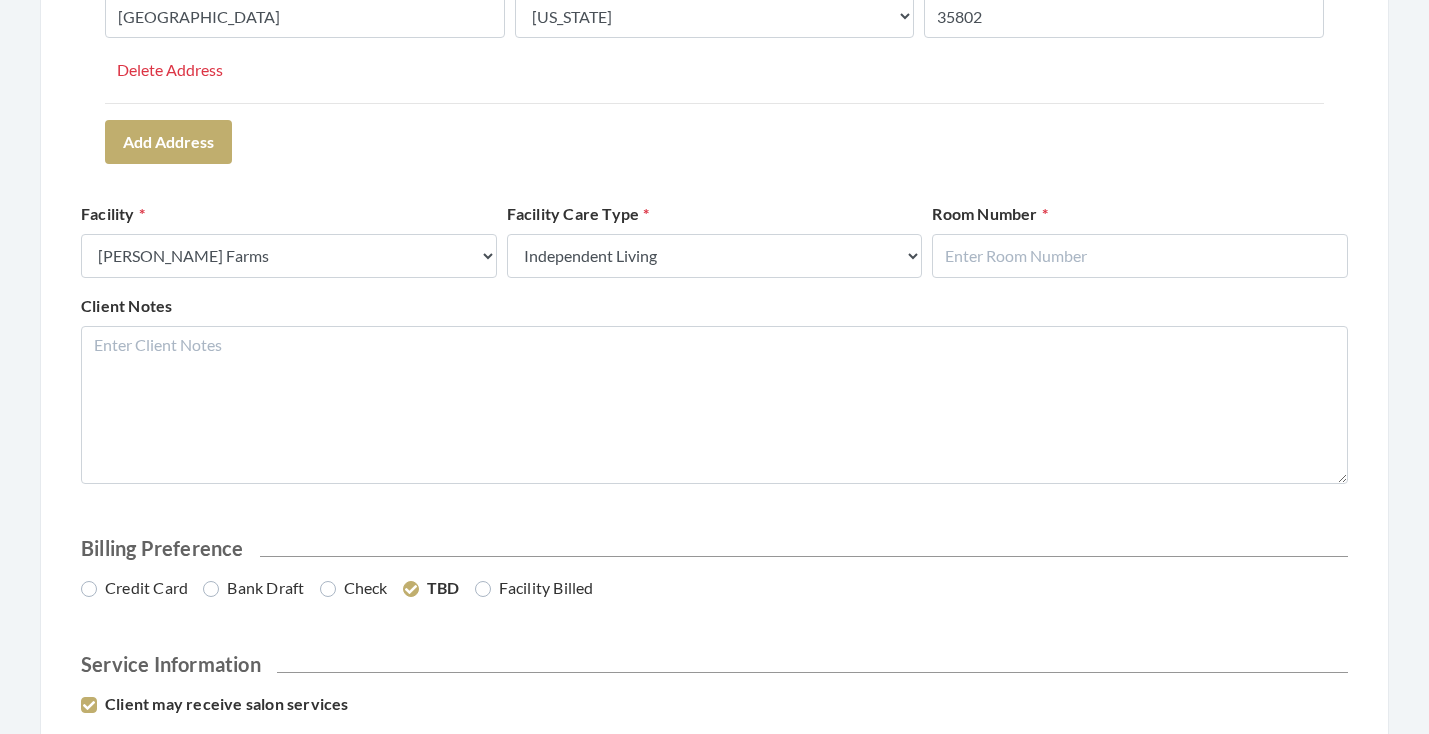 scroll, scrollTop: 787, scrollLeft: 0, axis: vertical 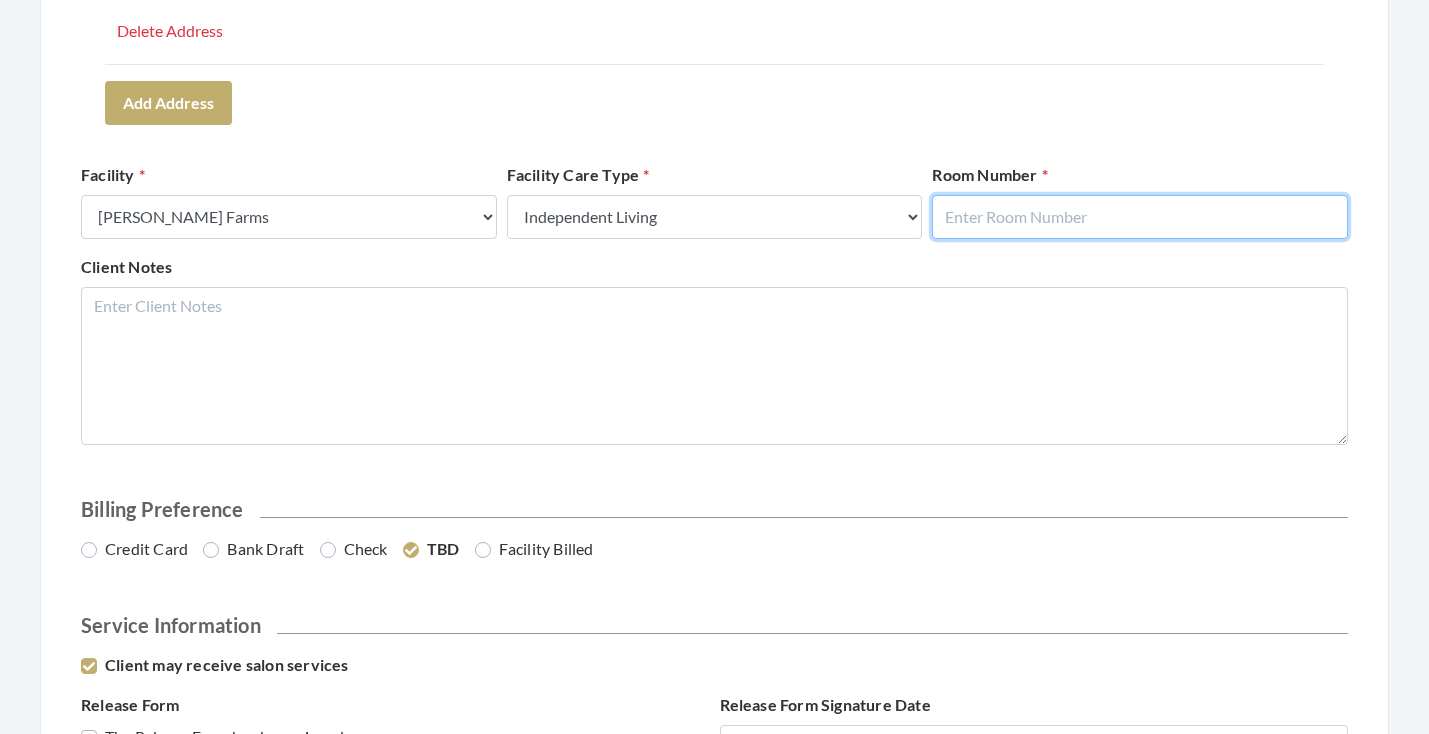 click at bounding box center (1140, 217) 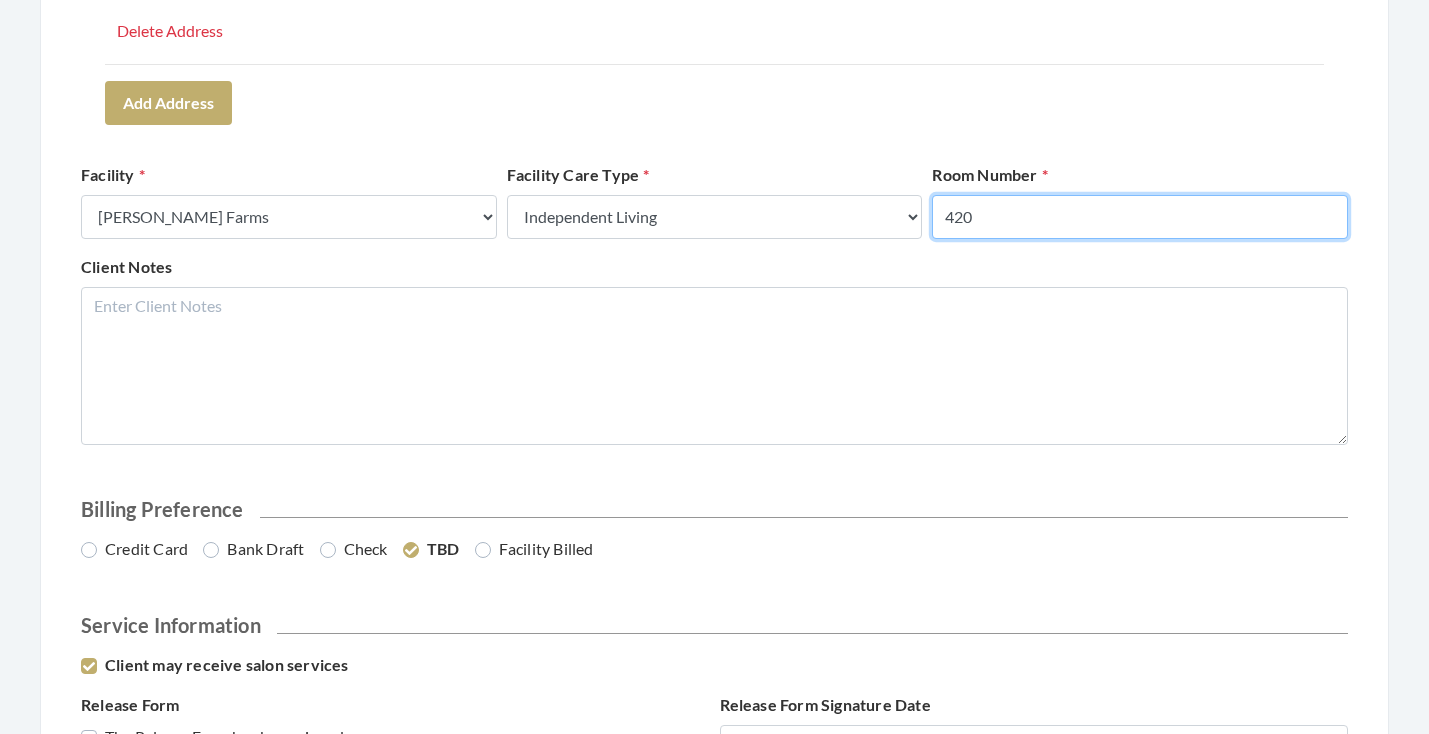 type on "420" 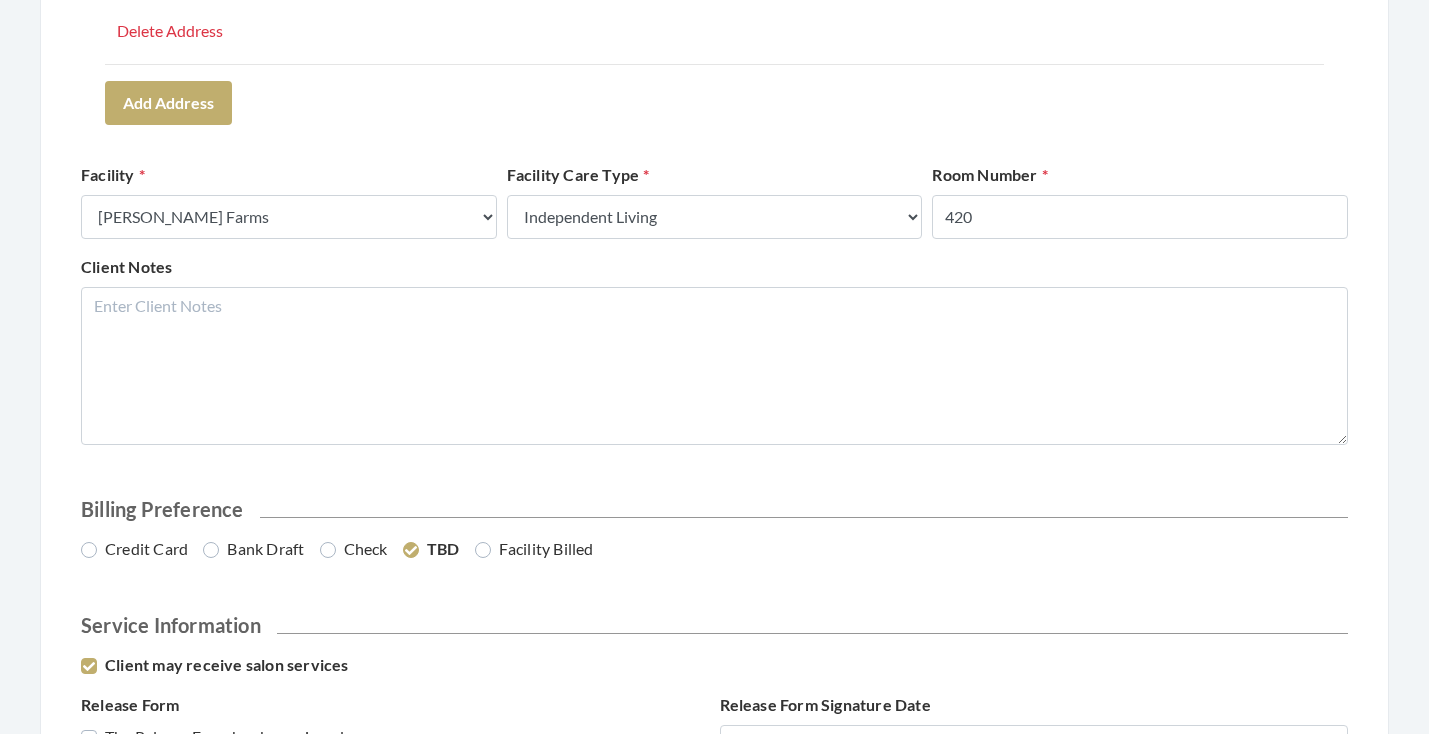 click on "Room Number   420" at bounding box center (1140, 201) 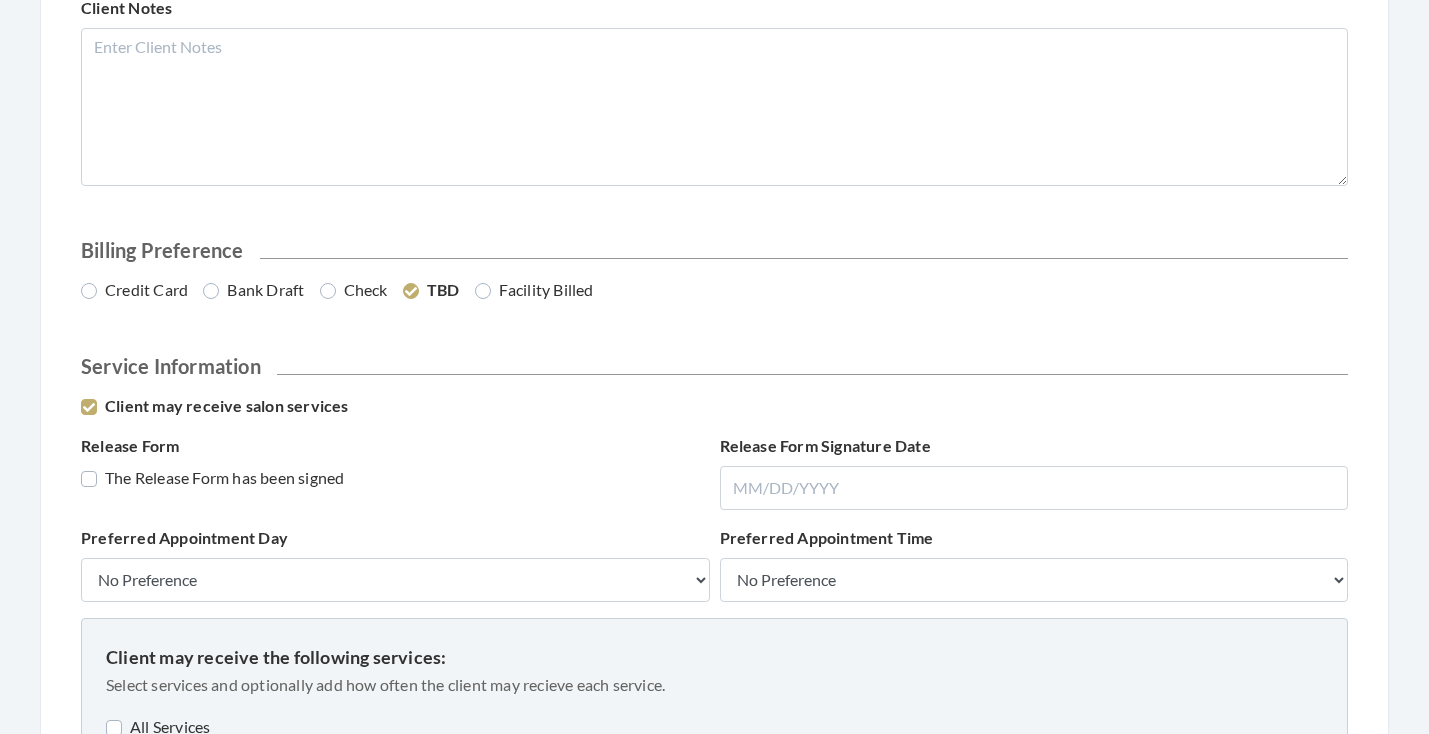 scroll, scrollTop: 1056, scrollLeft: 0, axis: vertical 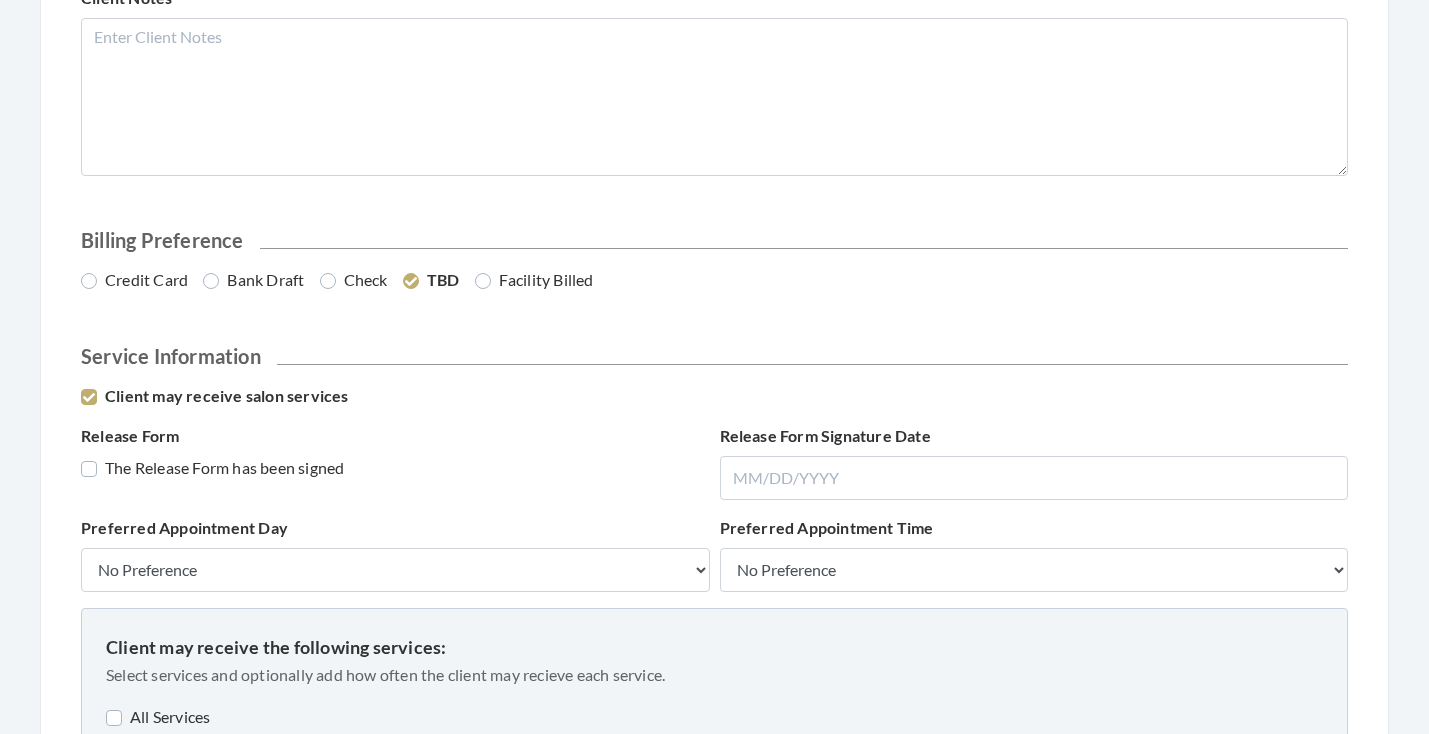 click on "Credit Card" at bounding box center (134, 280) 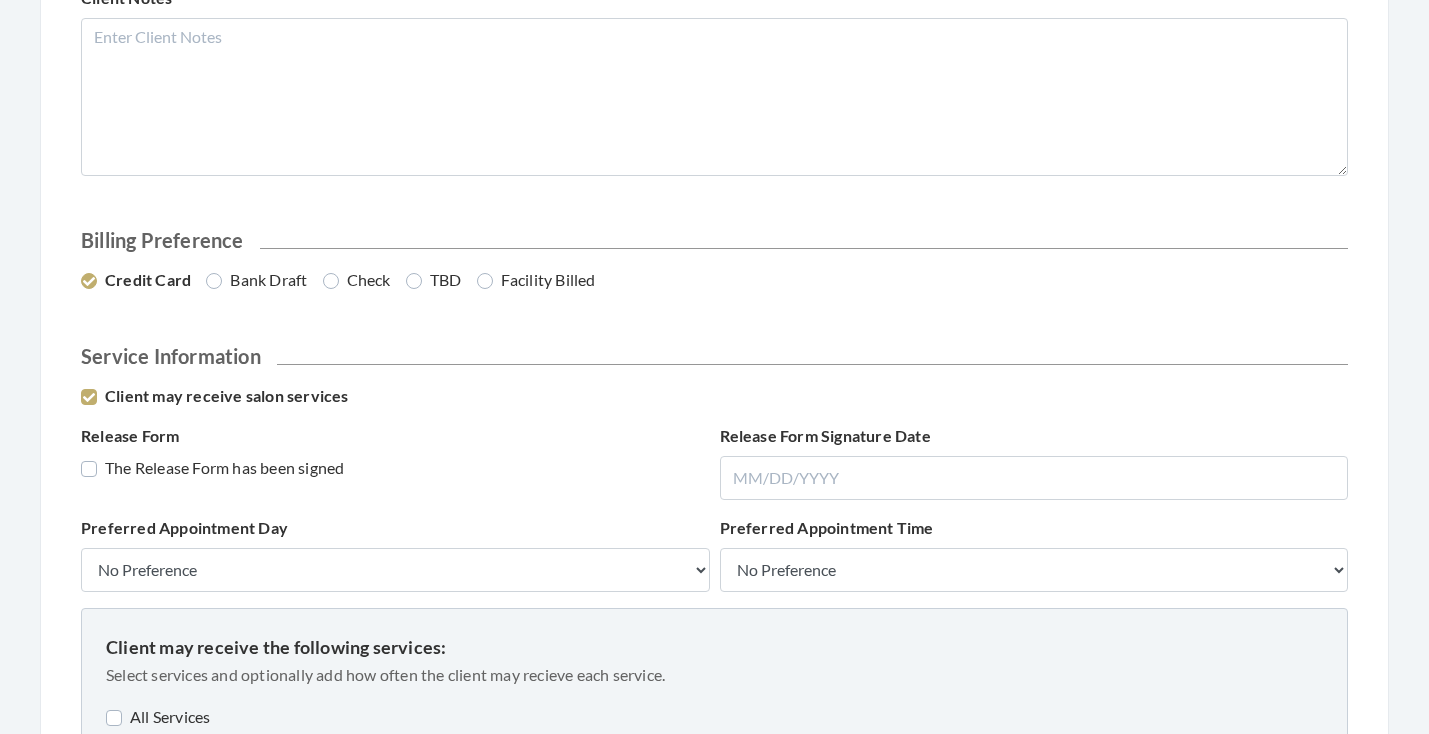 click on "The Release Form has been signed" at bounding box center (212, 468) 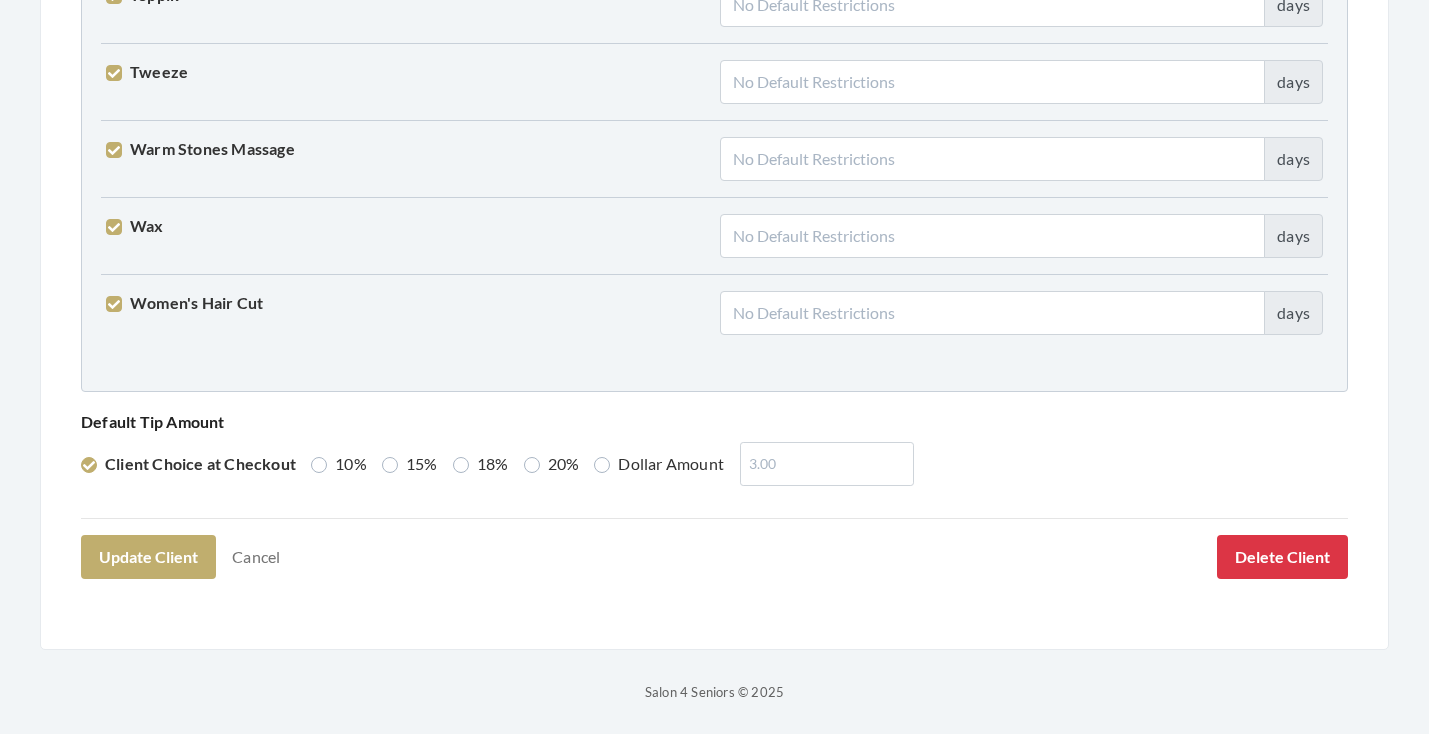 scroll, scrollTop: 5136, scrollLeft: 0, axis: vertical 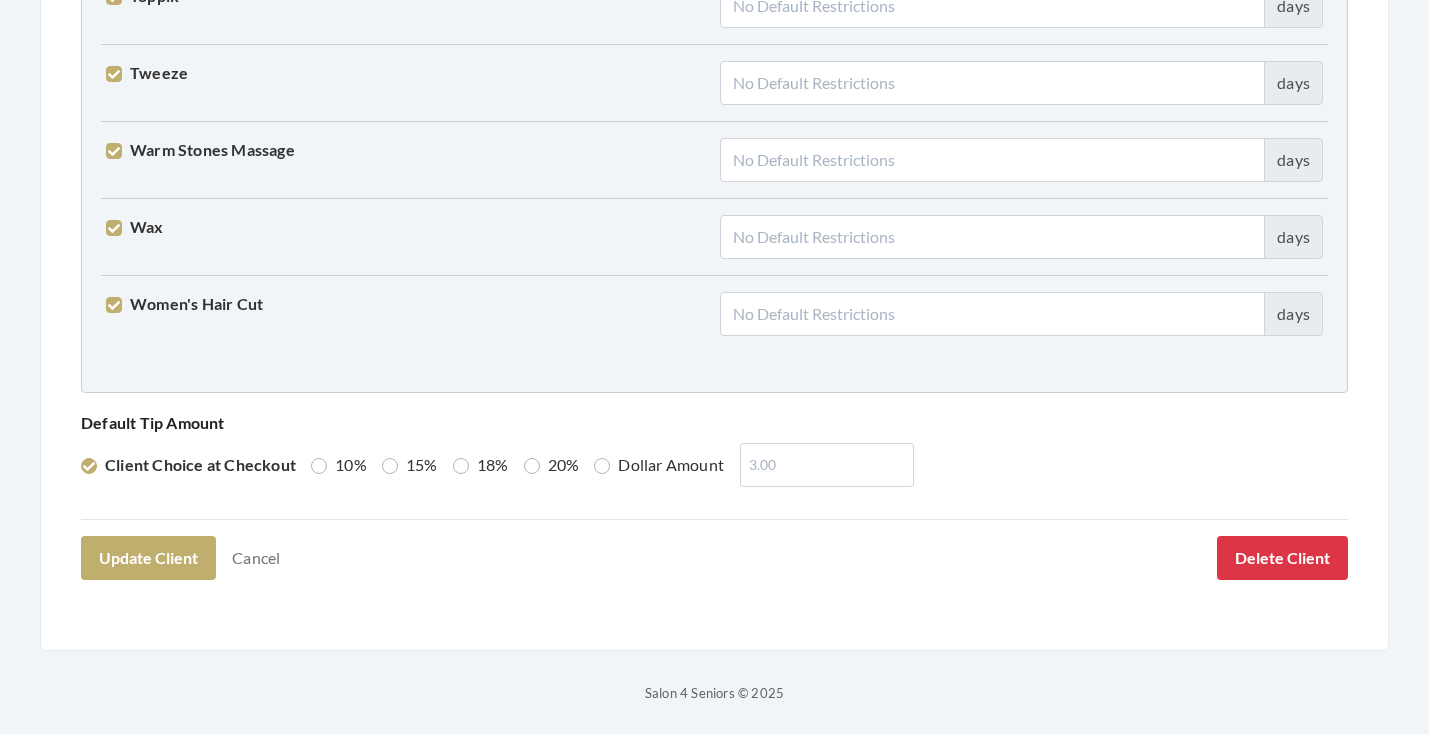 click on "15%" at bounding box center [410, 465] 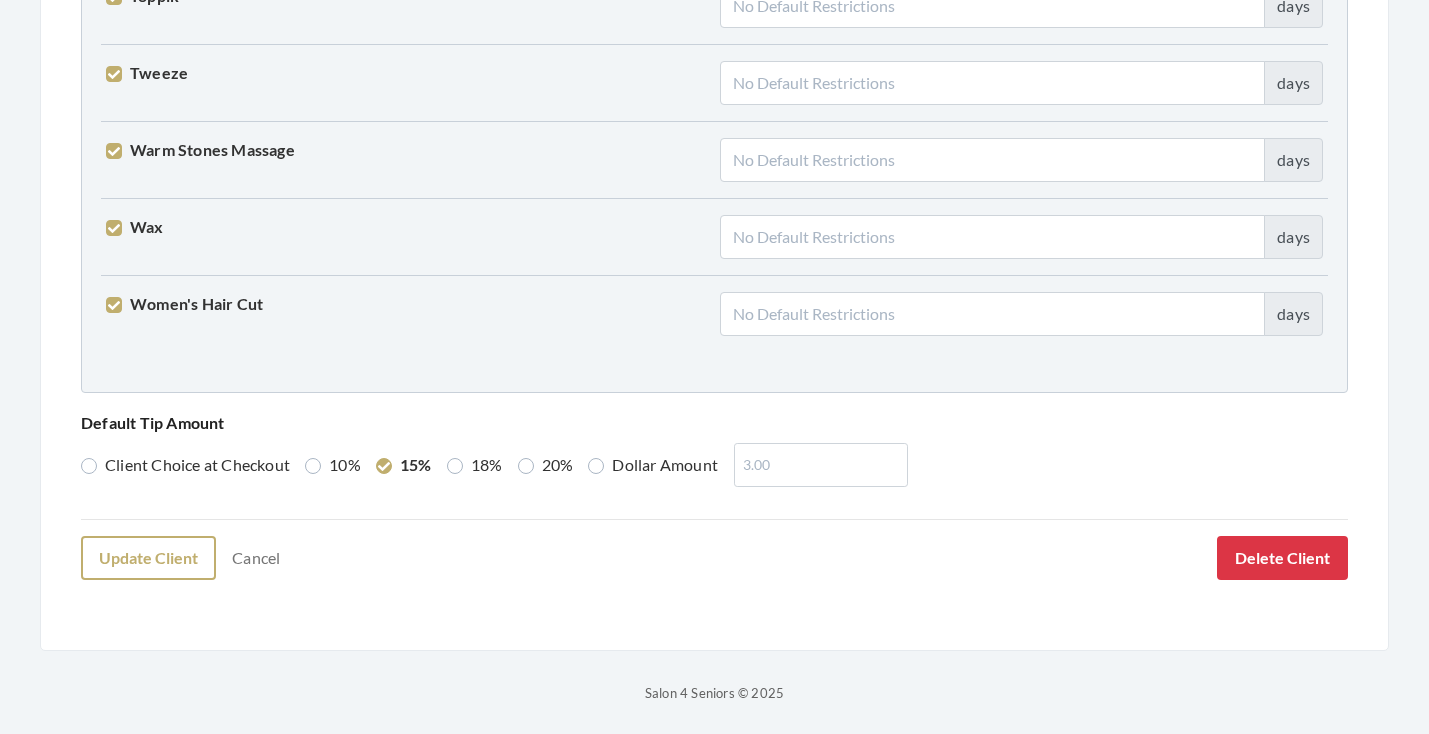 click on "Update Client" at bounding box center (148, 558) 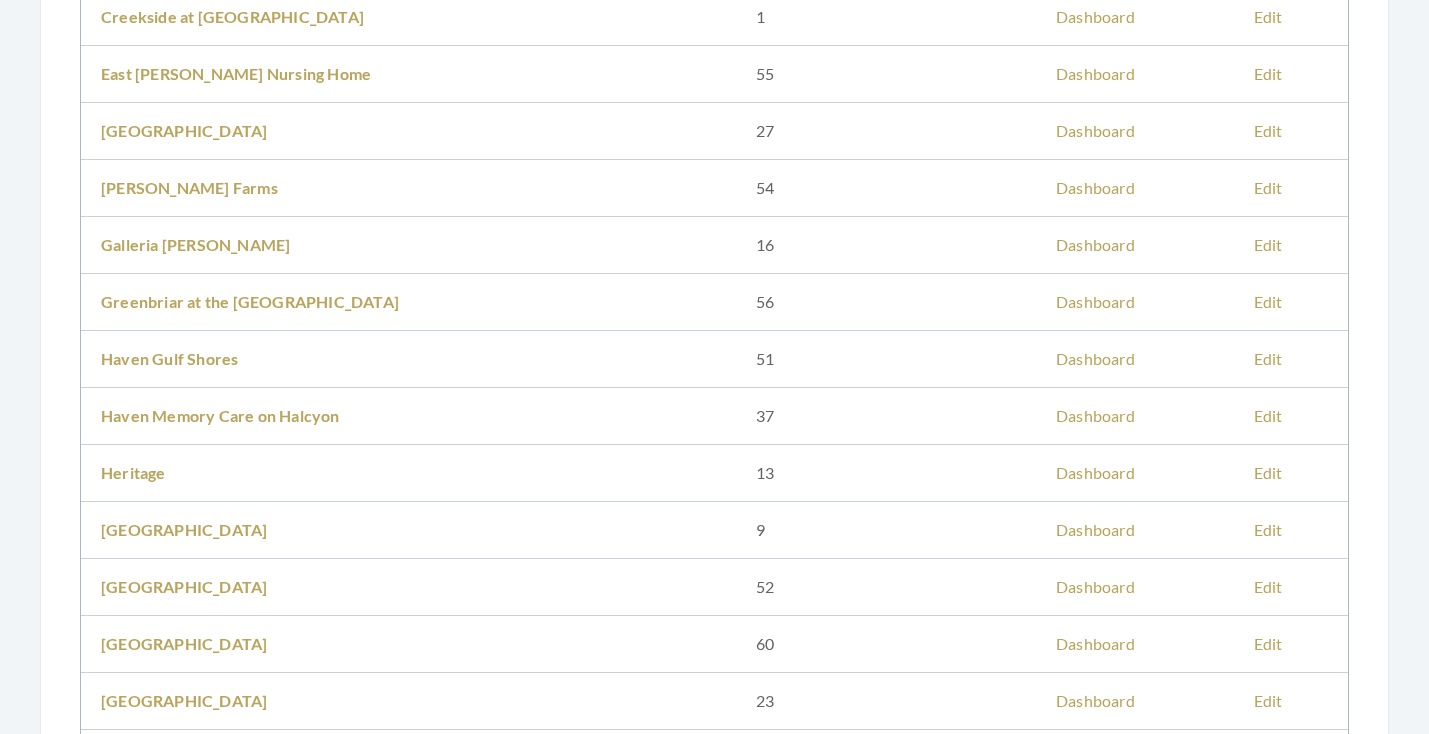 scroll, scrollTop: 691, scrollLeft: 0, axis: vertical 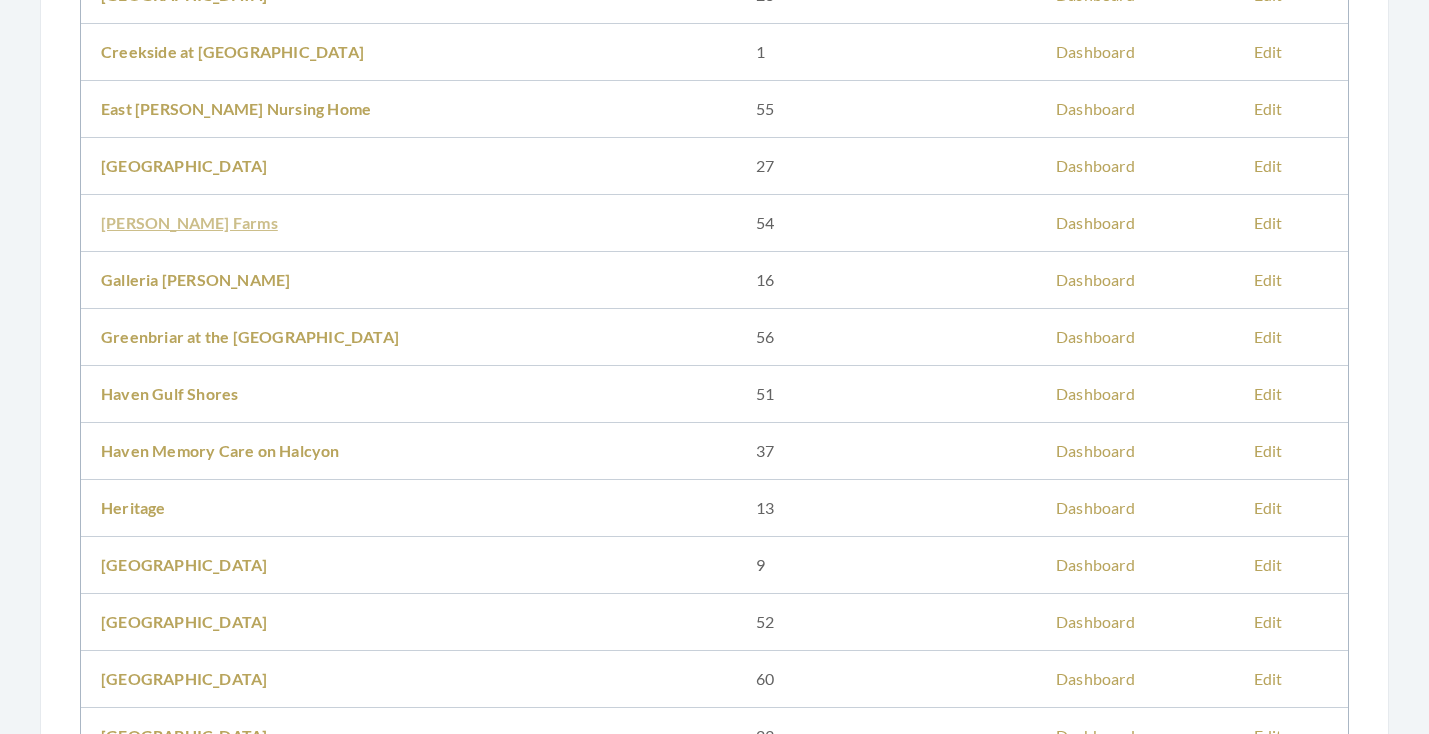 click on "[PERSON_NAME] Farms" at bounding box center [189, 222] 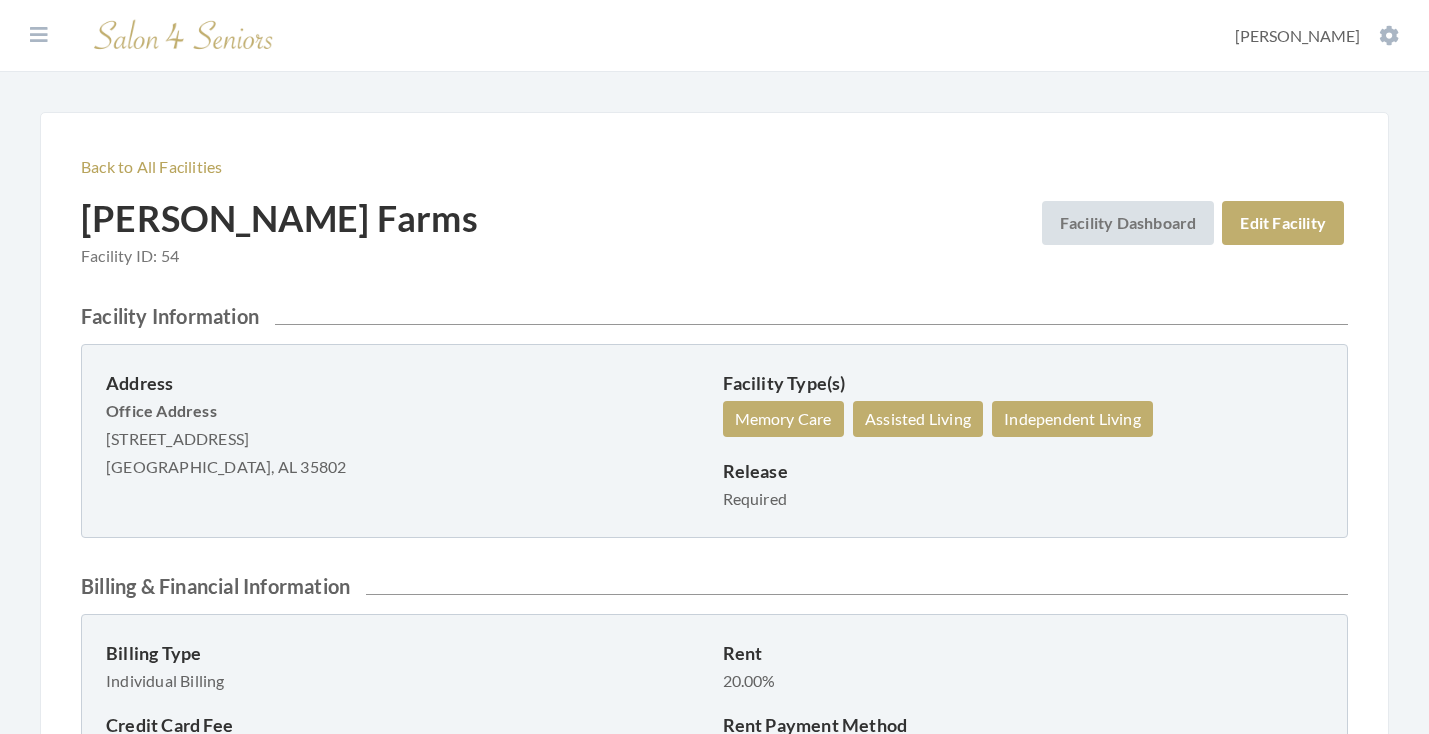 scroll, scrollTop: 0, scrollLeft: 0, axis: both 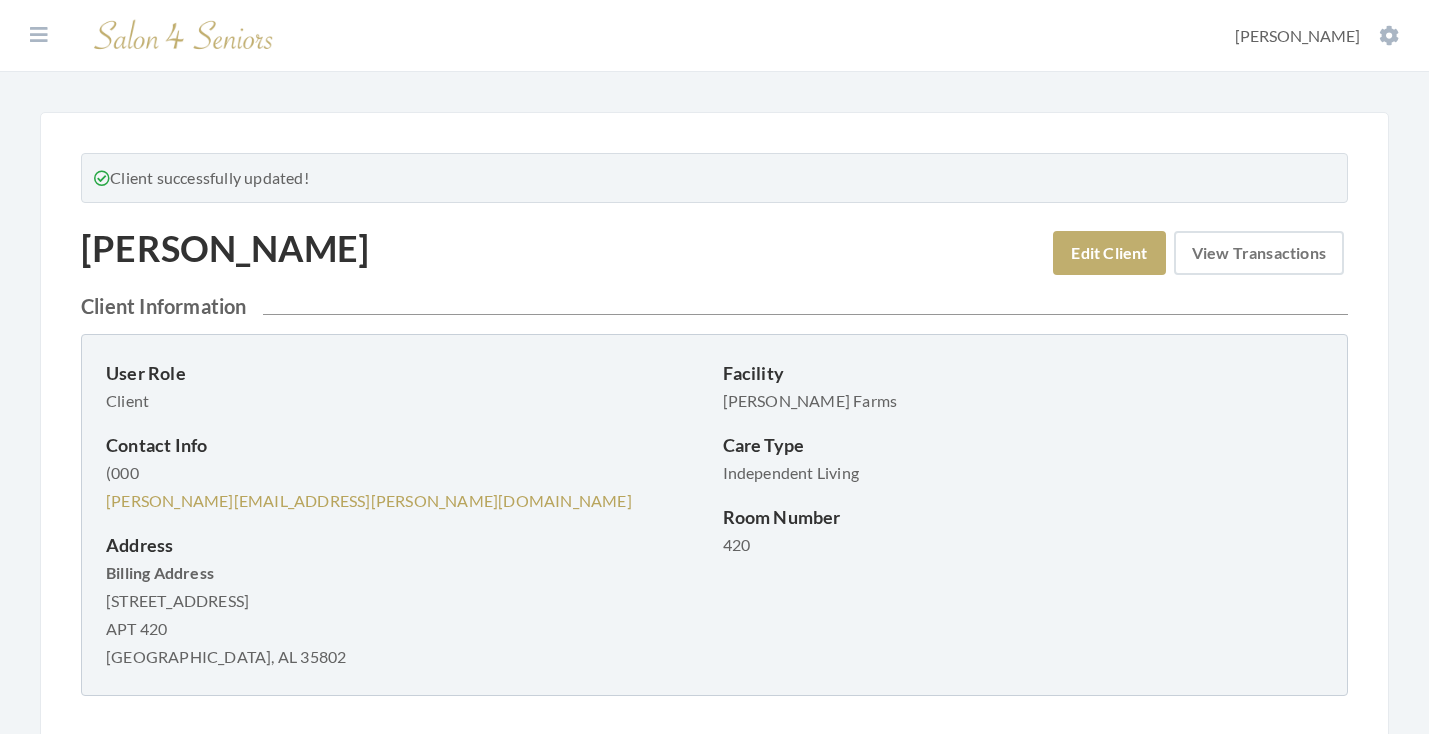 click on "Edit Client   View Transactions" at bounding box center [1198, 253] 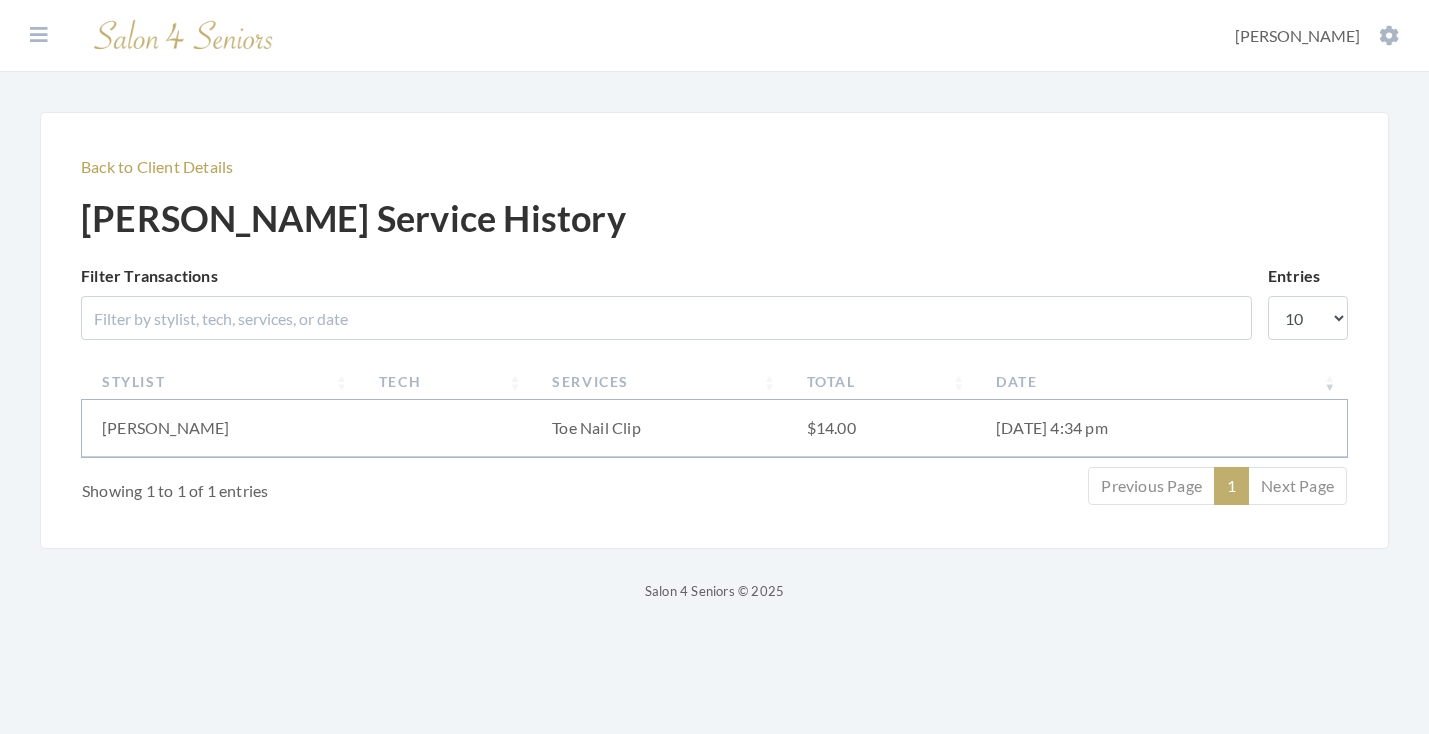 scroll, scrollTop: 0, scrollLeft: 0, axis: both 